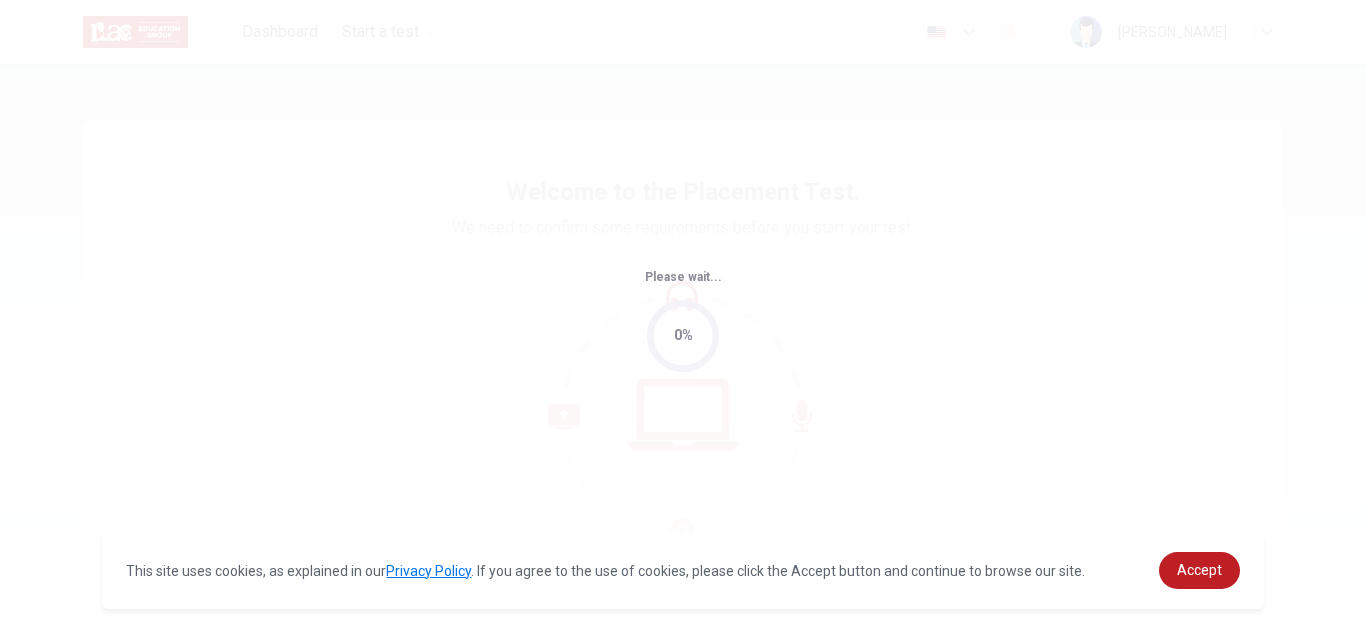 scroll, scrollTop: 0, scrollLeft: 0, axis: both 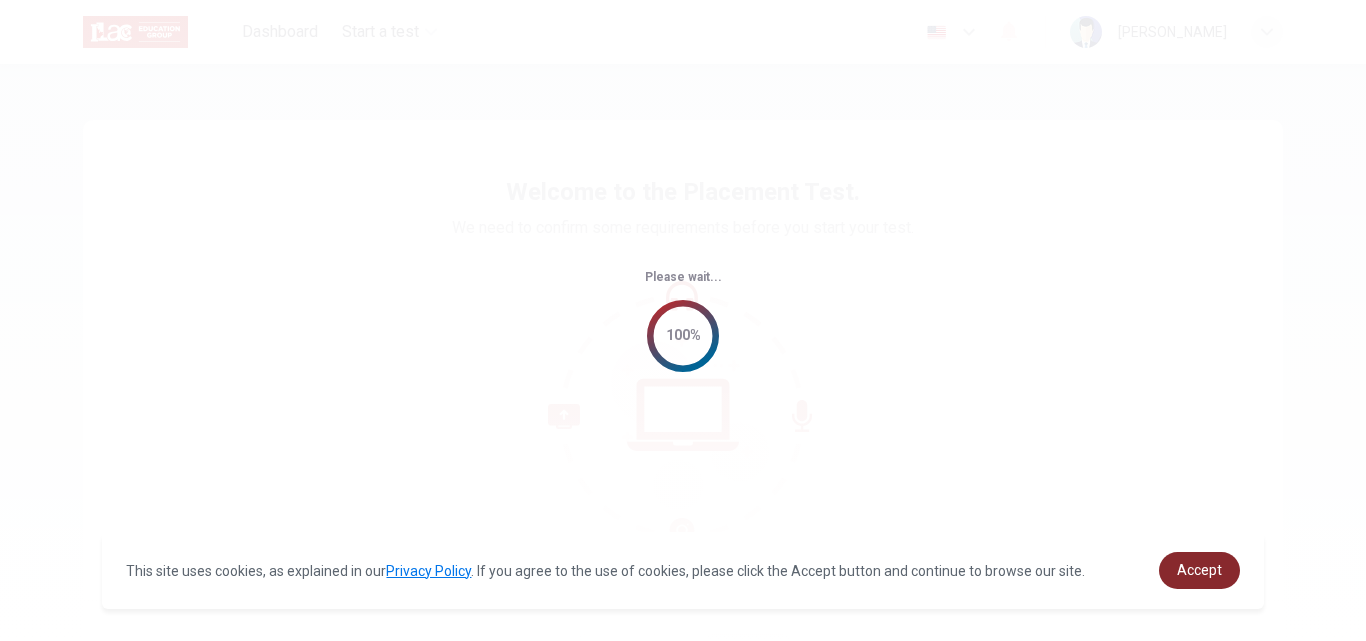 click on "Accept" at bounding box center [1199, 570] 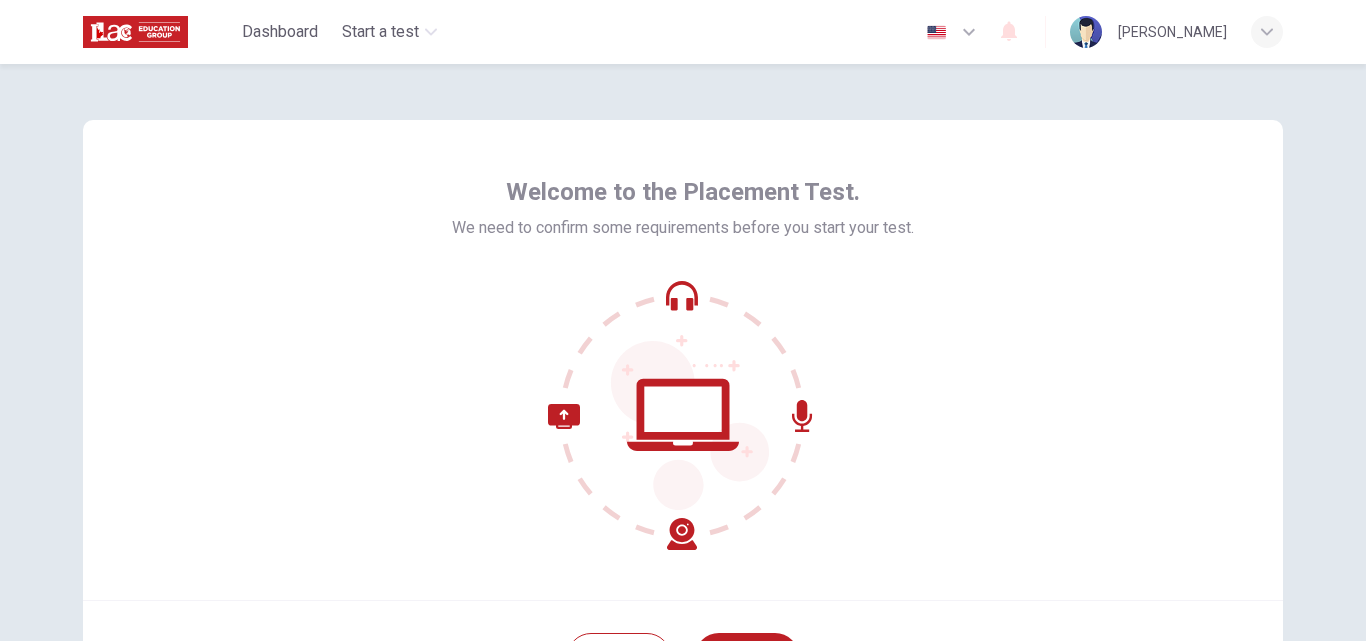 click at bounding box center (683, 415) 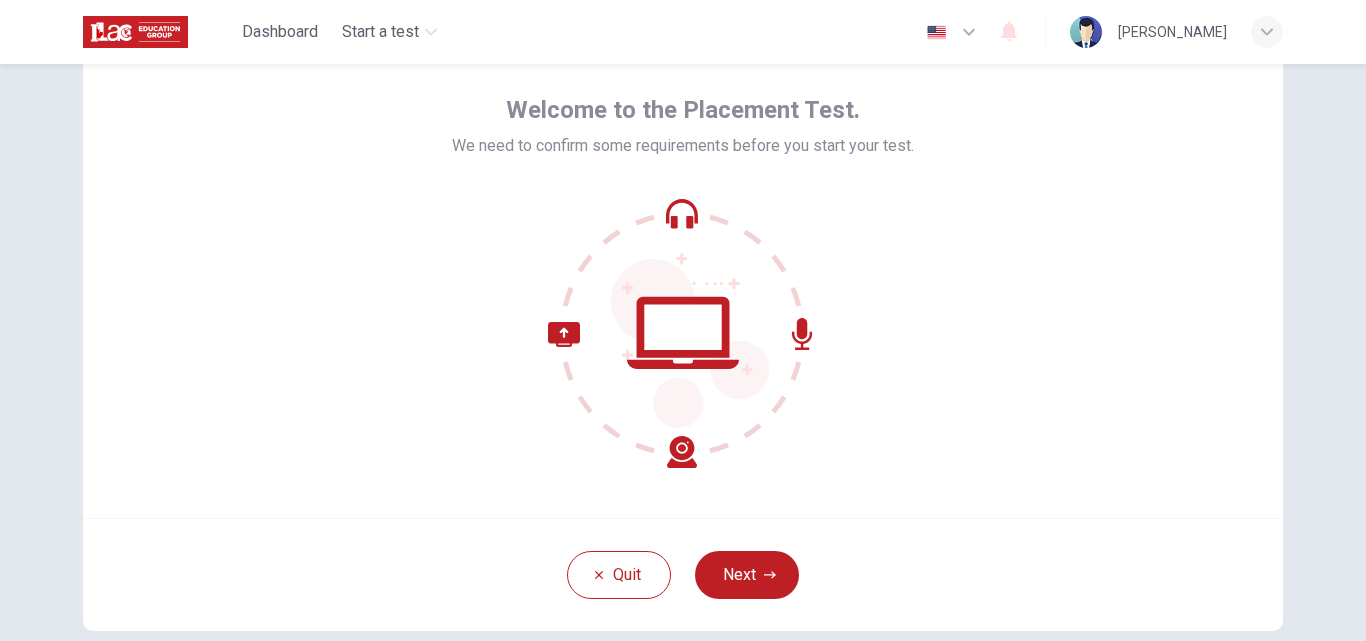 scroll, scrollTop: 85, scrollLeft: 0, axis: vertical 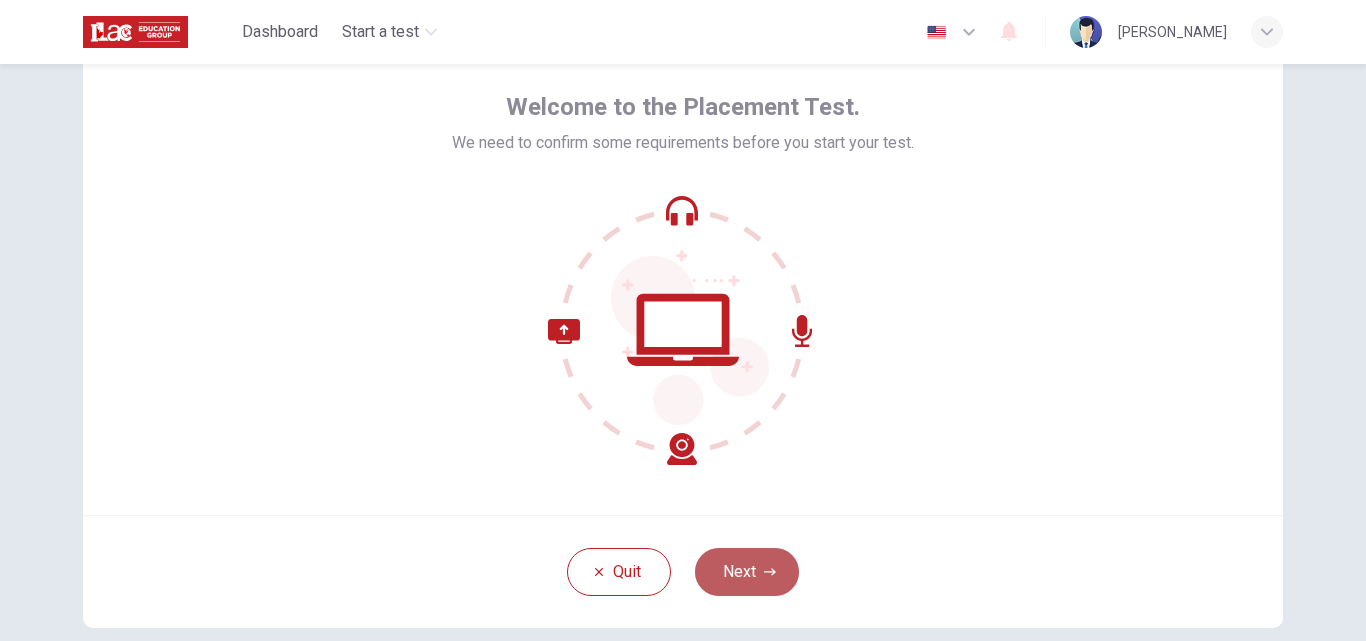 click on "Next" at bounding box center [747, 572] 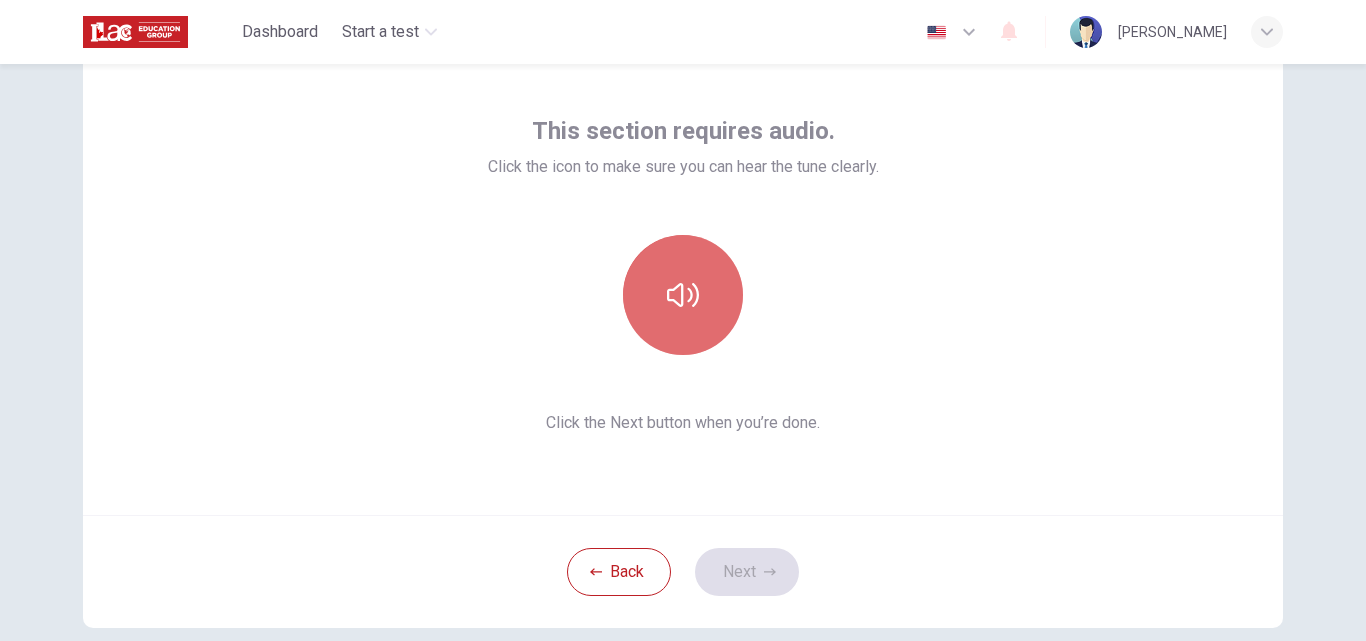 click at bounding box center [683, 295] 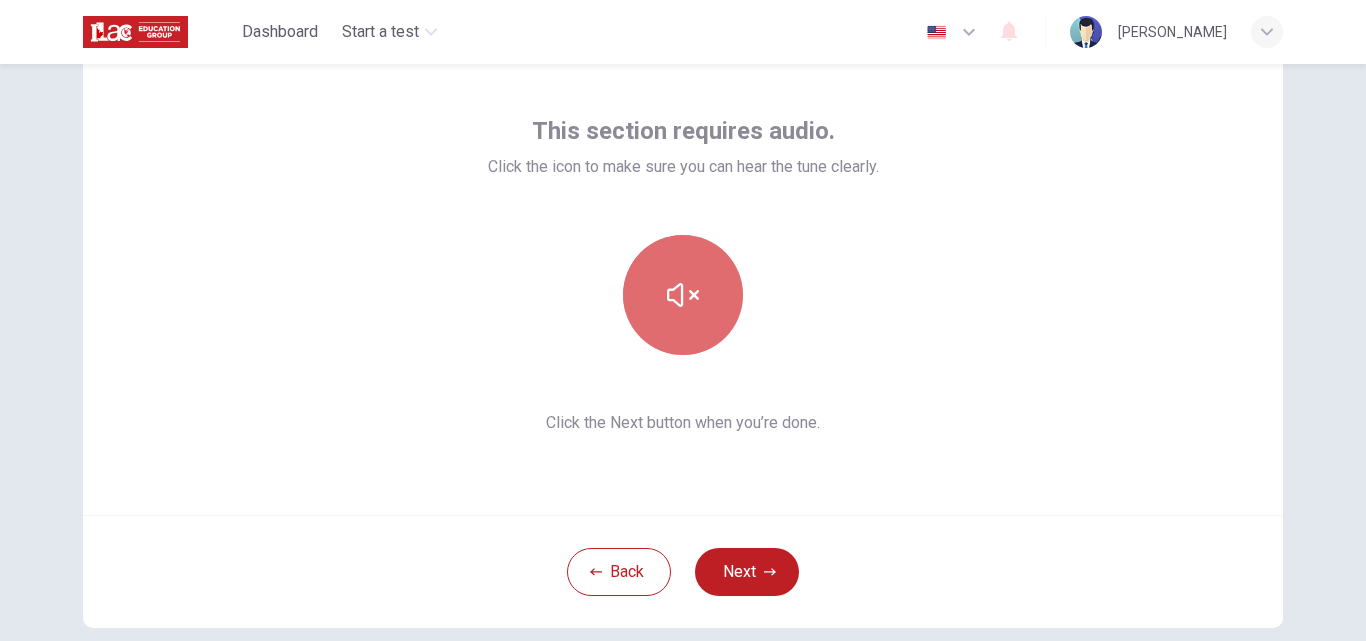 click at bounding box center [683, 295] 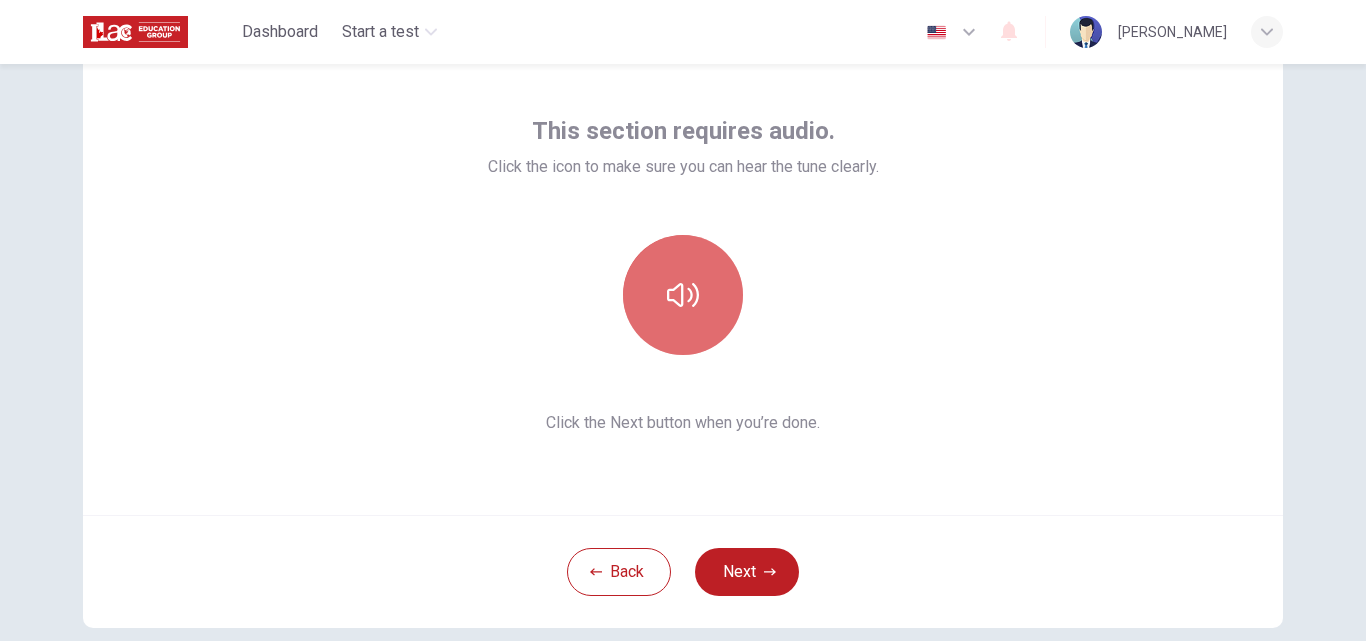 click at bounding box center (683, 295) 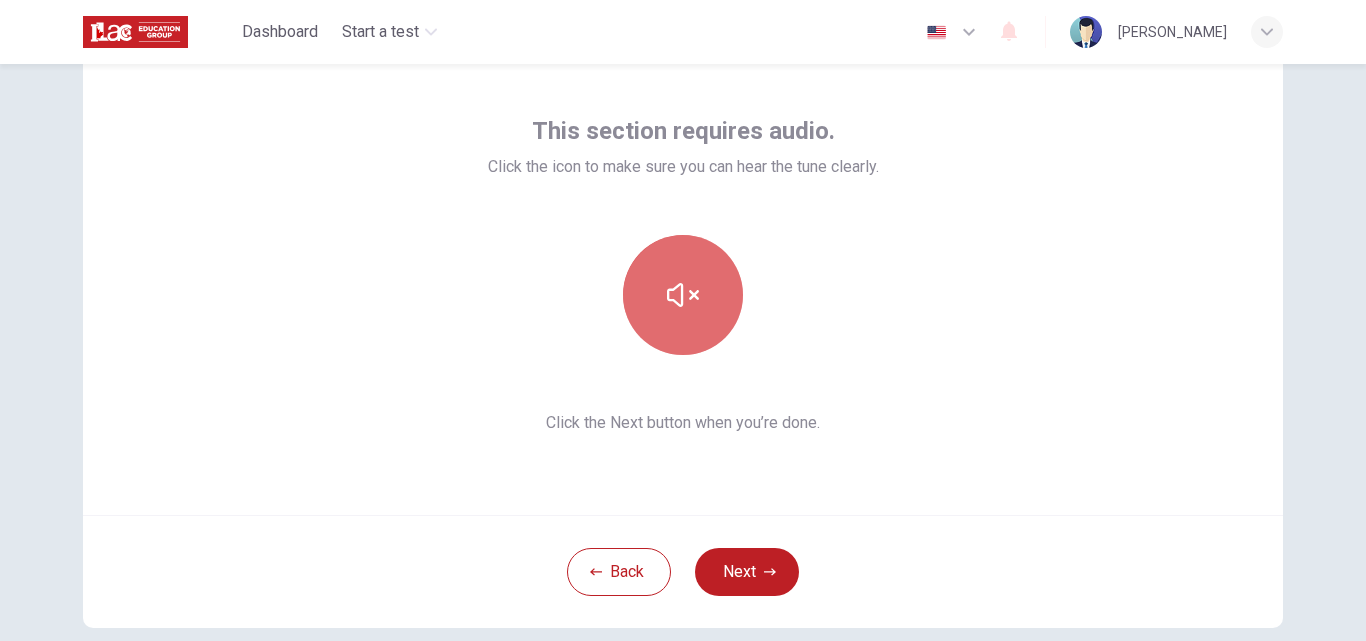 click at bounding box center (683, 295) 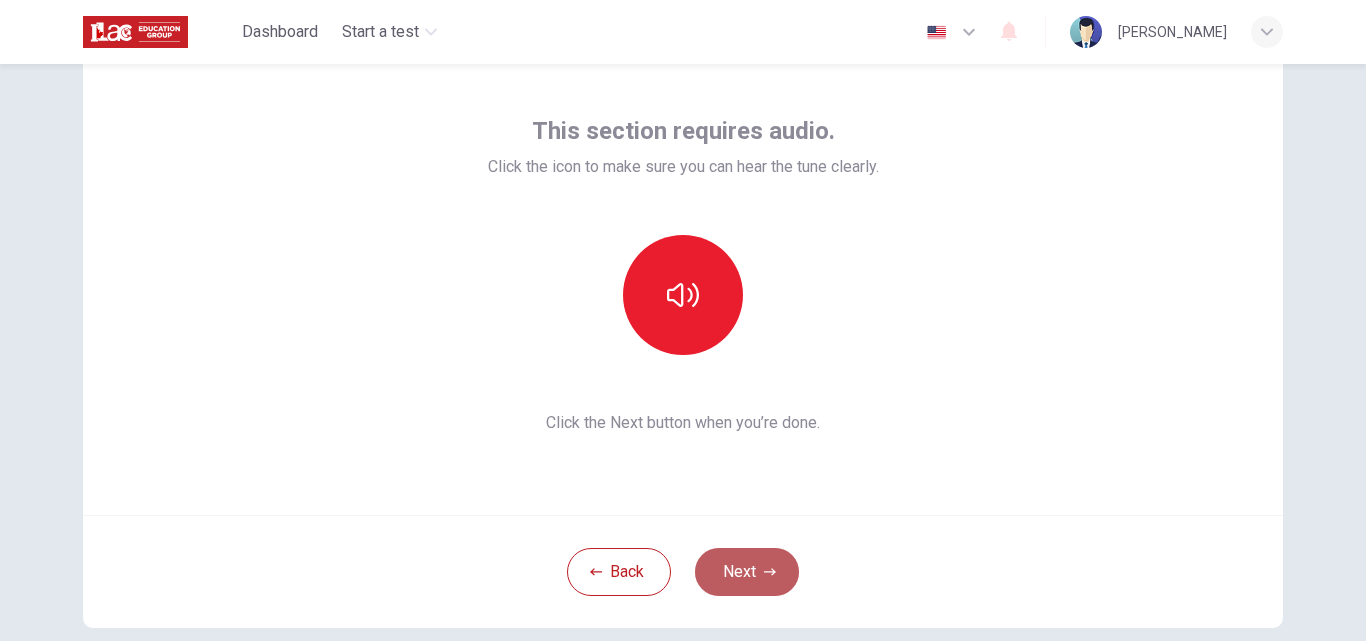 click on "Next" at bounding box center [747, 572] 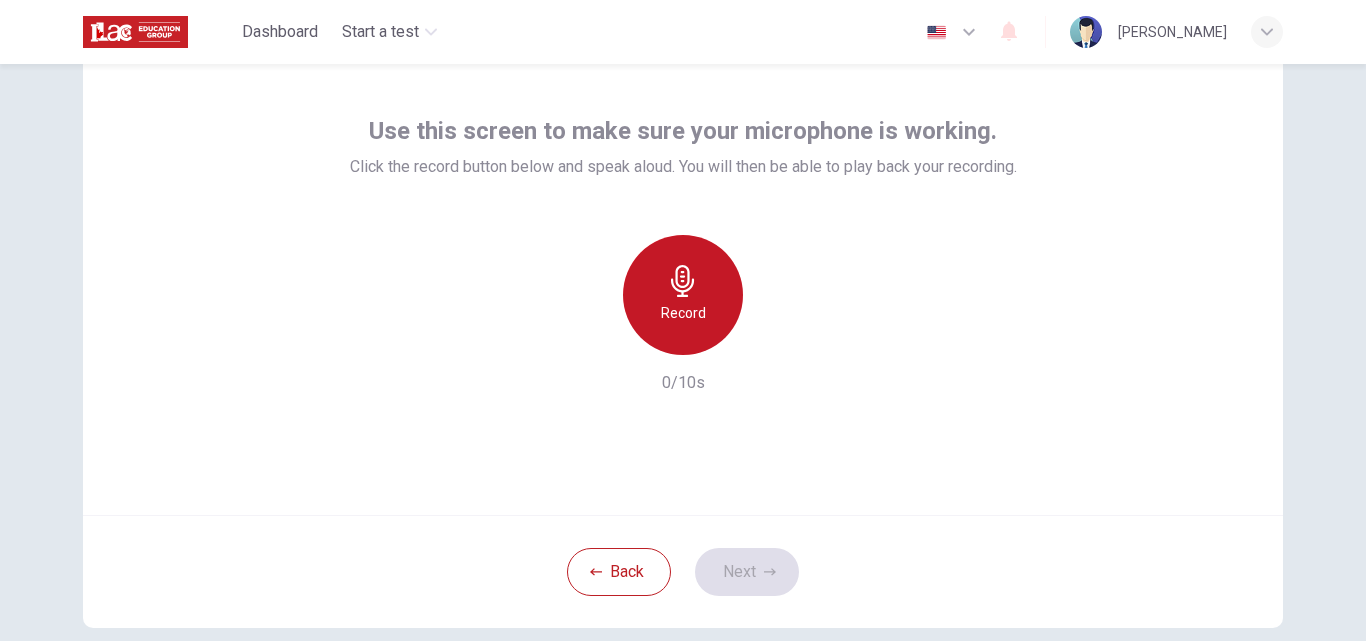 click 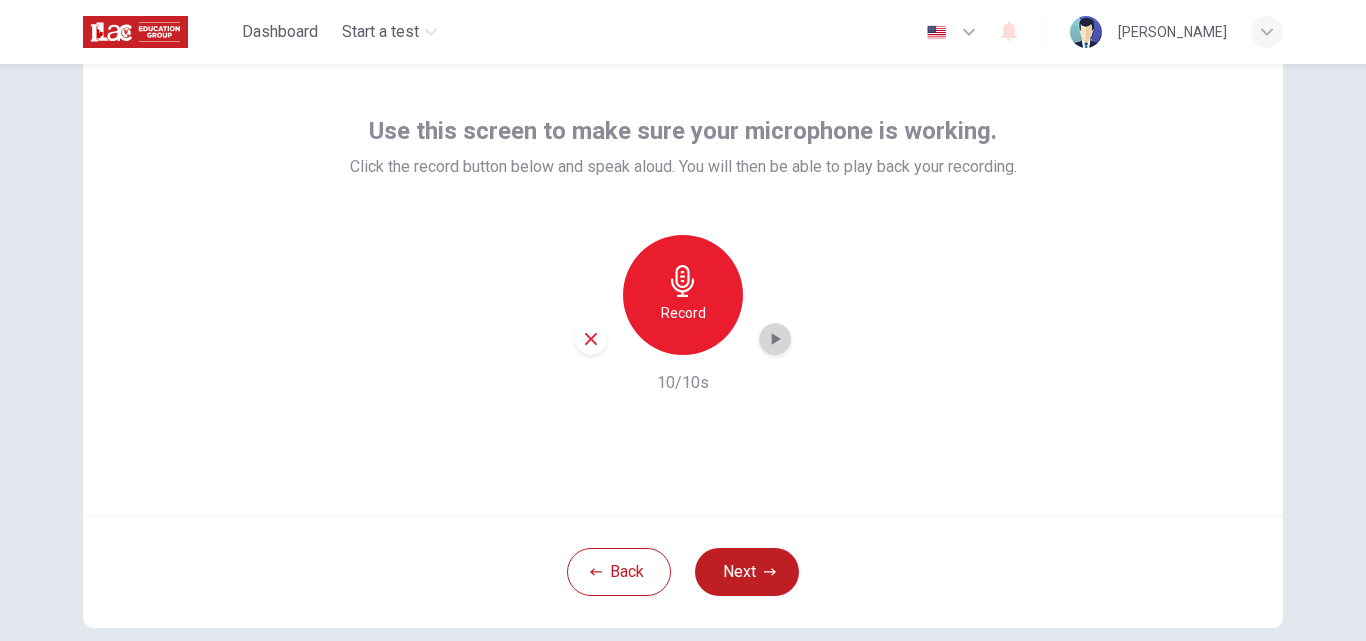 click 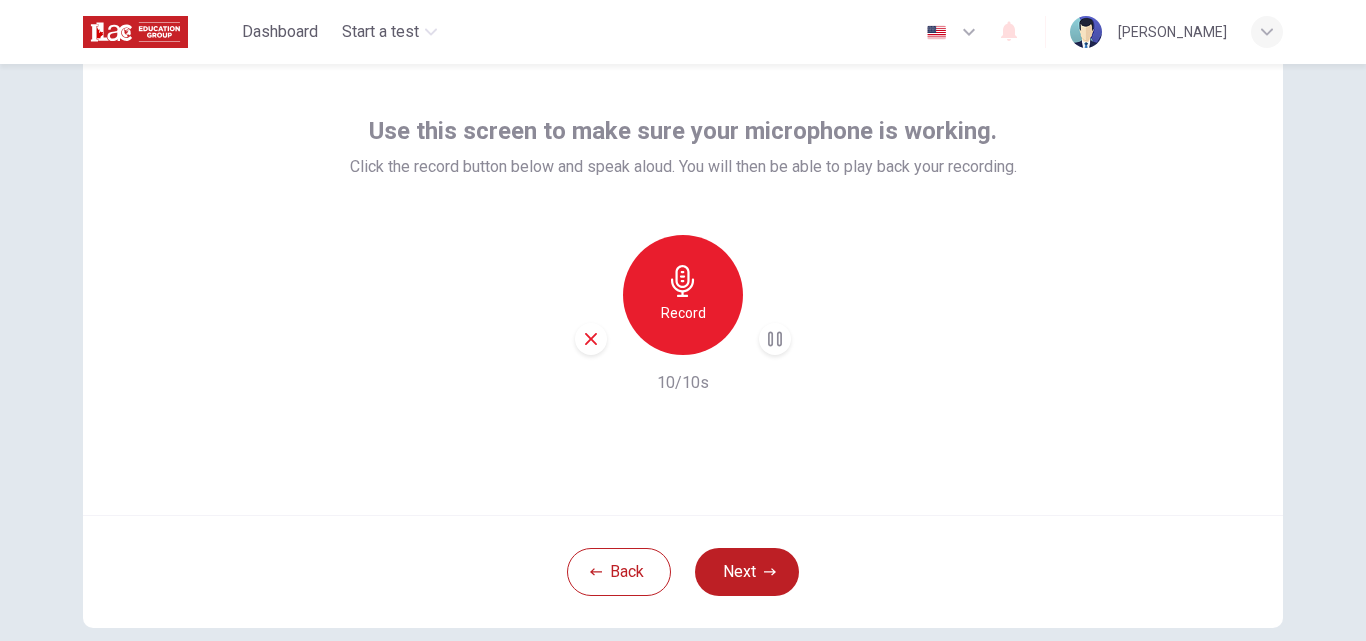 type 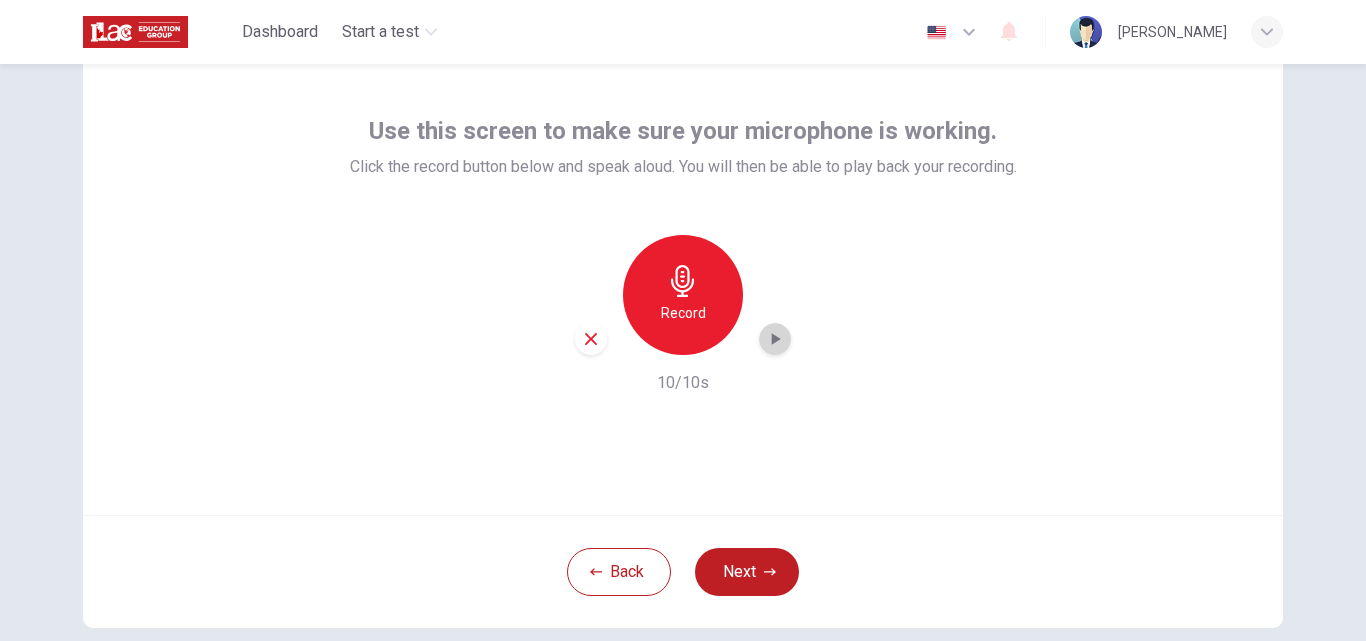 click 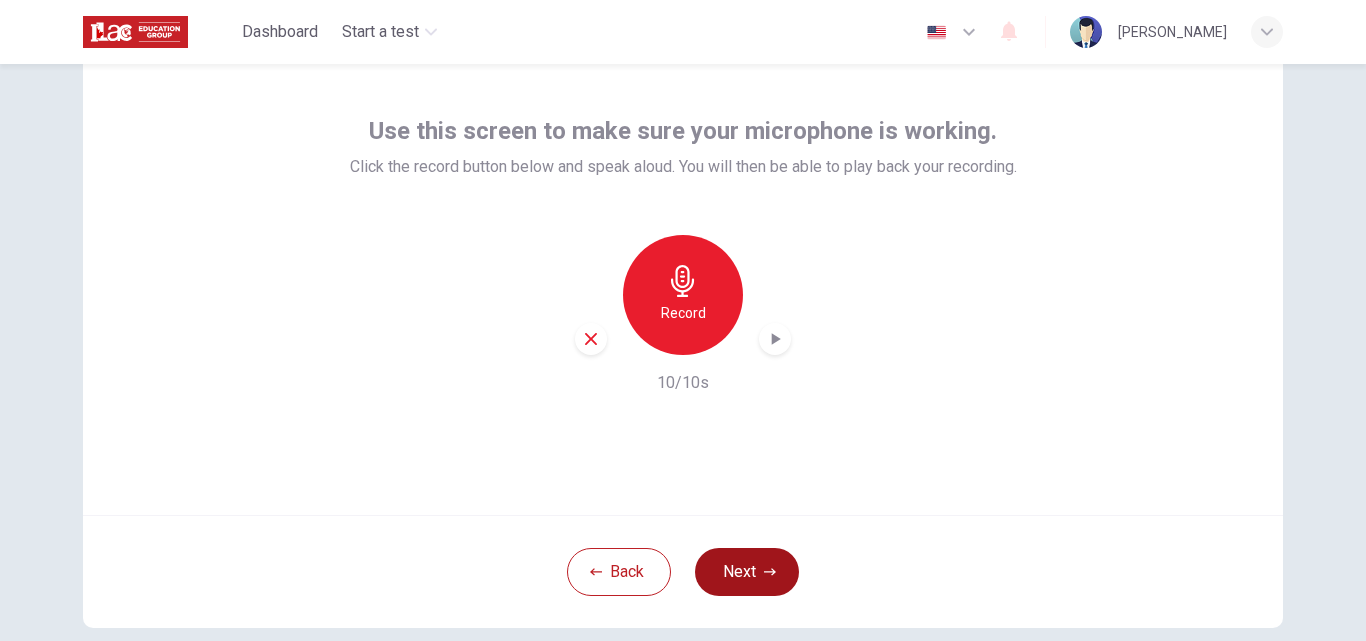 click 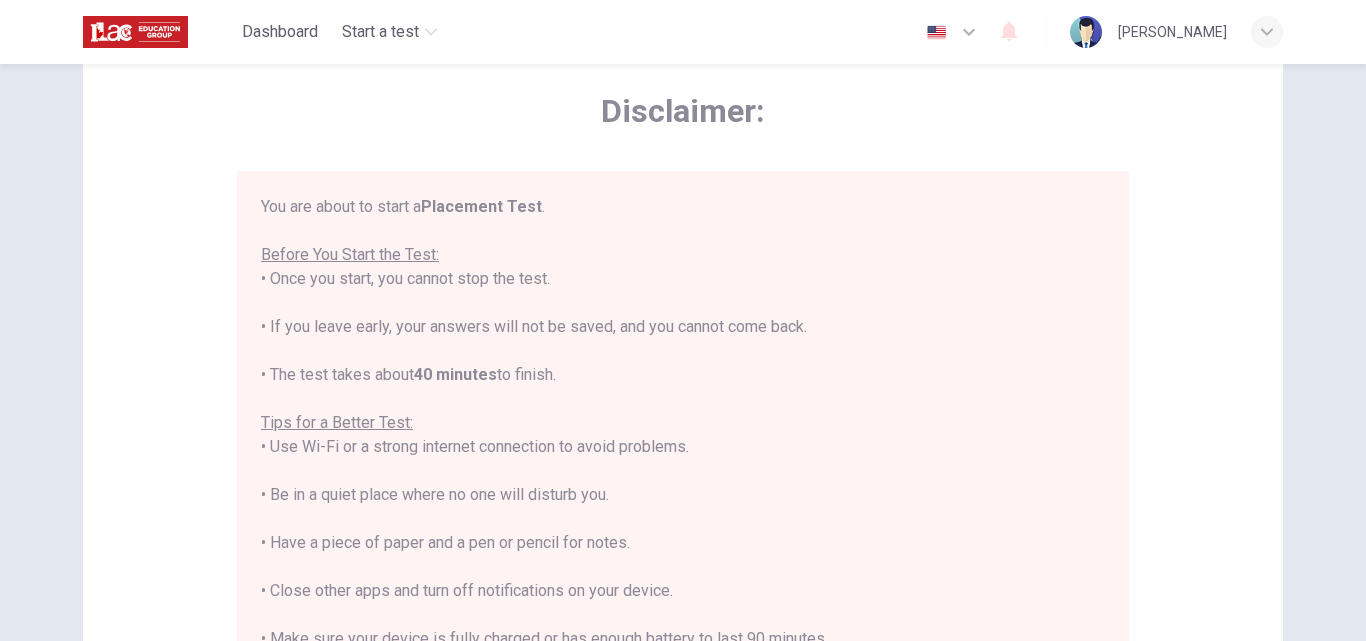 drag, startPoint x: 474, startPoint y: 276, endPoint x: 720, endPoint y: 283, distance: 246.09958 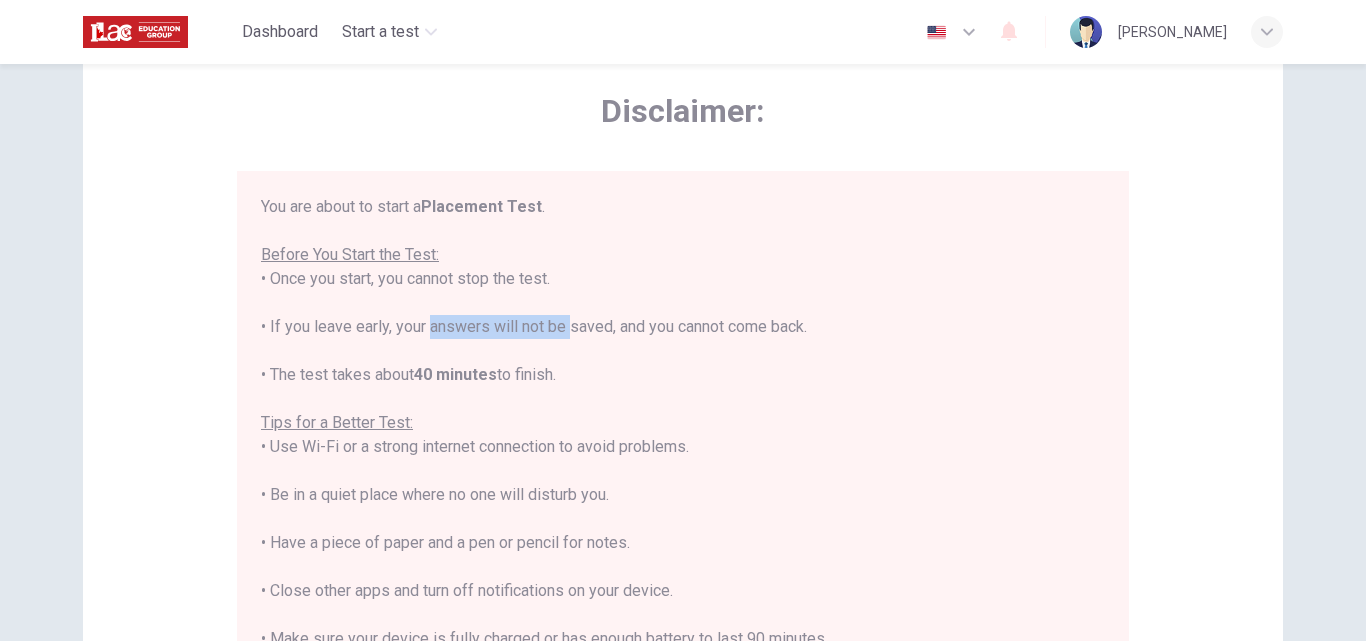 drag, startPoint x: 419, startPoint y: 323, endPoint x: 561, endPoint y: 319, distance: 142.05632 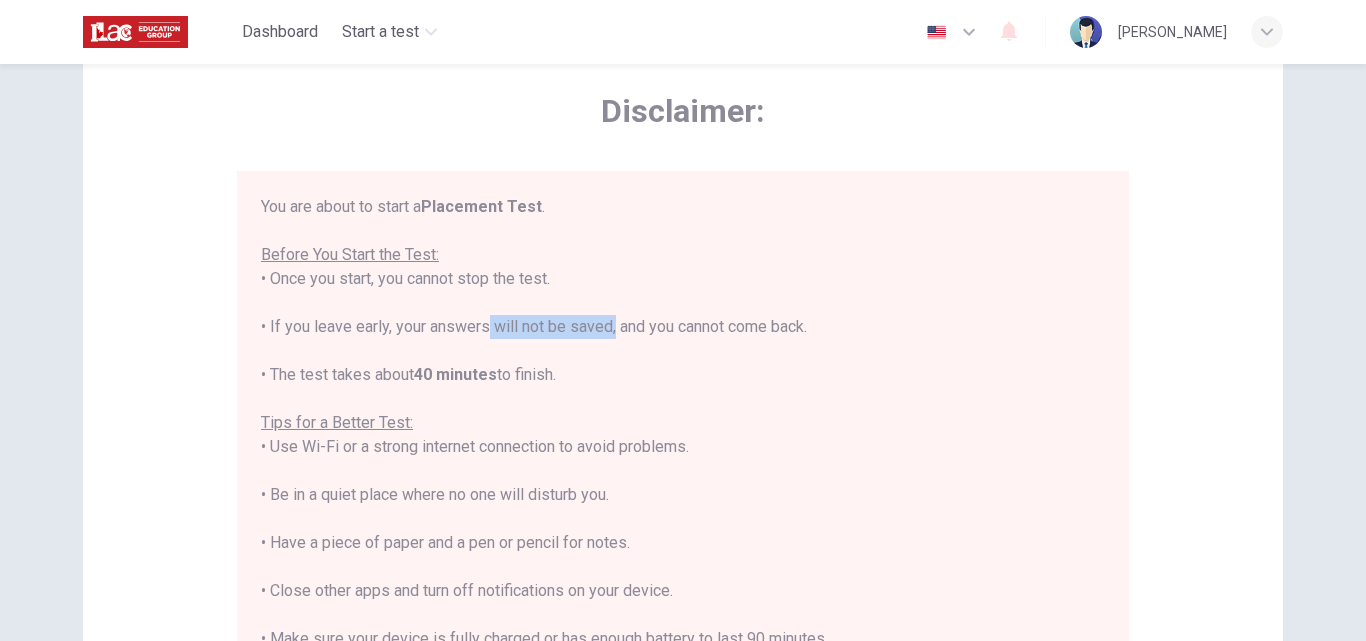 drag, startPoint x: 501, startPoint y: 323, endPoint x: 606, endPoint y: 319, distance: 105.076164 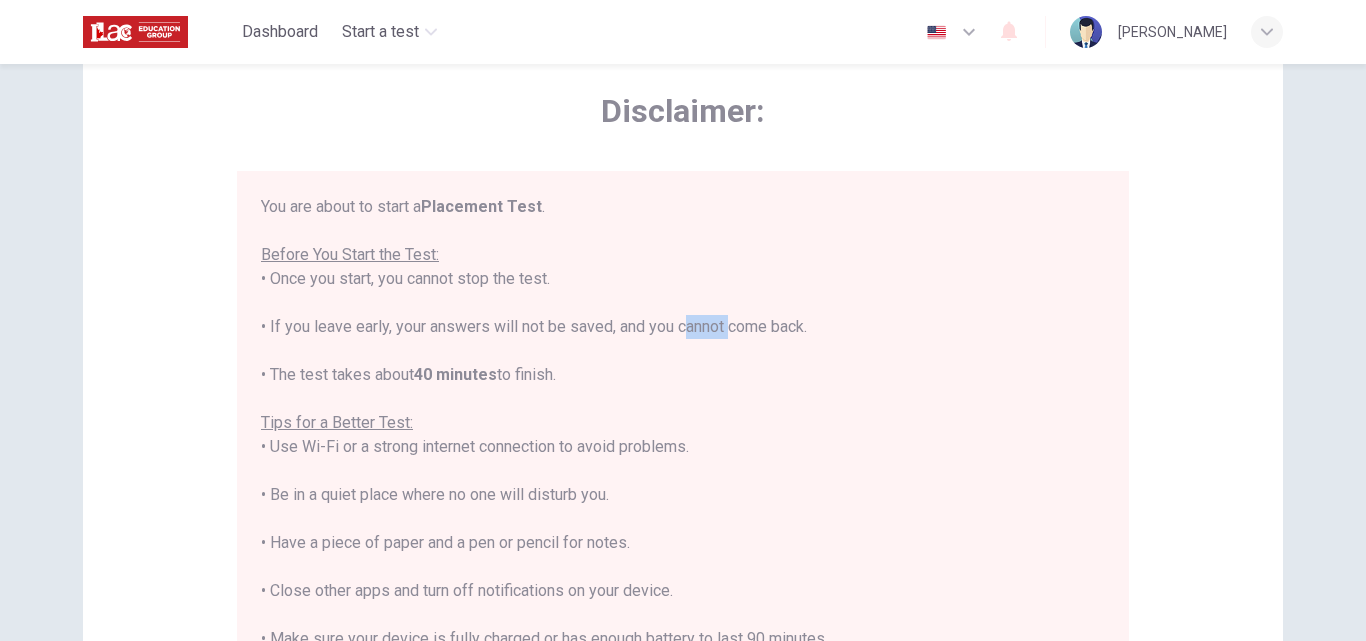 drag, startPoint x: 677, startPoint y: 327, endPoint x: 799, endPoint y: 324, distance: 122.03688 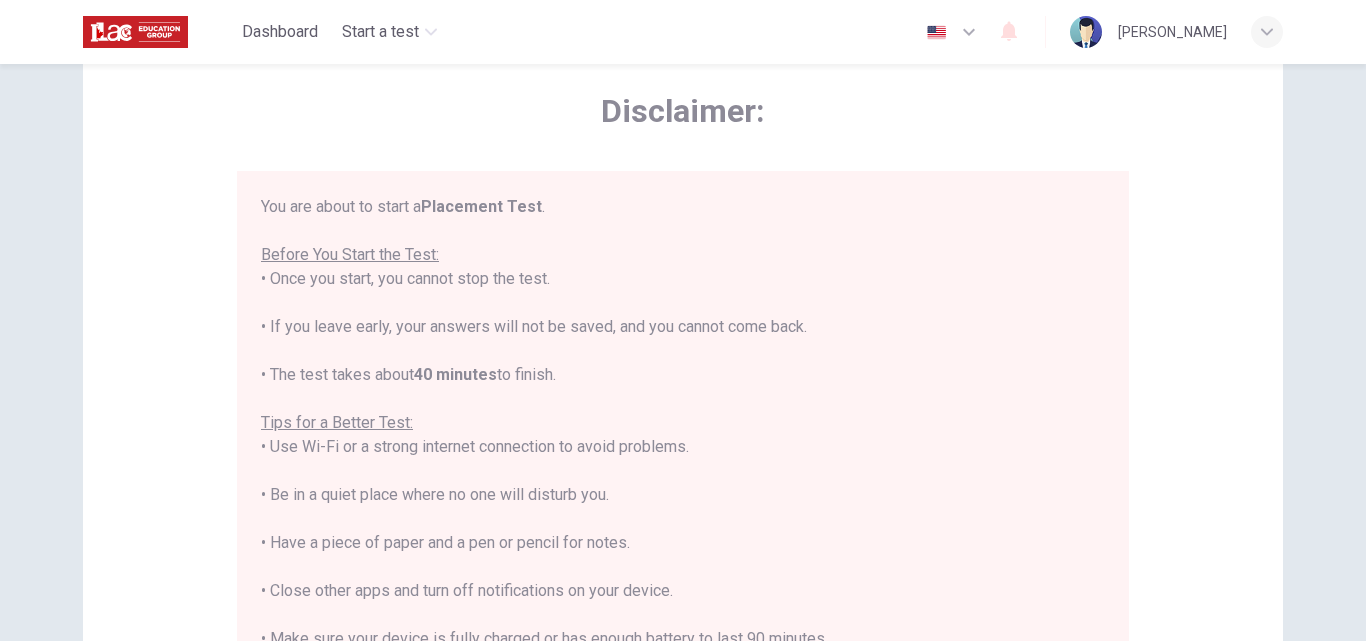 click on "You are about to start a  Placement Test .
Before You Start the Test:
• Once you start, you cannot stop the test.
• If you leave early, your answers will not be saved, and you cannot come back.
• The test takes about  40 minutes  to finish.
Tips for a Better Test:
• Use Wi-Fi or a strong internet connection to avoid problems.
• Be in a quiet place where no one will disturb you.
• Have a piece of paper and a pen or pencil for notes.
• Close other apps and turn off notifications on your device.
• Make sure your device is fully charged or has enough battery to last 90 minutes.
By clicking the button below, you agree to follow these instructions.
Good luck!" at bounding box center [683, 471] 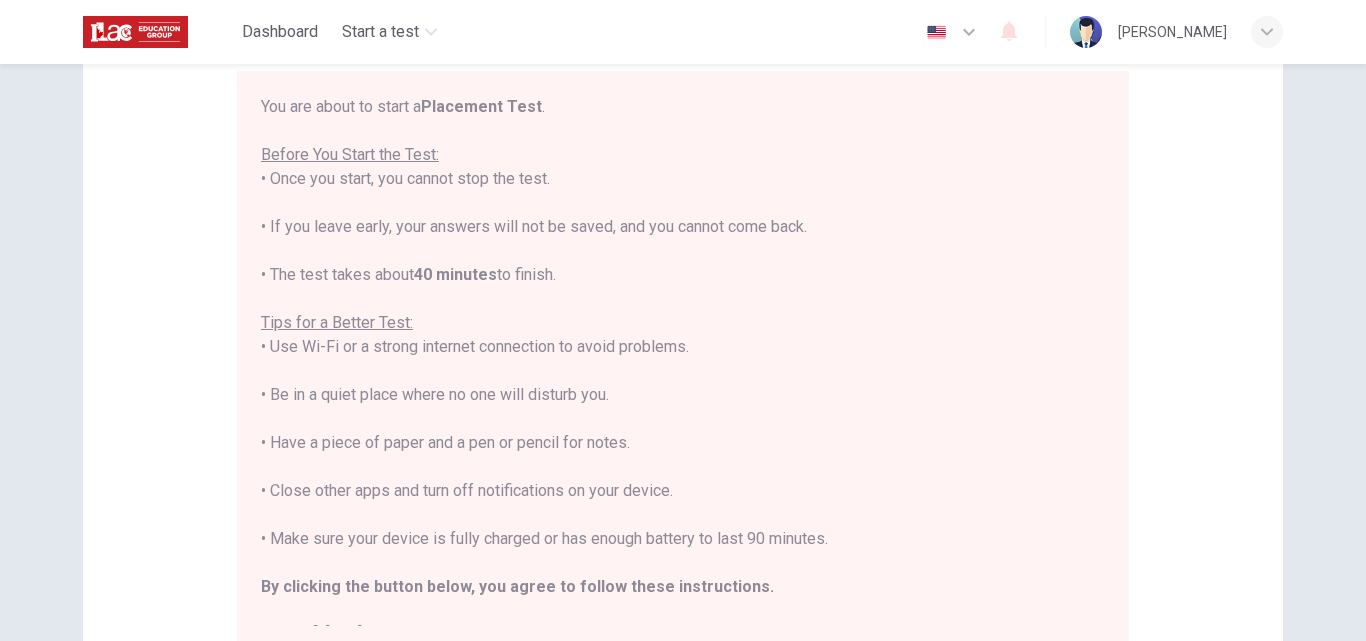 scroll, scrollTop: 285, scrollLeft: 0, axis: vertical 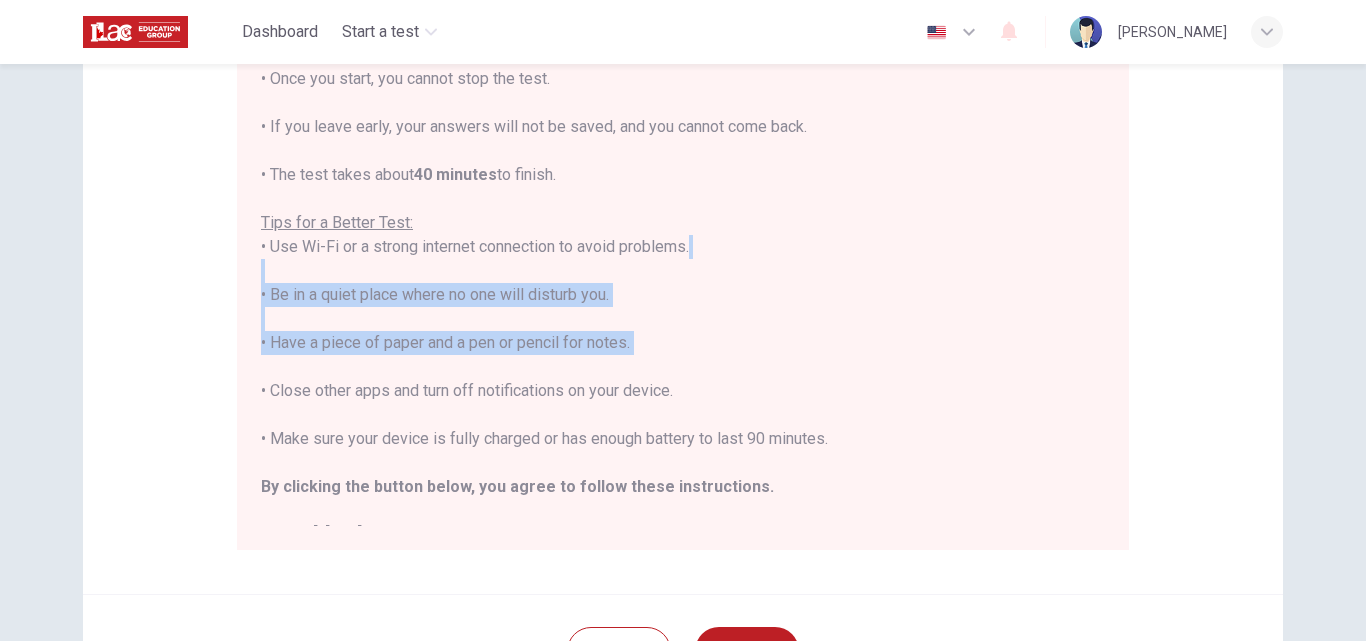 drag, startPoint x: 401, startPoint y: 279, endPoint x: 824, endPoint y: 373, distance: 433.3186 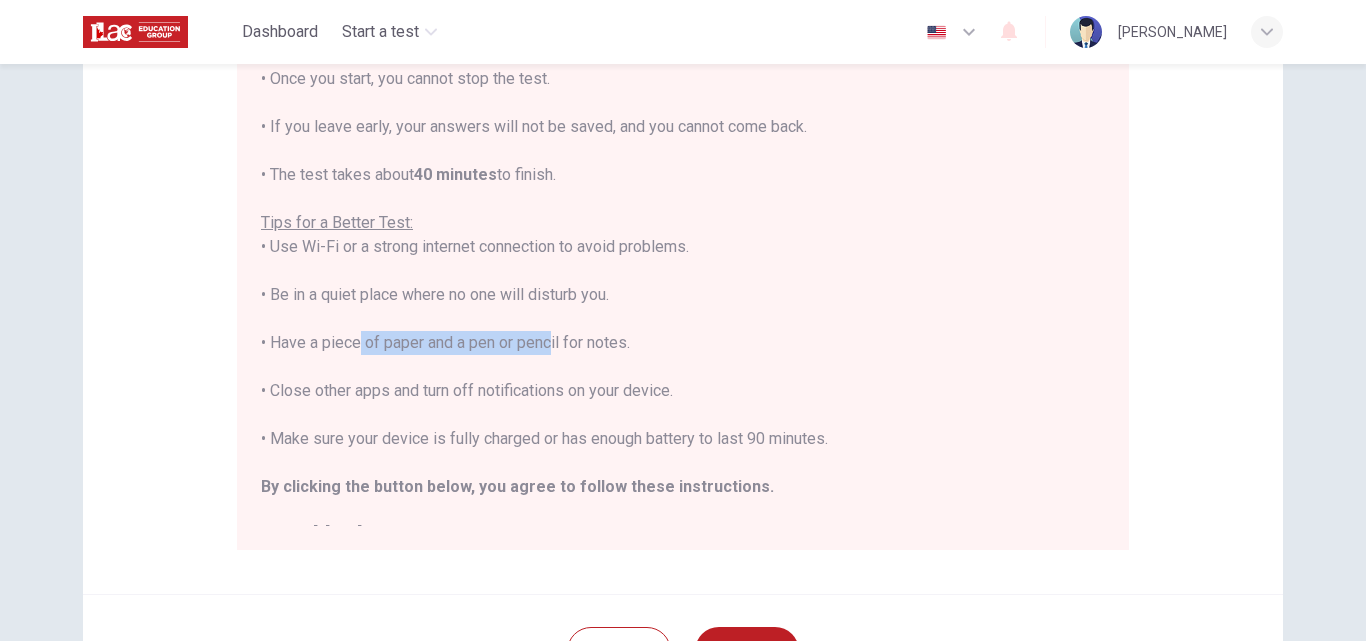 drag, startPoint x: 369, startPoint y: 348, endPoint x: 538, endPoint y: 332, distance: 169.7557 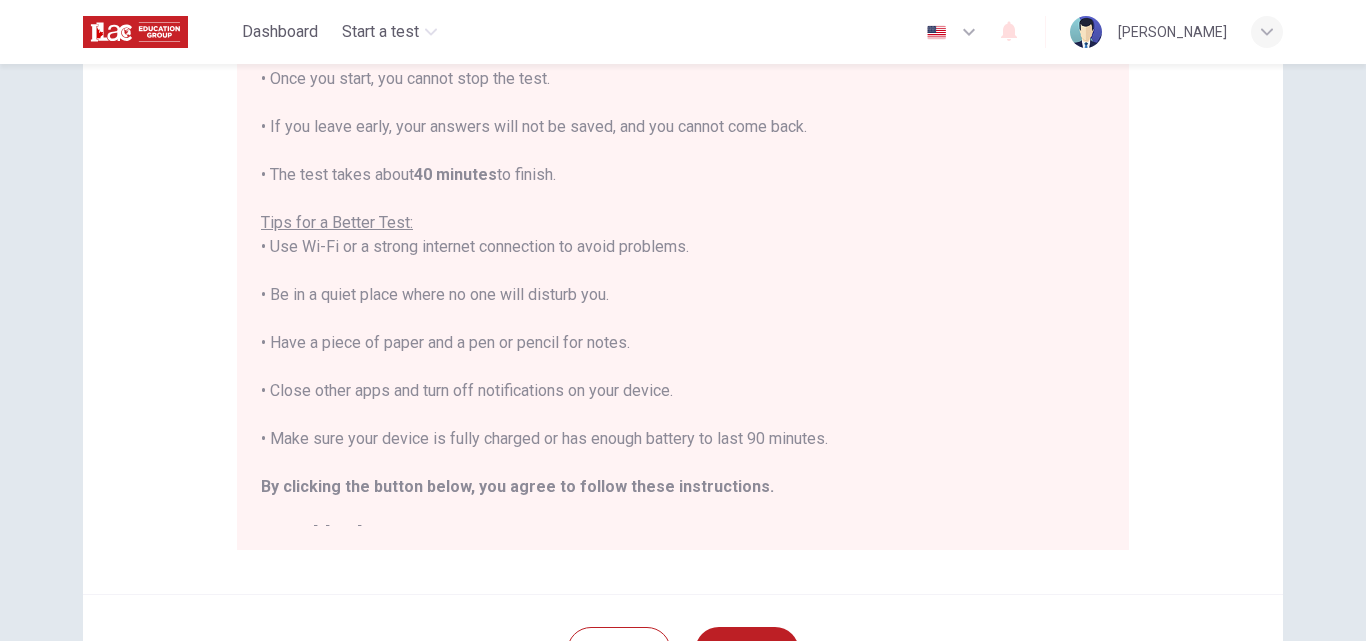 drag, startPoint x: 739, startPoint y: 348, endPoint x: 824, endPoint y: 332, distance: 86.492775 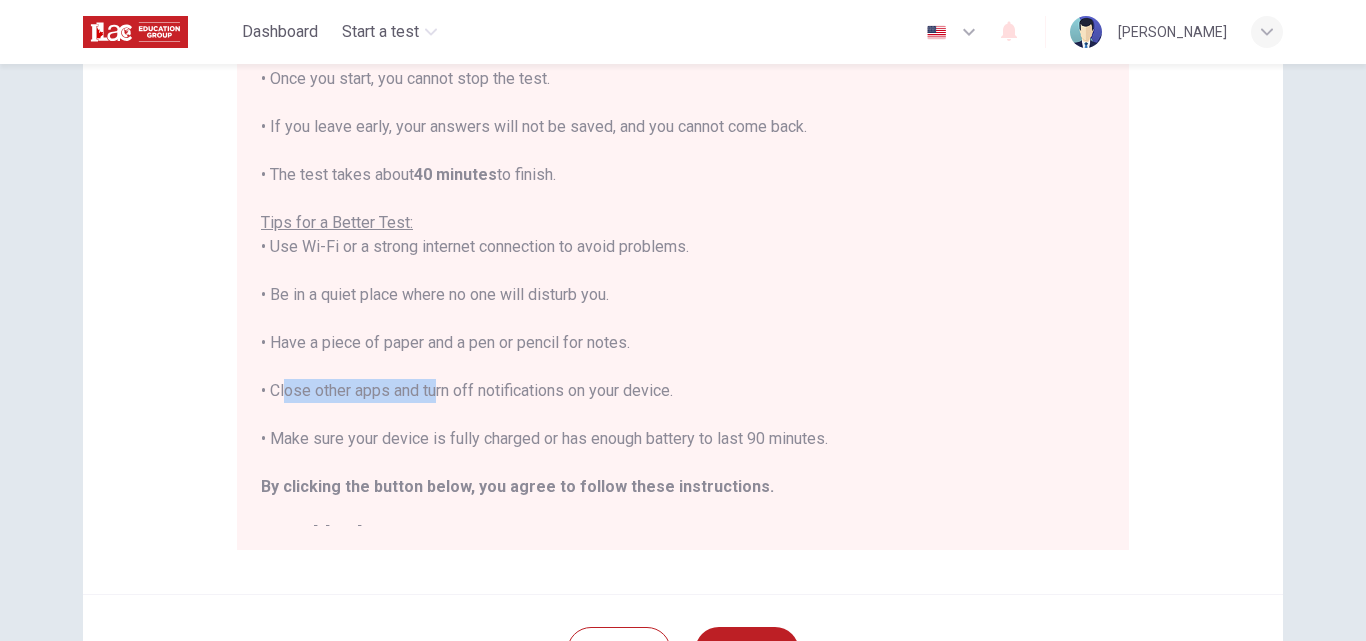 drag, startPoint x: 276, startPoint y: 387, endPoint x: 427, endPoint y: 387, distance: 151 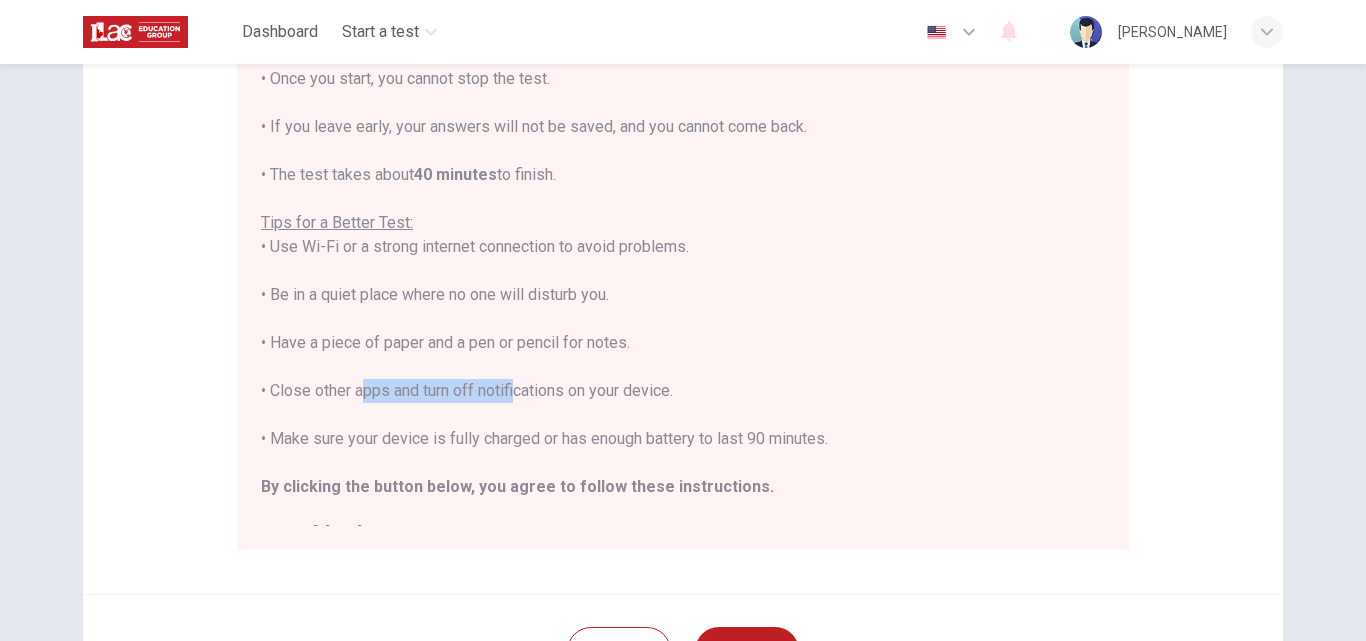 drag, startPoint x: 449, startPoint y: 385, endPoint x: 520, endPoint y: 377, distance: 71.44928 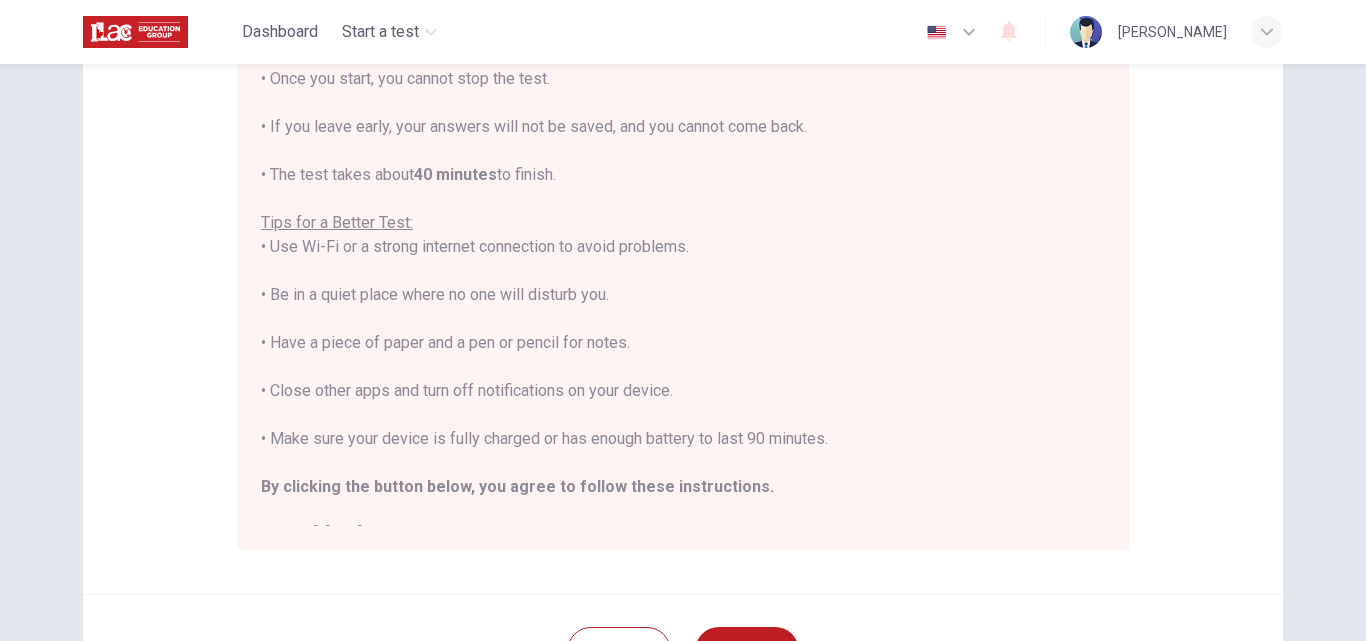 click on "You are about to start a  Placement Test .
Before You Start the Test:
• Once you start, you cannot stop the test.
• If you leave early, your answers will not be saved, and you cannot come back.
• The test takes about  40 minutes  to finish.
Tips for a Better Test:
• Use Wi-Fi or a strong internet connection to avoid problems.
• Be in a quiet place where no one will disturb you.
• Have a piece of paper and a pen or pencil for notes.
• Close other apps and turn off notifications on your device.
• Make sure your device is fully charged or has enough battery to last 90 minutes.
By clicking the button below, you agree to follow these instructions.
Good luck!" at bounding box center (683, 271) 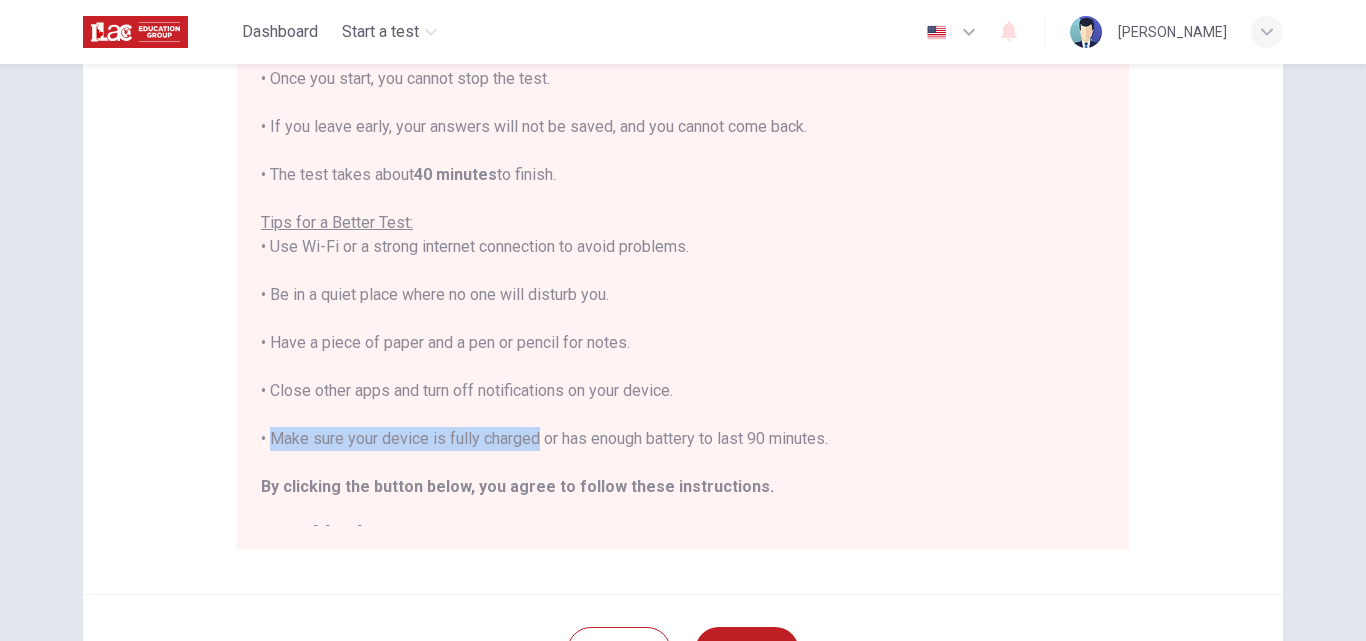 drag, startPoint x: 262, startPoint y: 430, endPoint x: 529, endPoint y: 434, distance: 267.02997 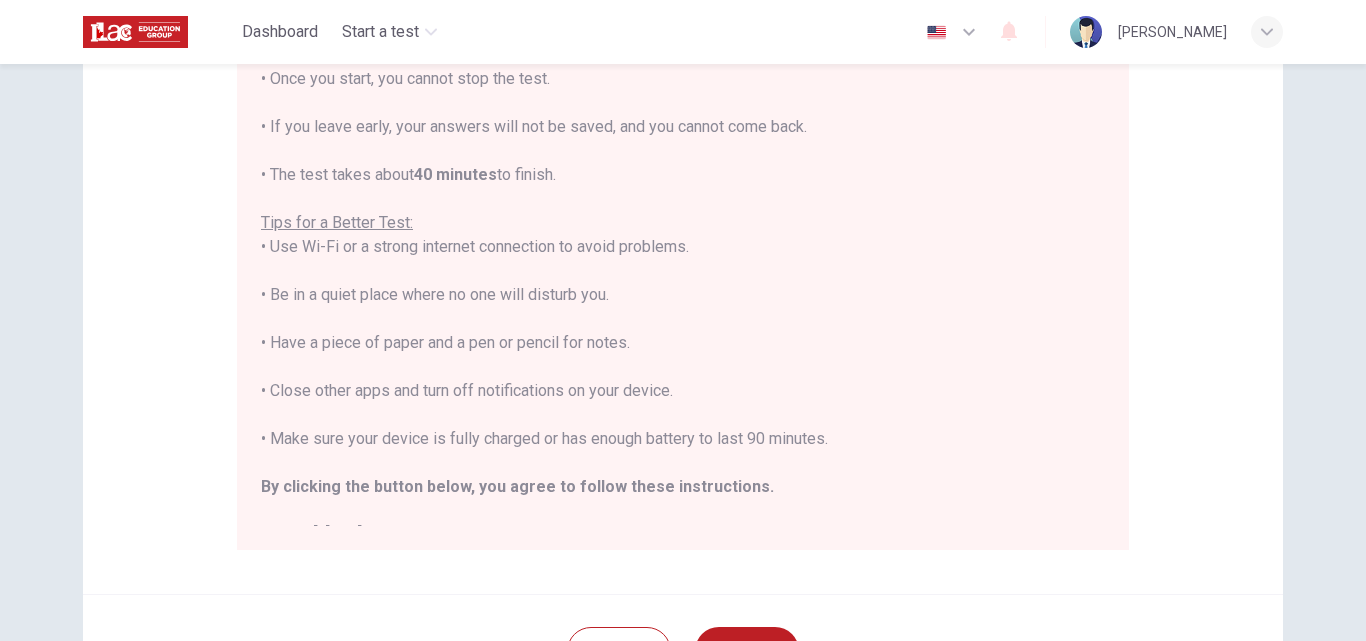 click on "You are about to start a  Placement Test .
Before You Start the Test:
• Once you start, you cannot stop the test.
• If you leave early, your answers will not be saved, and you cannot come back.
• The test takes about  40 minutes  to finish.
Tips for a Better Test:
• Use Wi-Fi or a strong internet connection to avoid problems.
• Be in a quiet place where no one will disturb you.
• Have a piece of paper and a pen or pencil for notes.
• Close other apps and turn off notifications on your device.
• Make sure your device is fully charged or has enough battery to last 90 minutes.
By clicking the button below, you agree to follow these instructions.
Good luck!" at bounding box center [683, 271] 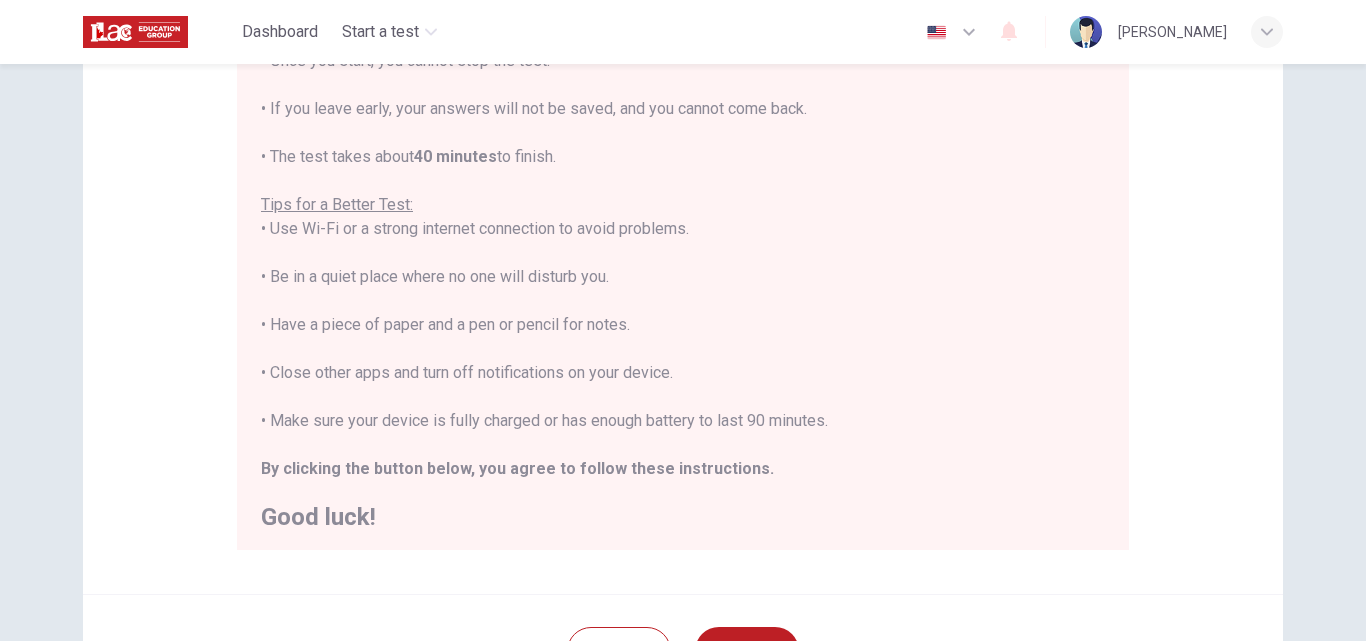 scroll, scrollTop: 23, scrollLeft: 0, axis: vertical 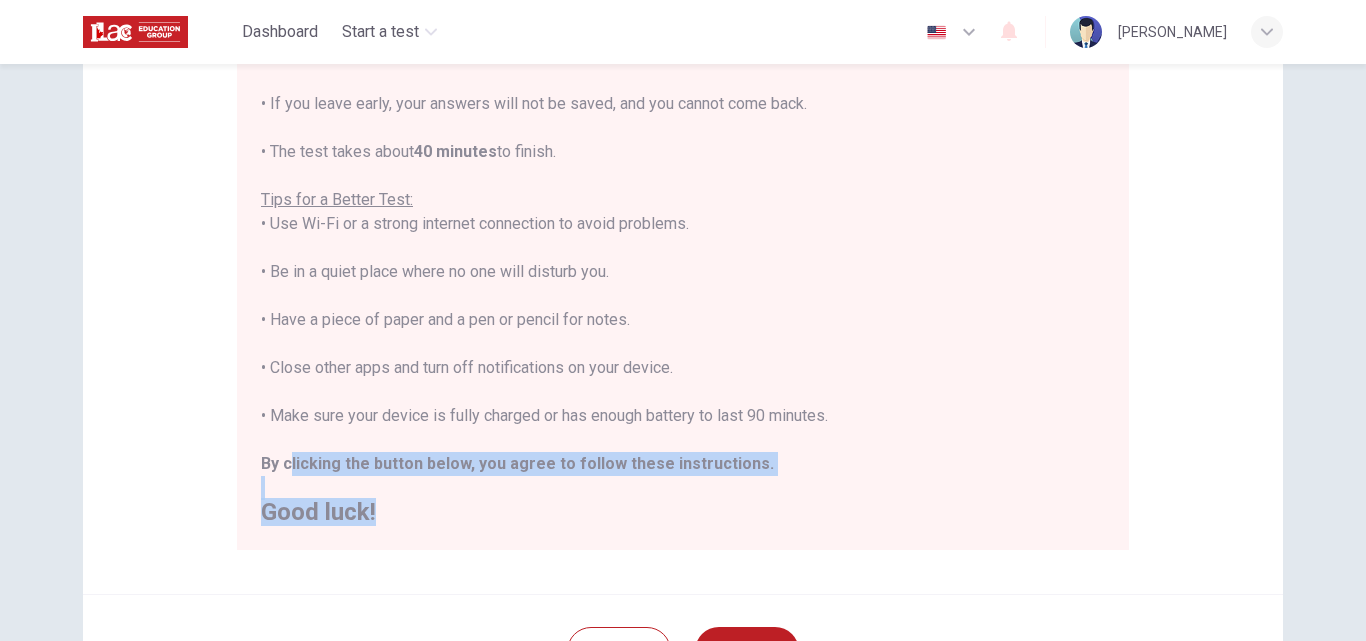 drag, startPoint x: 477, startPoint y: 472, endPoint x: 631, endPoint y: 501, distance: 156.70673 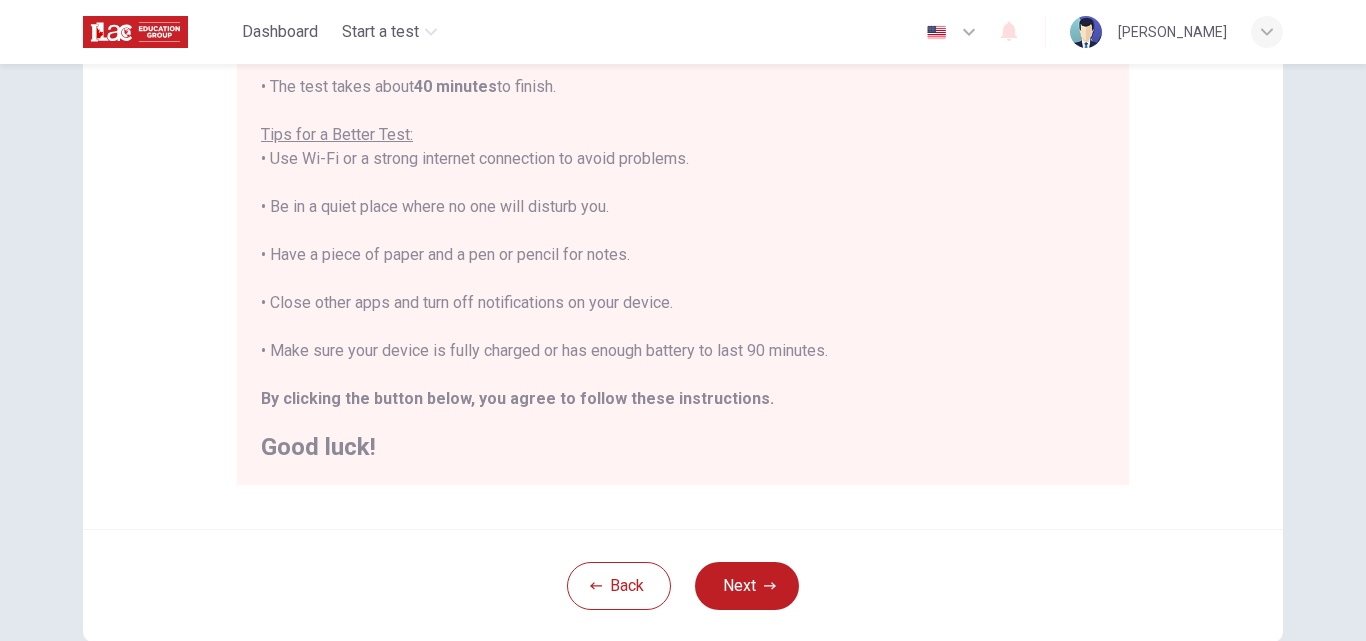 scroll, scrollTop: 385, scrollLeft: 0, axis: vertical 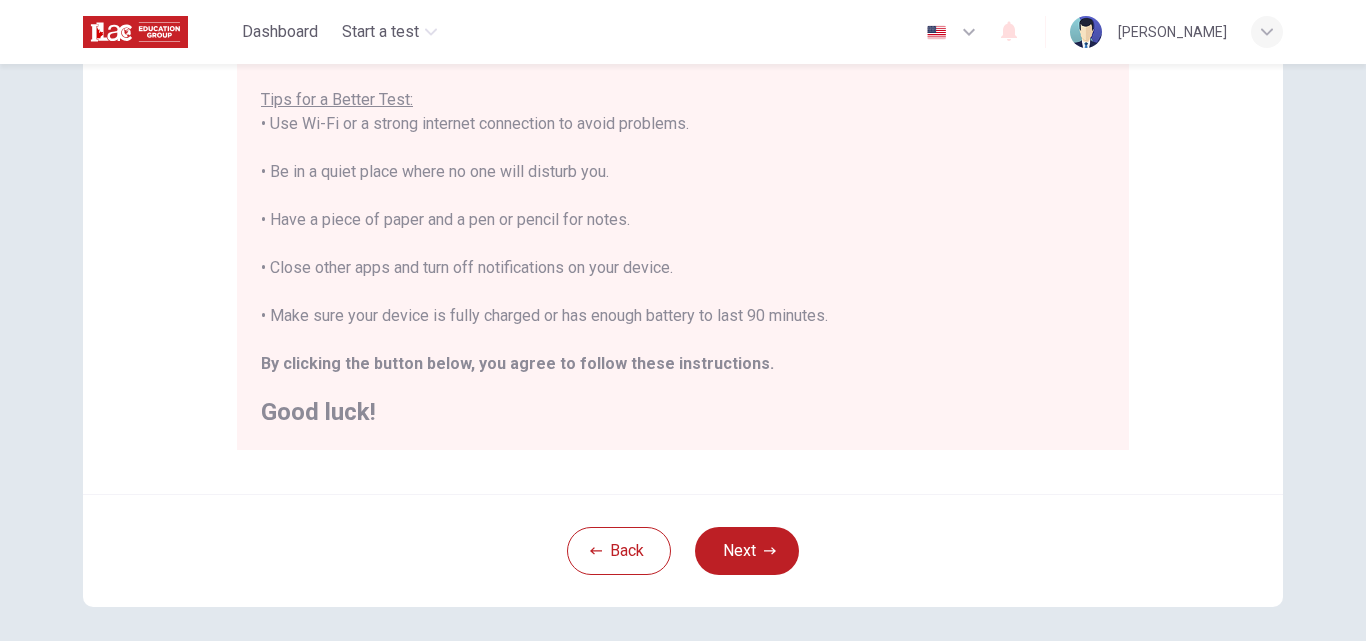 click on "Next" at bounding box center [747, 551] 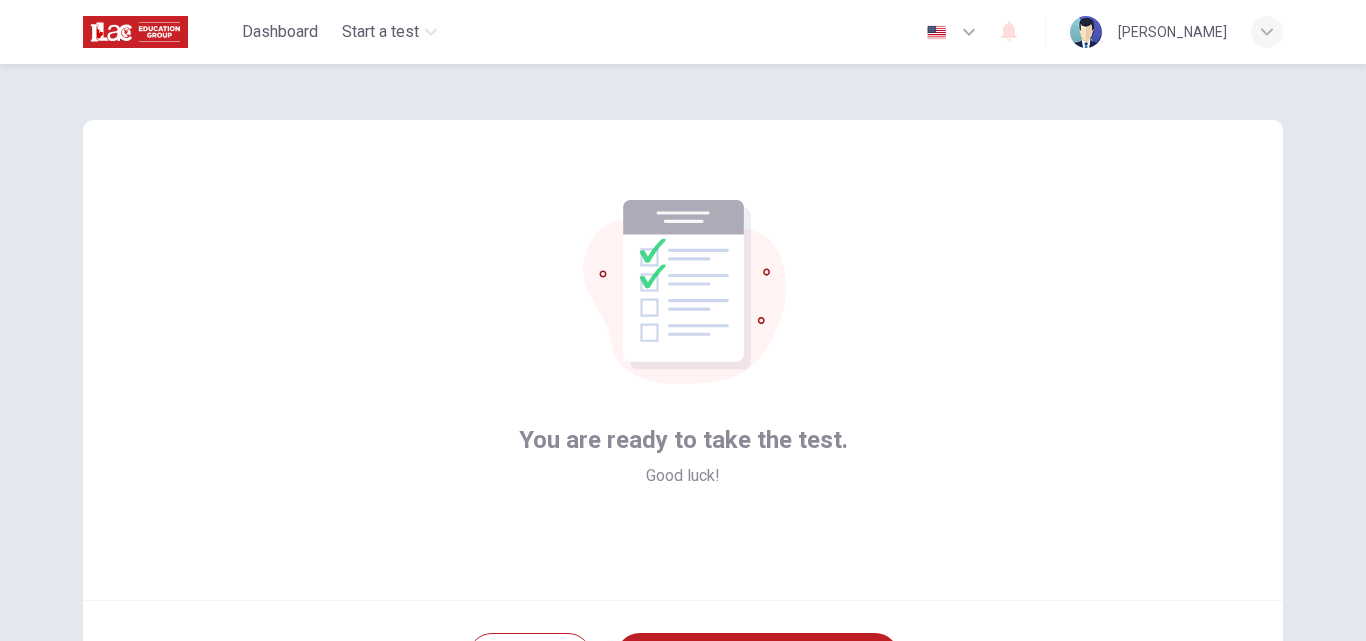 scroll, scrollTop: 192, scrollLeft: 0, axis: vertical 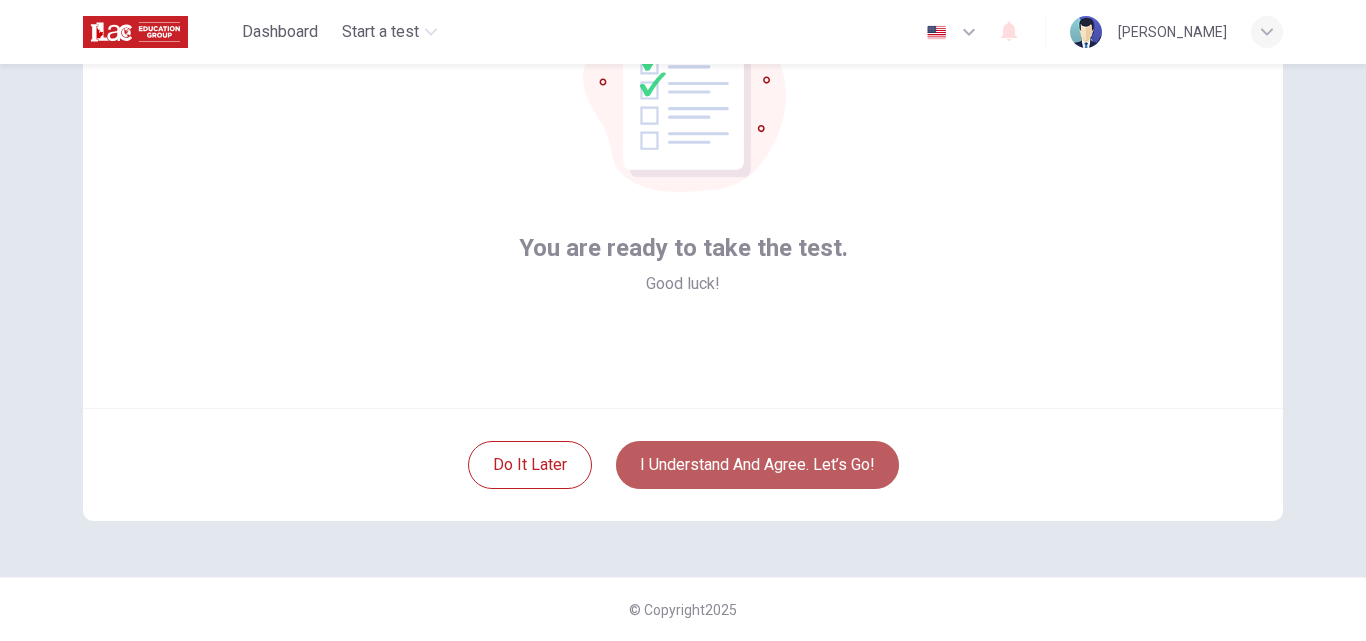 click on "I understand and agree. Let’s go!" at bounding box center [757, 465] 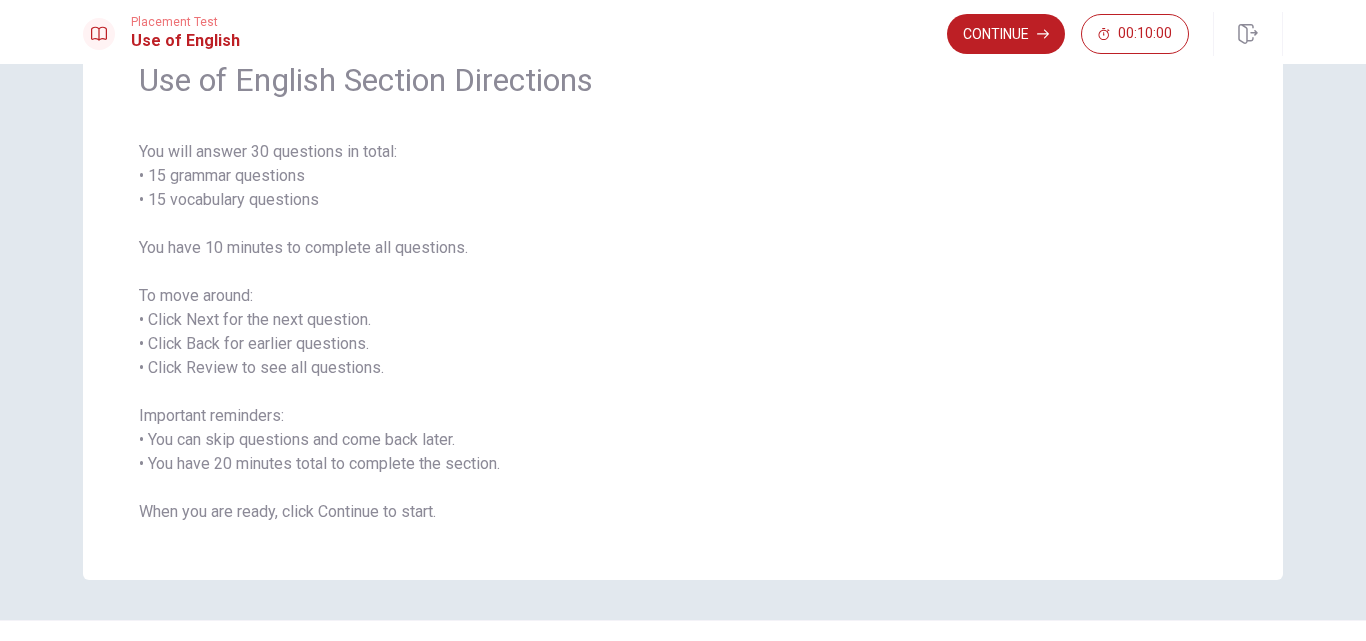 scroll, scrollTop: 143, scrollLeft: 0, axis: vertical 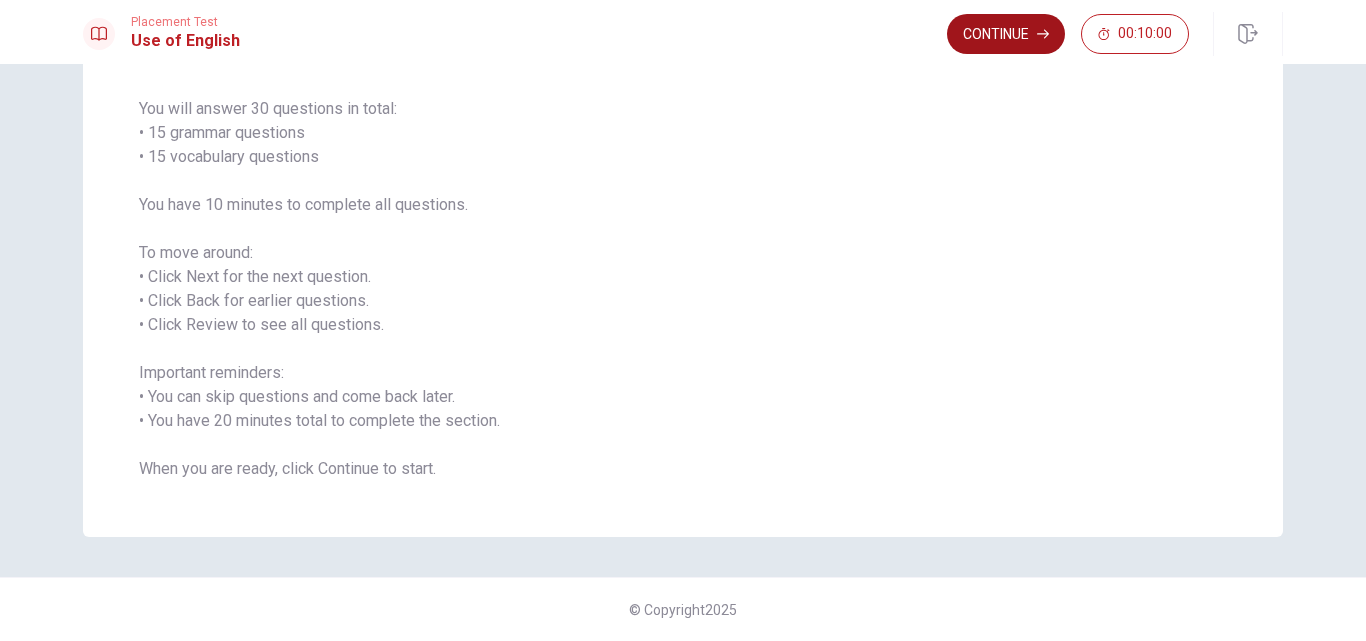 click on "Continue" at bounding box center [1006, 34] 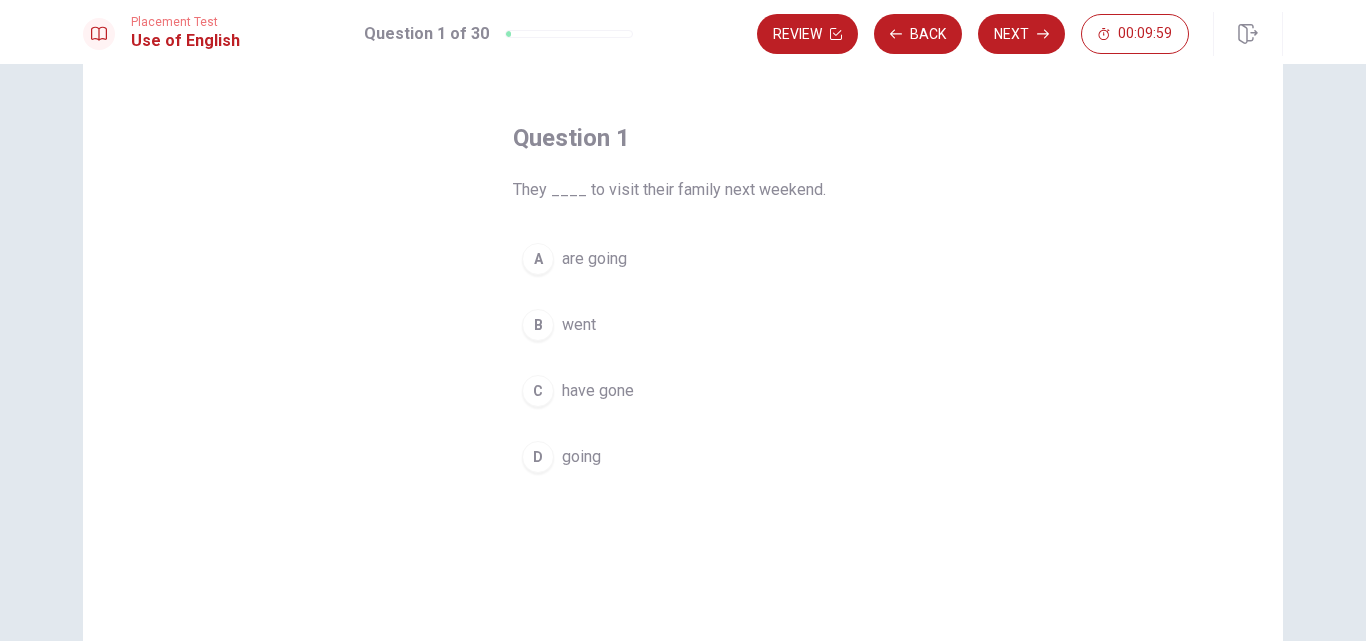 scroll, scrollTop: 100, scrollLeft: 0, axis: vertical 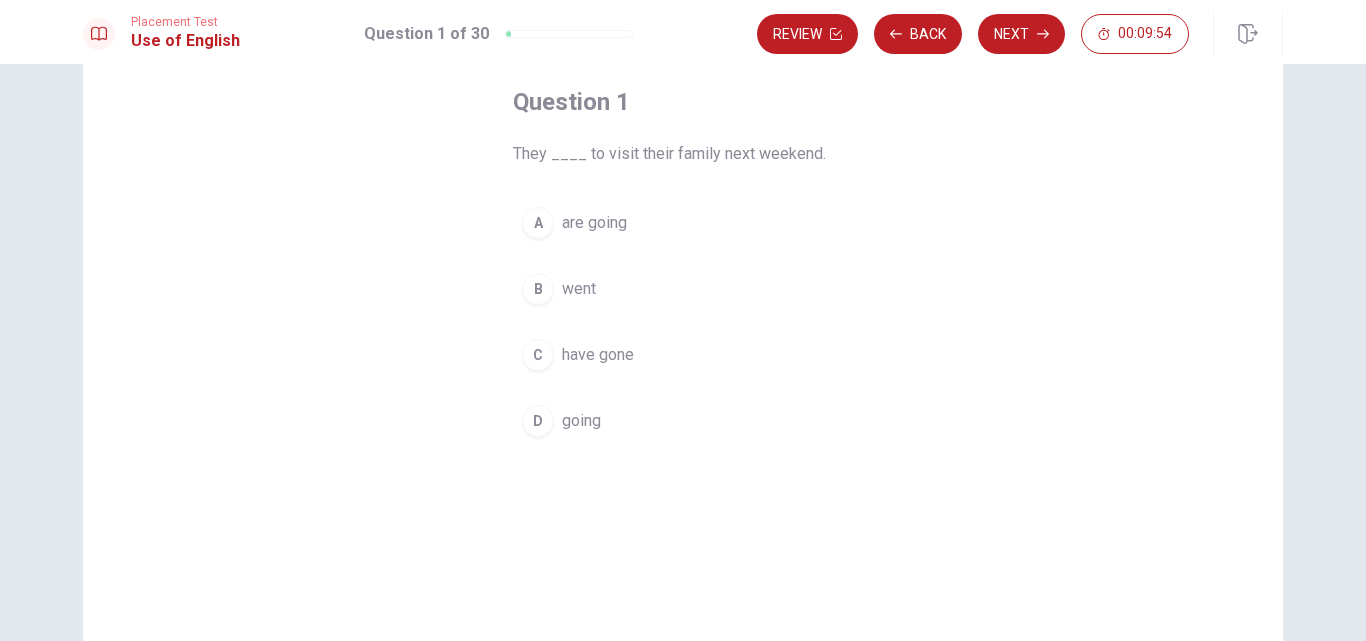 click on "A" at bounding box center (538, 223) 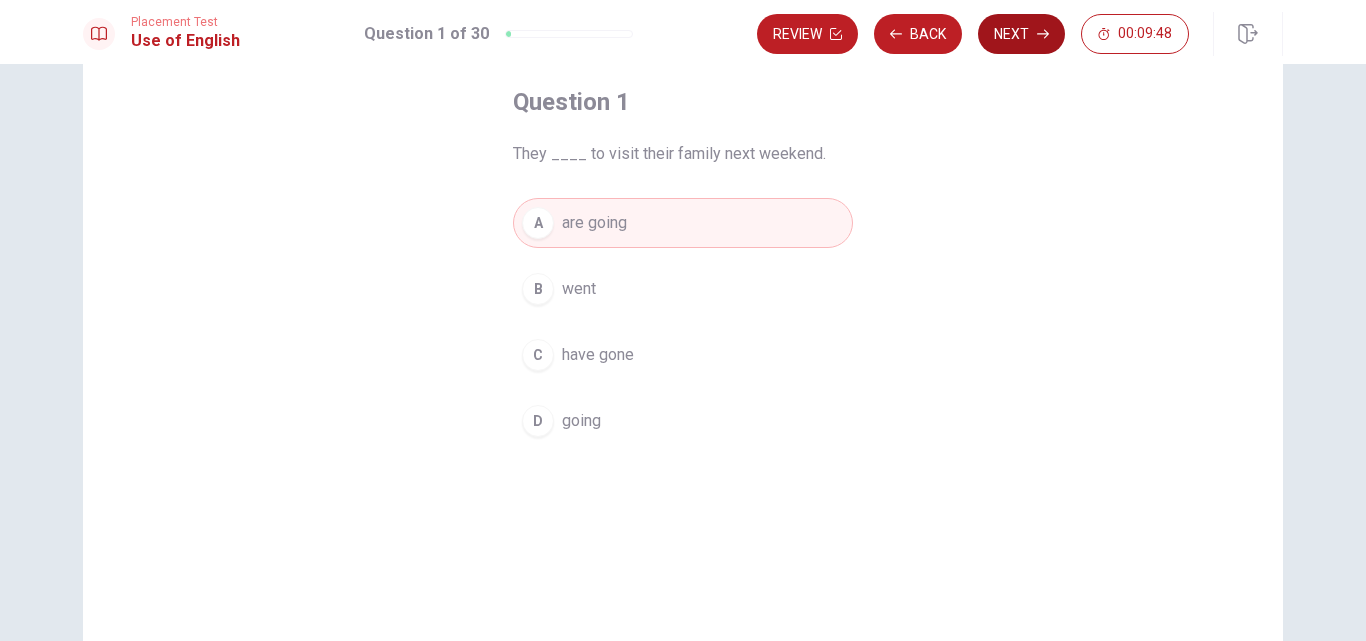 click on "Next" at bounding box center [1021, 34] 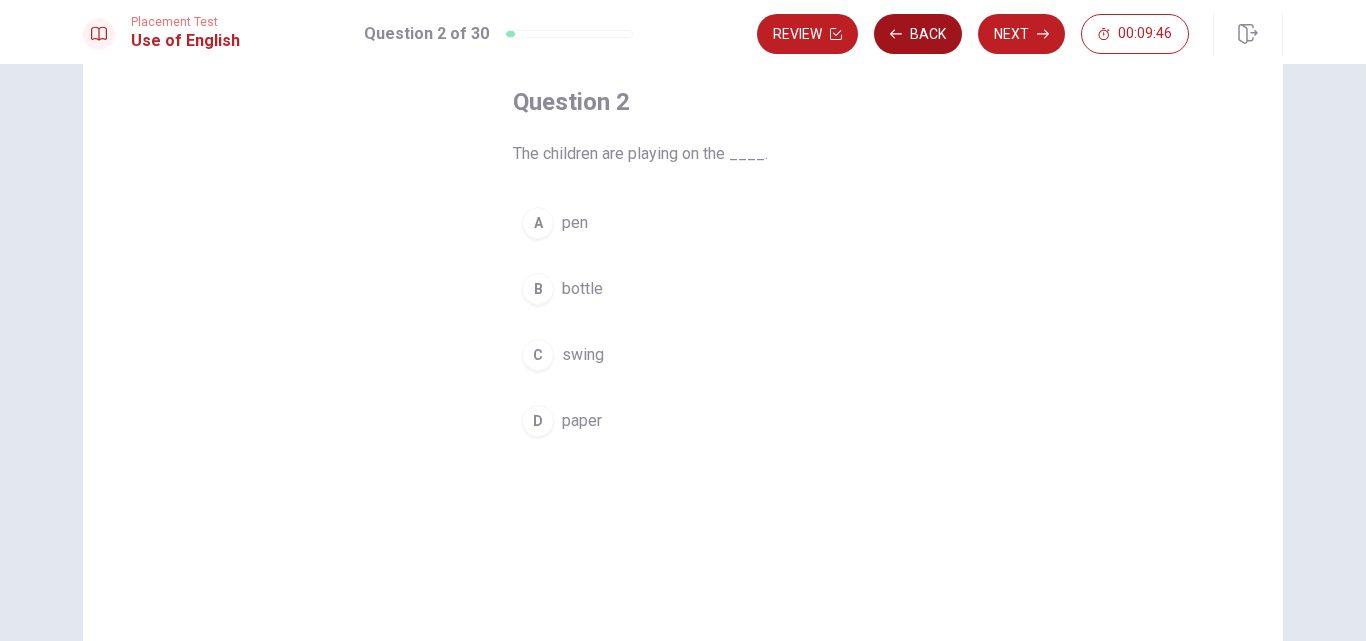 click on "Back" at bounding box center (918, 34) 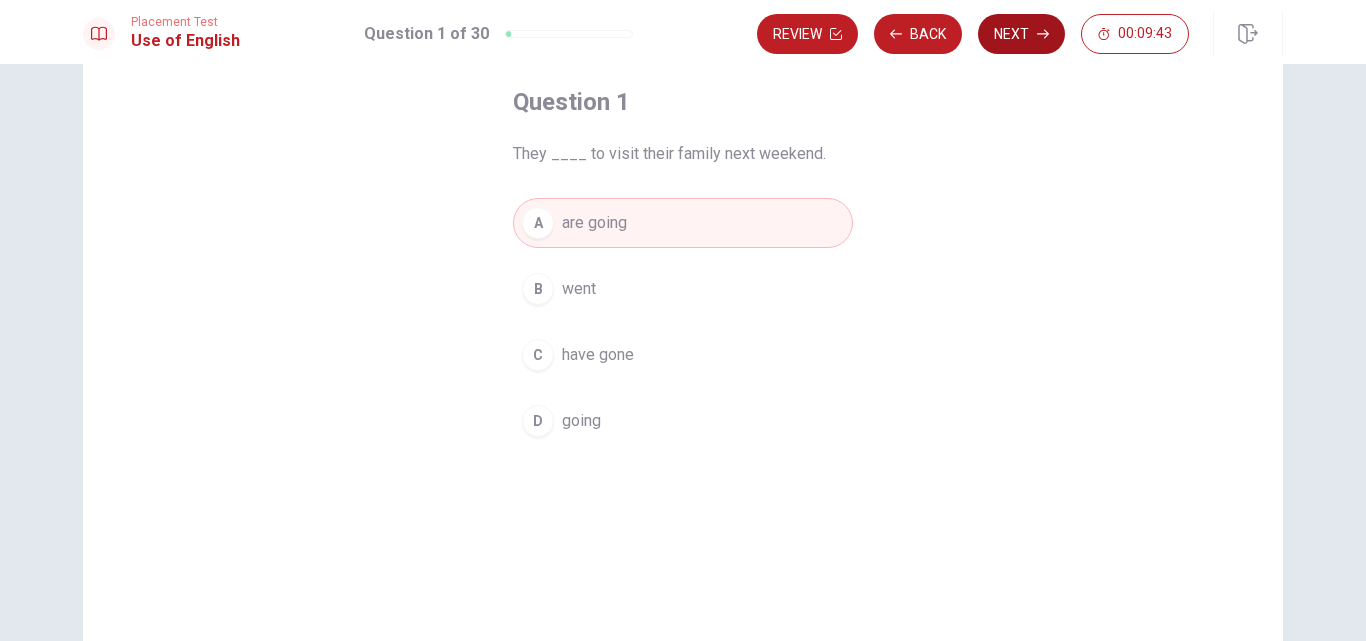click 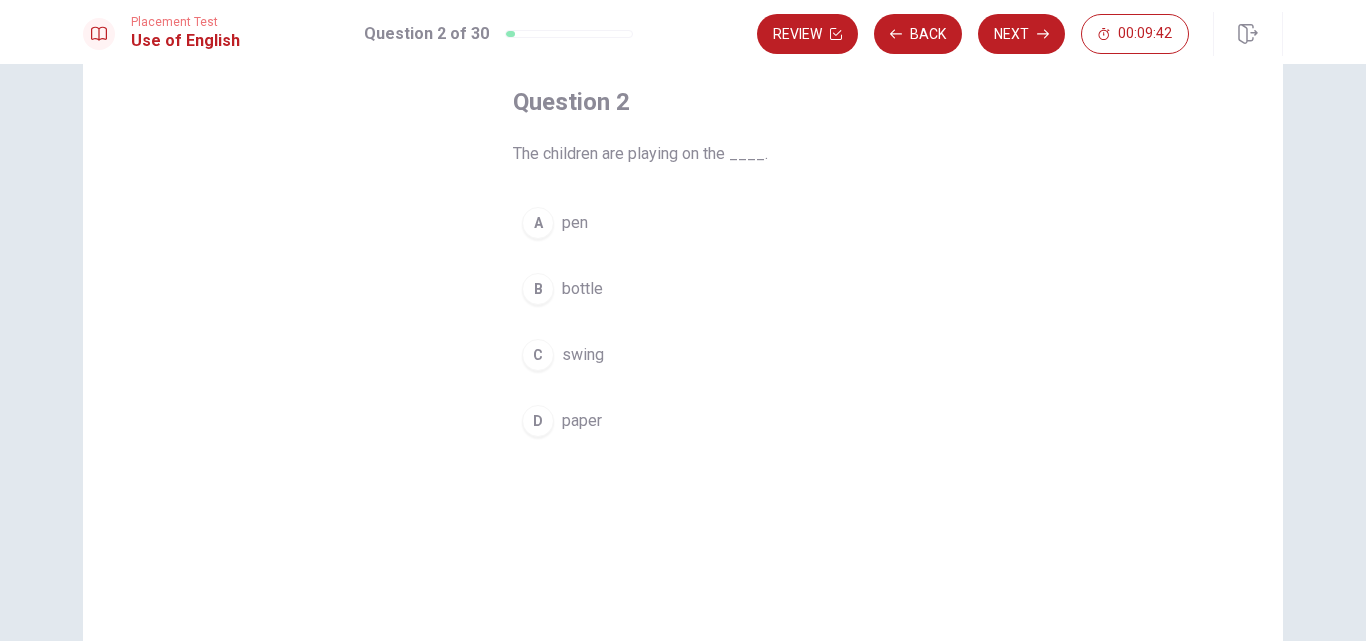 drag, startPoint x: 561, startPoint y: 156, endPoint x: 685, endPoint y: 156, distance: 124 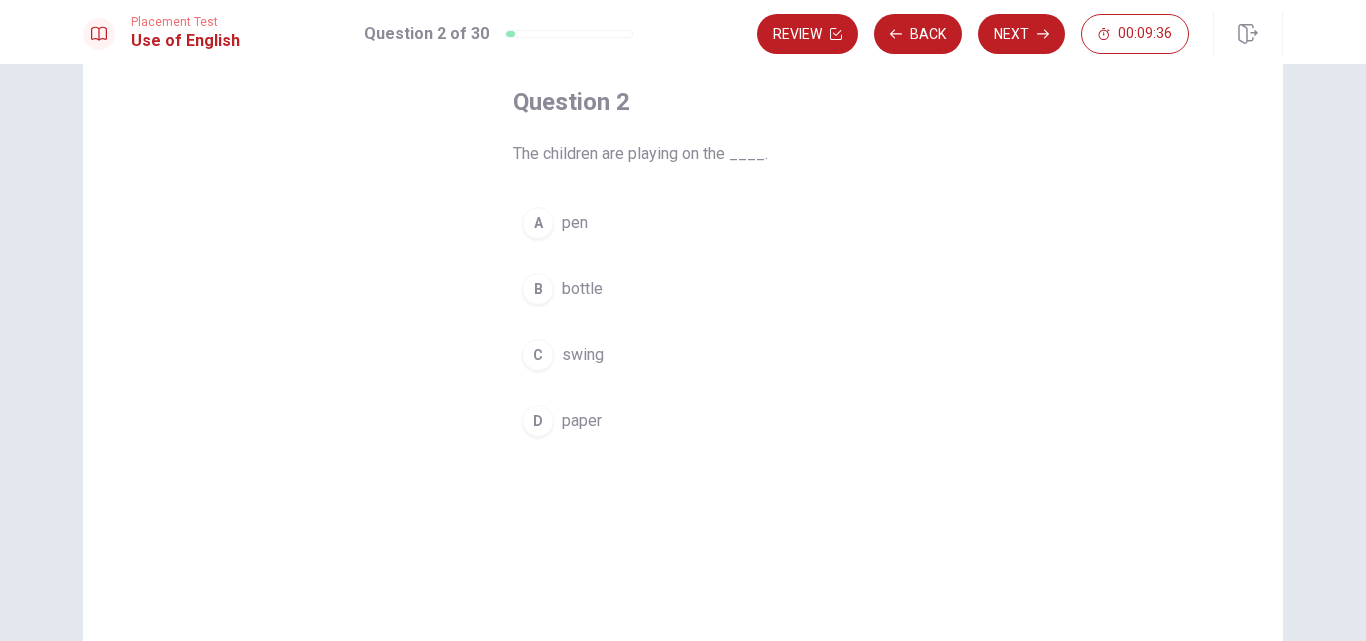click on "swing" at bounding box center (583, 355) 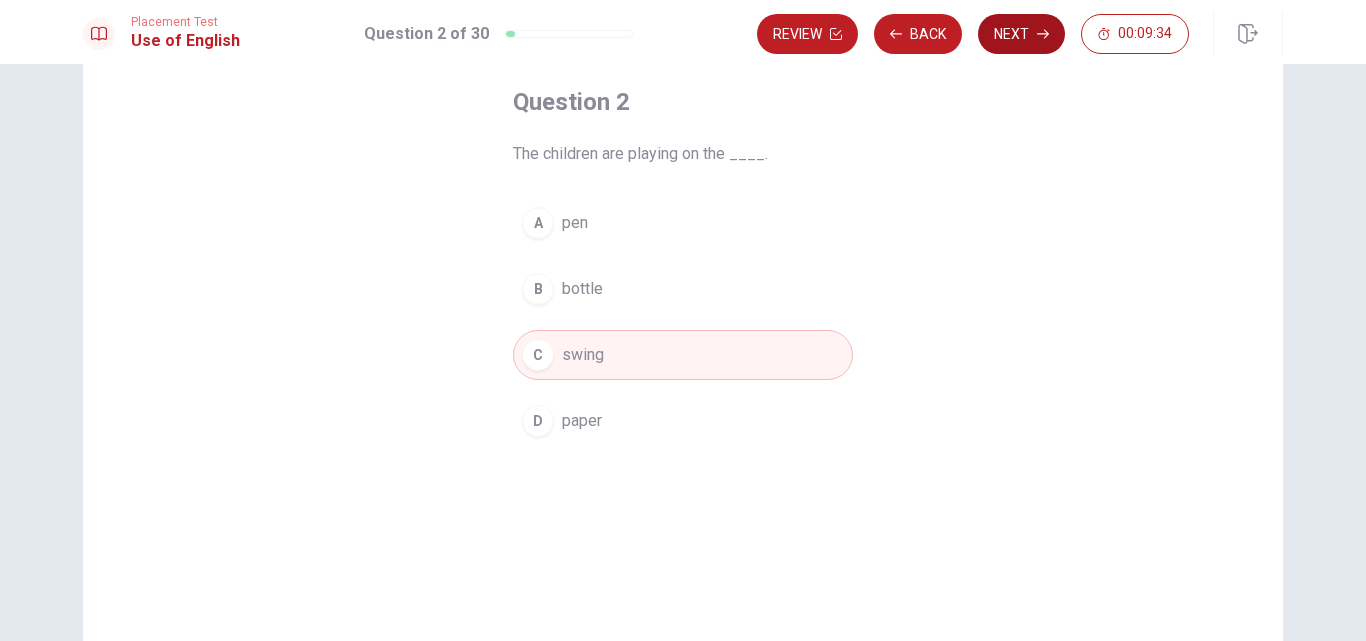 click on "Next" at bounding box center [1021, 34] 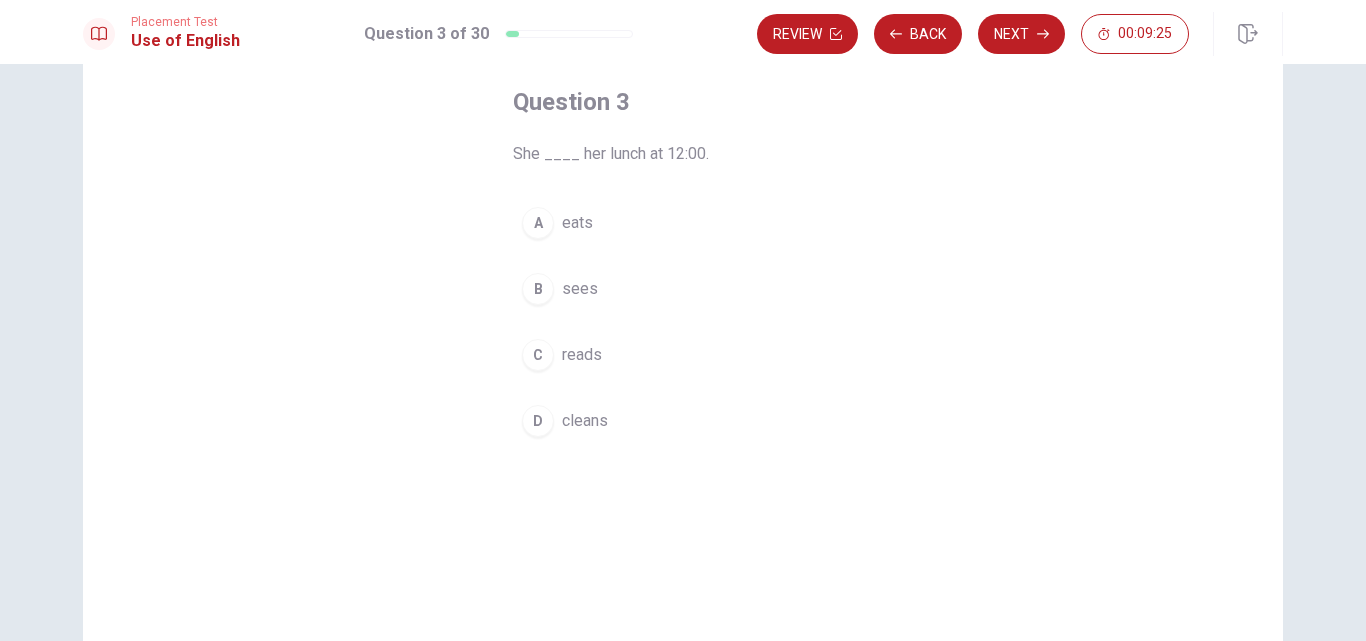 click on "A" at bounding box center [538, 223] 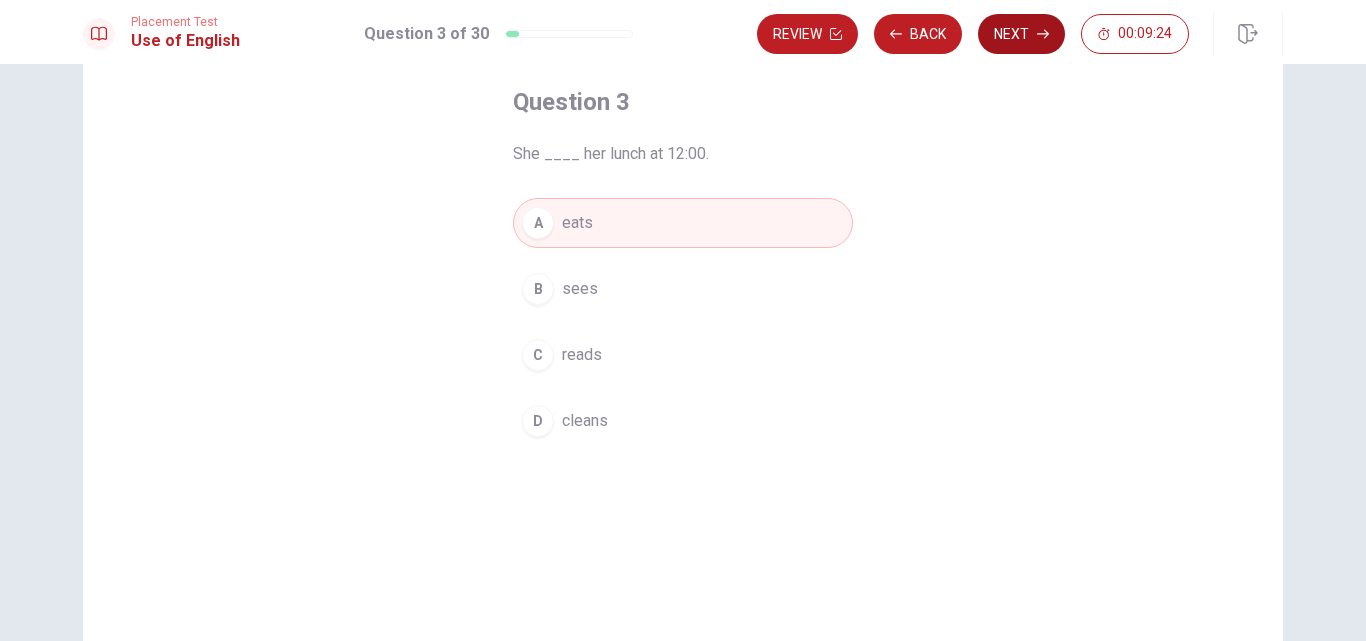 click on "Next" at bounding box center (1021, 34) 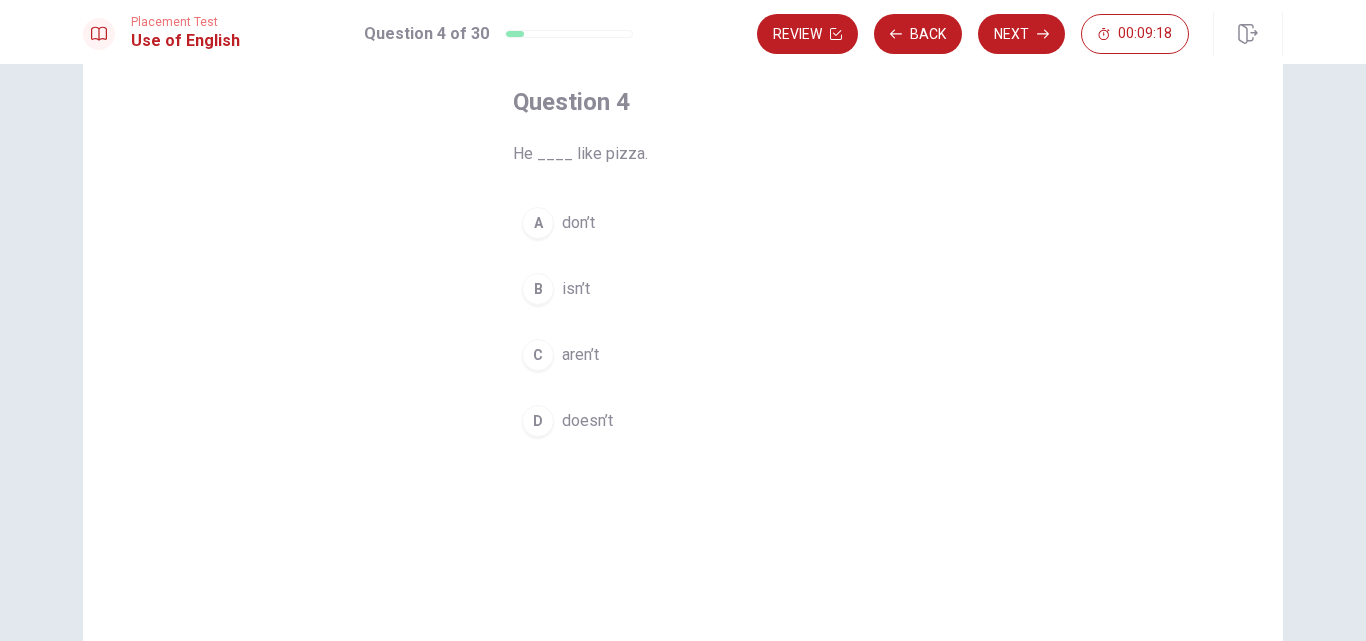 click on "doesn’t" at bounding box center (587, 421) 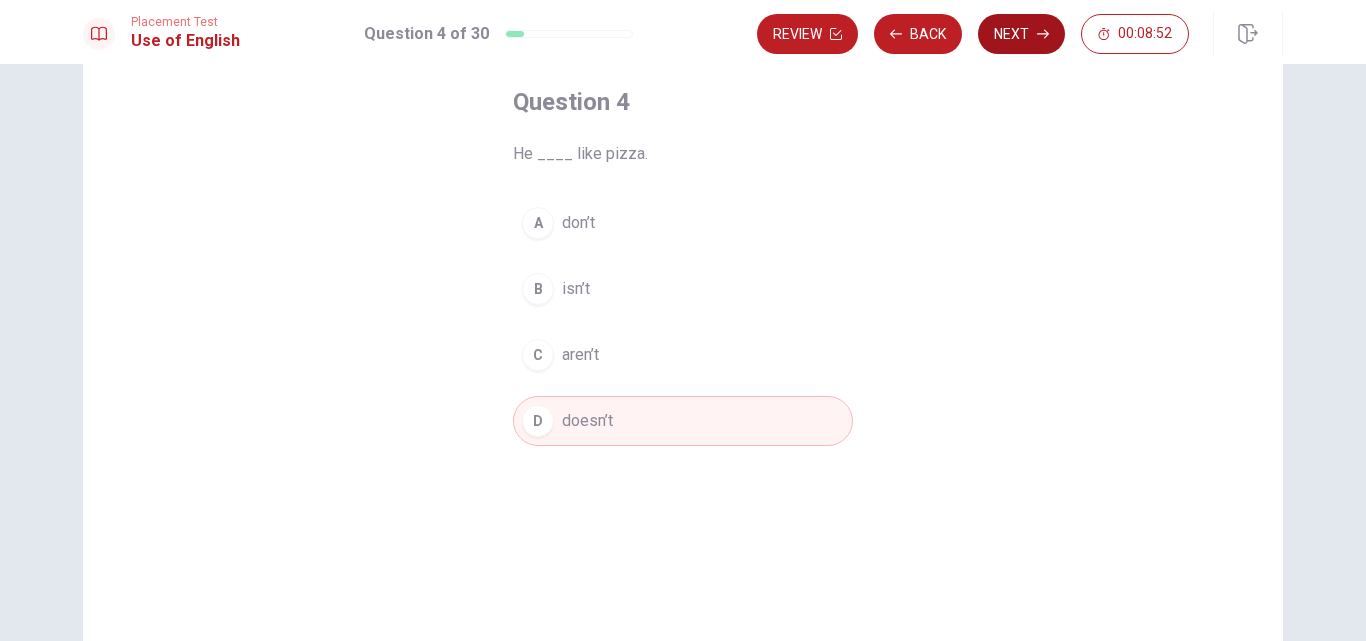 click on "Next" at bounding box center (1021, 34) 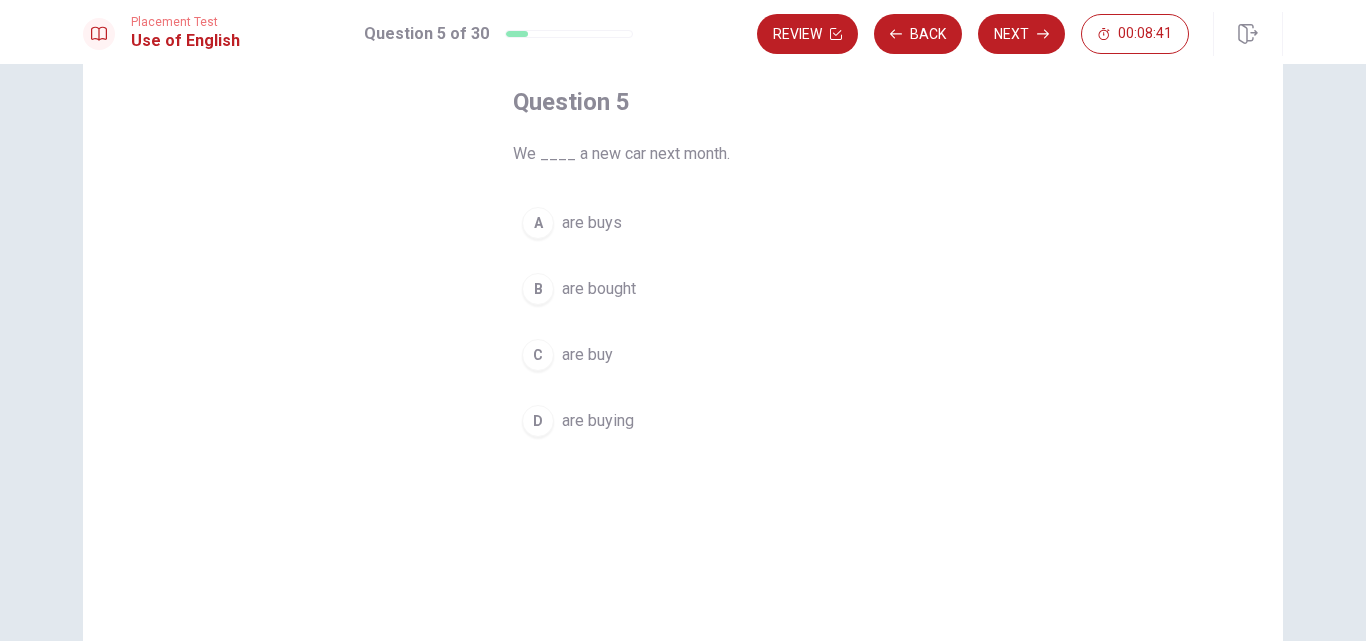 click on "are buying" at bounding box center (598, 421) 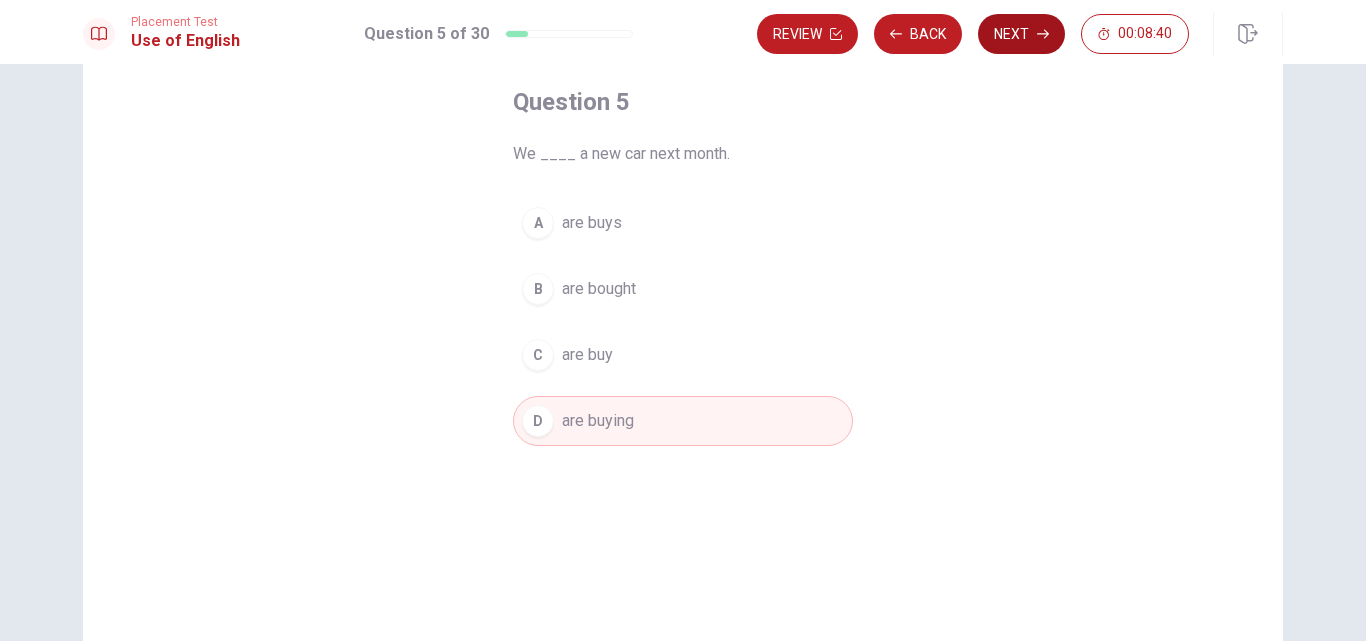 click on "Next" at bounding box center (1021, 34) 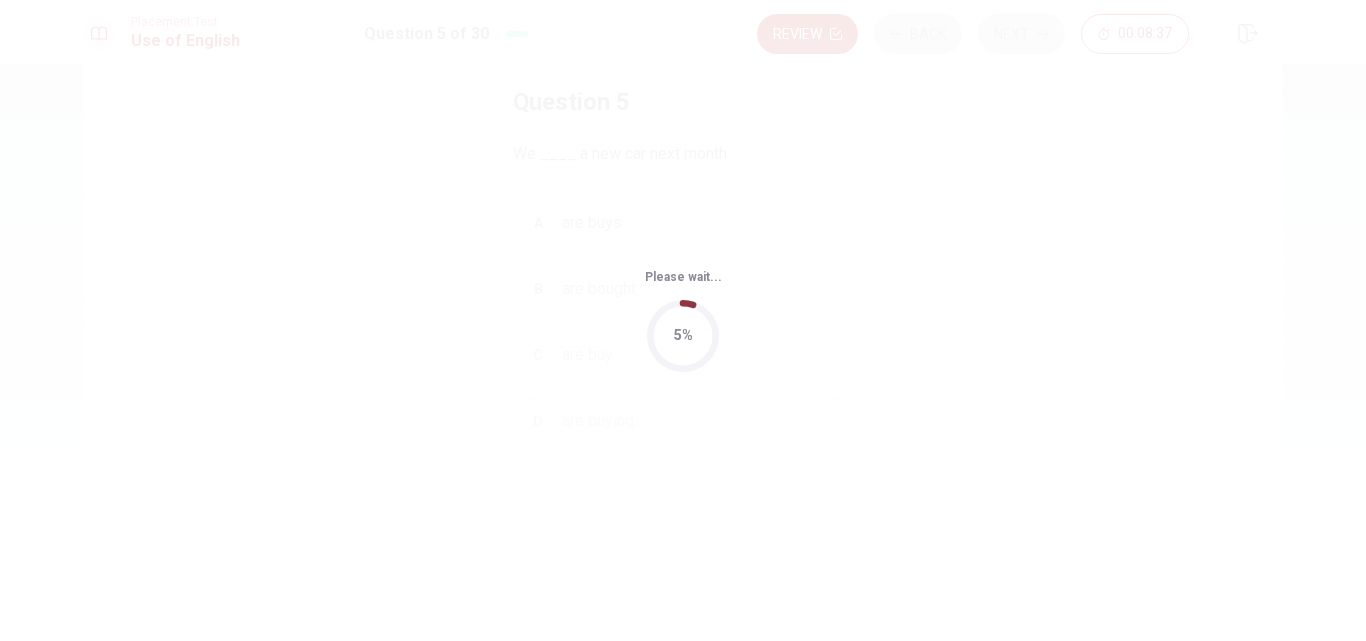 scroll, scrollTop: 0, scrollLeft: 0, axis: both 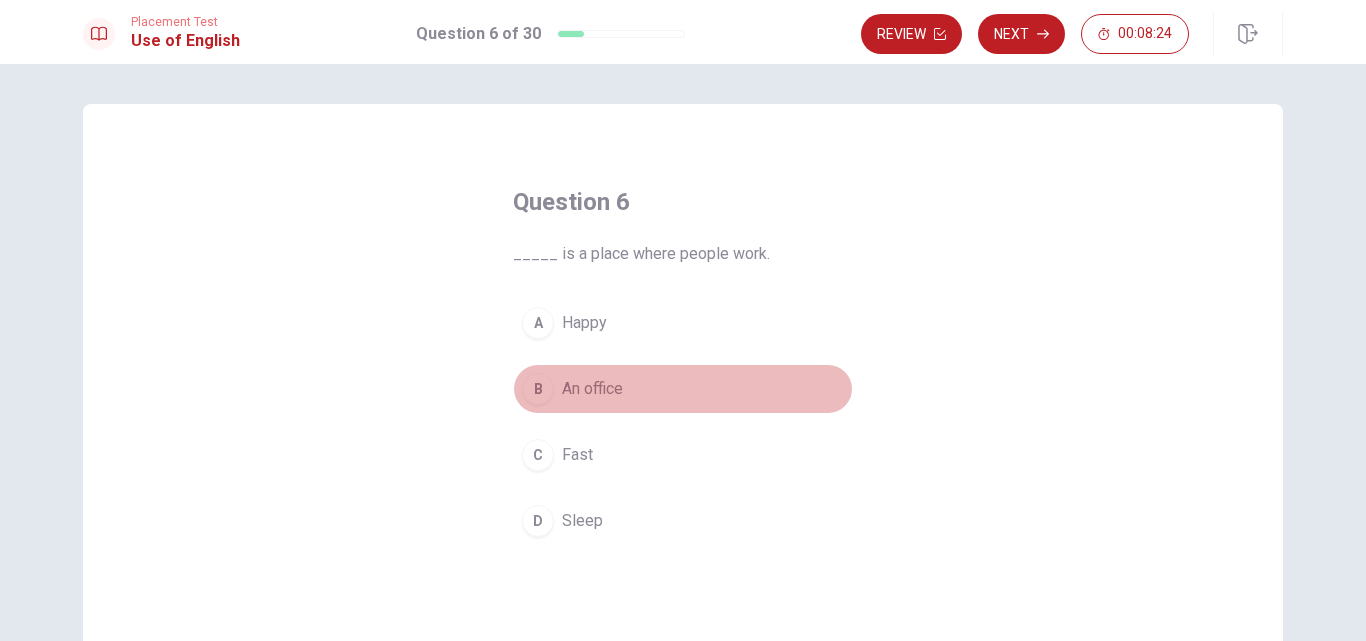 click on "B" at bounding box center [538, 389] 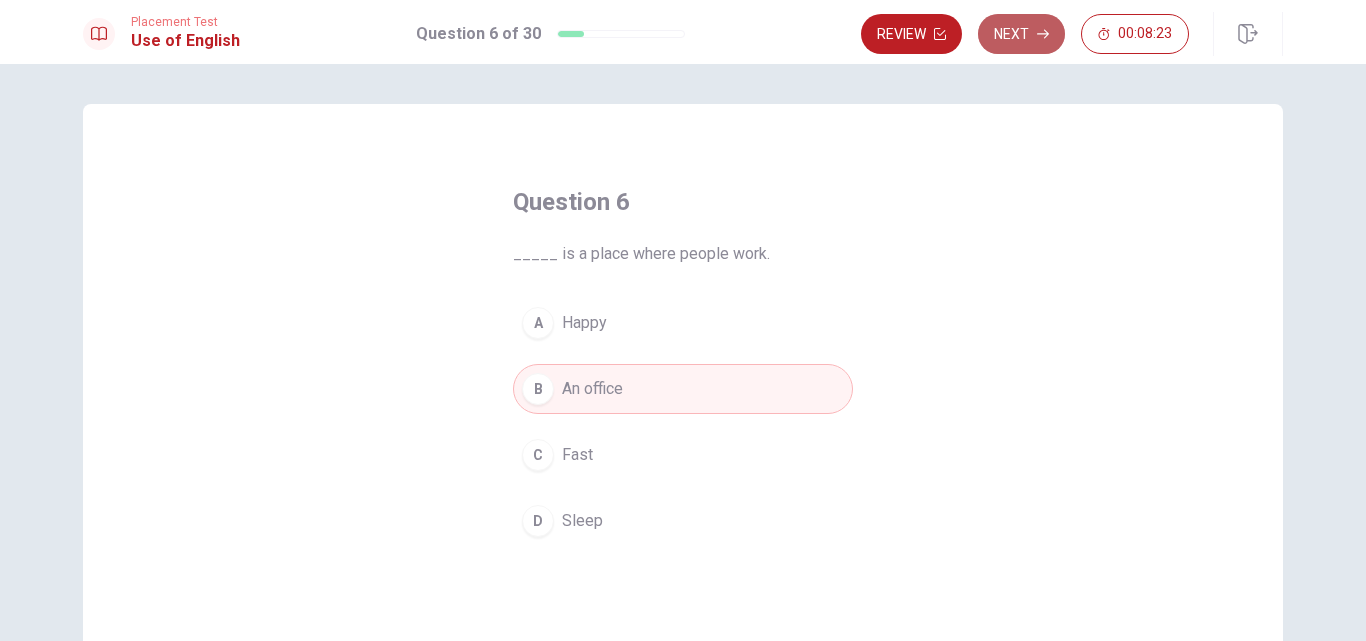 click on "Next" at bounding box center [1021, 34] 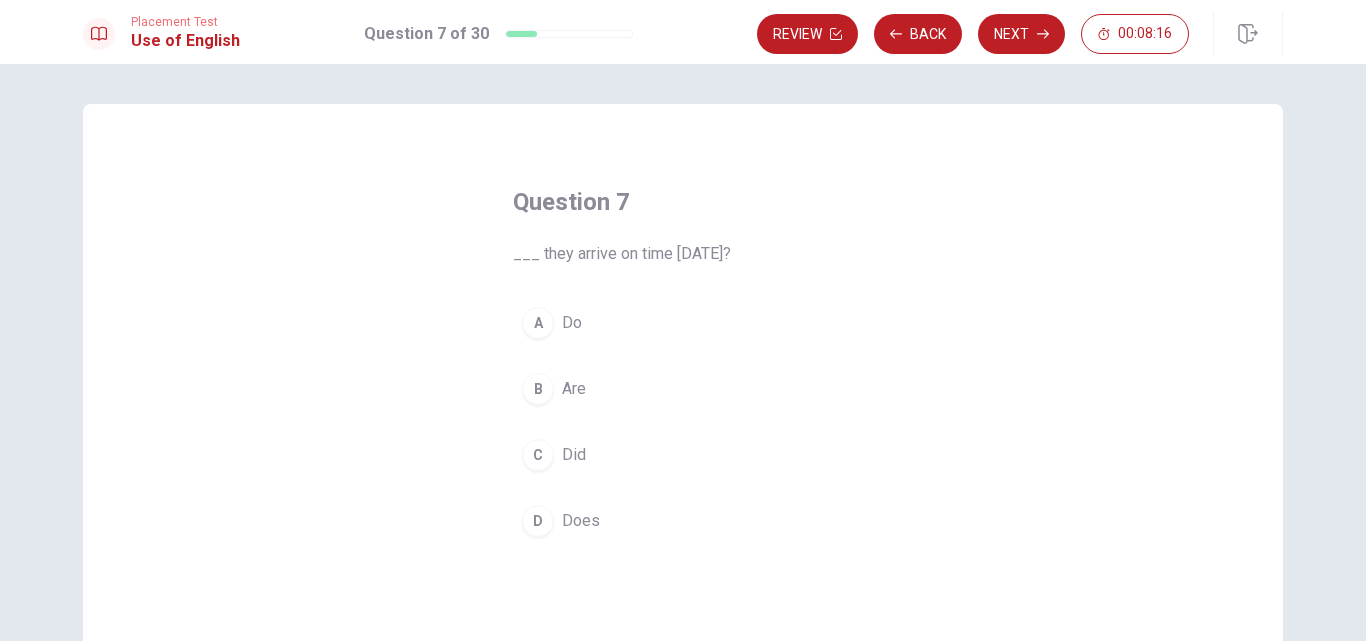 click on "B" at bounding box center (538, 389) 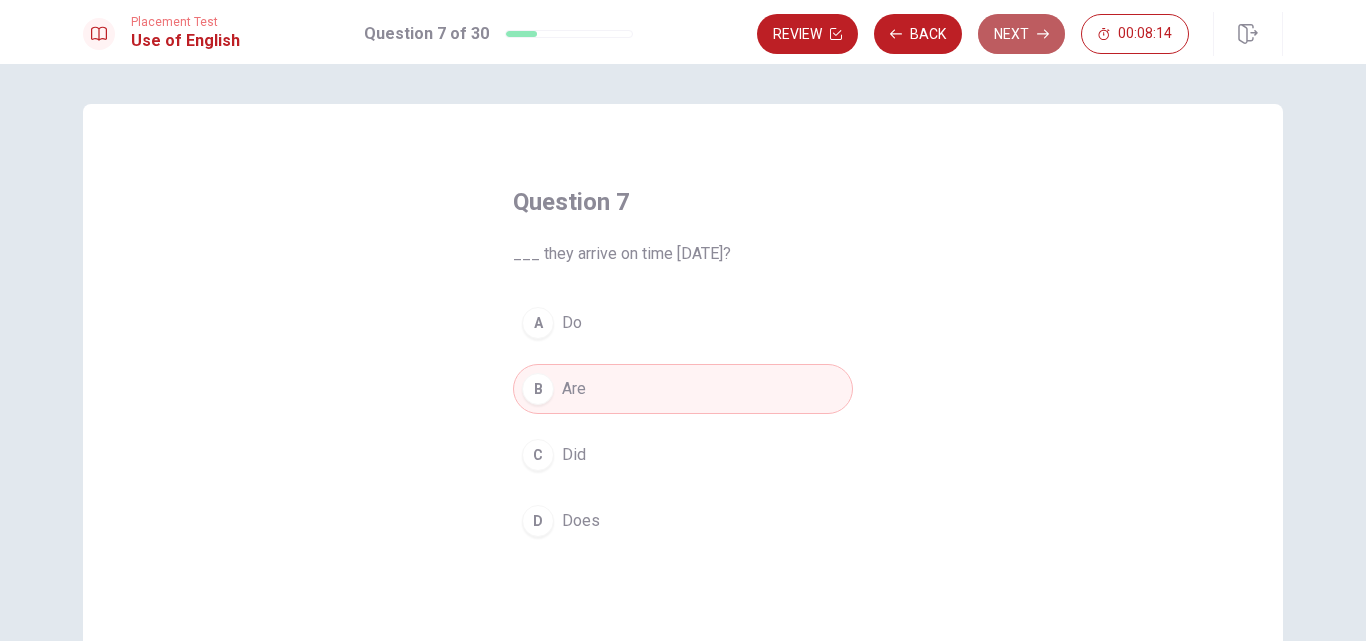click on "Next" at bounding box center (1021, 34) 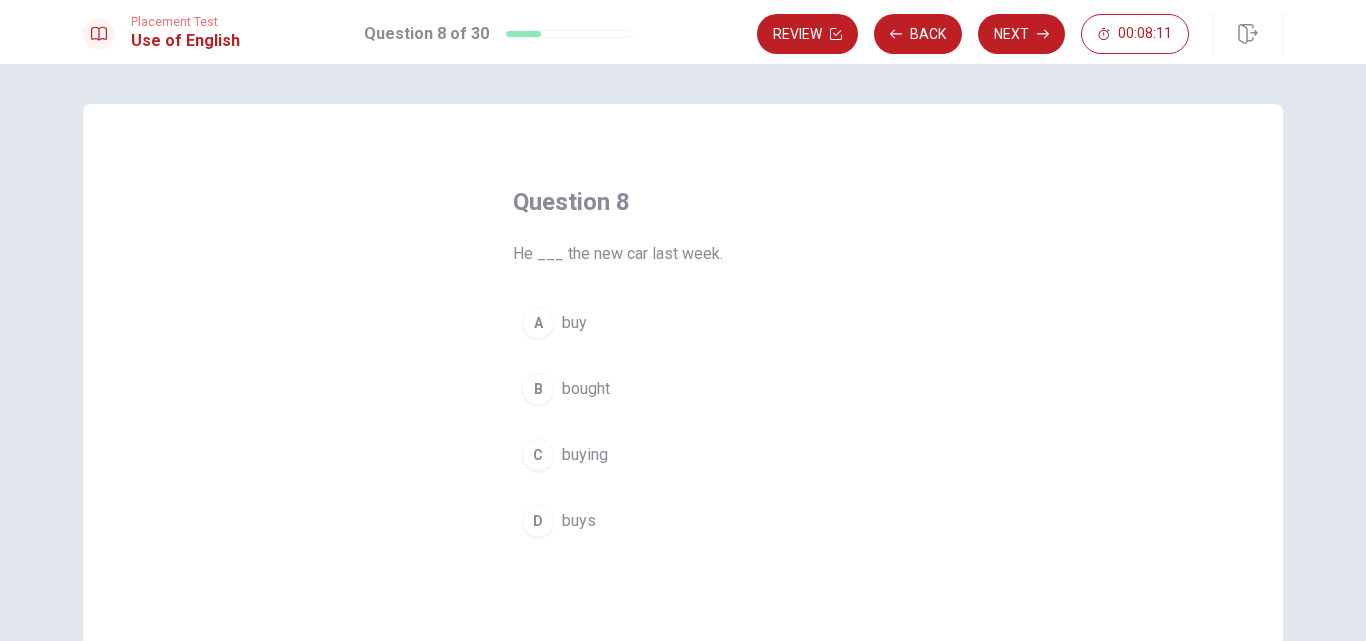 click on "B" at bounding box center [538, 389] 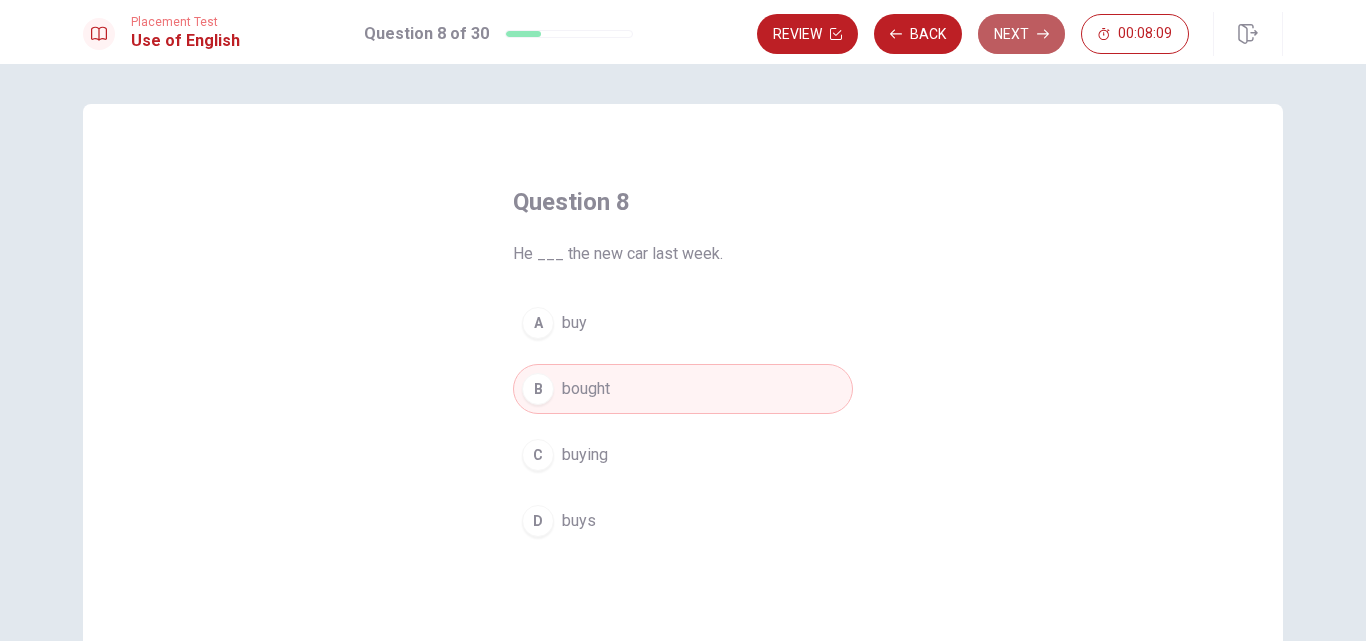 click 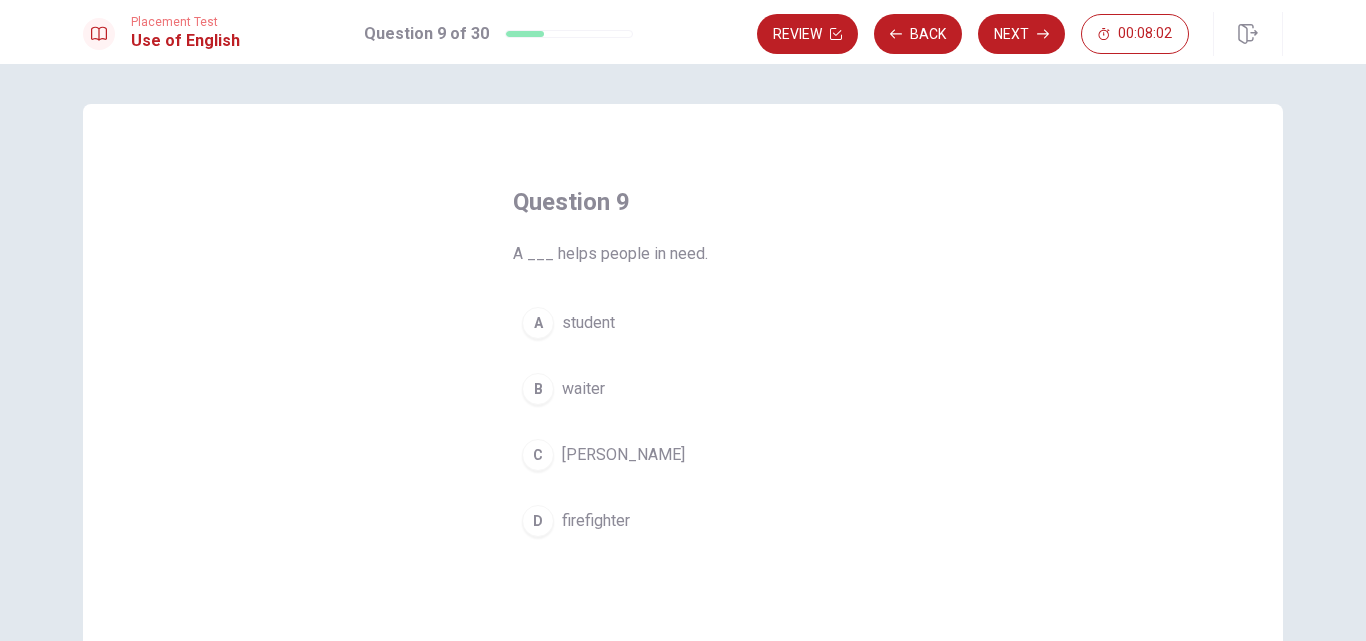 click on "firefighter" at bounding box center [596, 521] 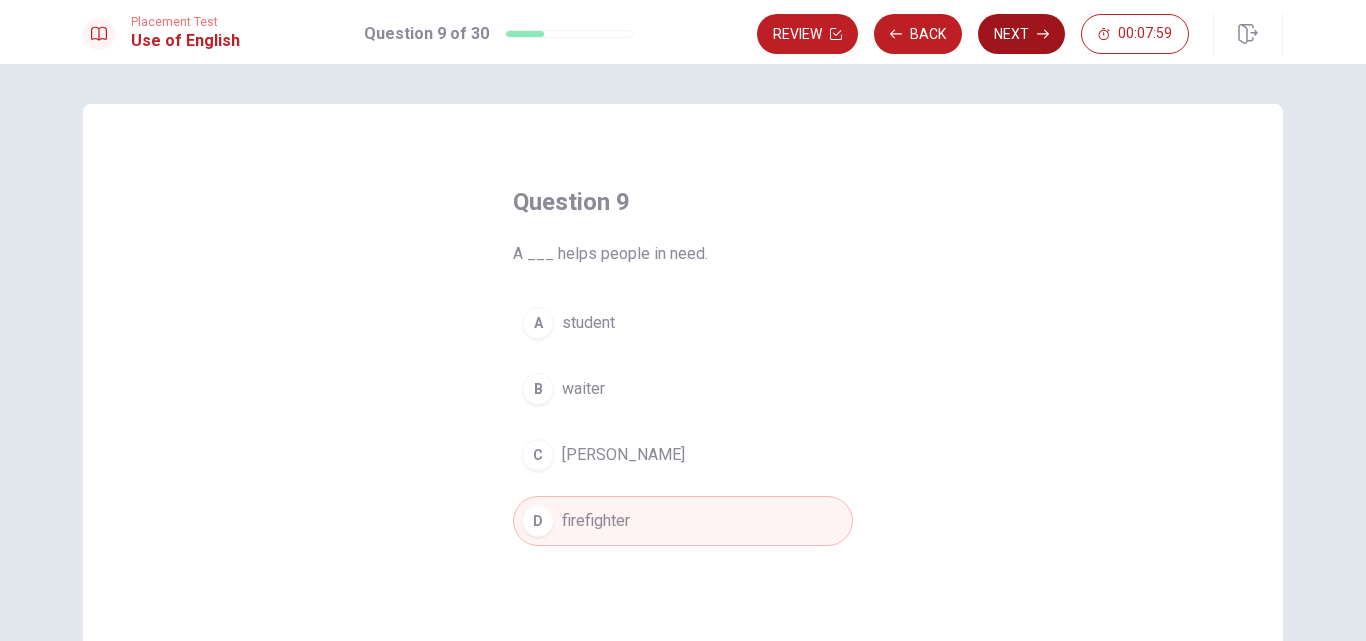 click on "Next" at bounding box center [1021, 34] 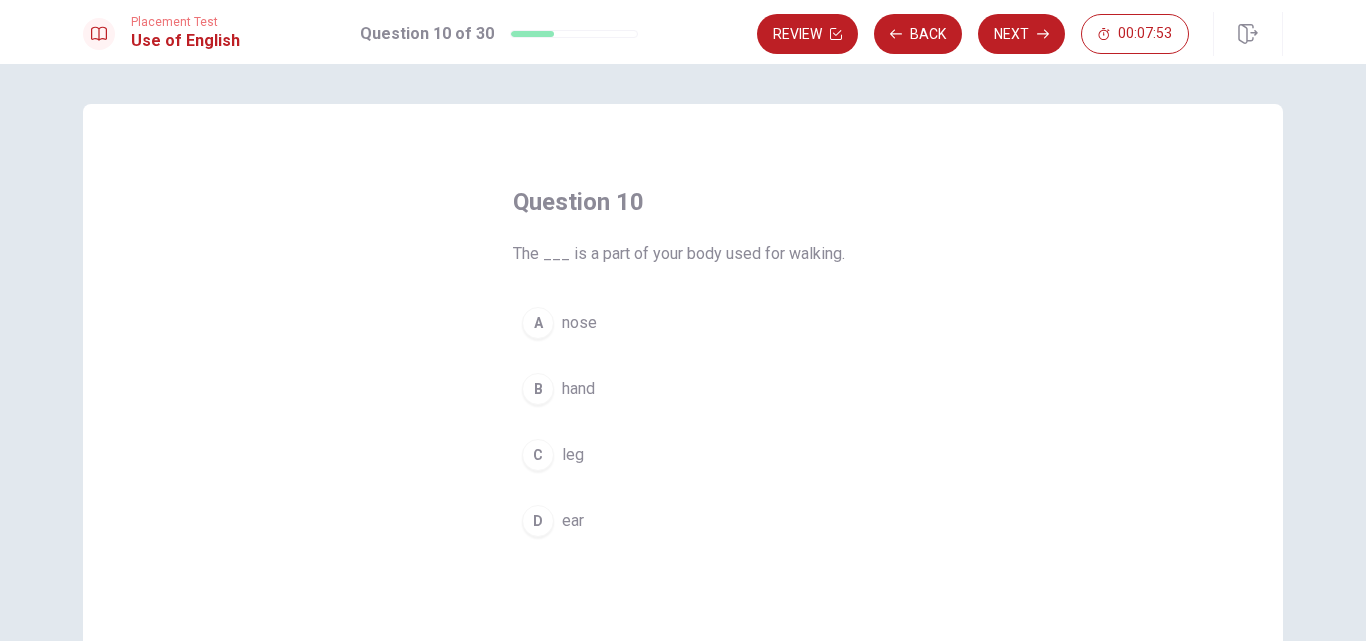 drag, startPoint x: 529, startPoint y: 456, endPoint x: 545, endPoint y: 442, distance: 21.260292 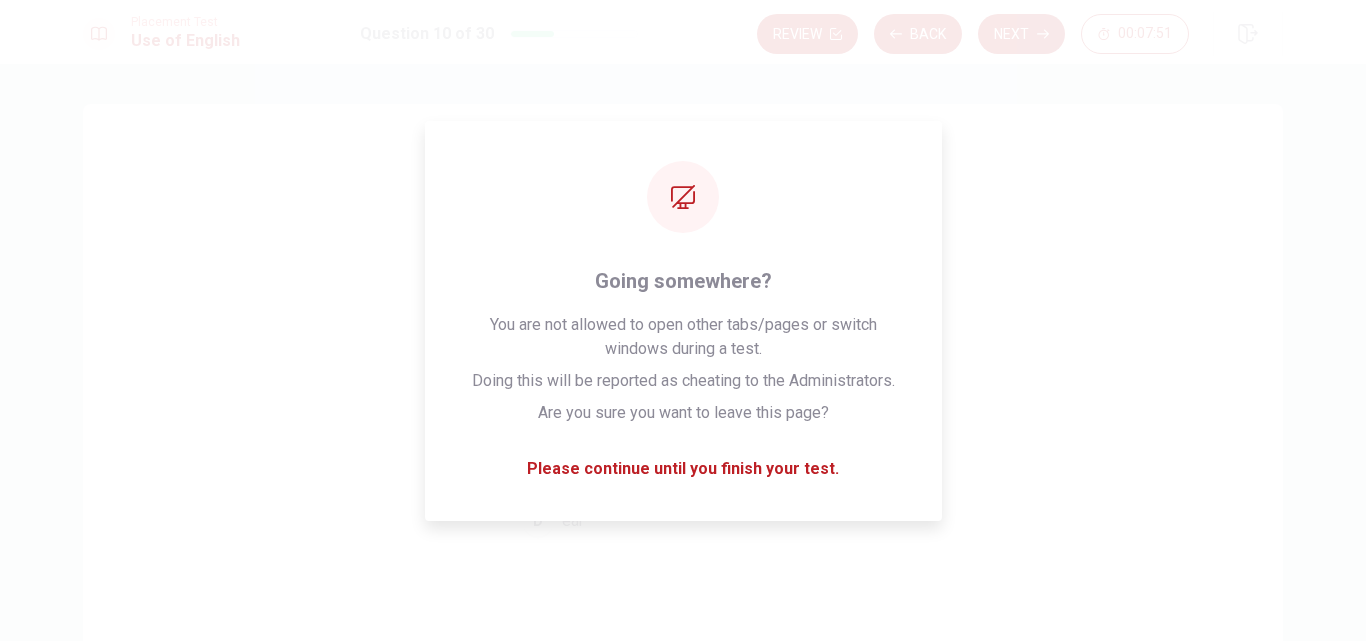 click on "Review Back Next 00:07:51" at bounding box center [973, 34] 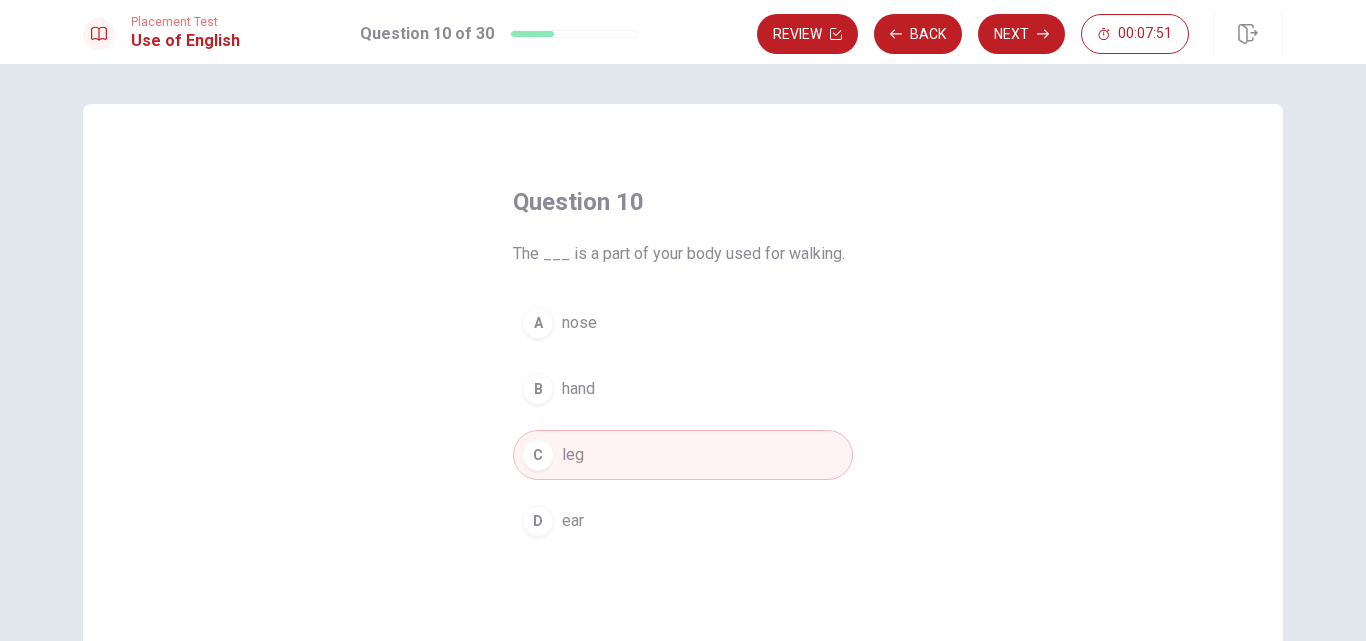 click on "Next" at bounding box center (1021, 34) 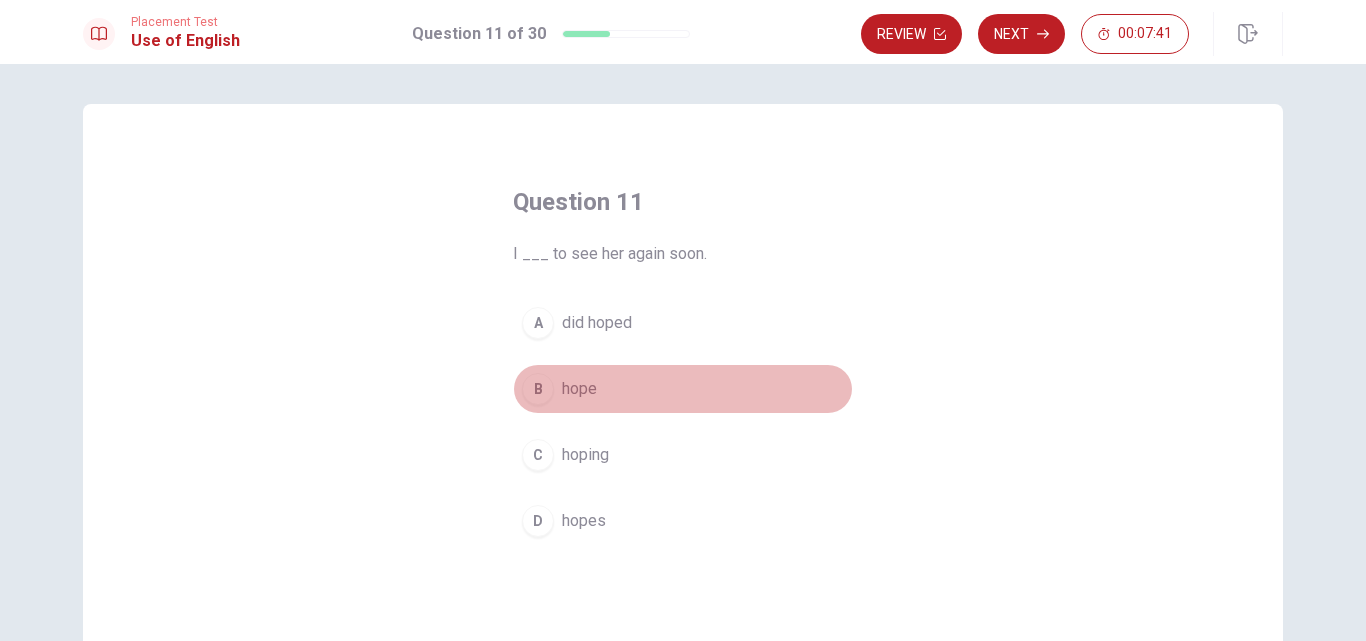 click on "hope" at bounding box center [579, 389] 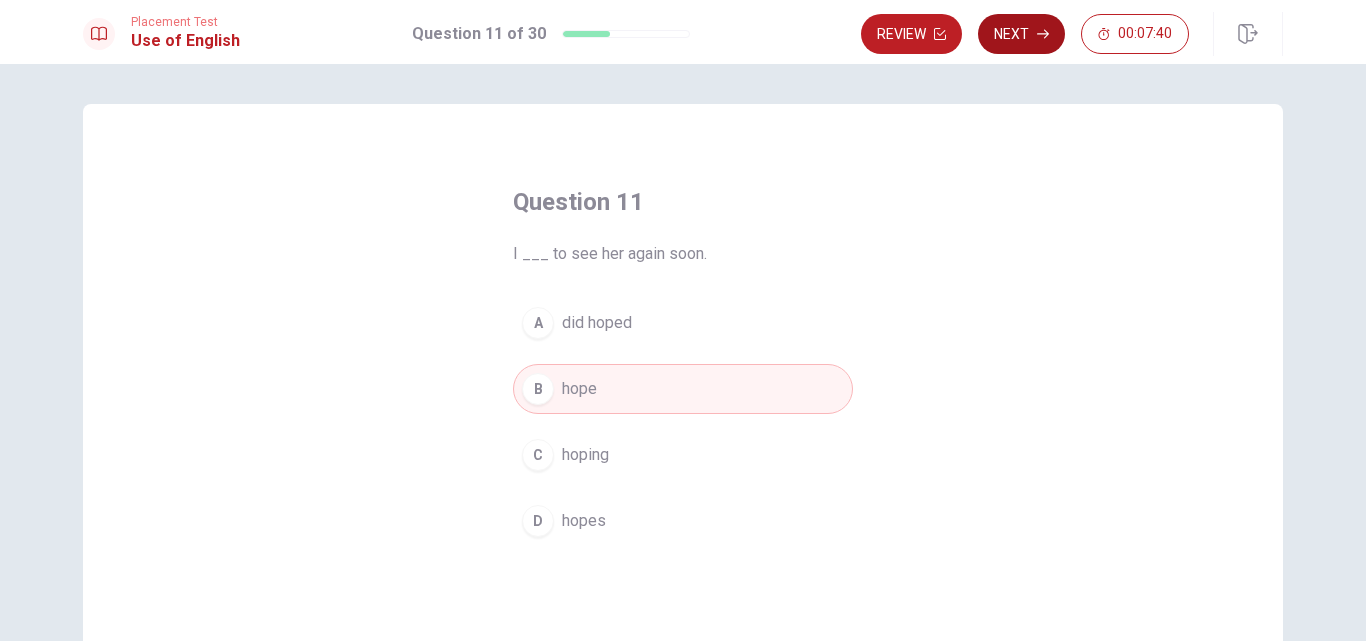 click on "Next" at bounding box center (1021, 34) 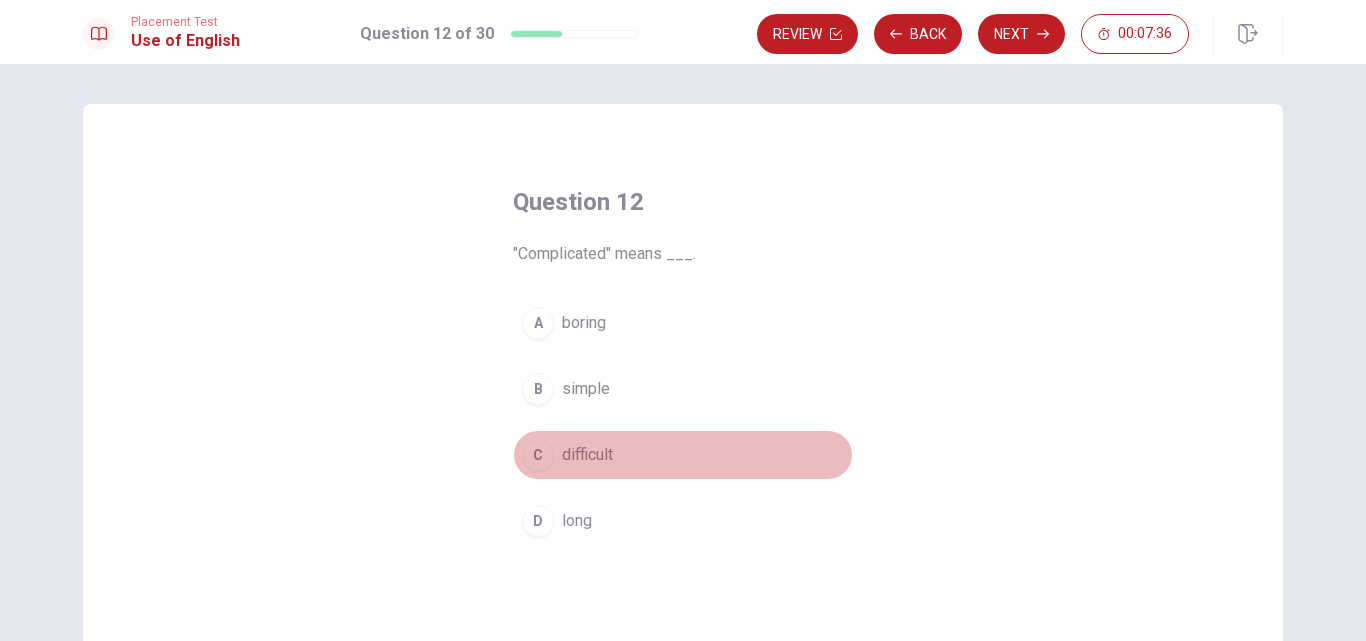 click on "difficult" at bounding box center (587, 455) 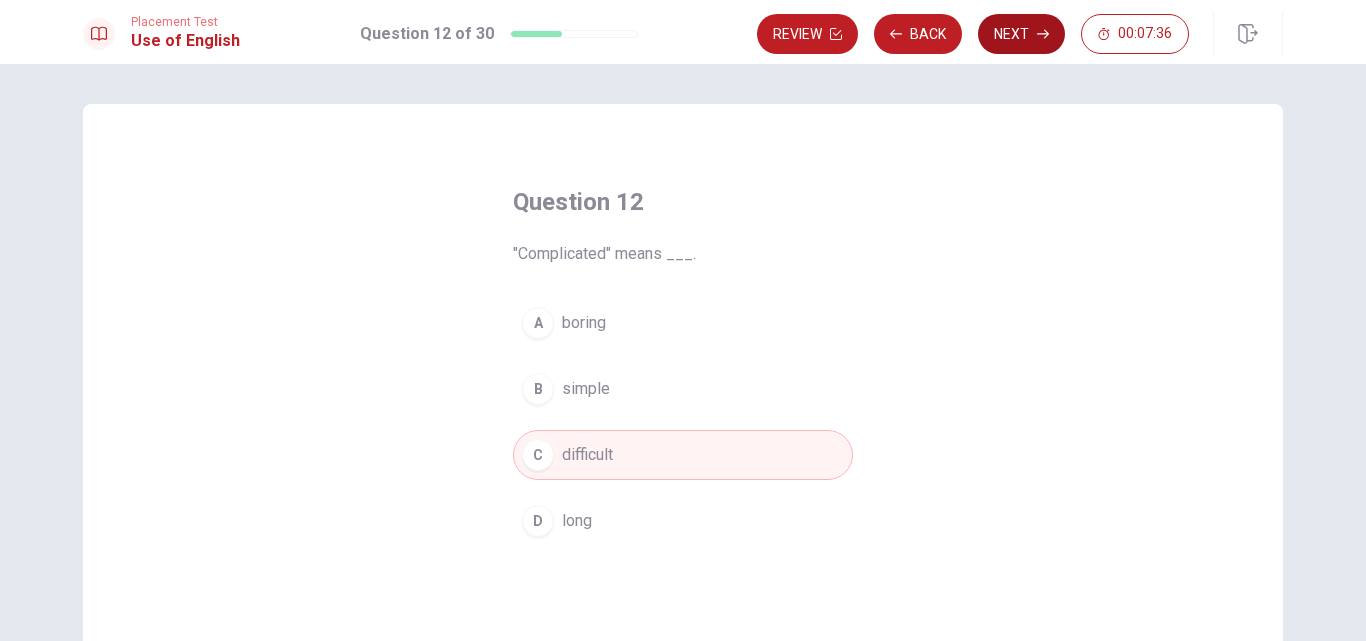 click 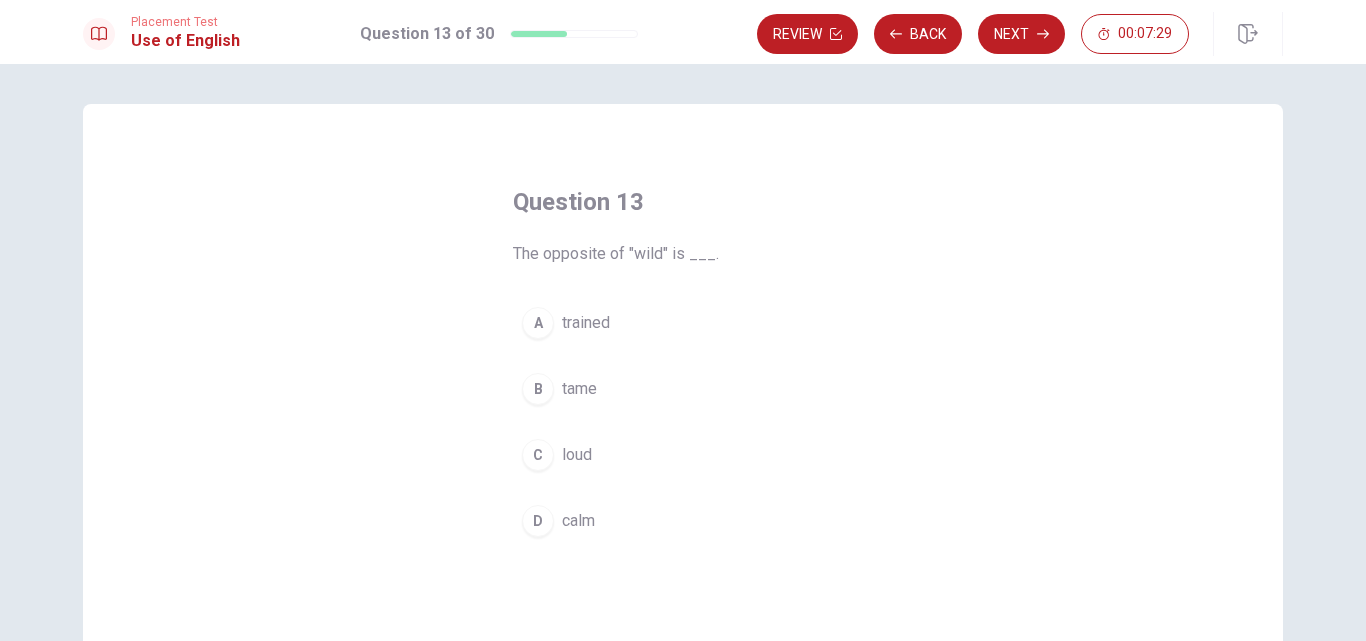 click on "calm" at bounding box center [578, 521] 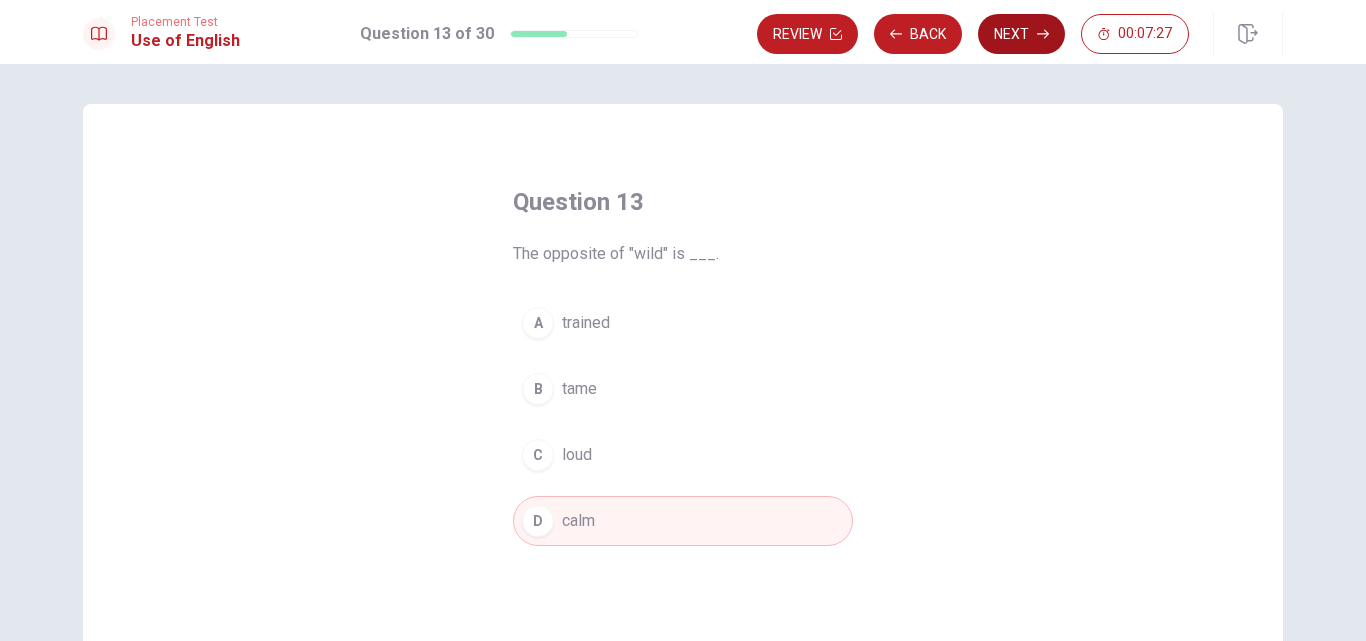 click on "Next" at bounding box center (1021, 34) 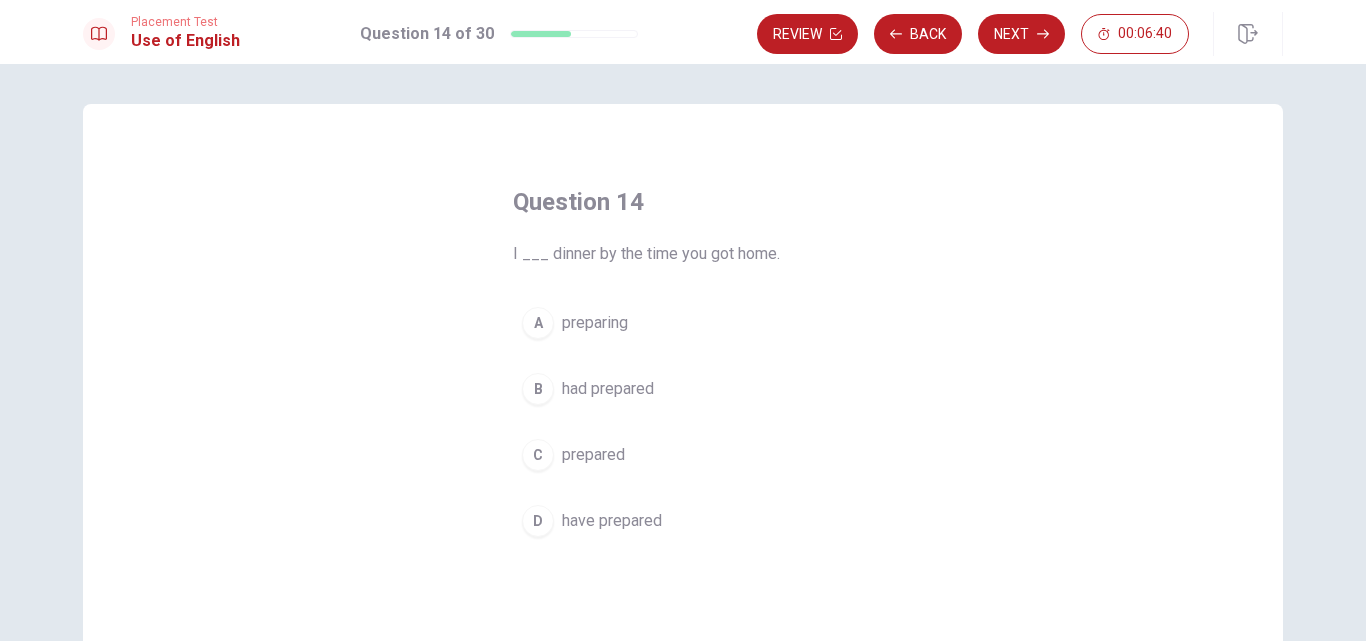 click on "D" at bounding box center (538, 521) 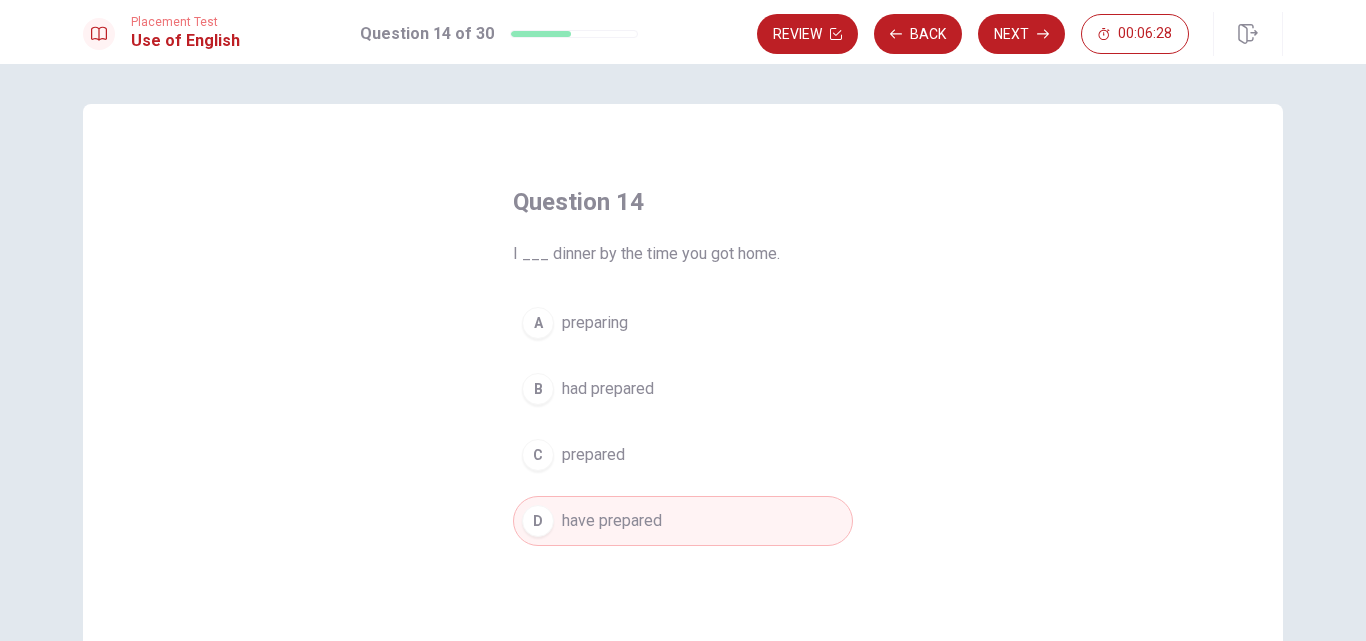 click on "B" at bounding box center [538, 389] 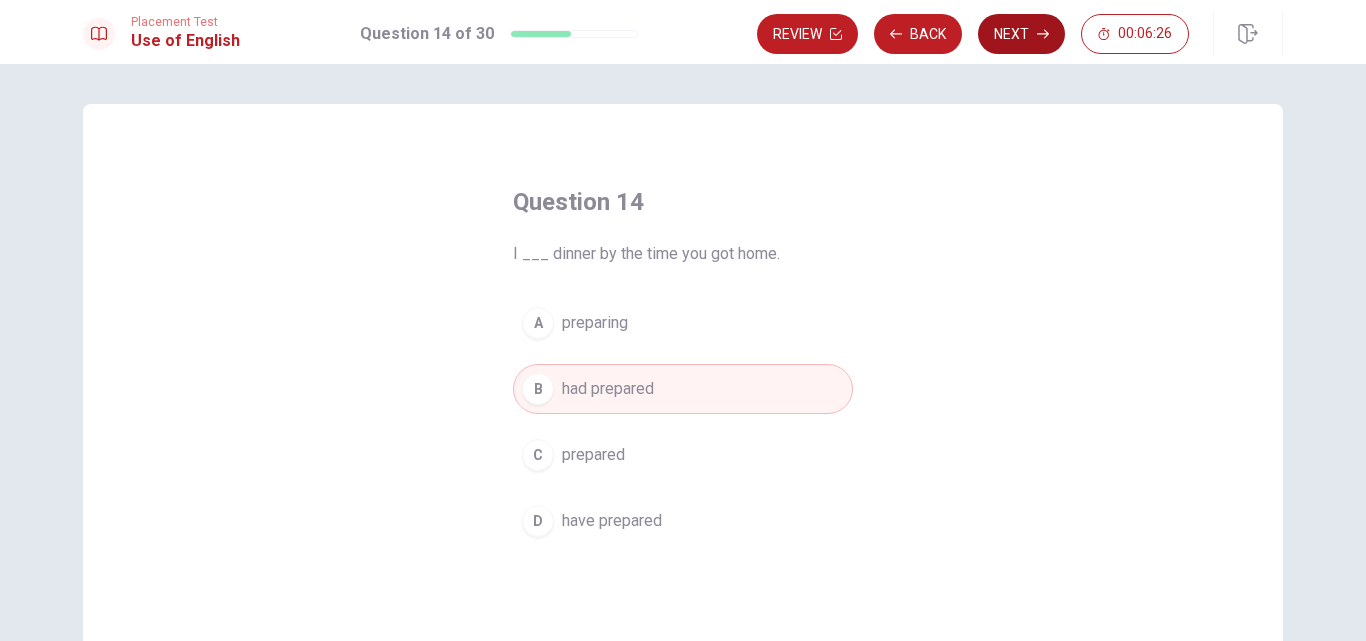 click 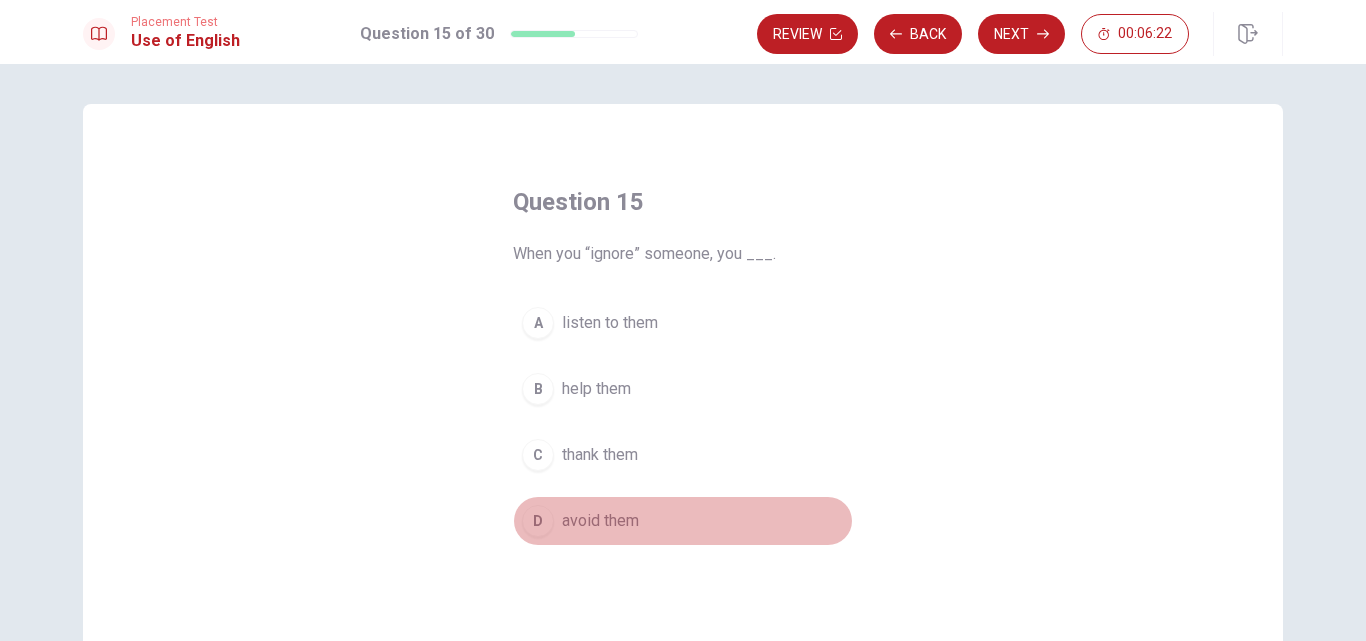 click on "avoid them" at bounding box center (600, 521) 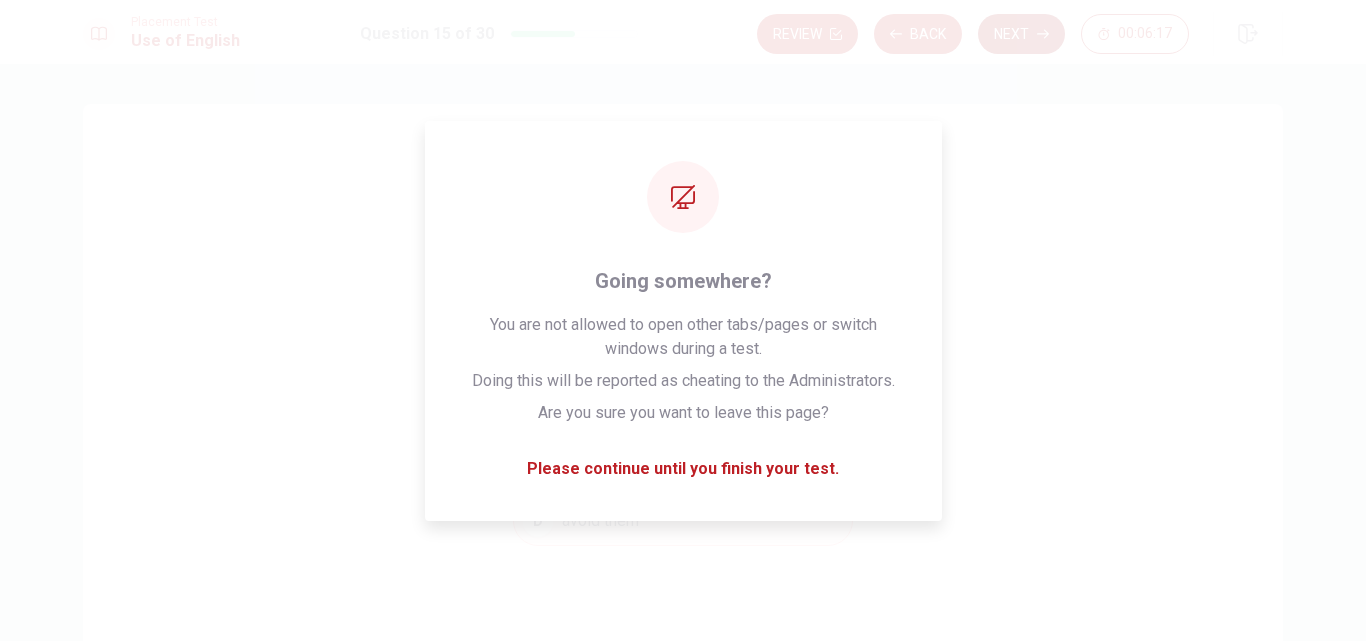 click on "Next" at bounding box center [1021, 34] 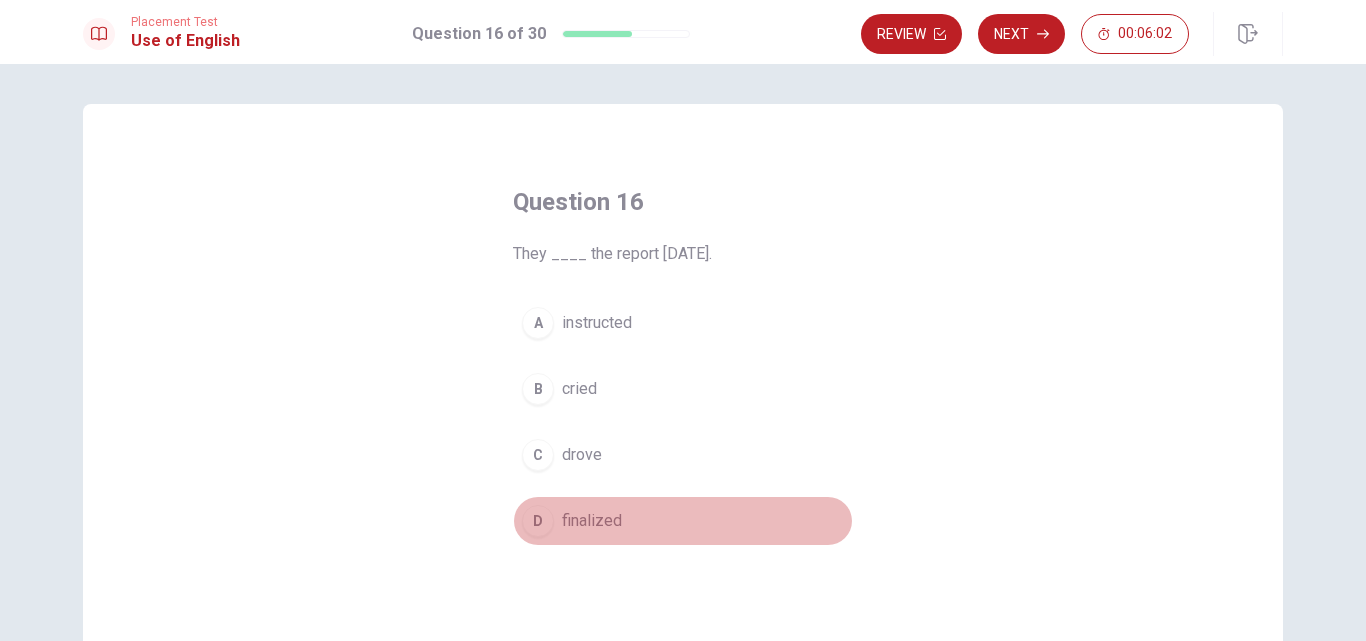 click on "finalized" at bounding box center [592, 521] 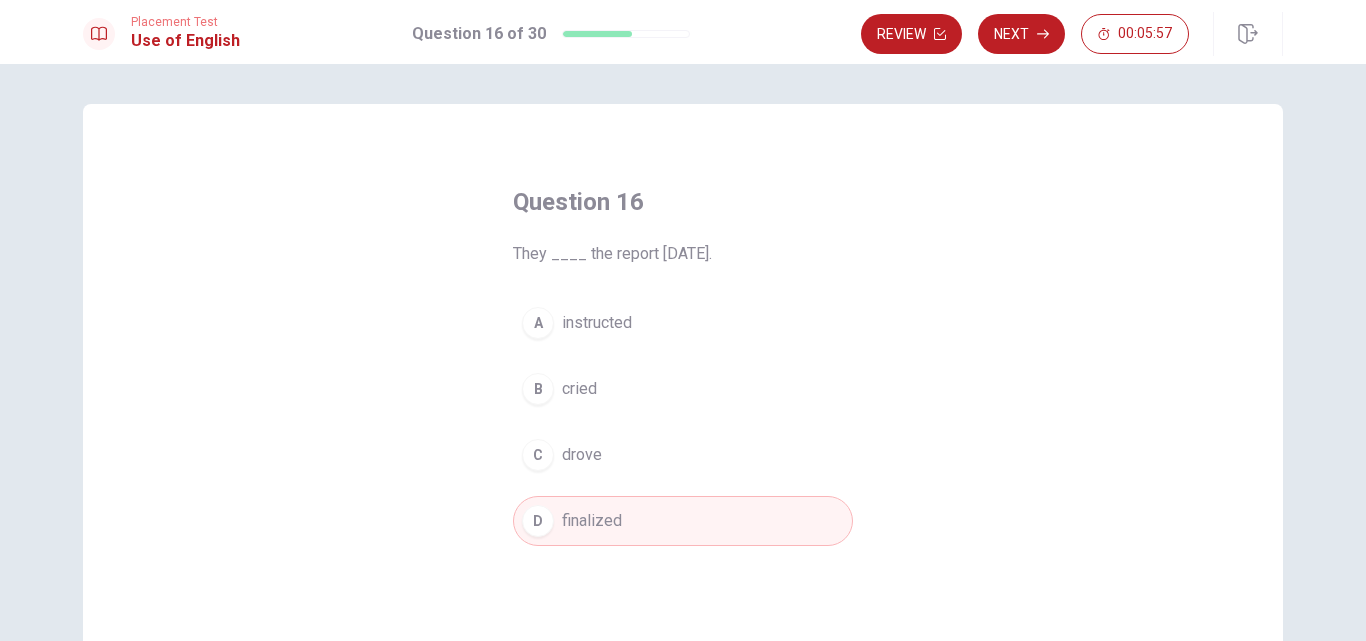 click on "Next" at bounding box center [1021, 34] 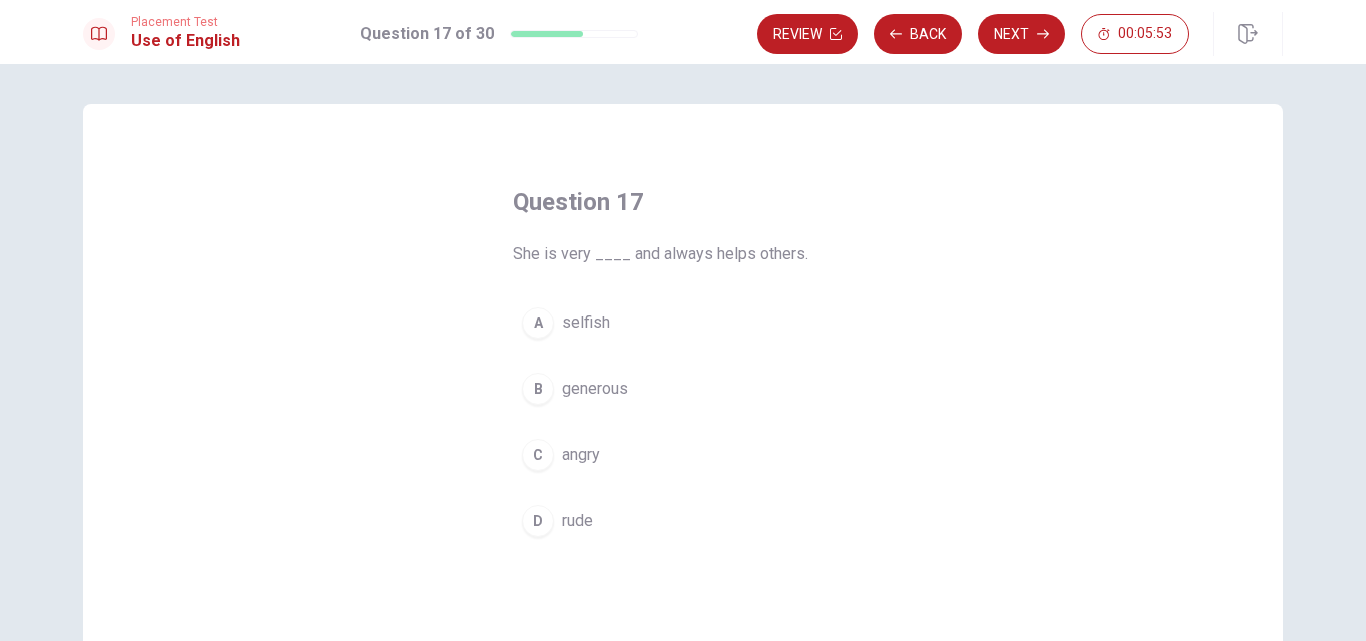 click on "generous" at bounding box center [595, 389] 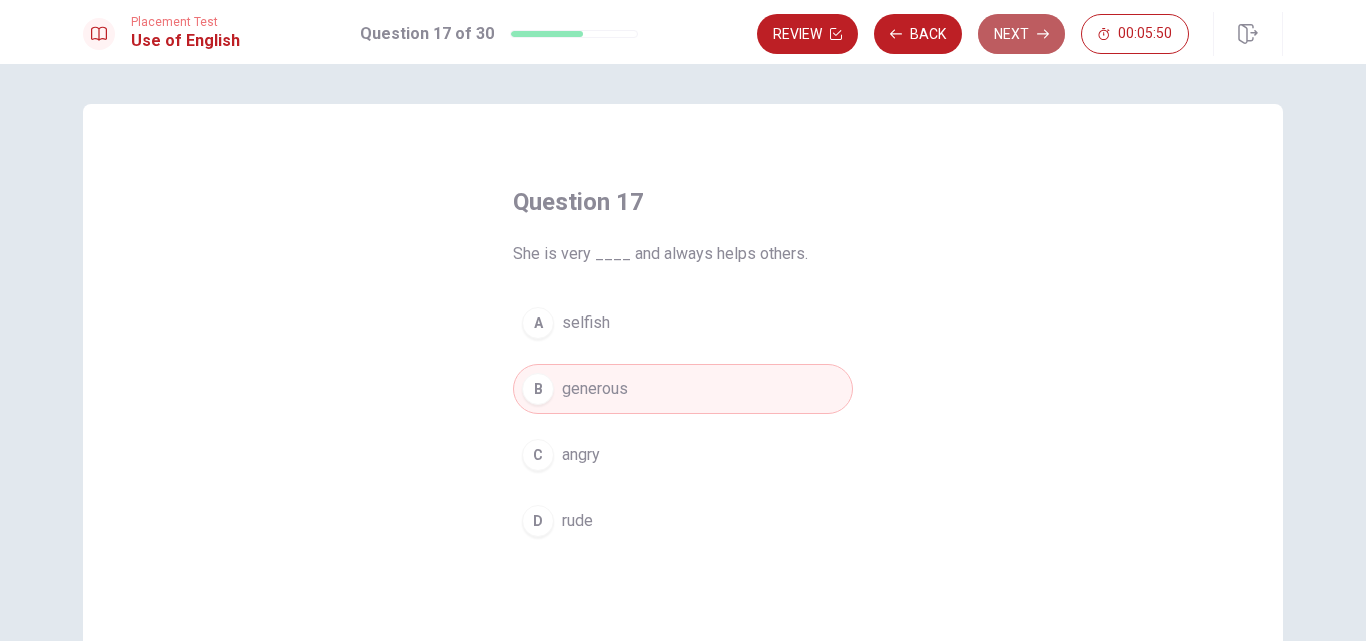 click on "Next" at bounding box center (1021, 34) 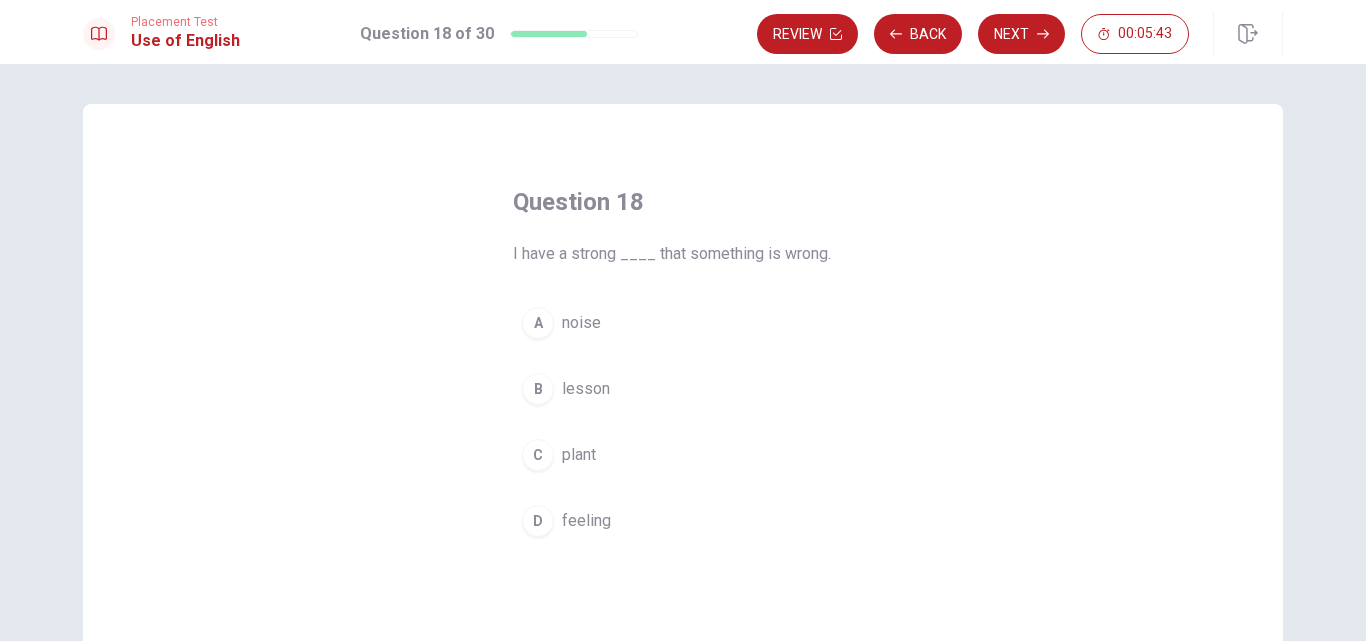 click on "feeling" at bounding box center [586, 521] 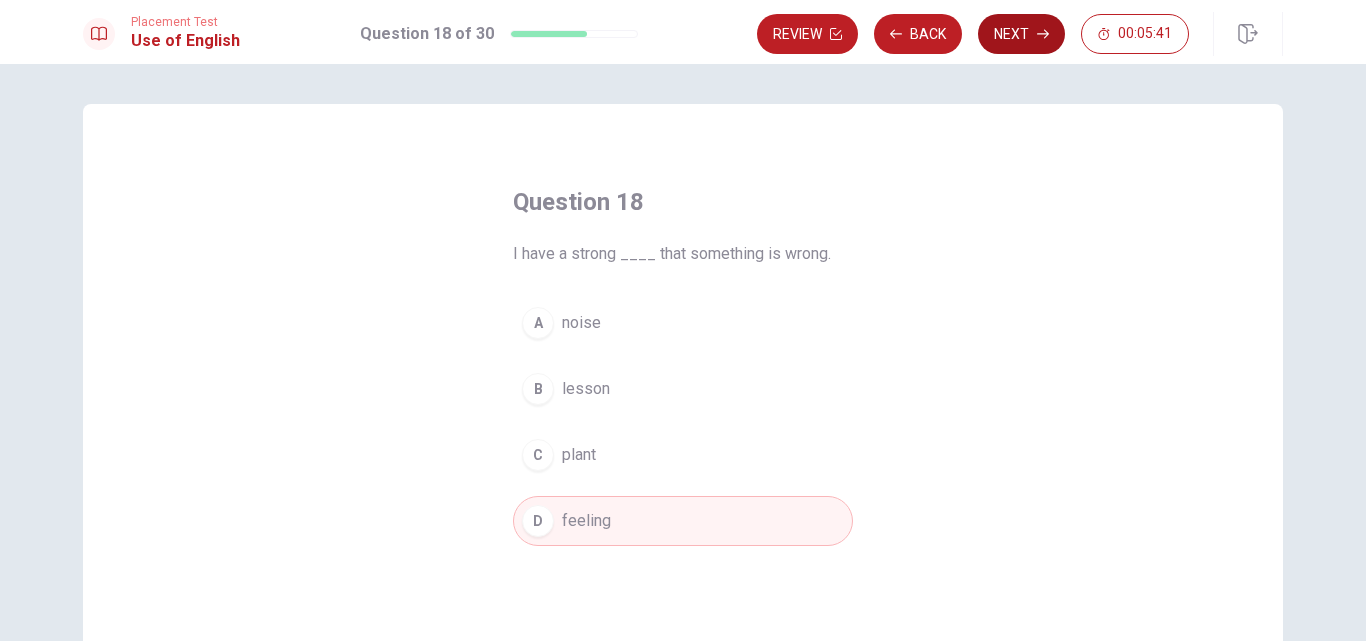 click 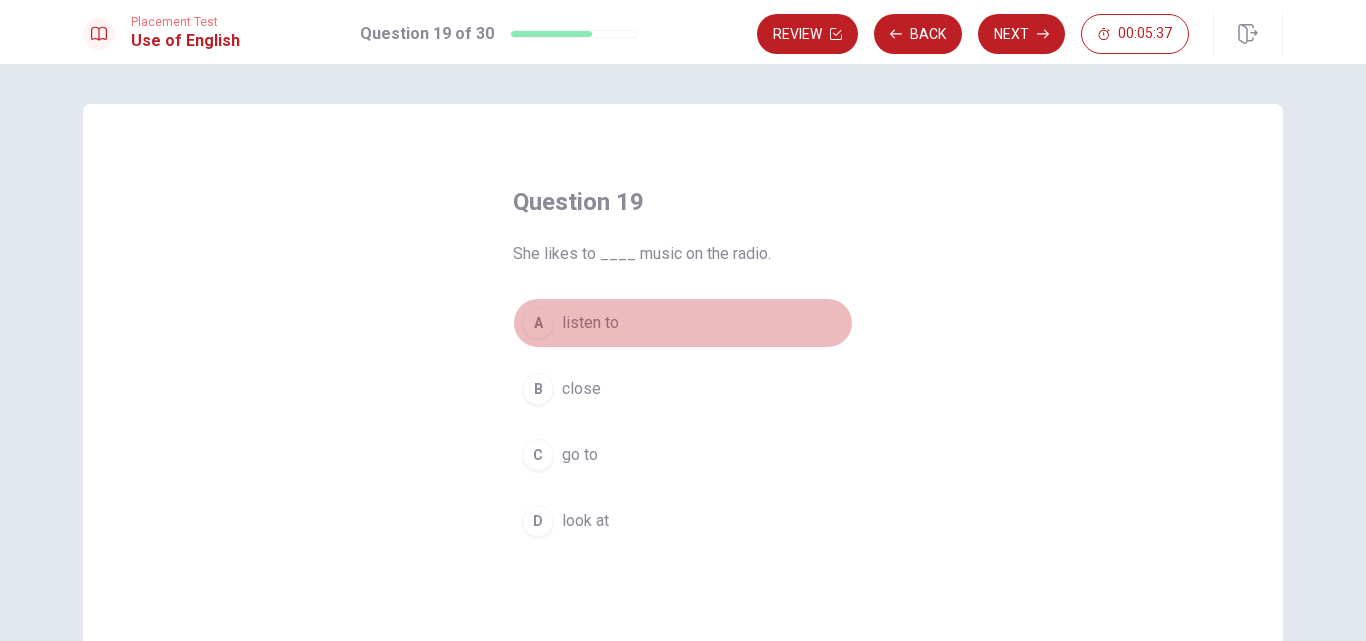 click on "listen to" at bounding box center [590, 323] 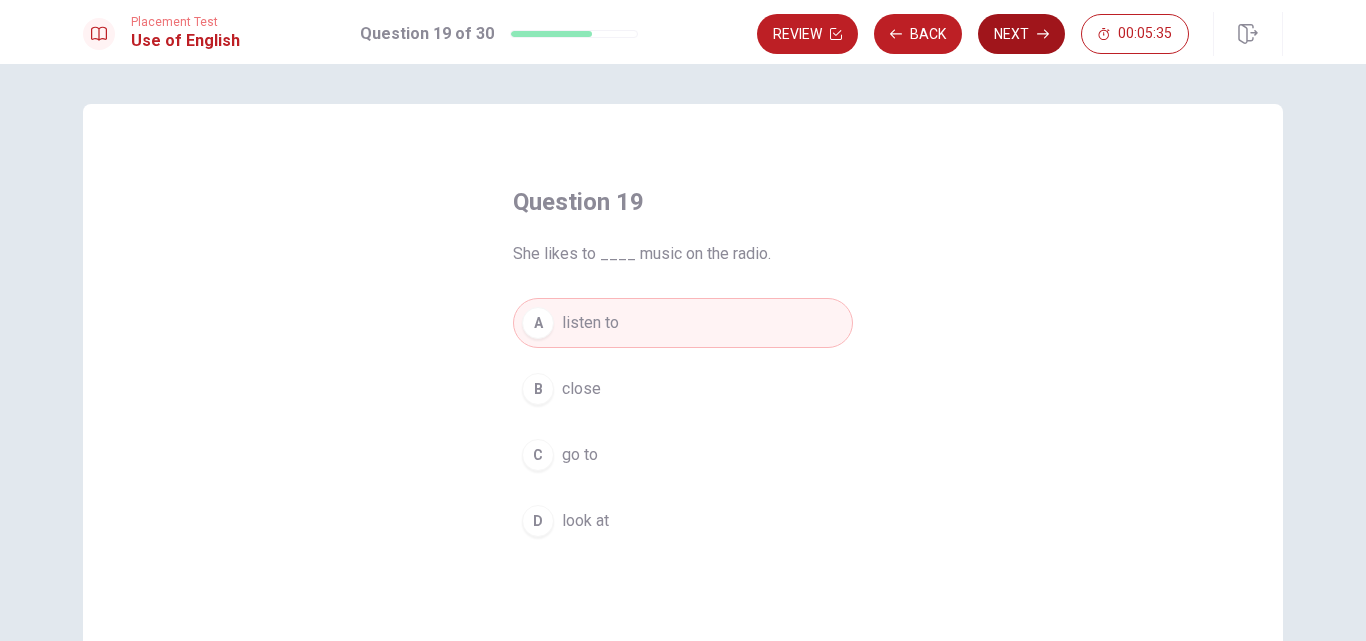 click 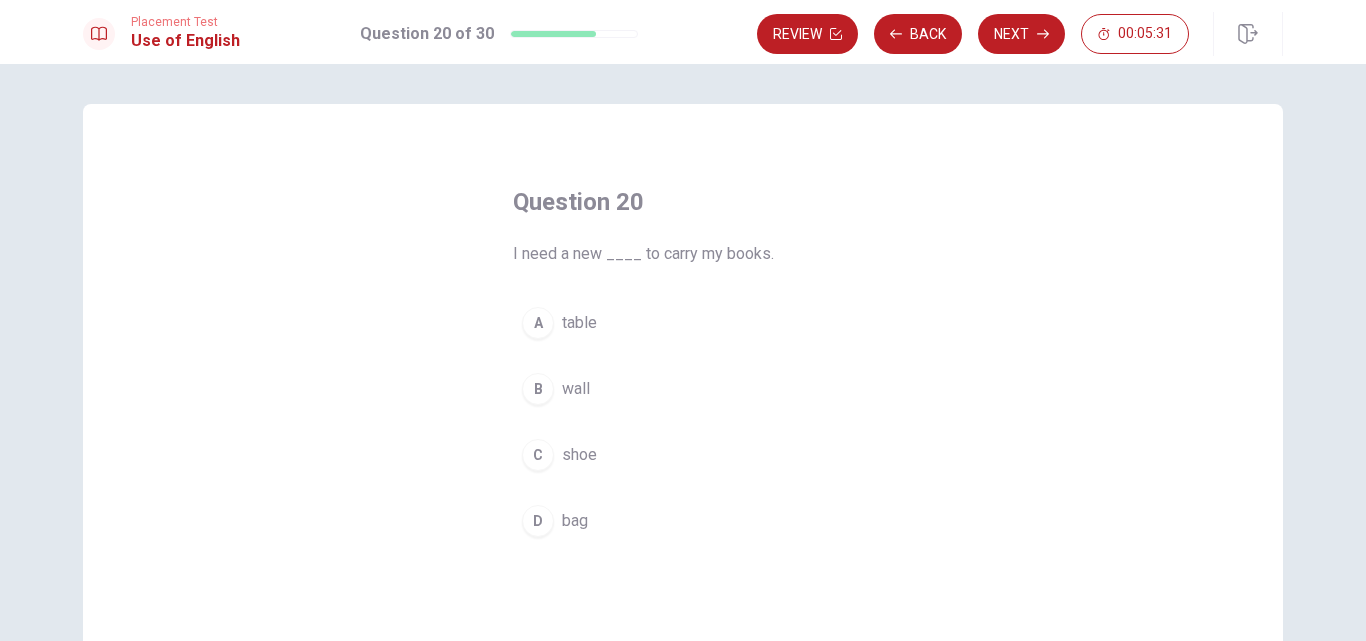 click on "bag" at bounding box center (575, 521) 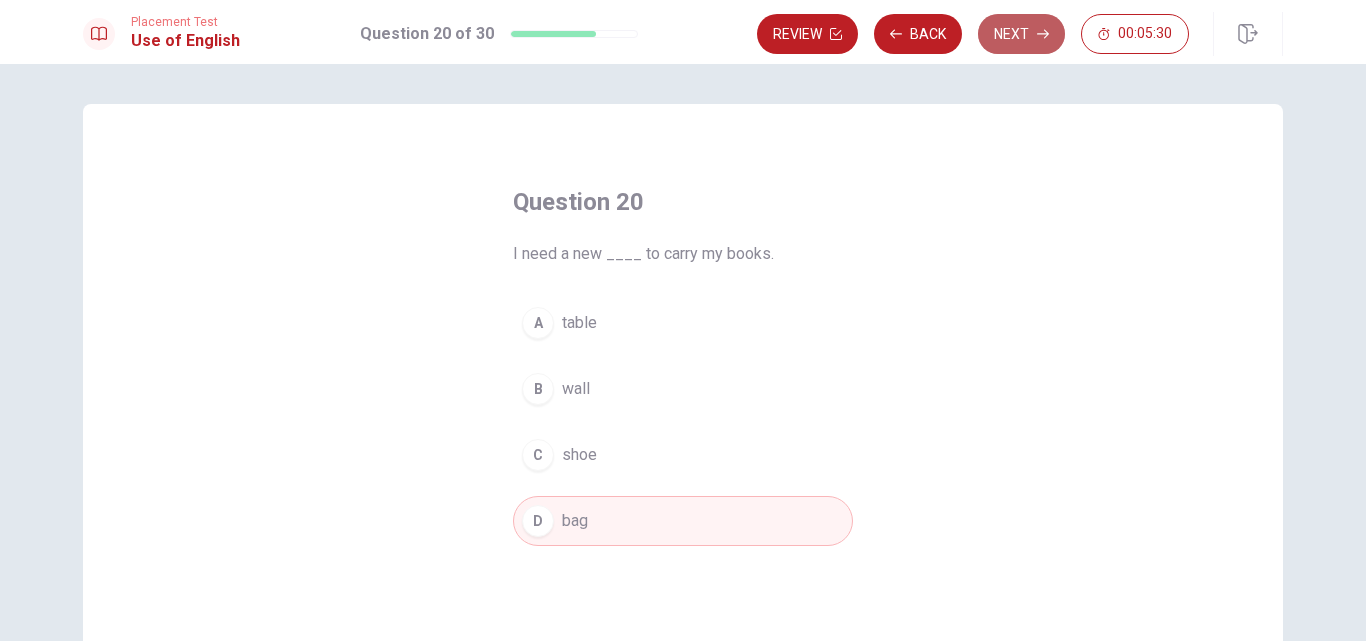 click on "Next" at bounding box center [1021, 34] 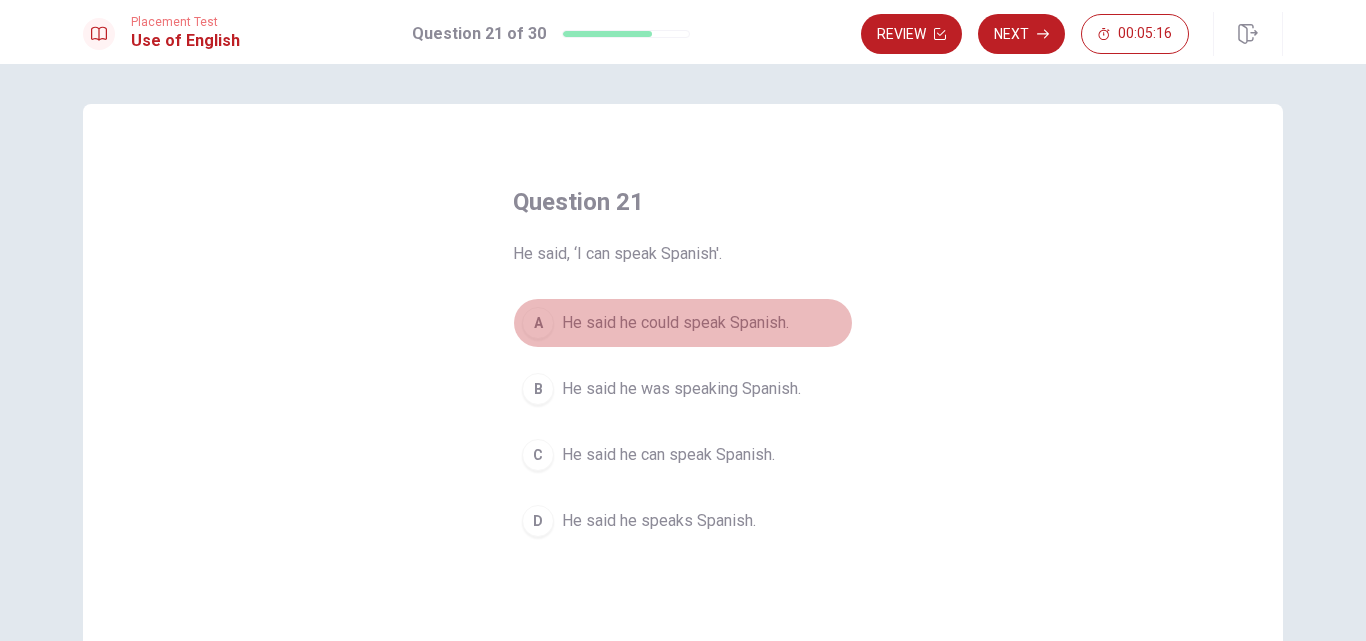 click on "A" at bounding box center [538, 323] 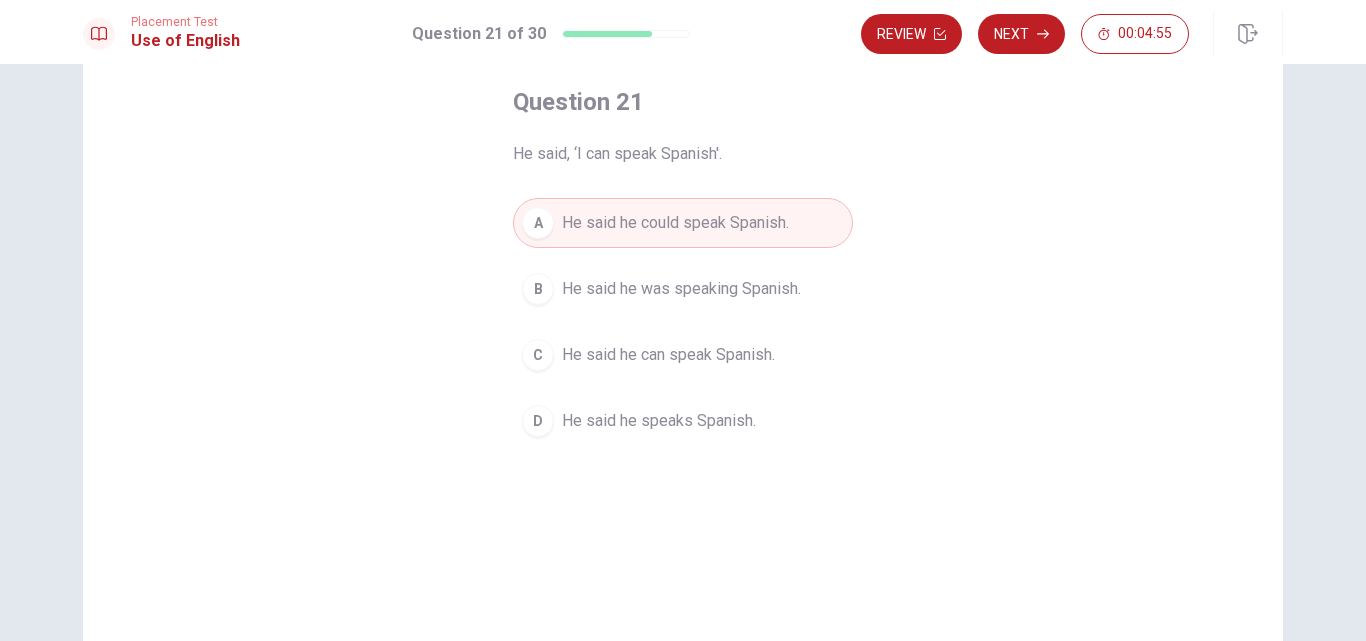 scroll, scrollTop: 0, scrollLeft: 0, axis: both 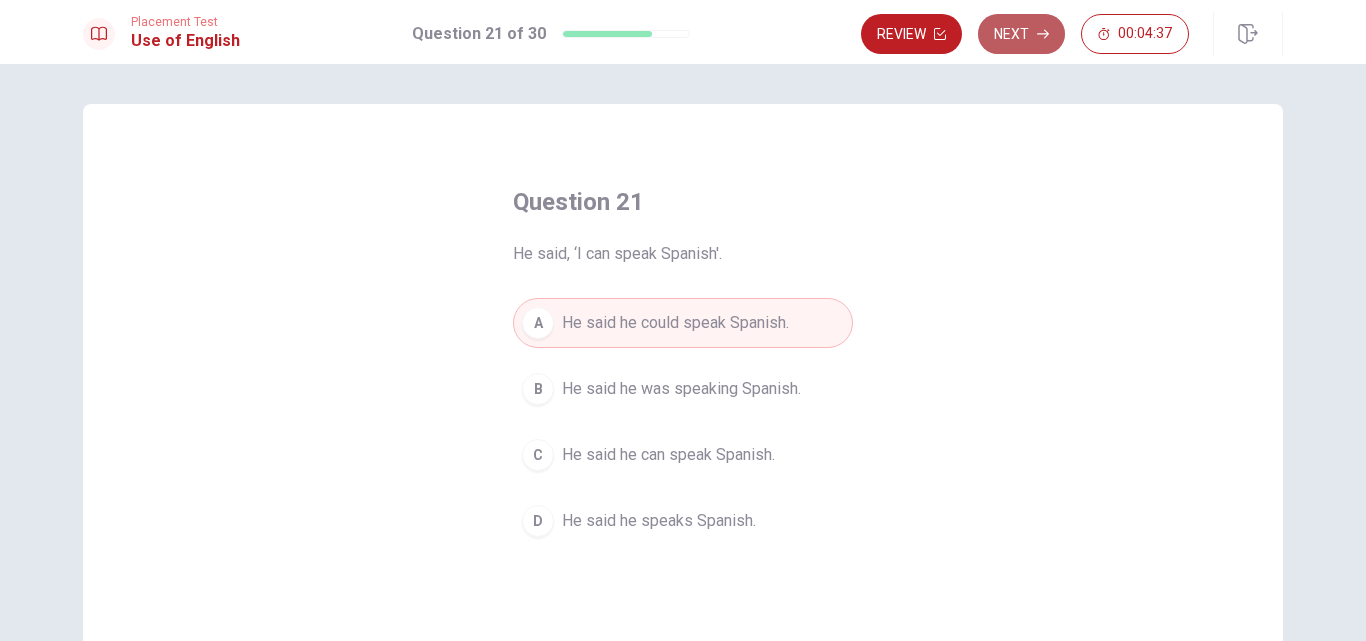click on "Next" at bounding box center (1021, 34) 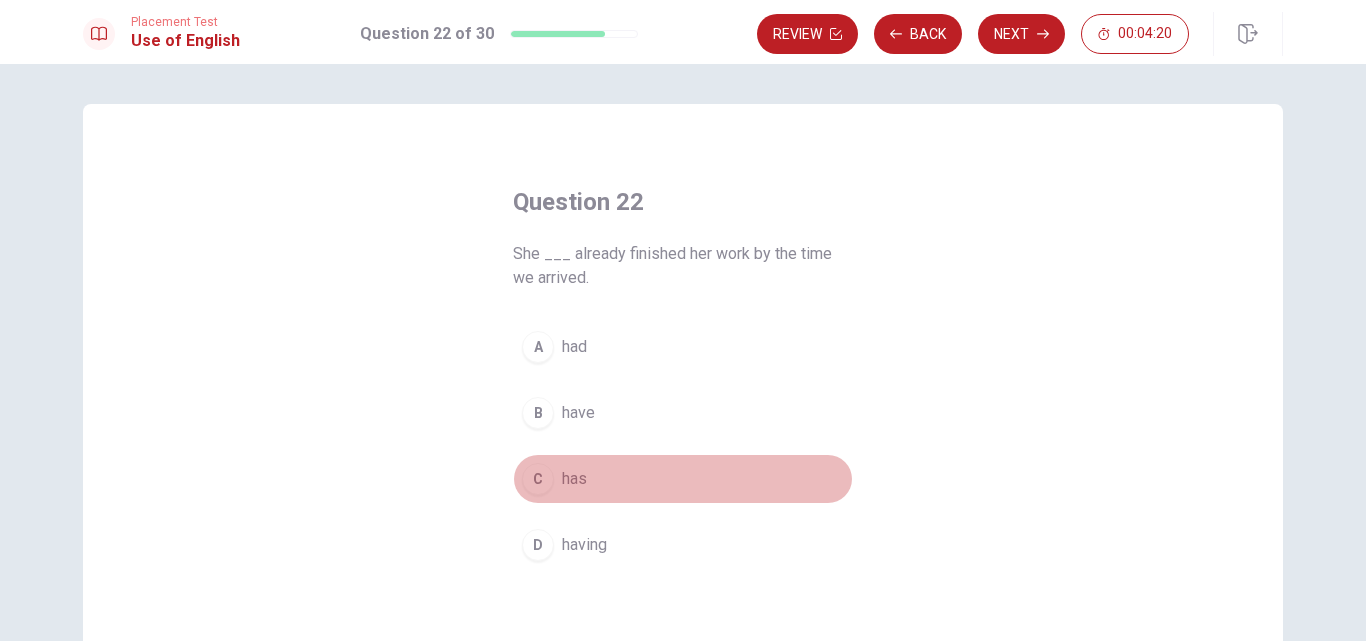 click on "C has" at bounding box center [683, 479] 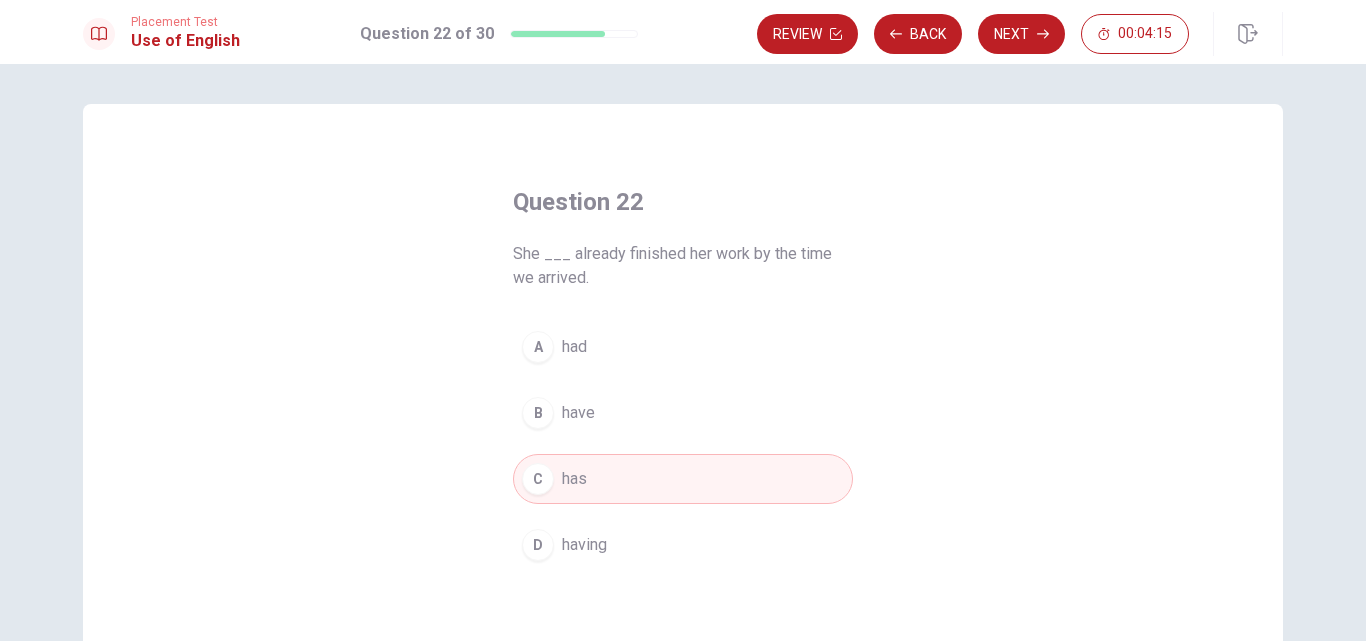 click 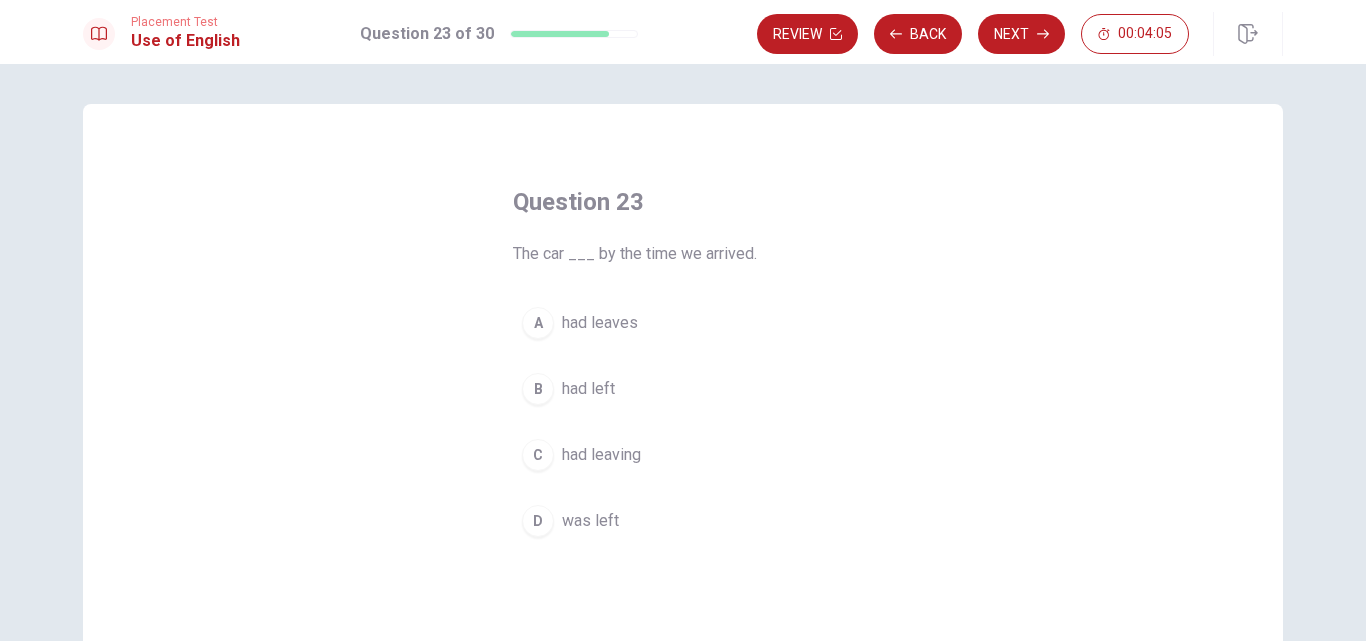 click on "A had leaves" at bounding box center (683, 323) 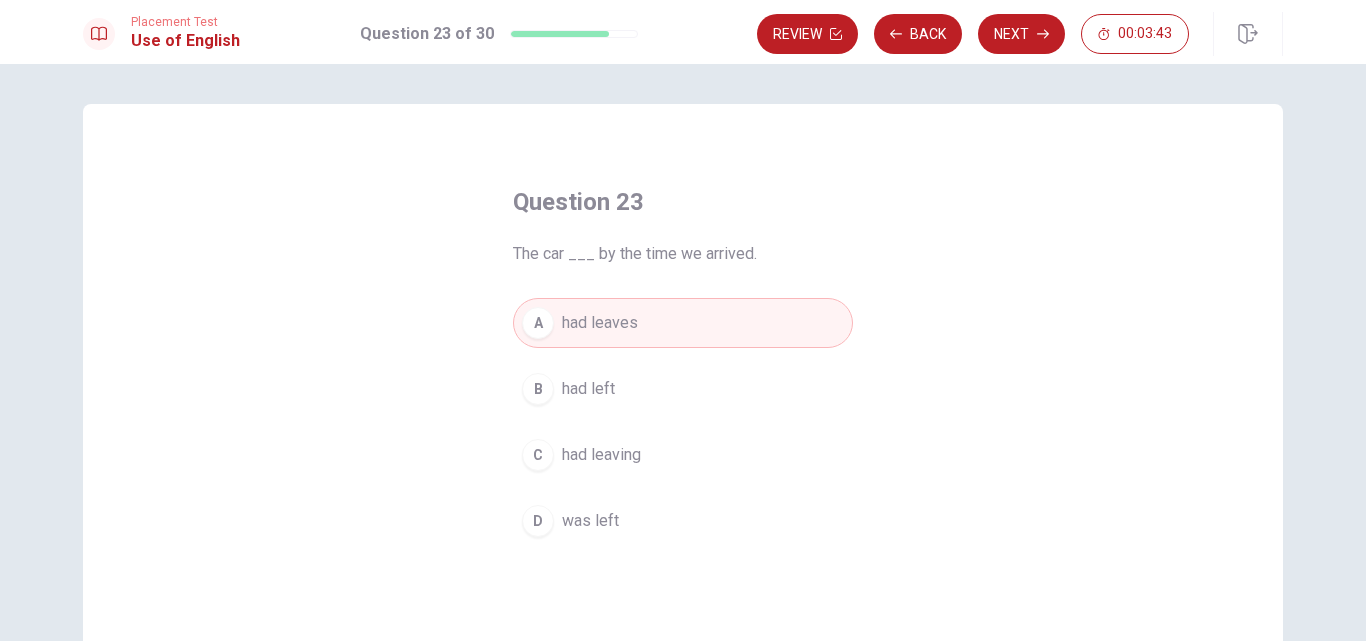 click on "B had left" at bounding box center (683, 389) 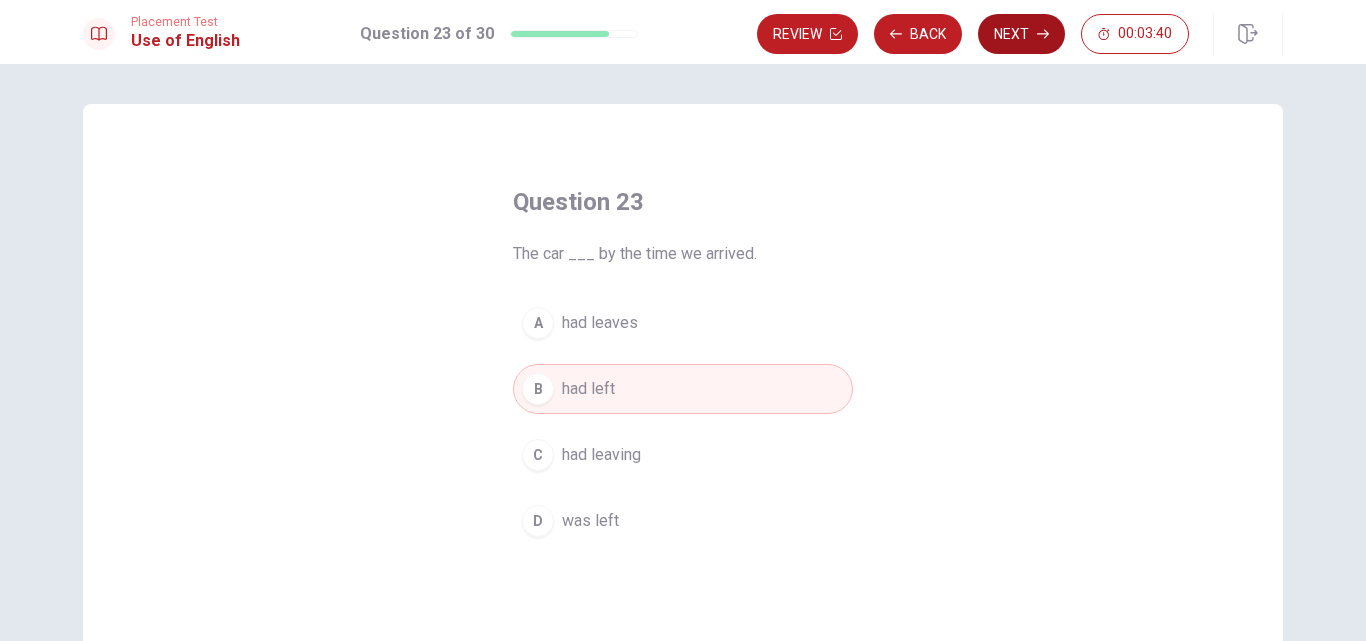click on "Next" at bounding box center [1021, 34] 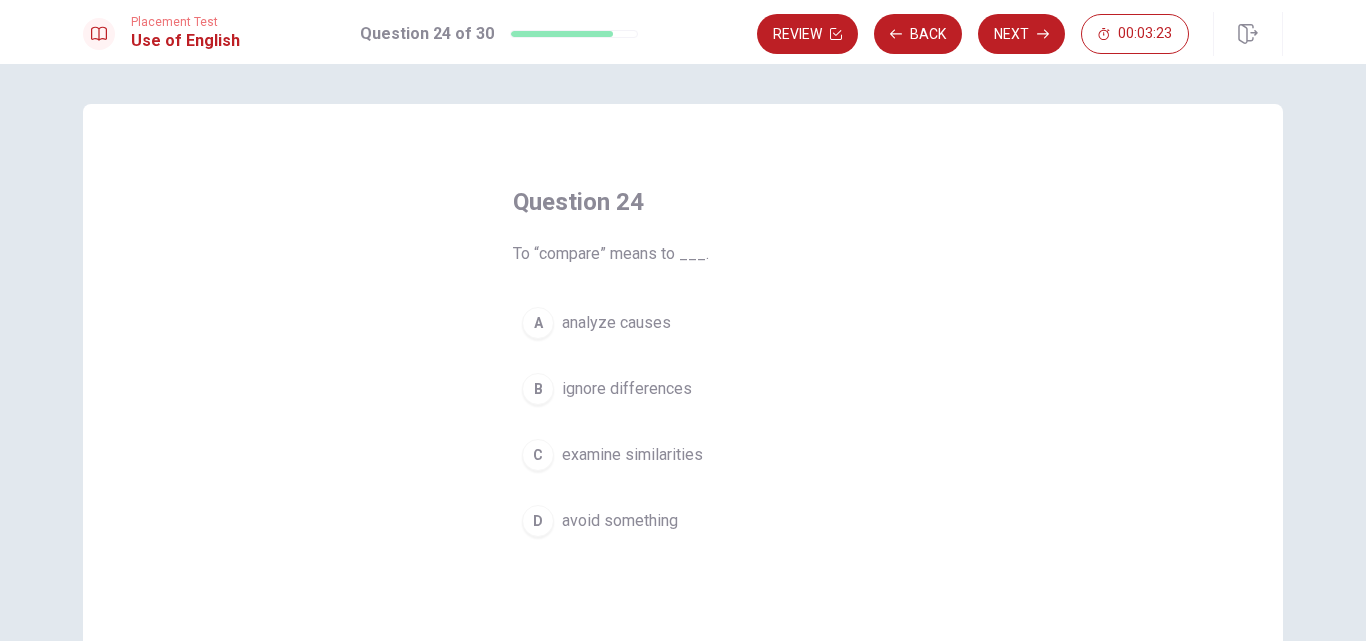 click on "examine similarities" at bounding box center [632, 455] 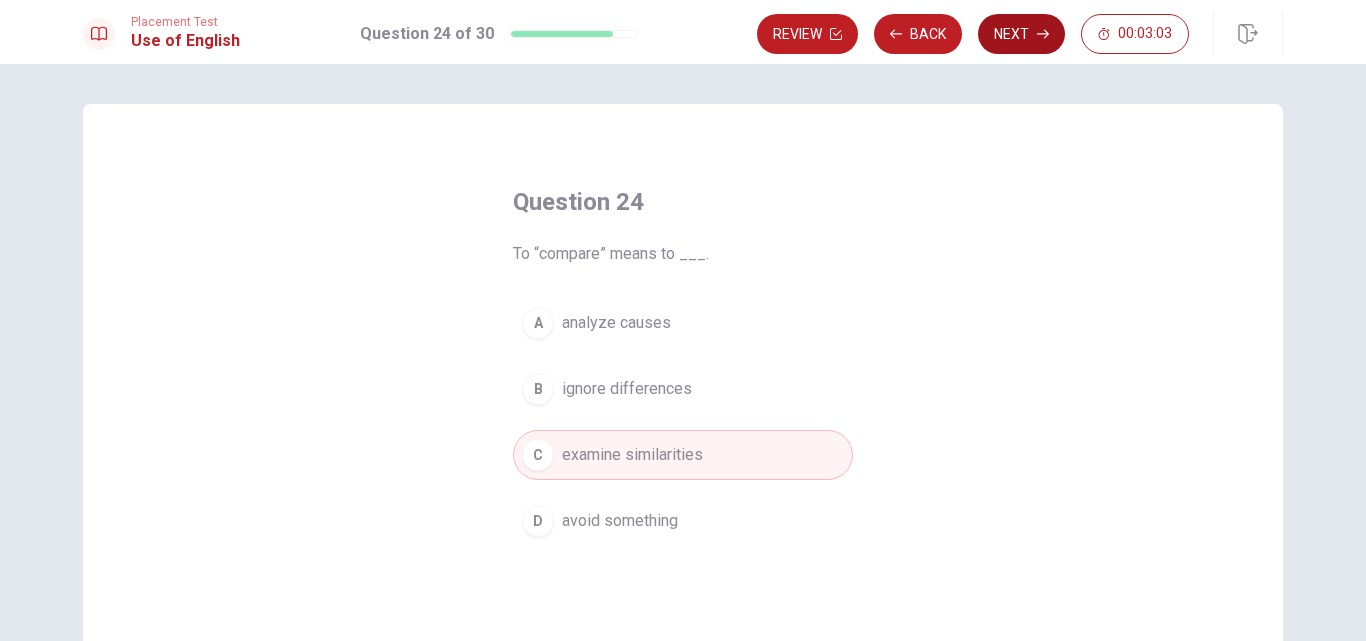 click on "Next" at bounding box center [1021, 34] 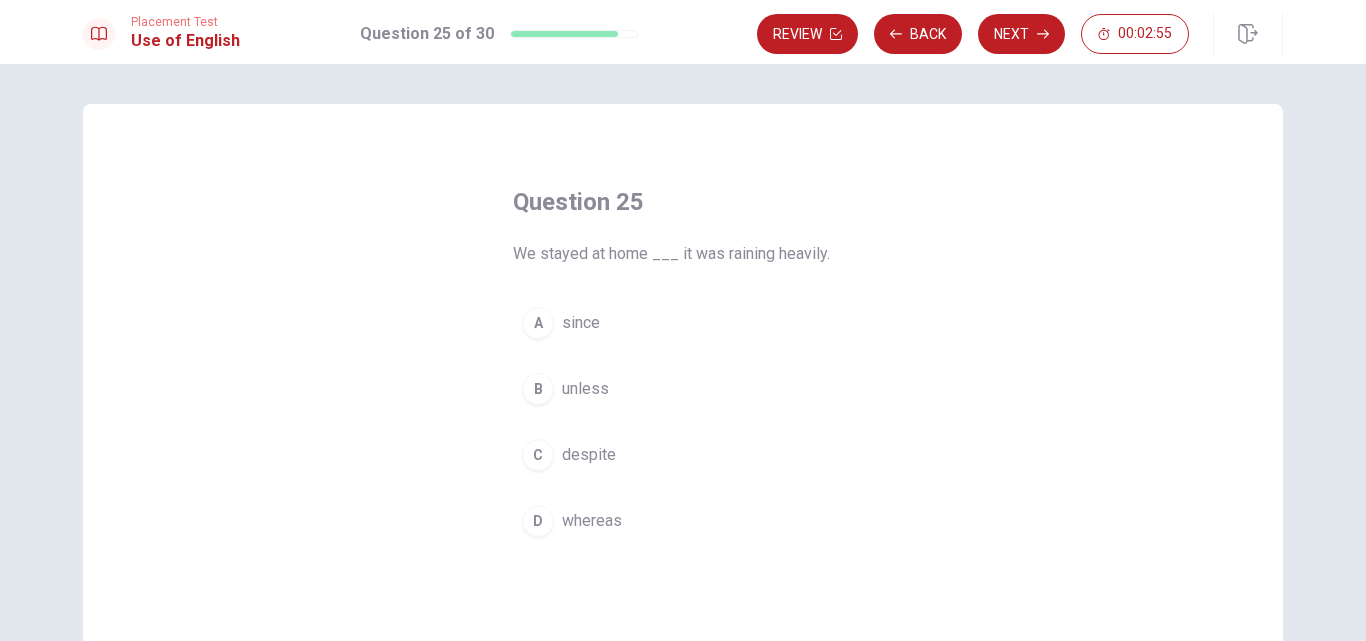 click on "since" at bounding box center [581, 323] 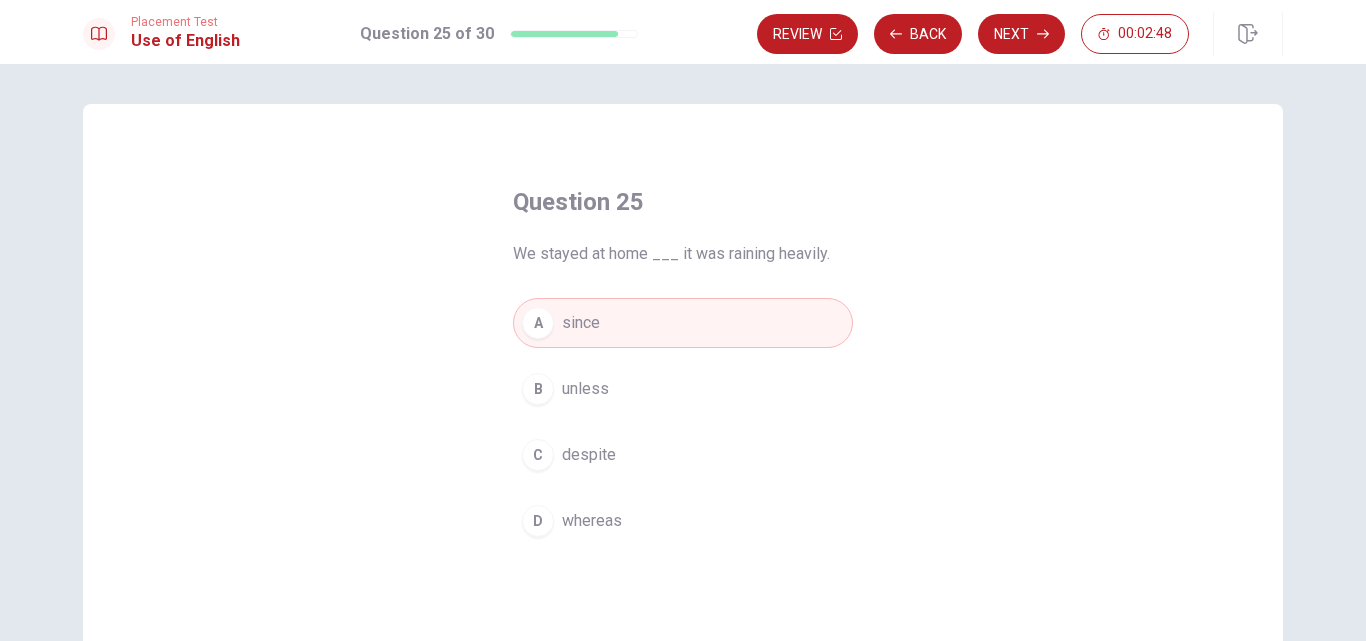 click on "unless" at bounding box center [585, 389] 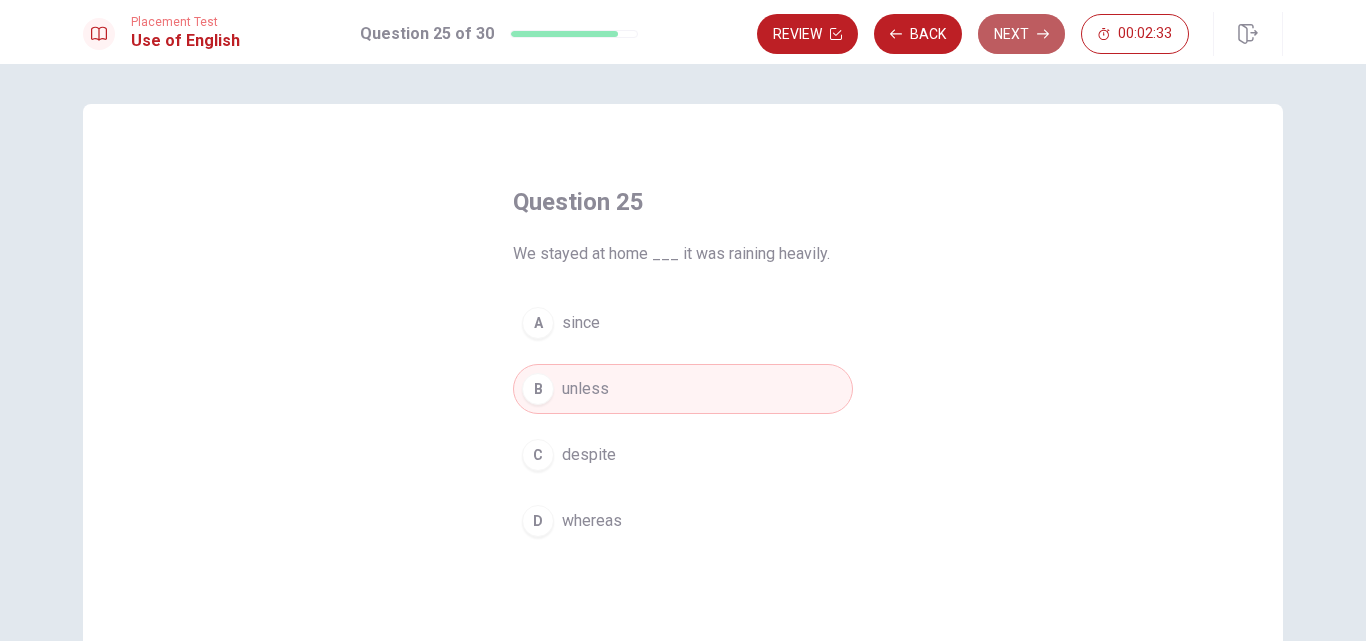 click on "Next" at bounding box center [1021, 34] 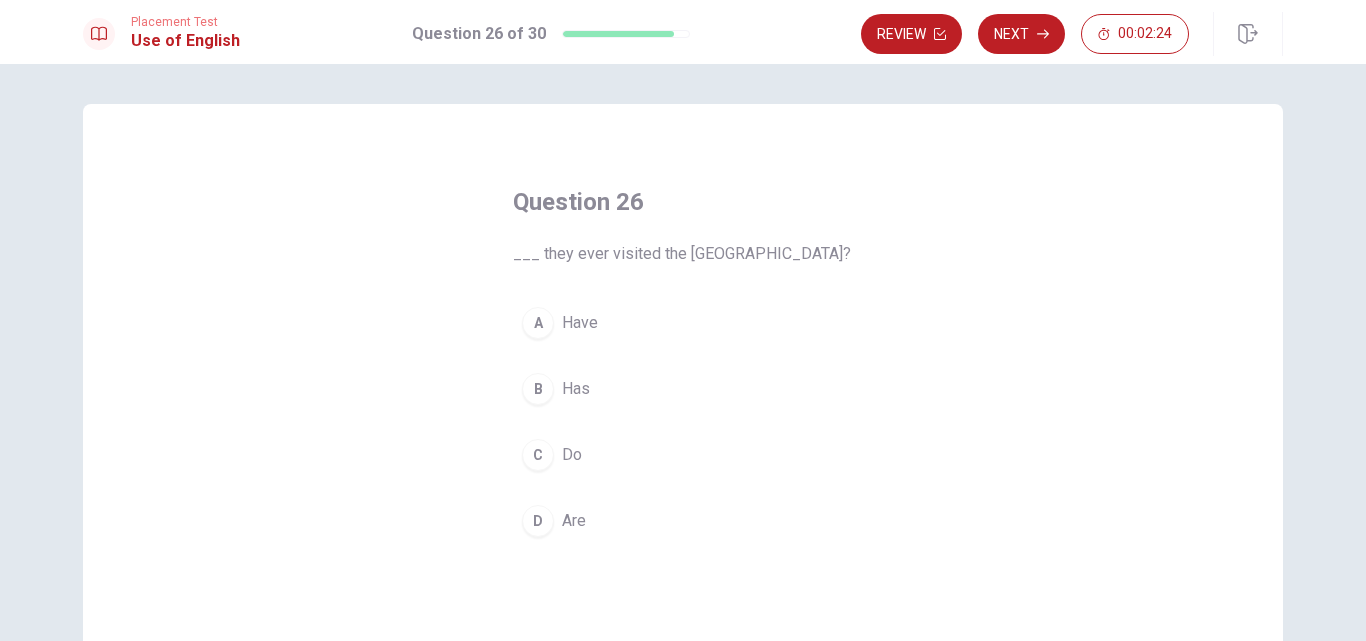 click on "D Are" at bounding box center (683, 521) 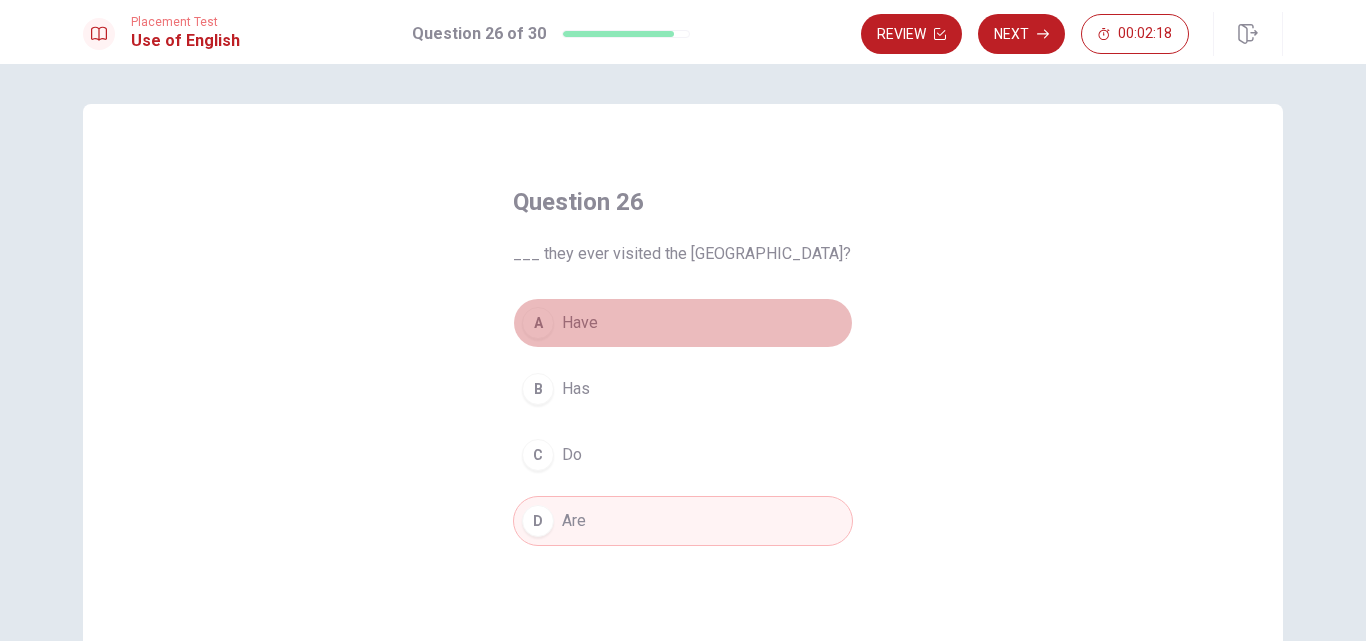 click on "A Have" at bounding box center (683, 323) 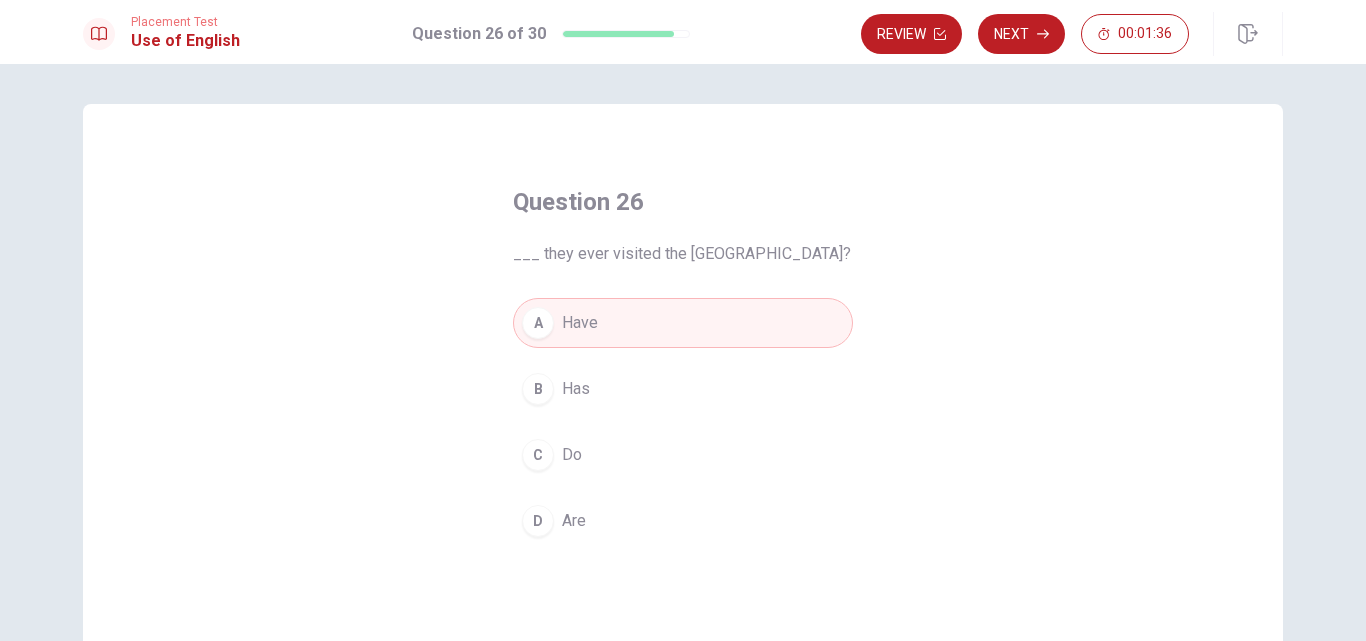 click on "Next" at bounding box center (1021, 34) 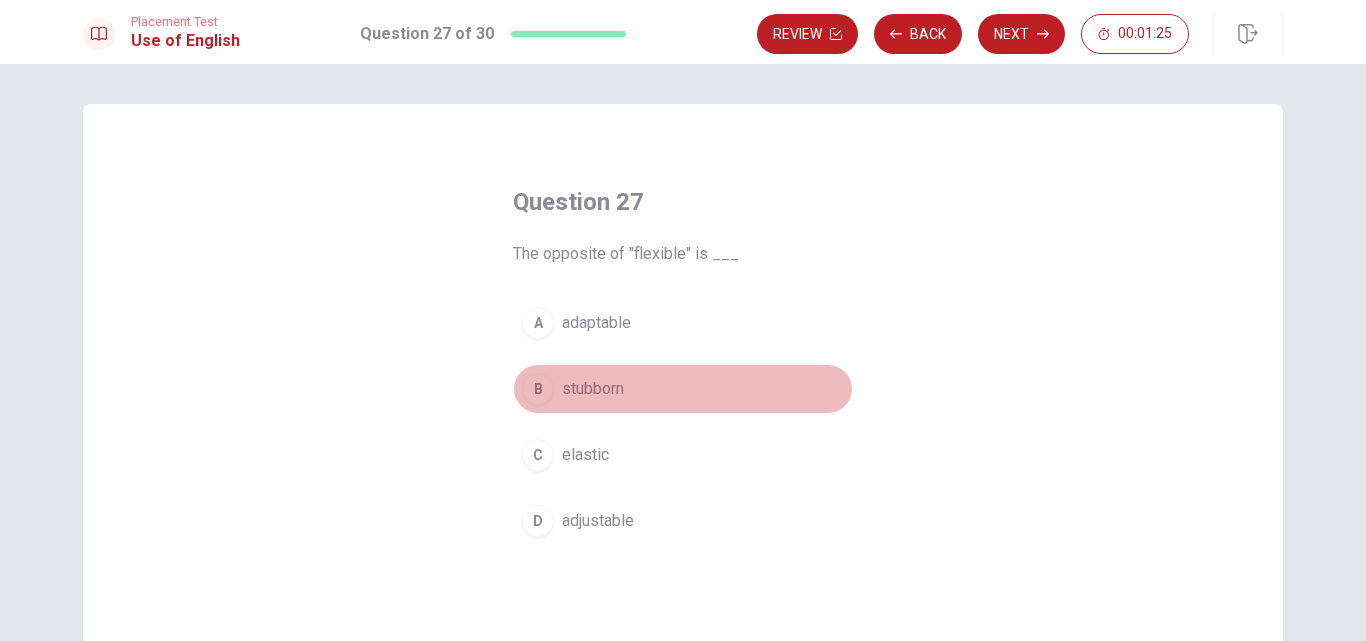 click on "stubborn" at bounding box center [593, 389] 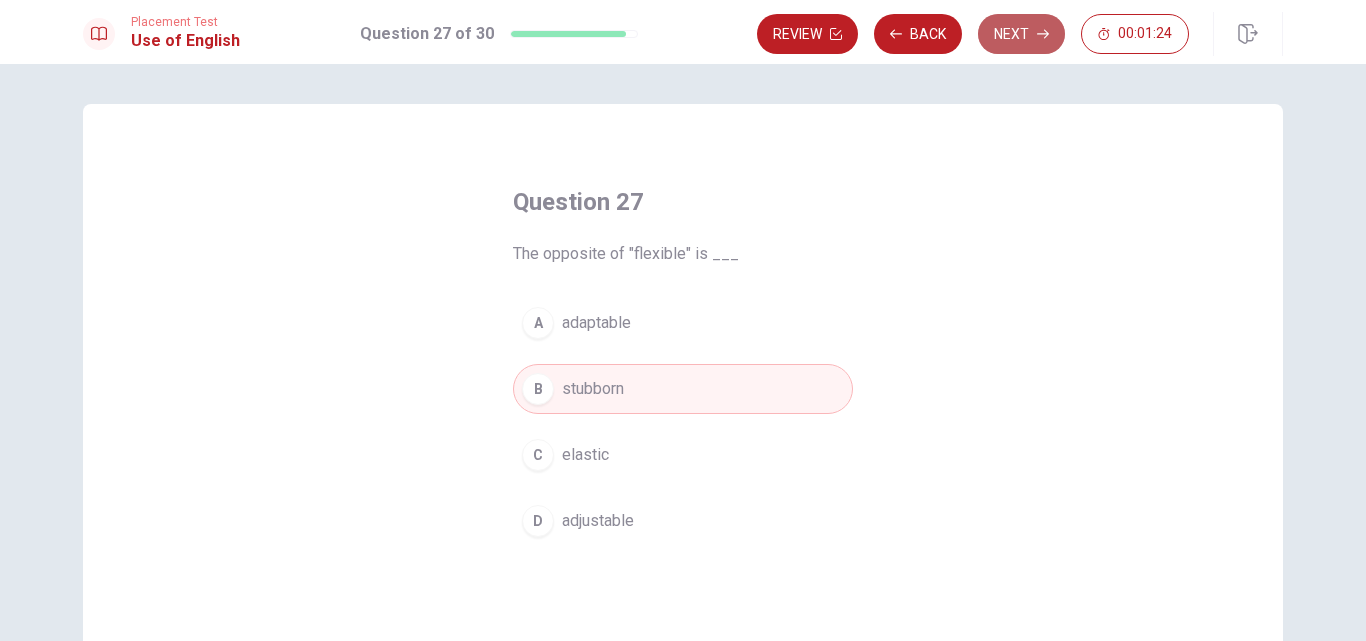 click on "Next" at bounding box center (1021, 34) 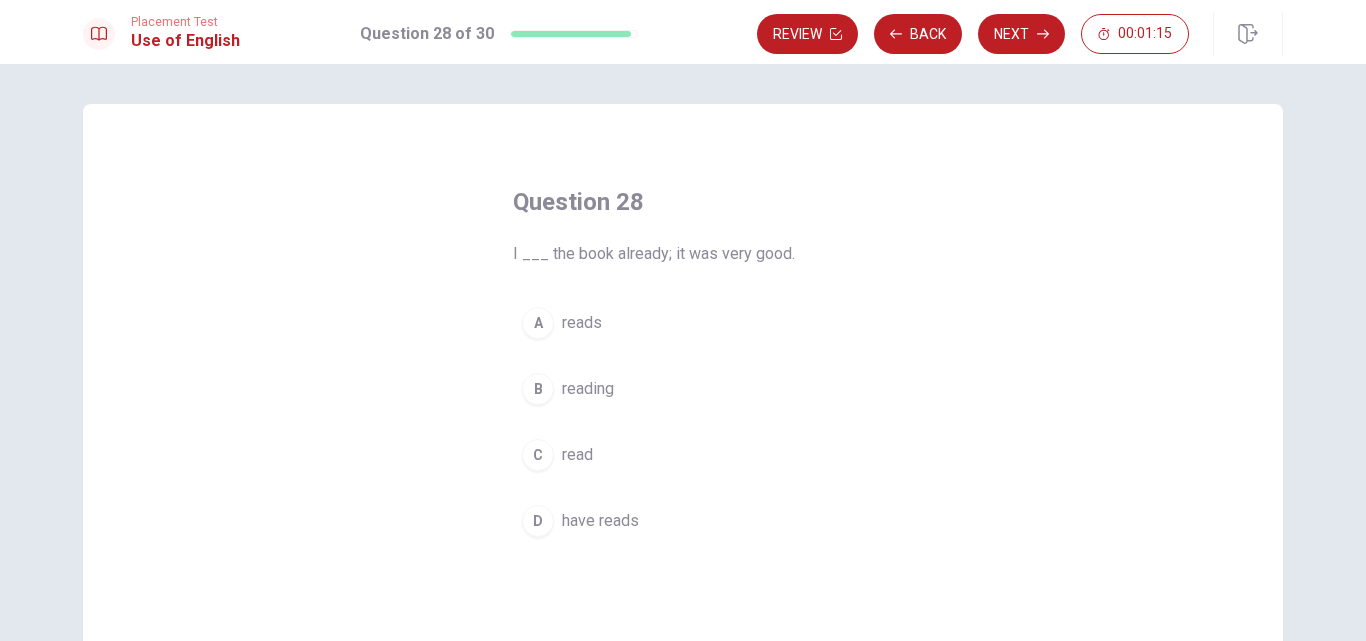 click on "C read" at bounding box center [683, 455] 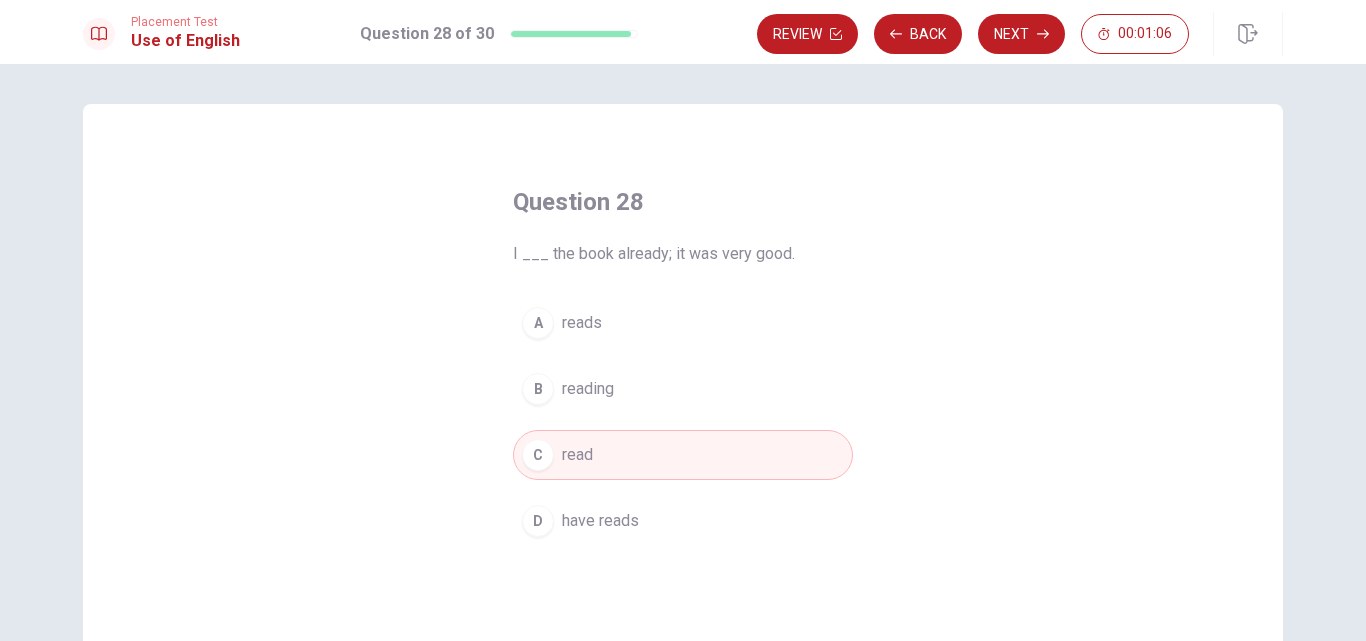 click on "A reads" at bounding box center [683, 323] 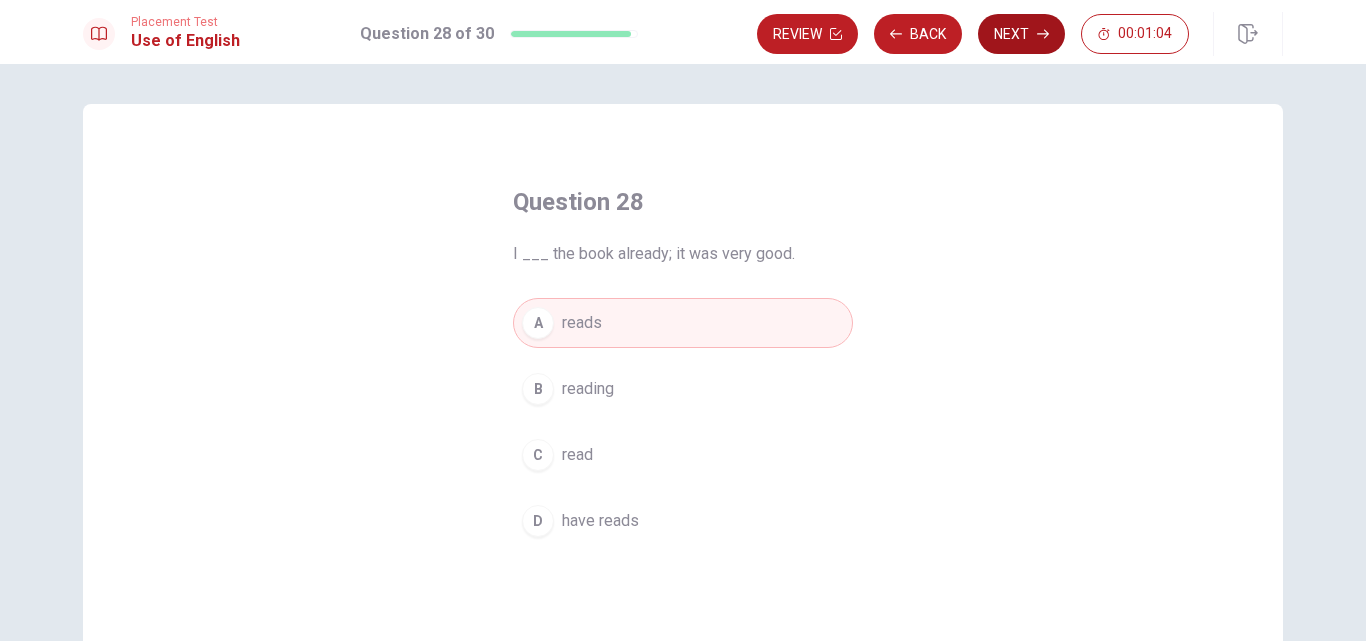 click on "Next" at bounding box center [1021, 34] 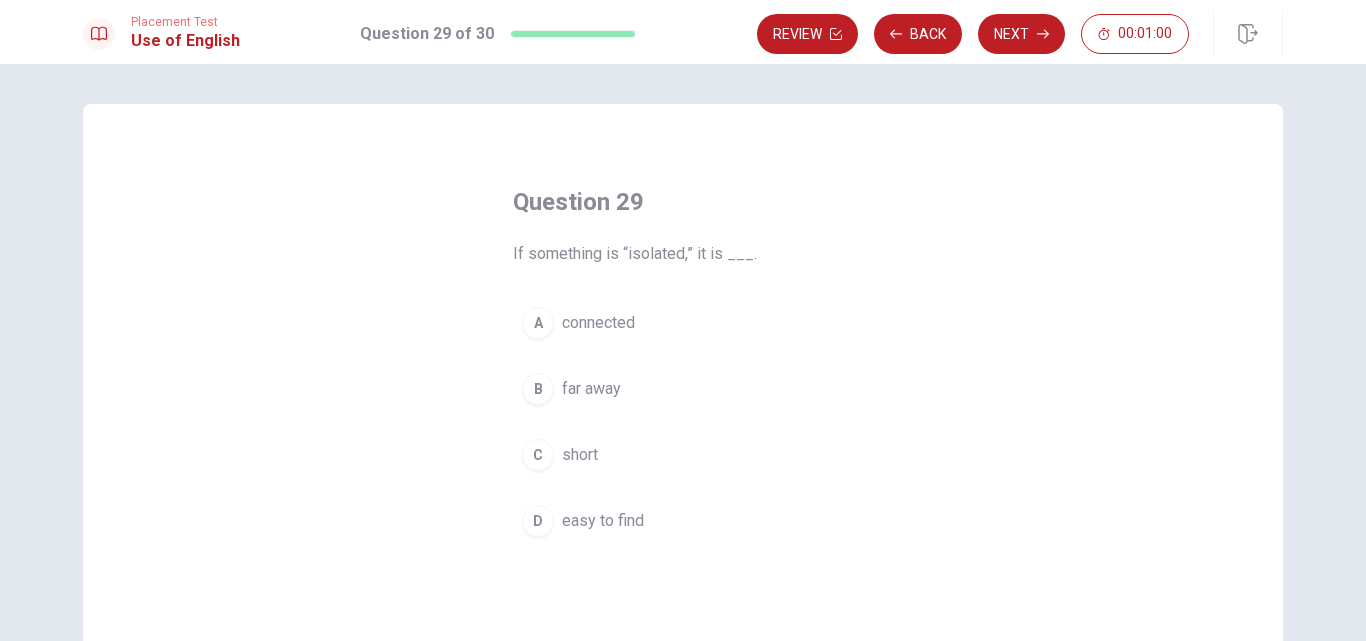 click on "B far away" at bounding box center [683, 389] 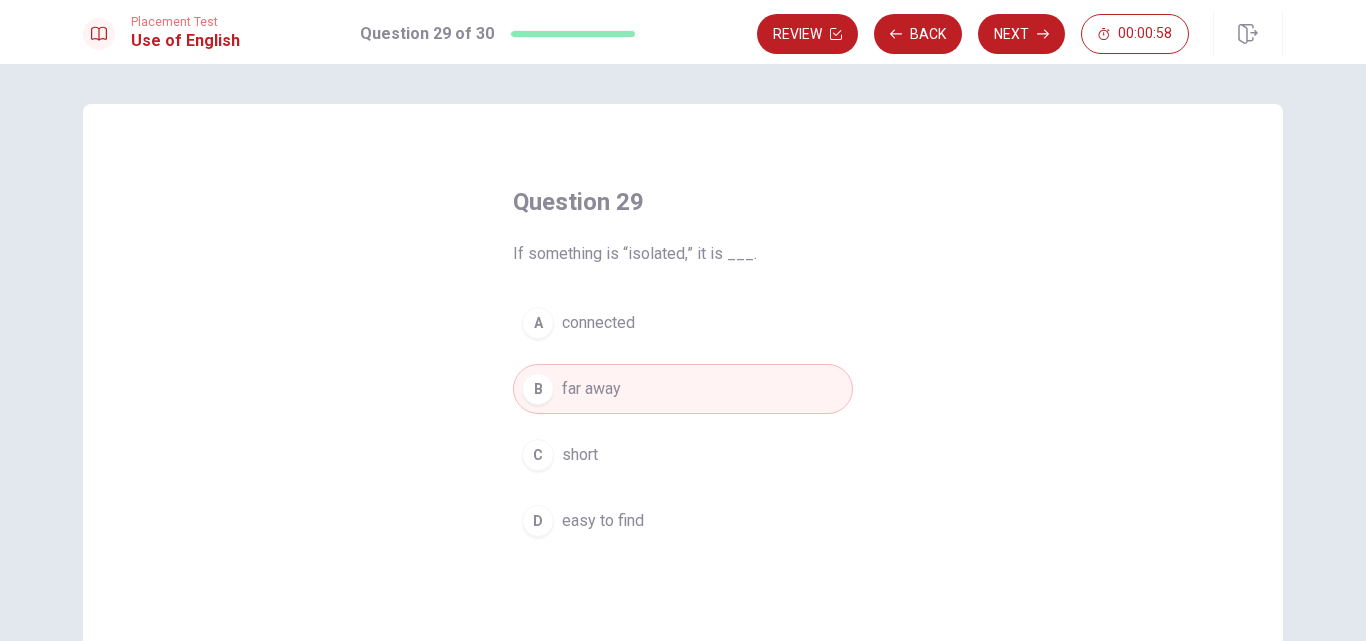 click on "Next" at bounding box center (1021, 34) 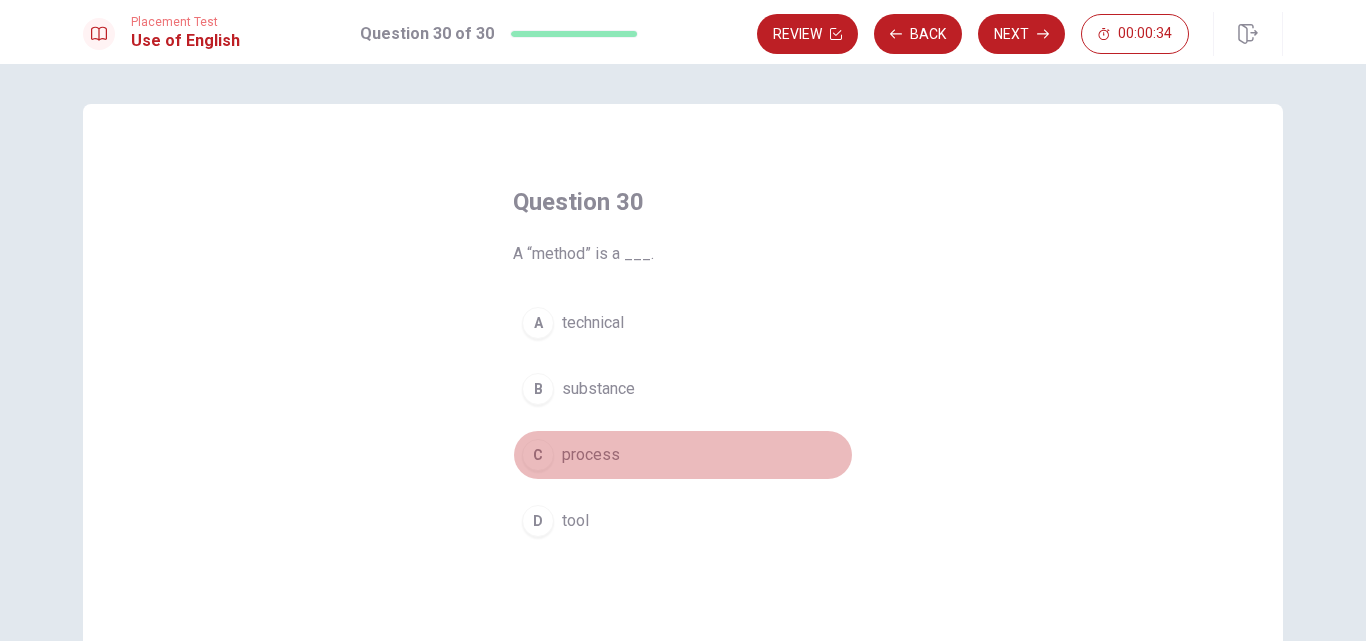 click on "process" at bounding box center (591, 455) 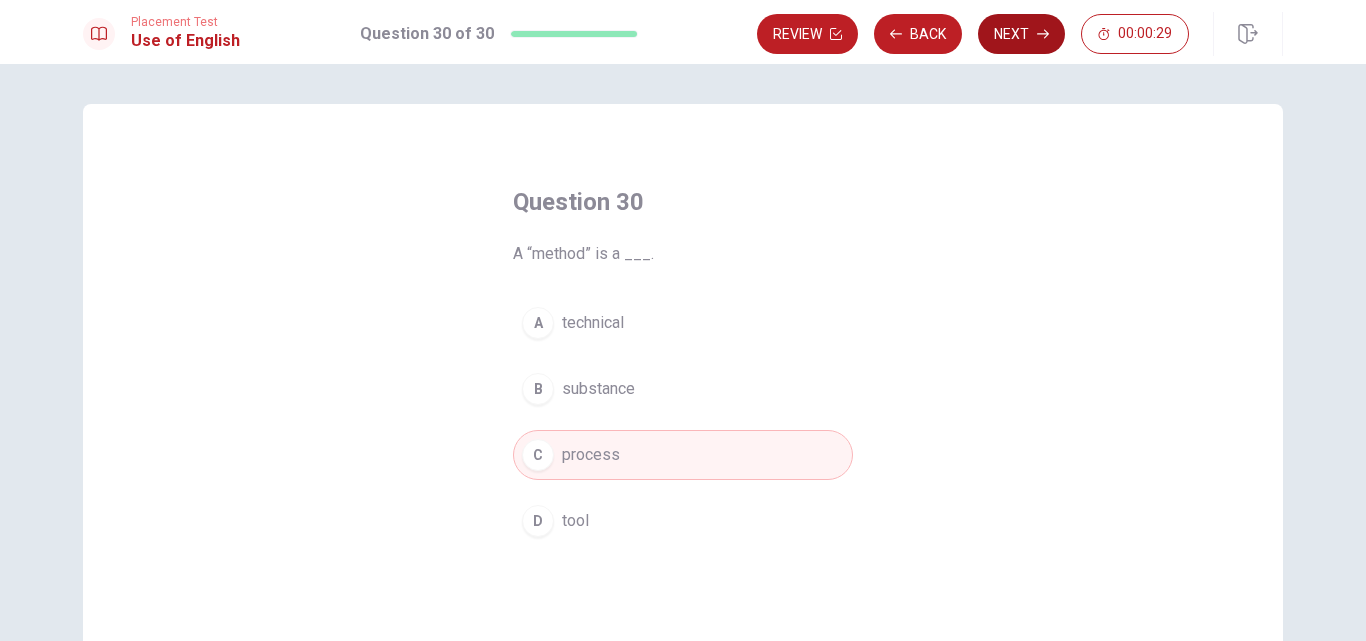 click on "Next" at bounding box center (1021, 34) 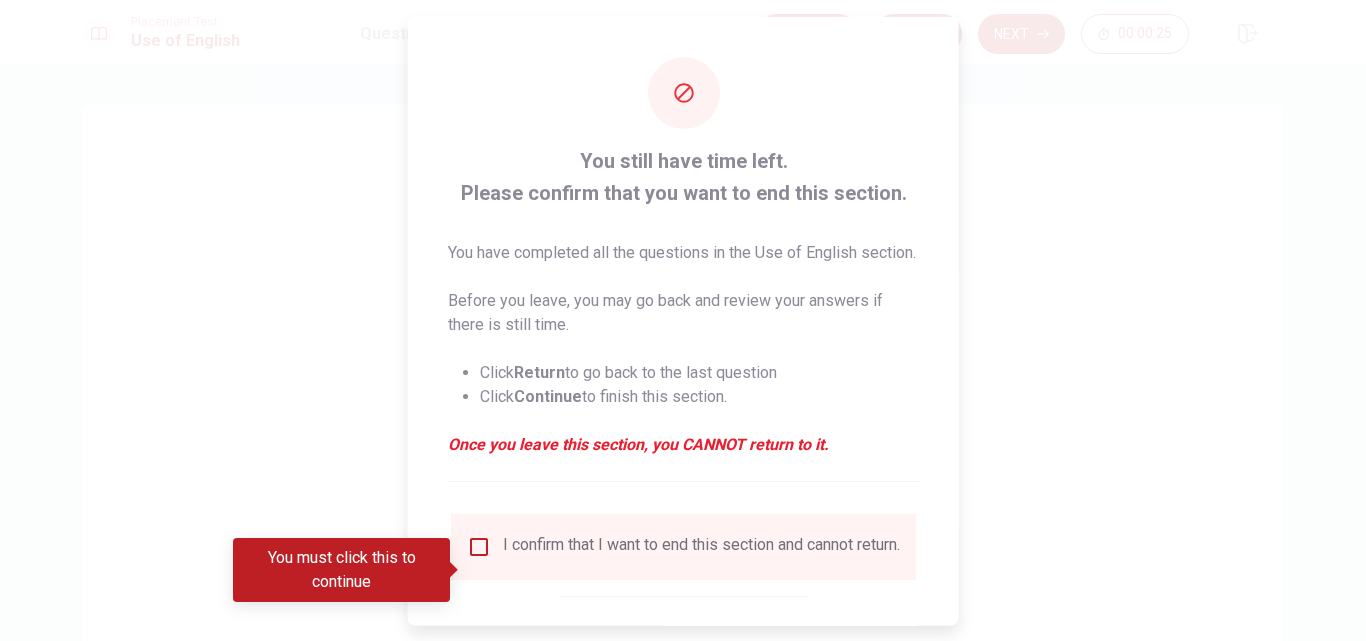click at bounding box center [683, 320] 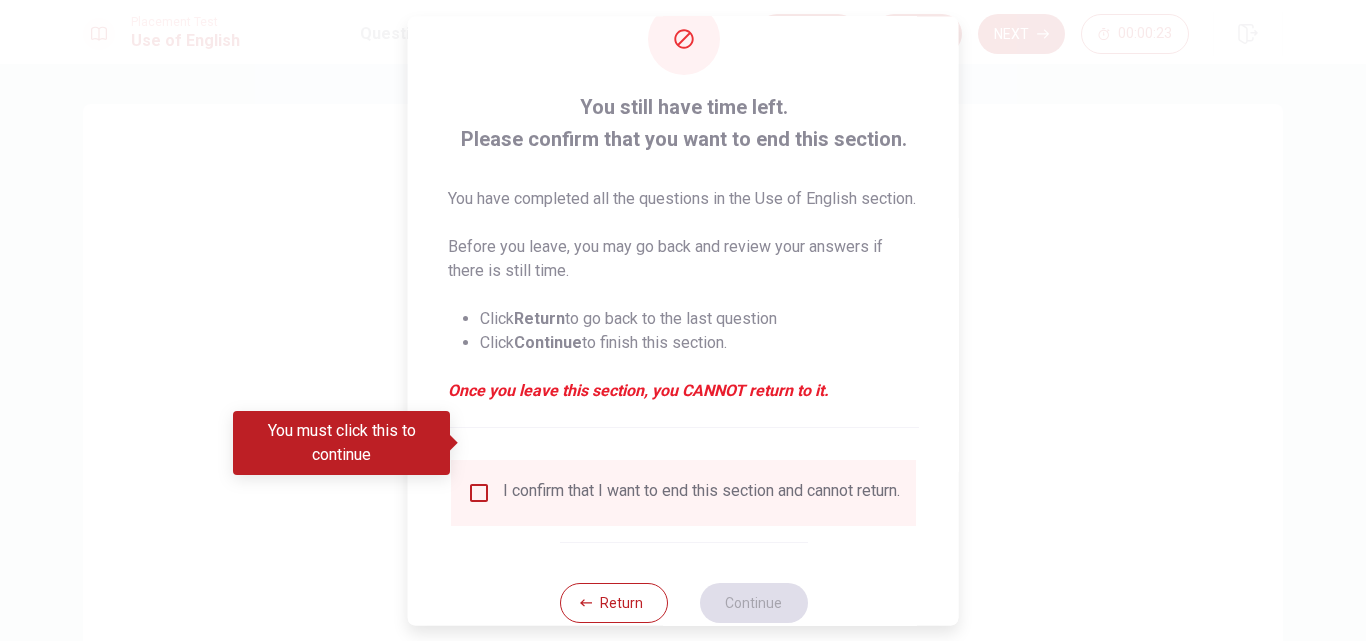 scroll, scrollTop: 129, scrollLeft: 0, axis: vertical 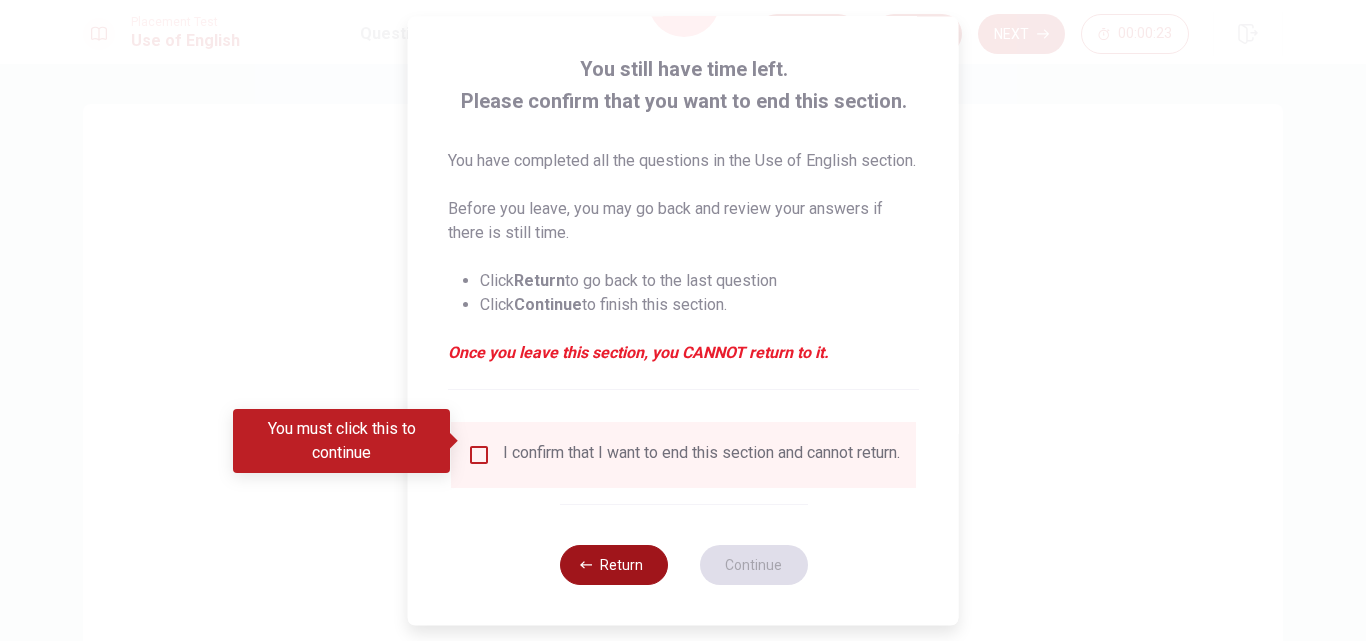 click on "Return" at bounding box center [613, 565] 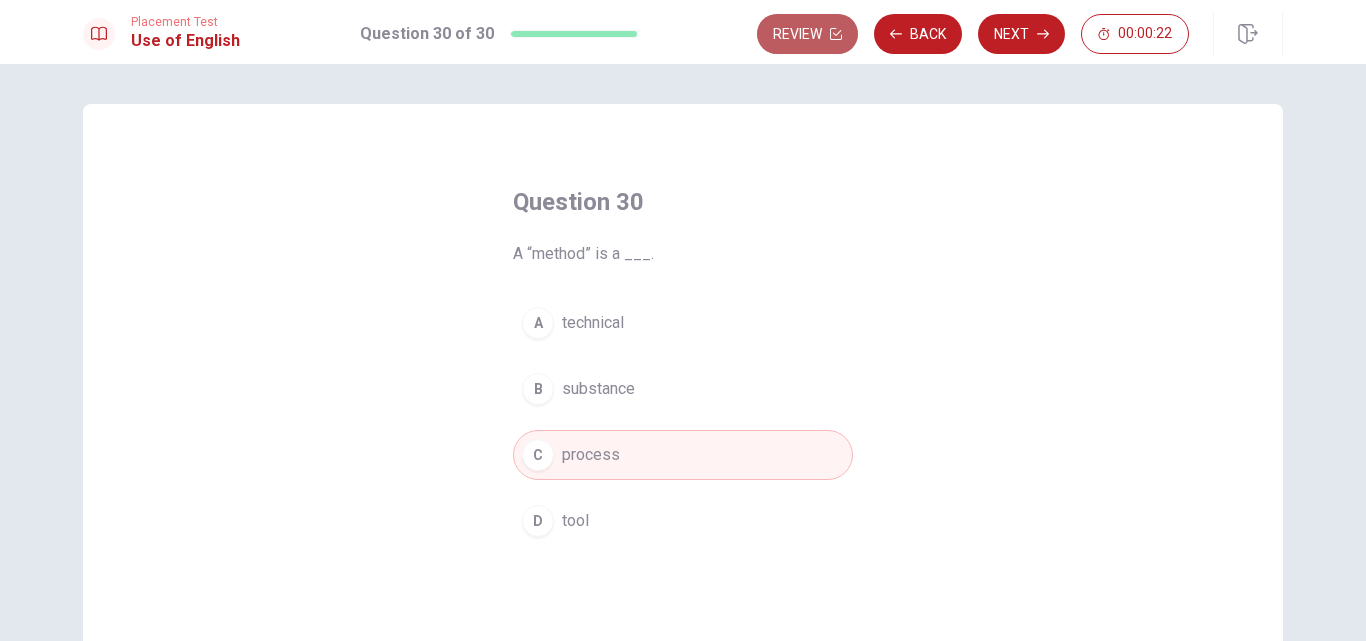click on "Review" at bounding box center (807, 34) 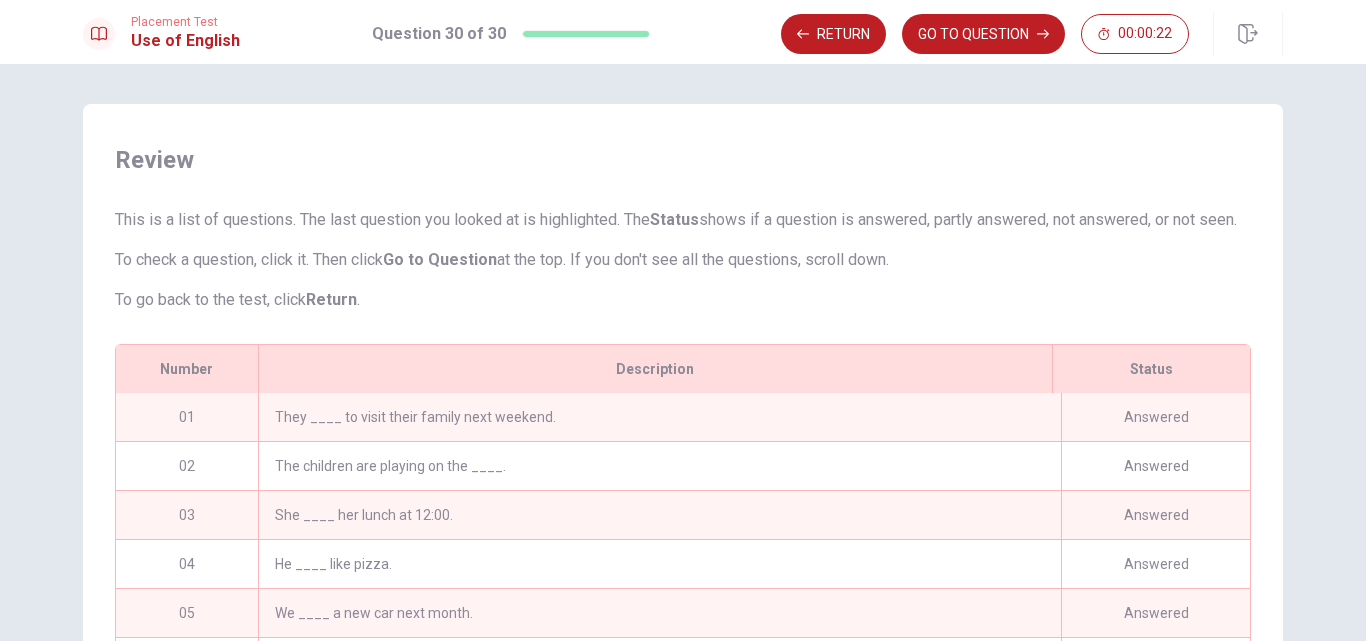 scroll, scrollTop: 230, scrollLeft: 0, axis: vertical 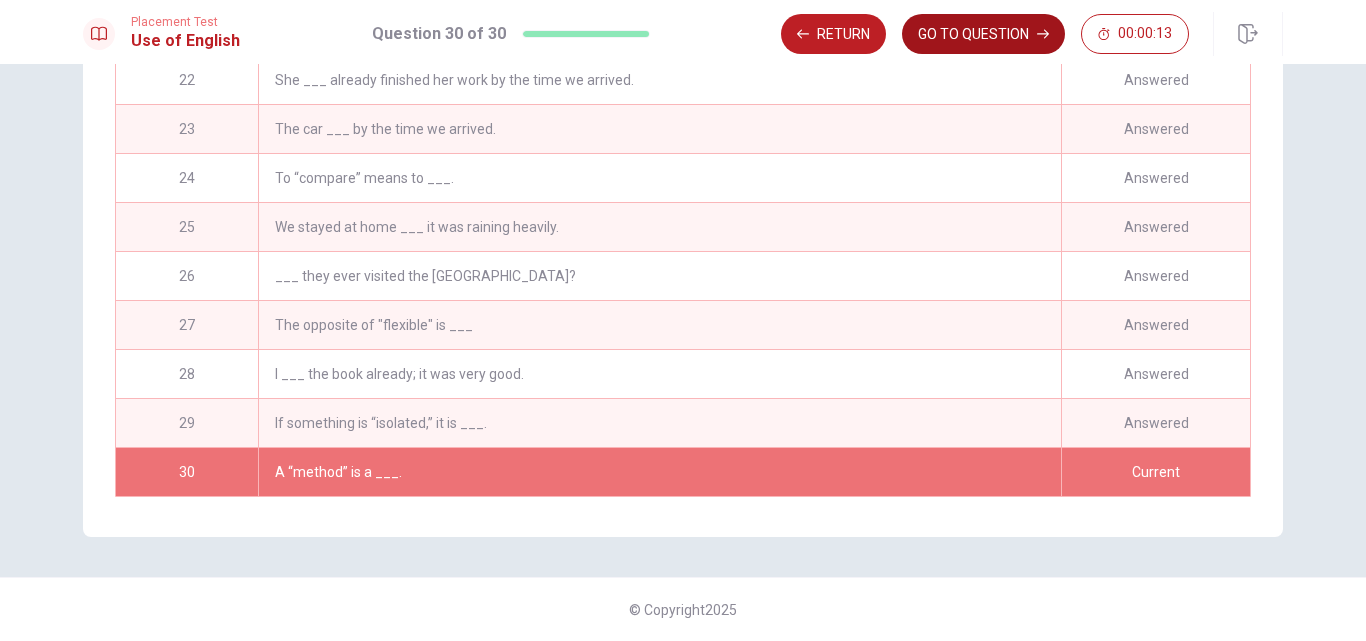 click on "GO TO QUESTION" at bounding box center (983, 34) 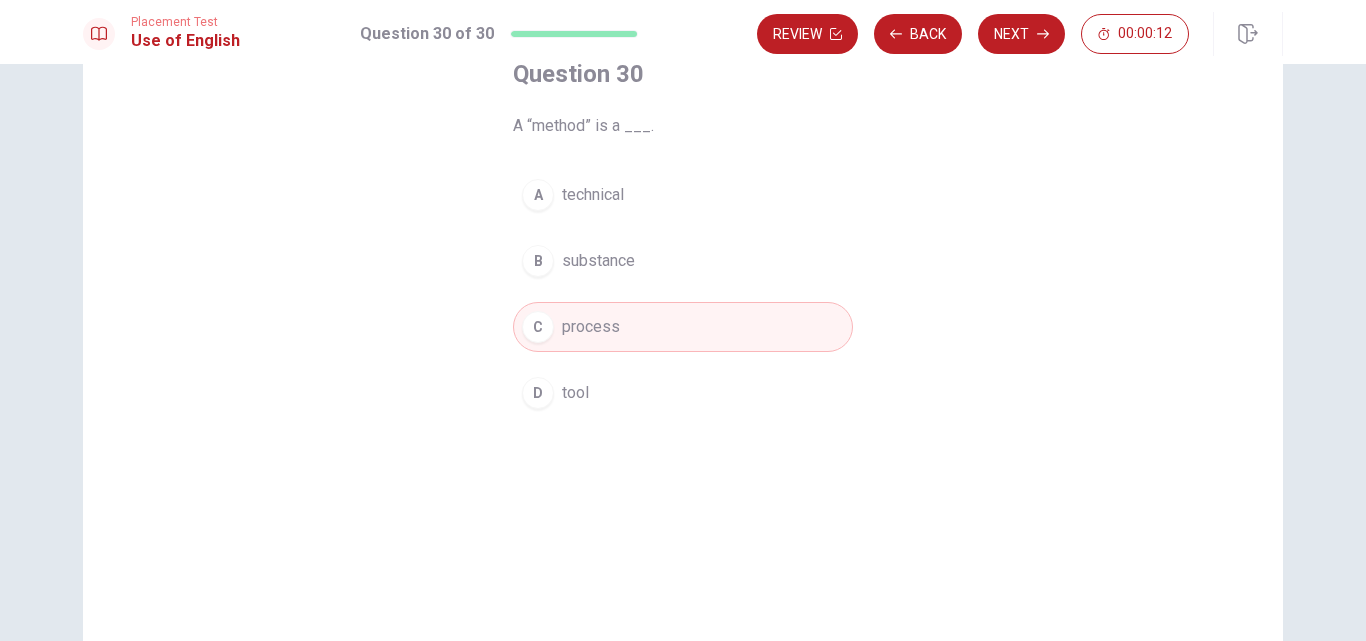 scroll, scrollTop: 62, scrollLeft: 0, axis: vertical 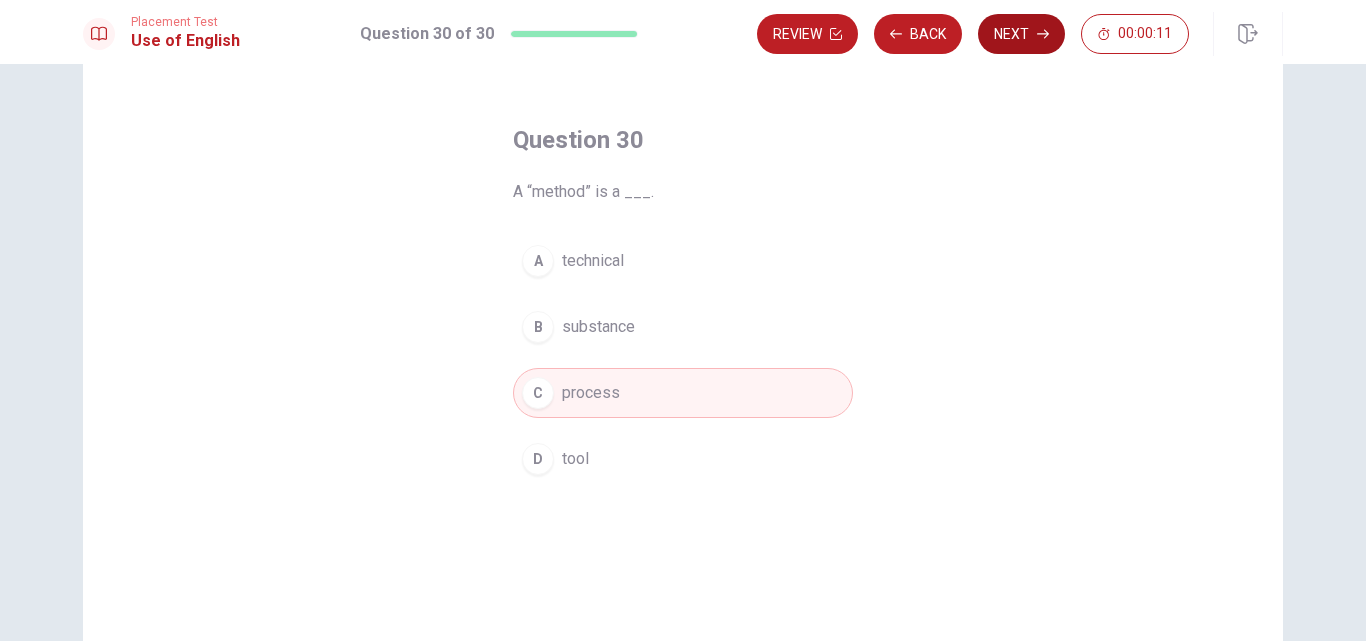click on "Next" at bounding box center (1021, 34) 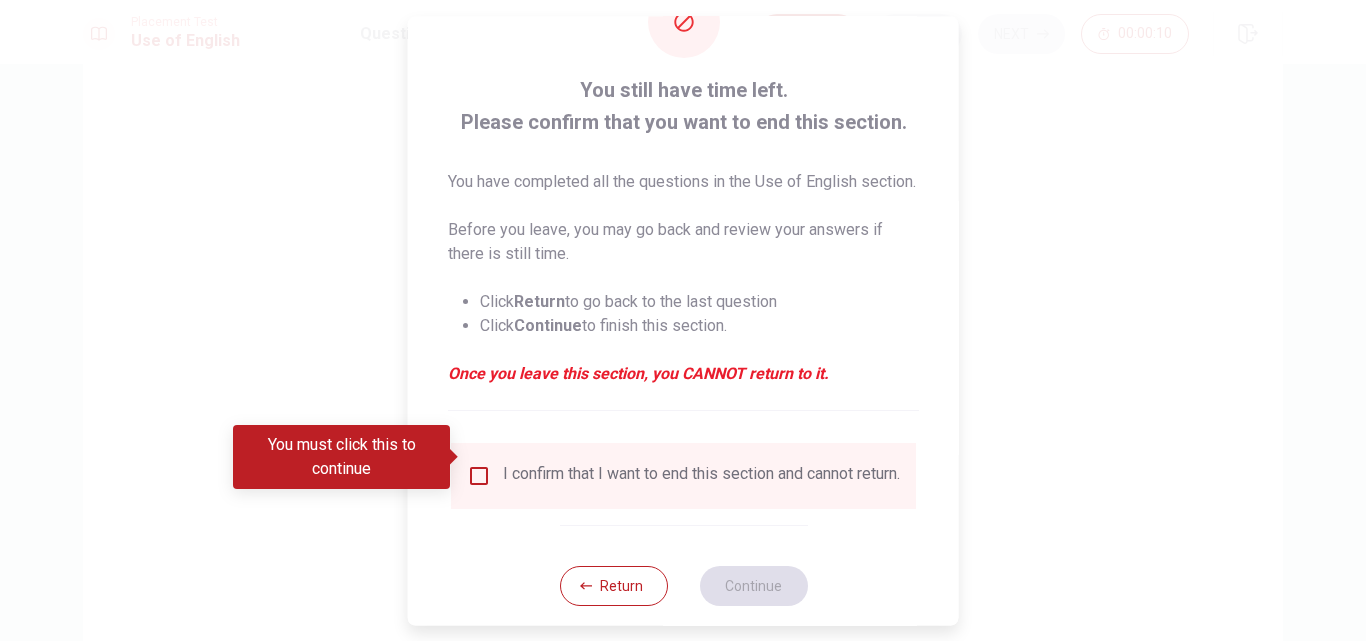 scroll, scrollTop: 129, scrollLeft: 0, axis: vertical 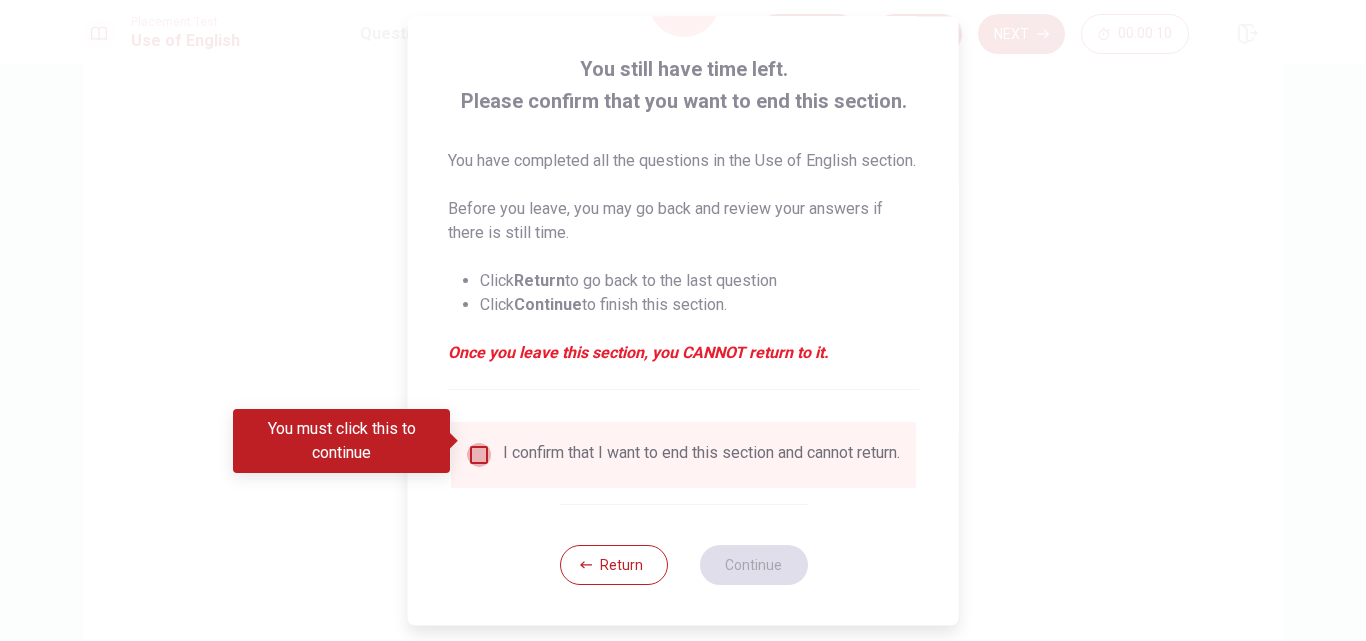click at bounding box center [479, 455] 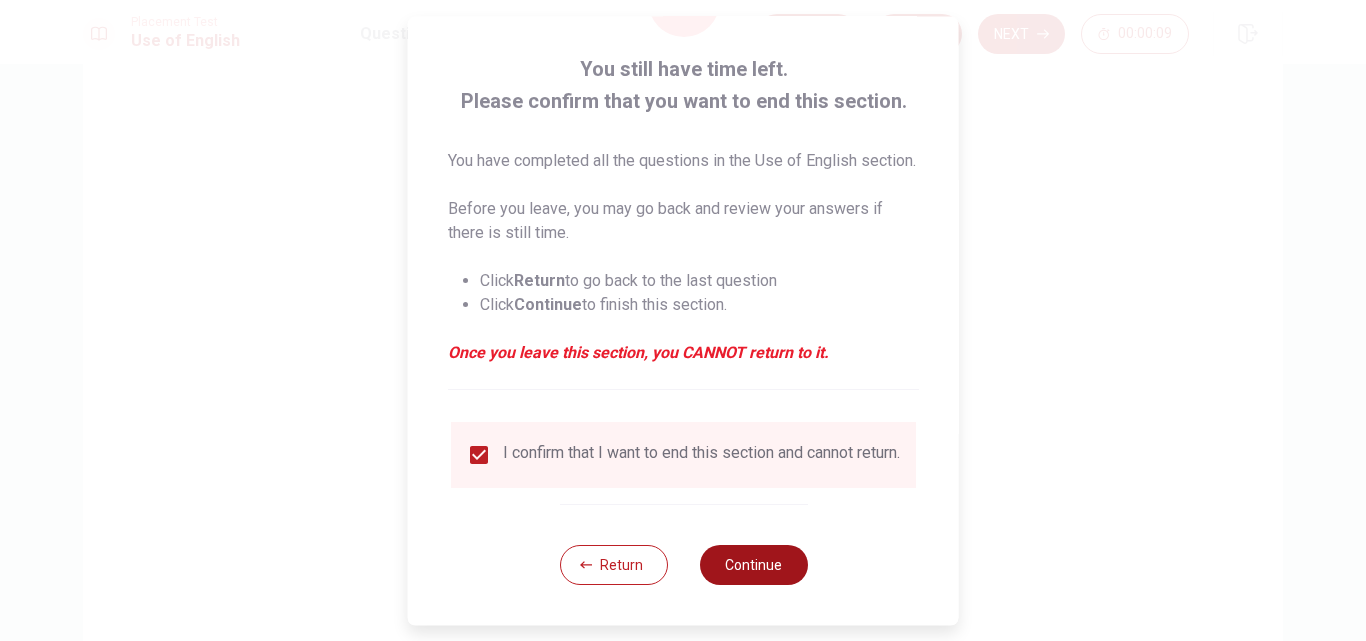 click on "Continue" at bounding box center (753, 565) 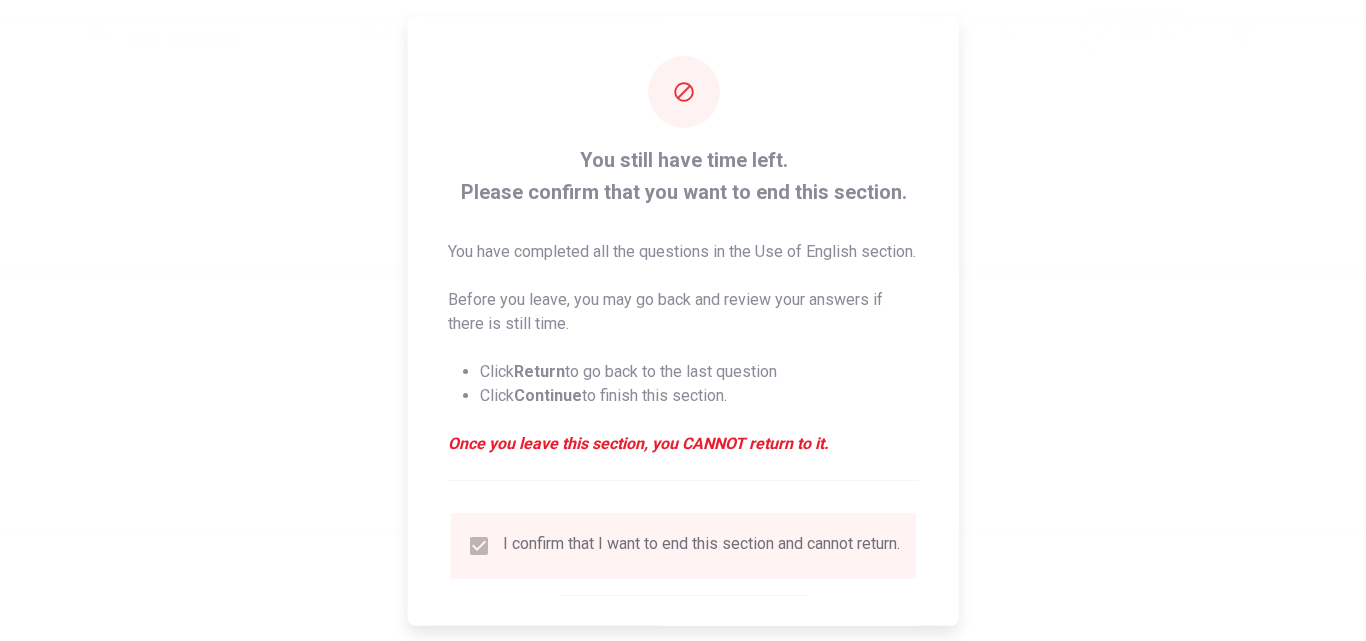 scroll, scrollTop: 0, scrollLeft: 0, axis: both 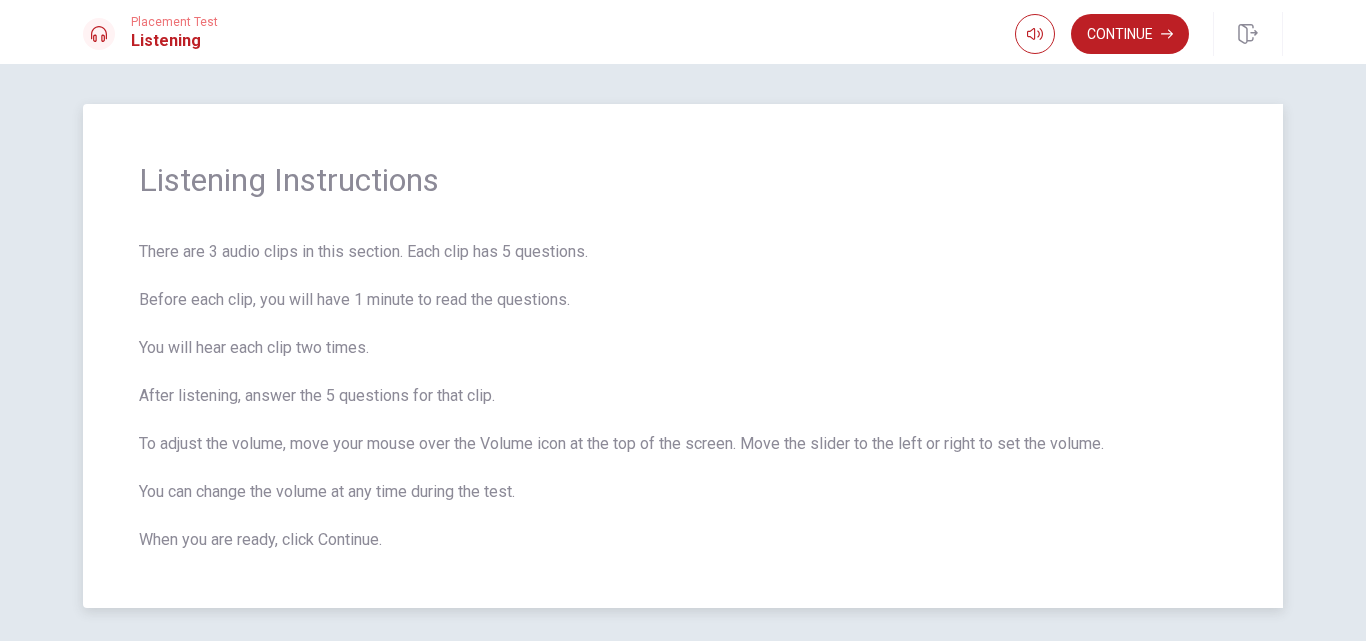 drag, startPoint x: 133, startPoint y: 251, endPoint x: 397, endPoint y: 267, distance: 264.4844 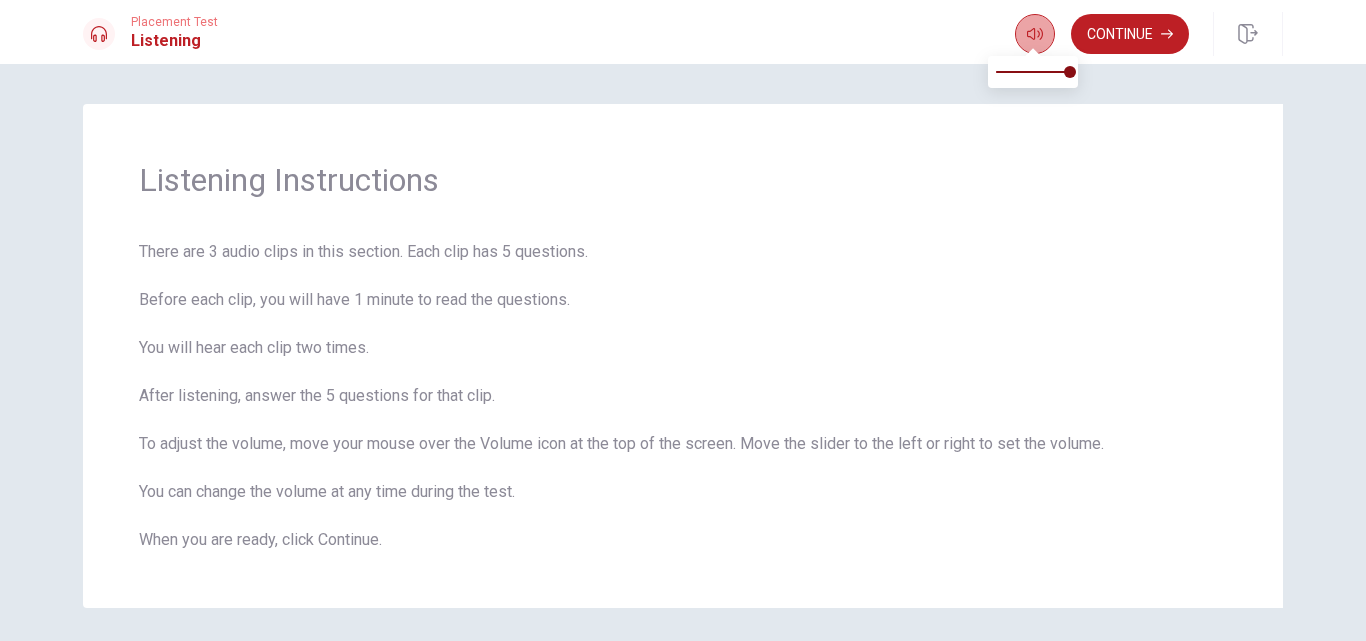 click at bounding box center [1035, 34] 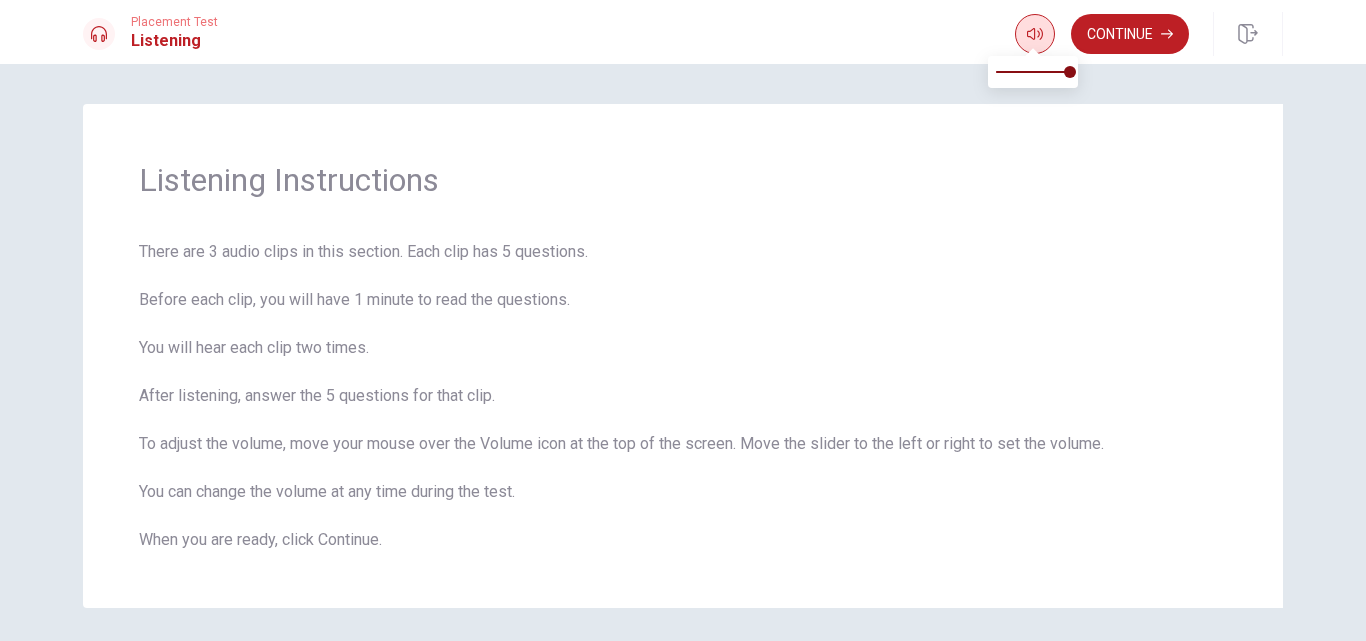 click at bounding box center [1035, 34] 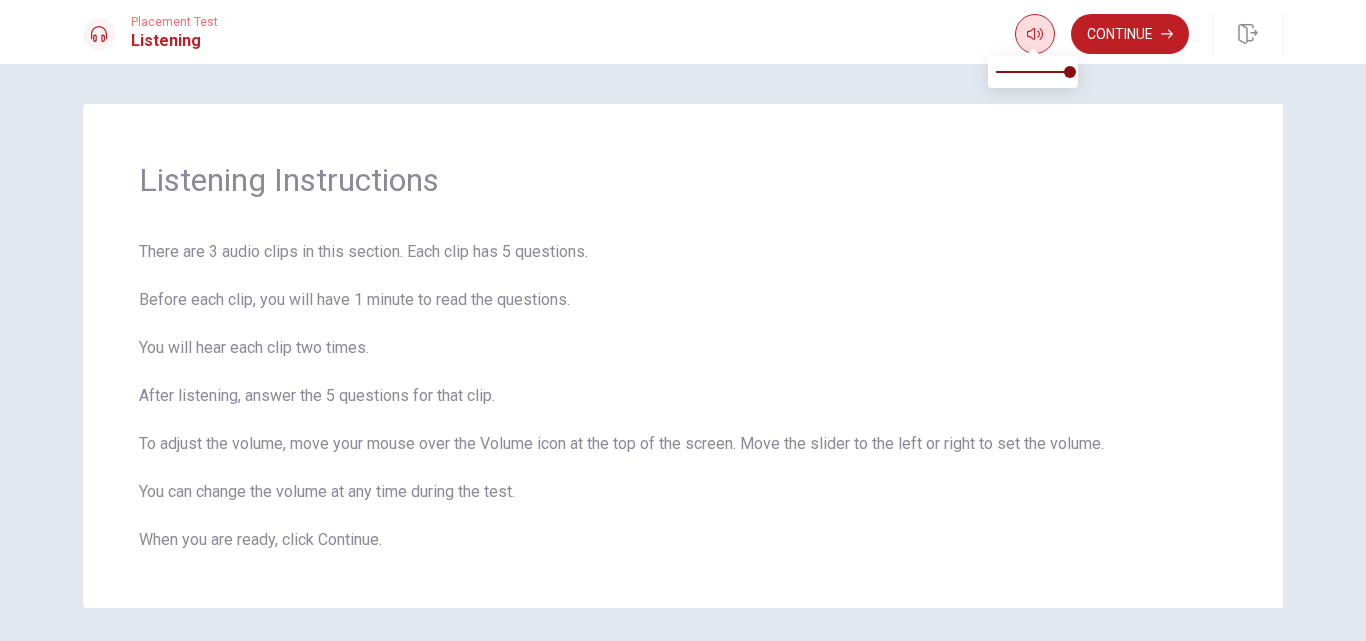 click at bounding box center [1035, 34] 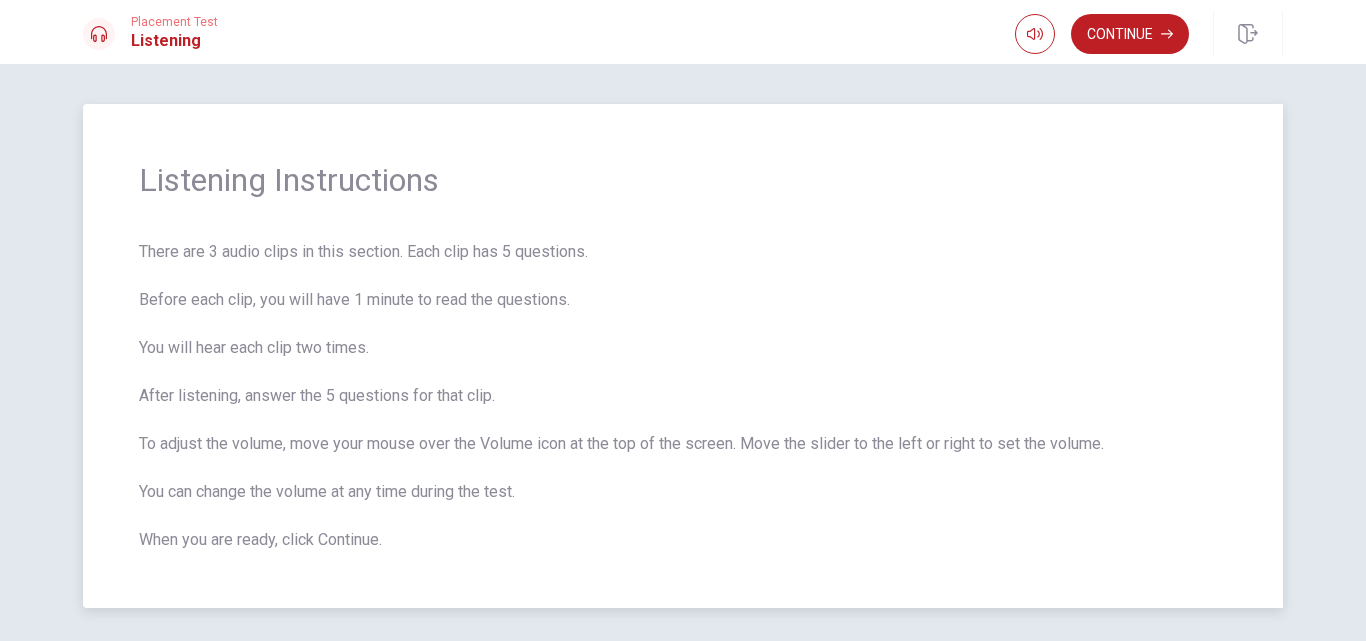drag, startPoint x: 116, startPoint y: 186, endPoint x: 361, endPoint y: 182, distance: 245.03265 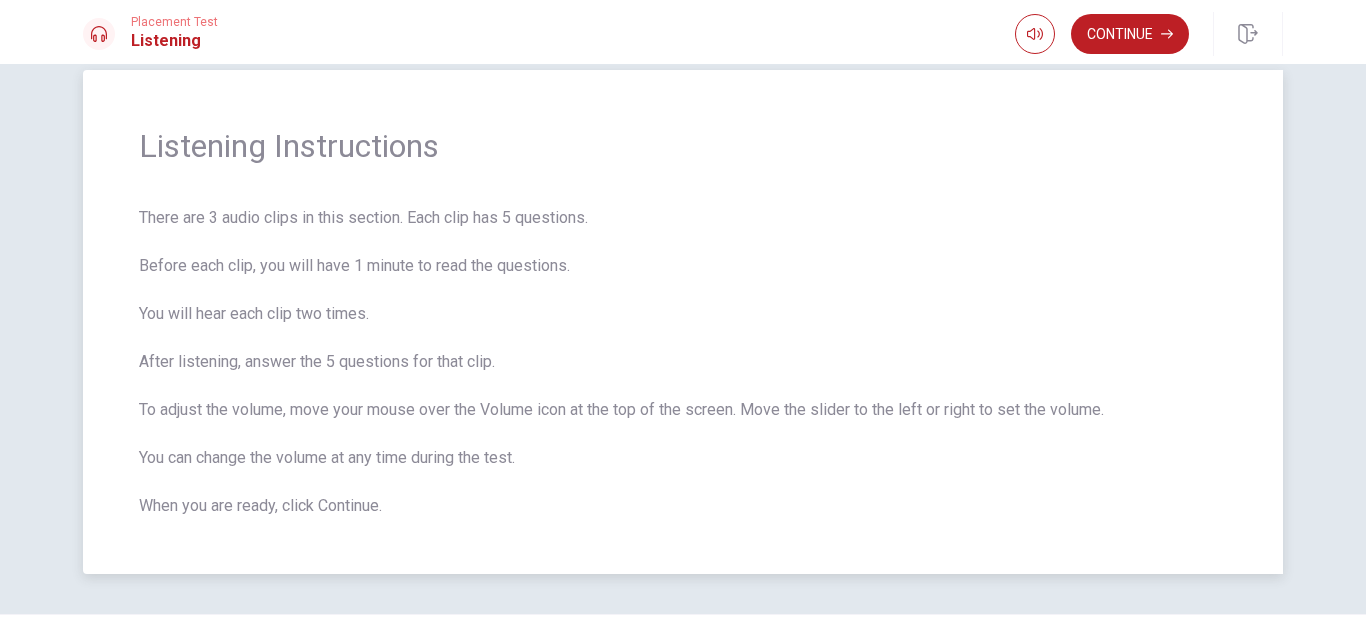 scroll, scrollTop: 0, scrollLeft: 0, axis: both 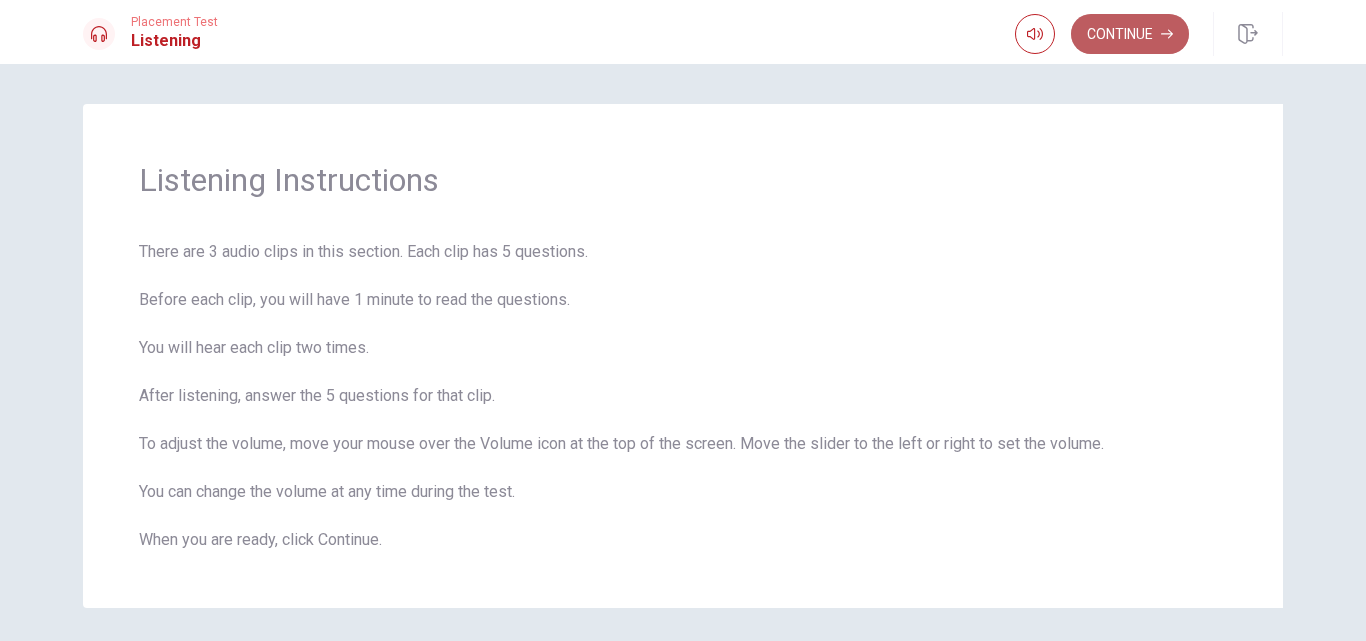click on "Continue" at bounding box center (1130, 34) 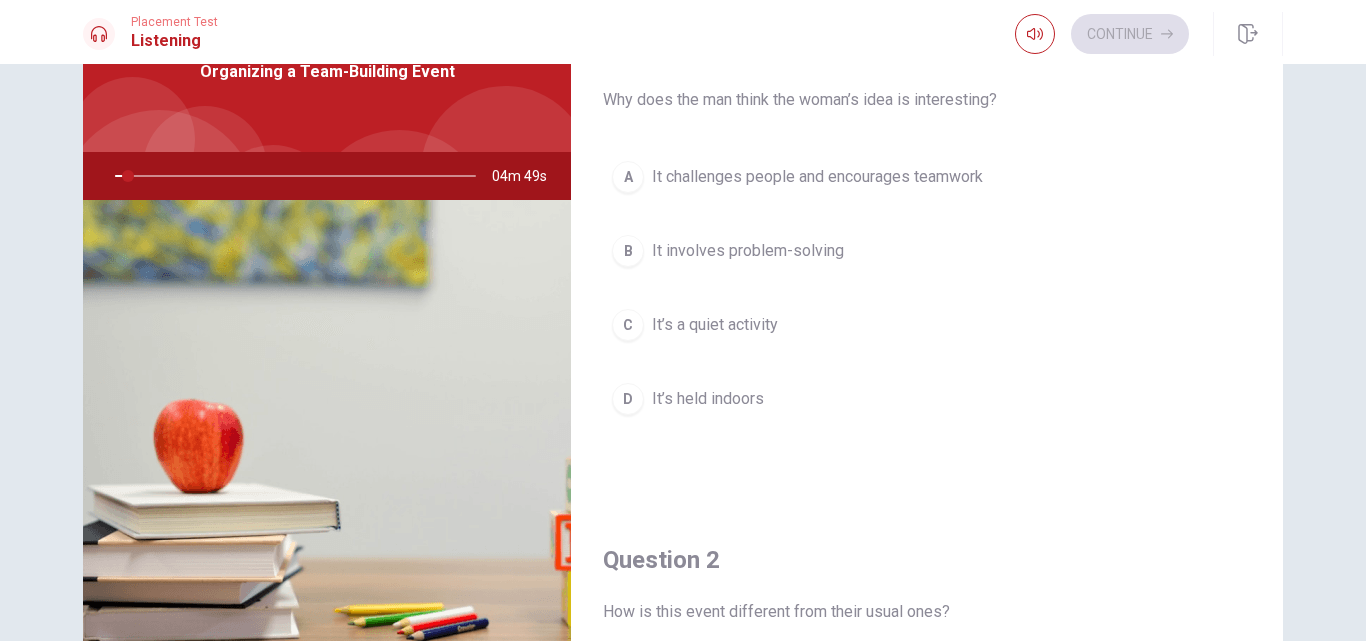 scroll, scrollTop: 81, scrollLeft: 0, axis: vertical 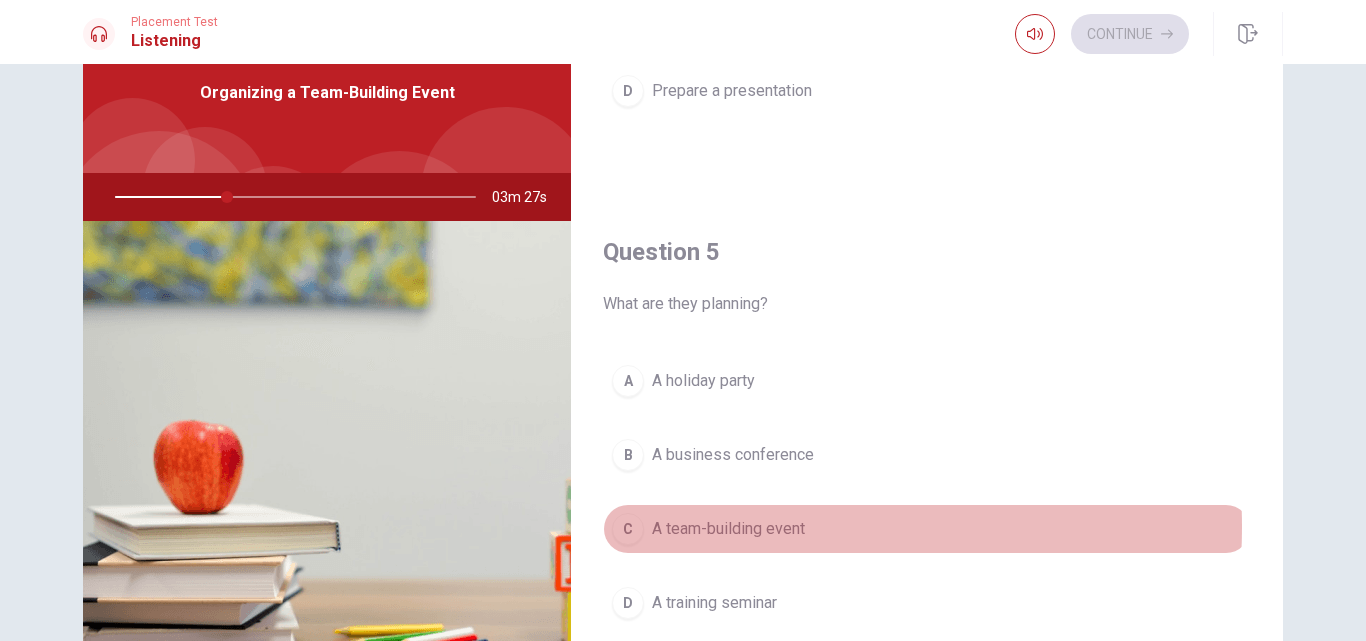 click on "A team-building event" at bounding box center [728, 529] 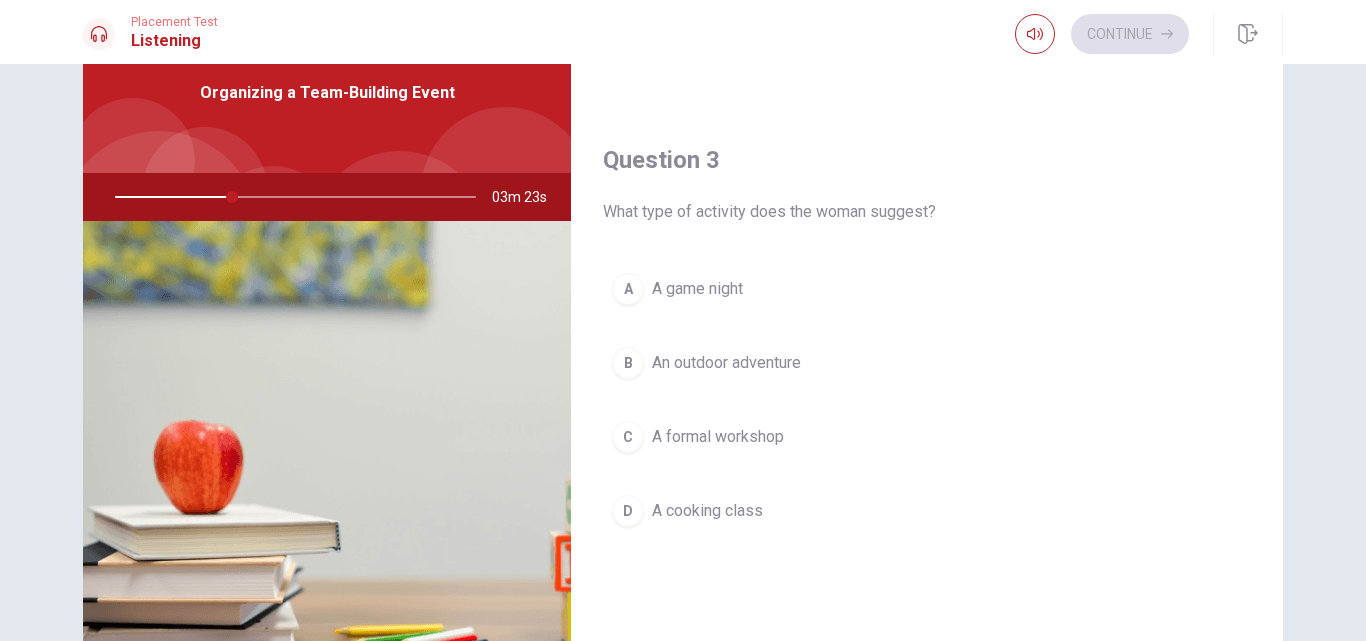 scroll, scrollTop: 934, scrollLeft: 0, axis: vertical 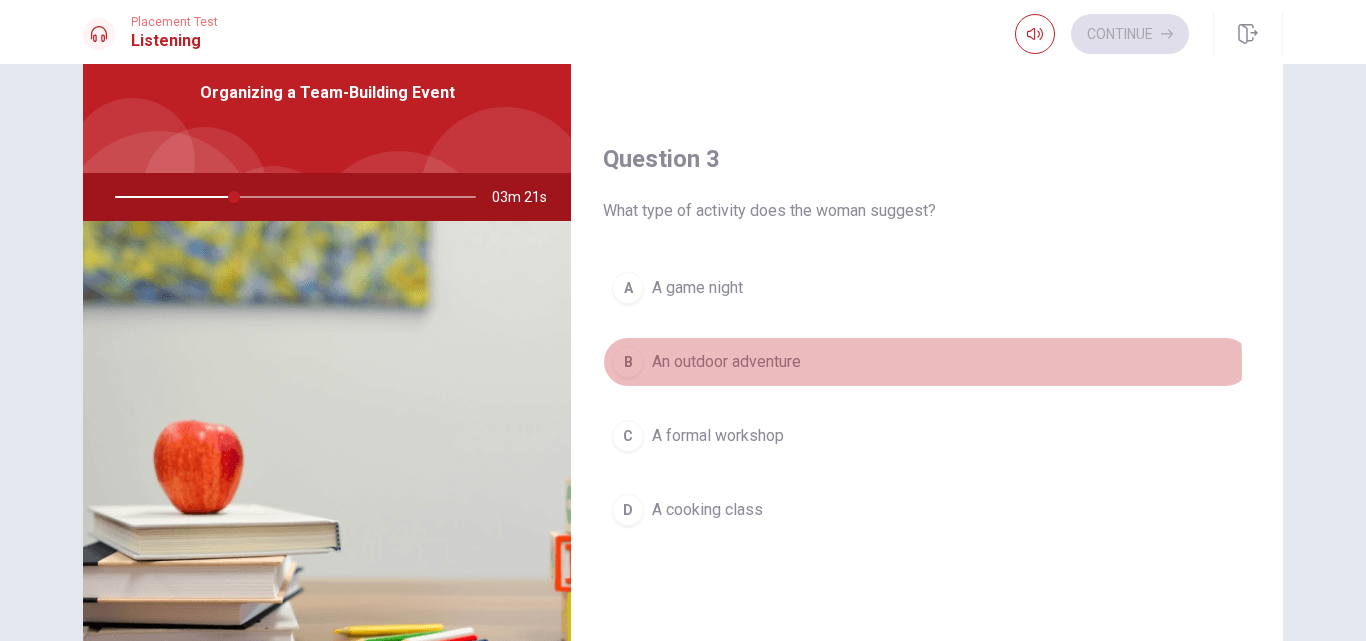 click on "An outdoor adventure" at bounding box center (726, 362) 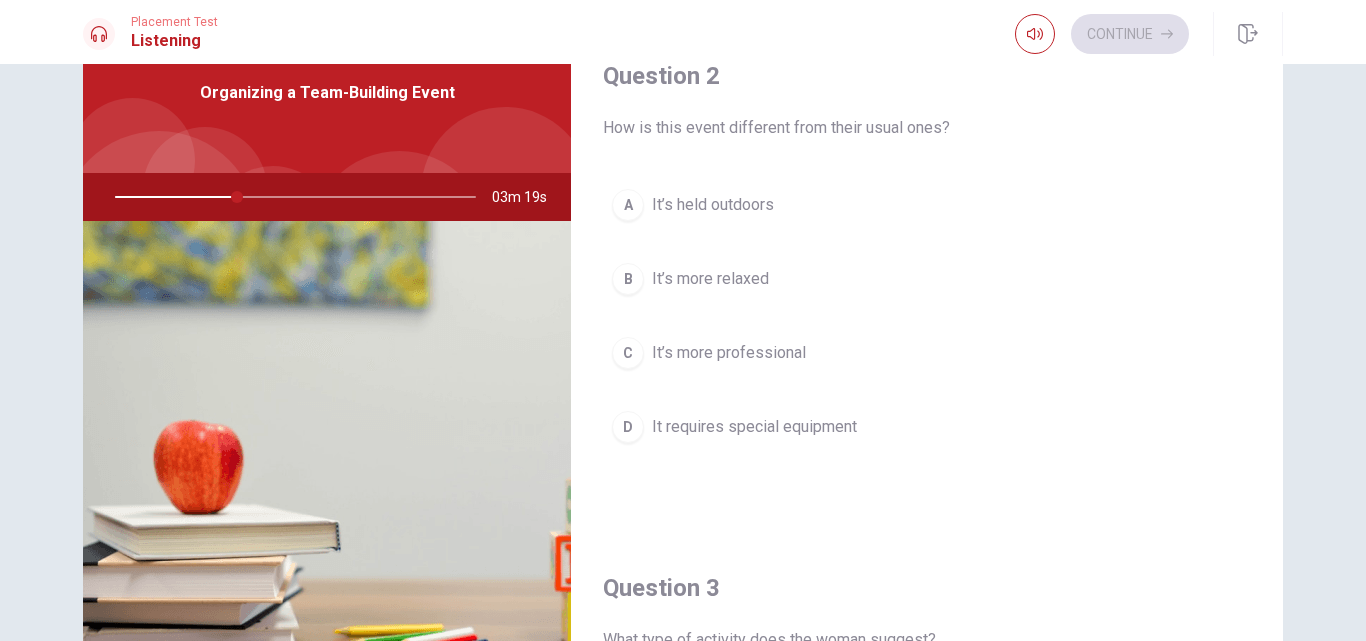 scroll, scrollTop: 499, scrollLeft: 0, axis: vertical 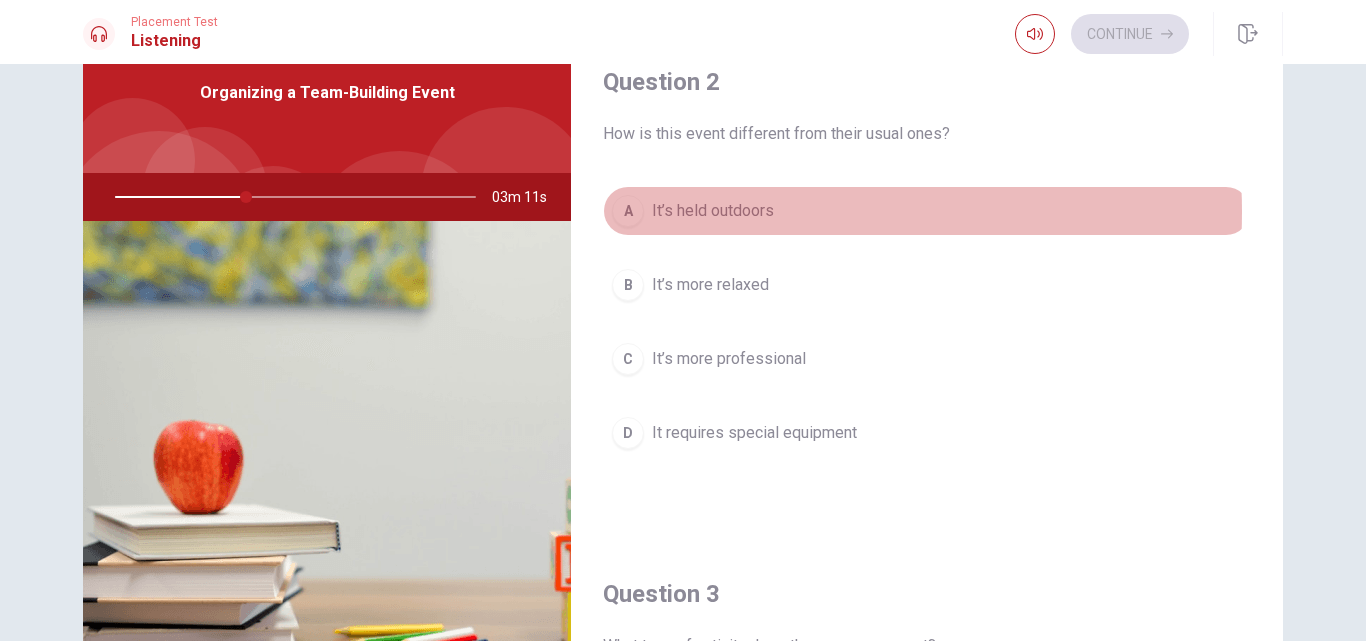 click on "It’s held outdoors" at bounding box center (713, 211) 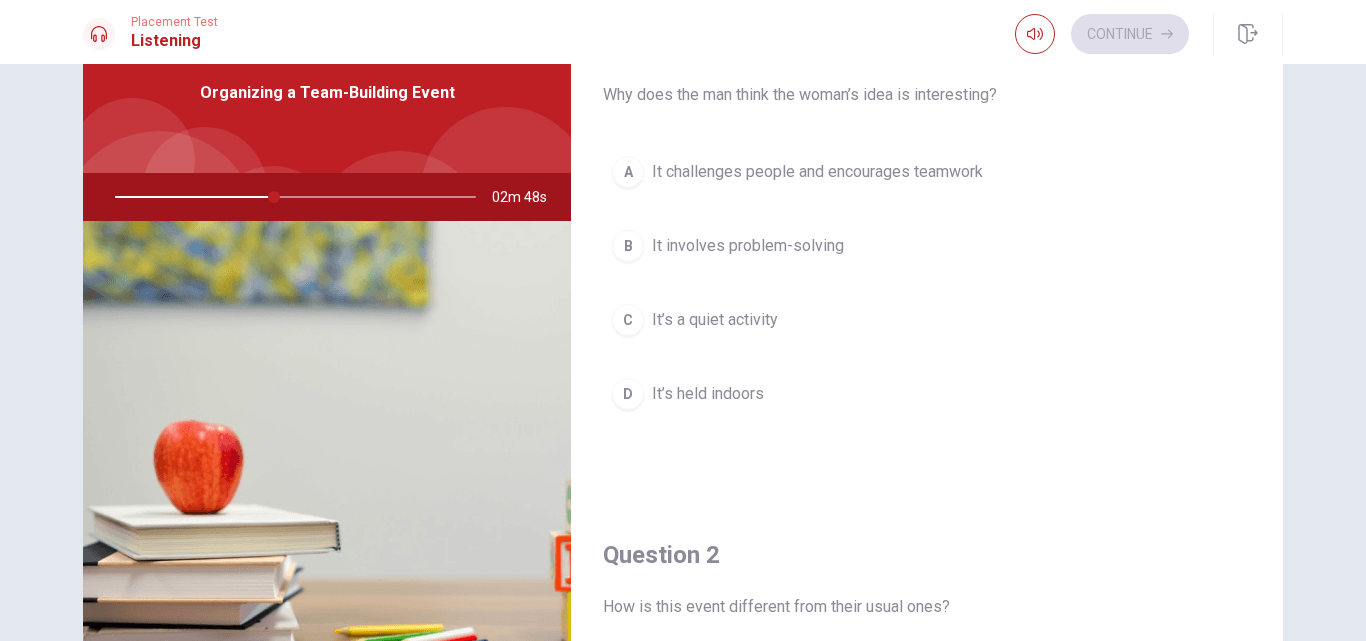 scroll, scrollTop: 25, scrollLeft: 0, axis: vertical 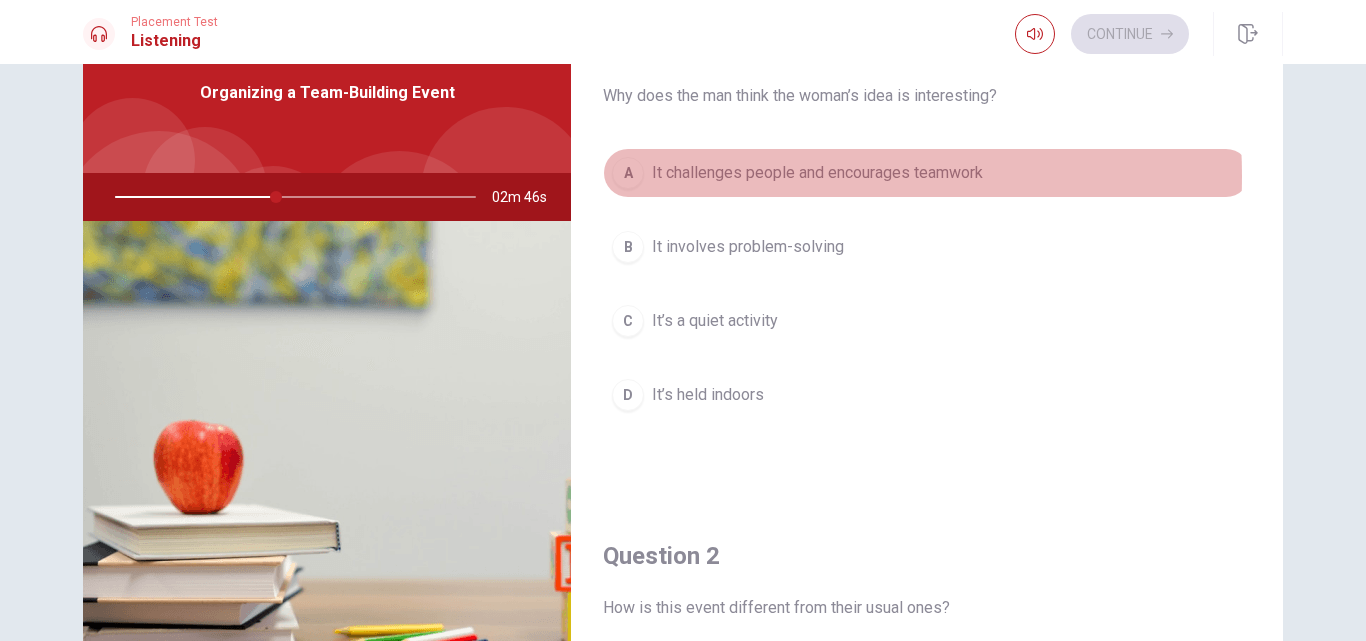 click on "It challenges people and encourages teamwork" at bounding box center (817, 173) 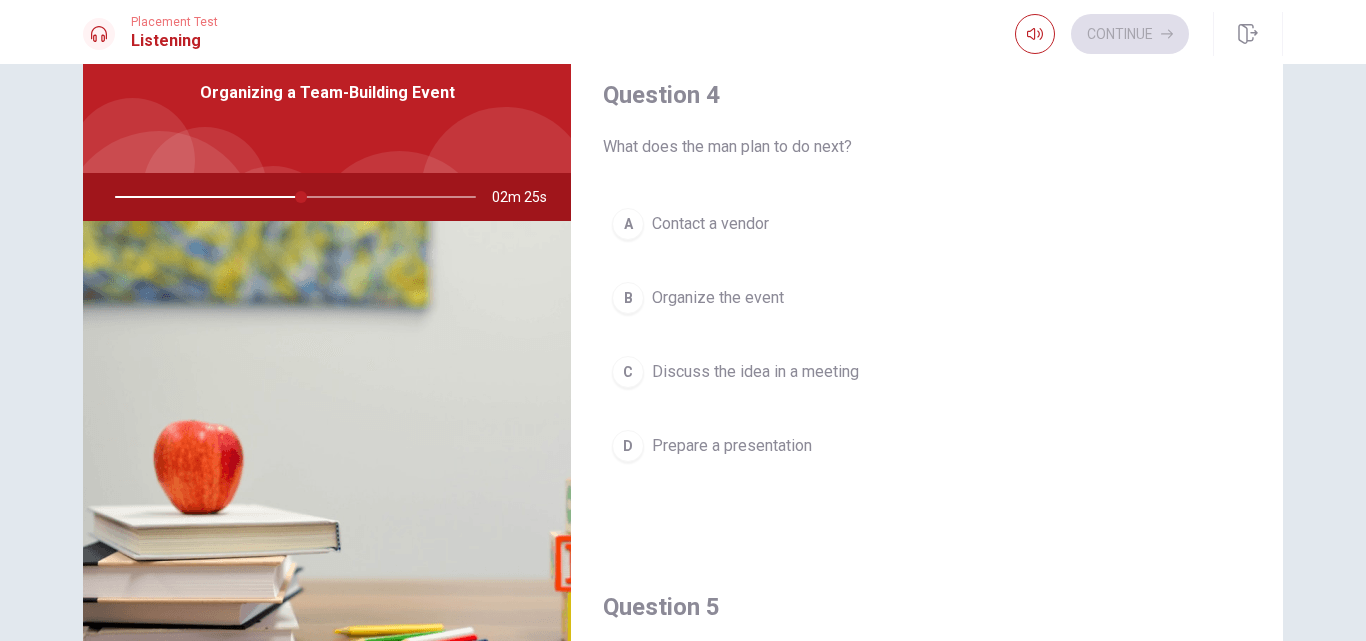 scroll, scrollTop: 1511, scrollLeft: 0, axis: vertical 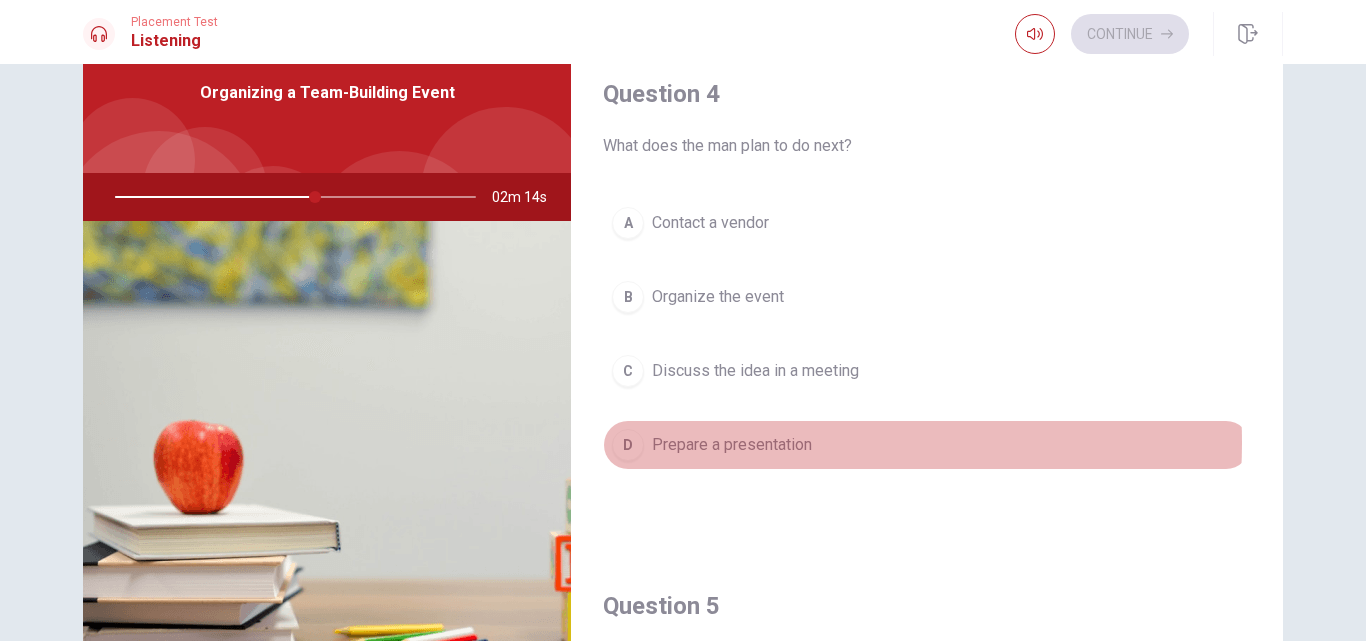 click on "Prepare a presentation" at bounding box center (732, 445) 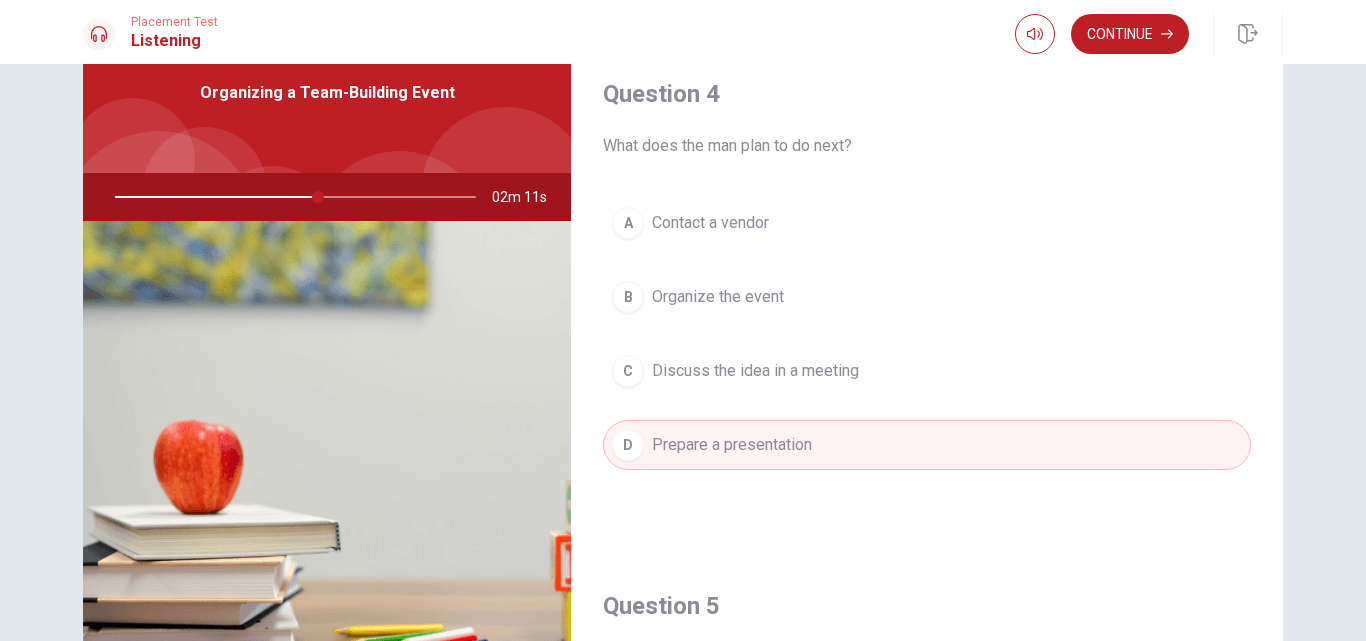 drag, startPoint x: 314, startPoint y: 193, endPoint x: 257, endPoint y: 191, distance: 57.035076 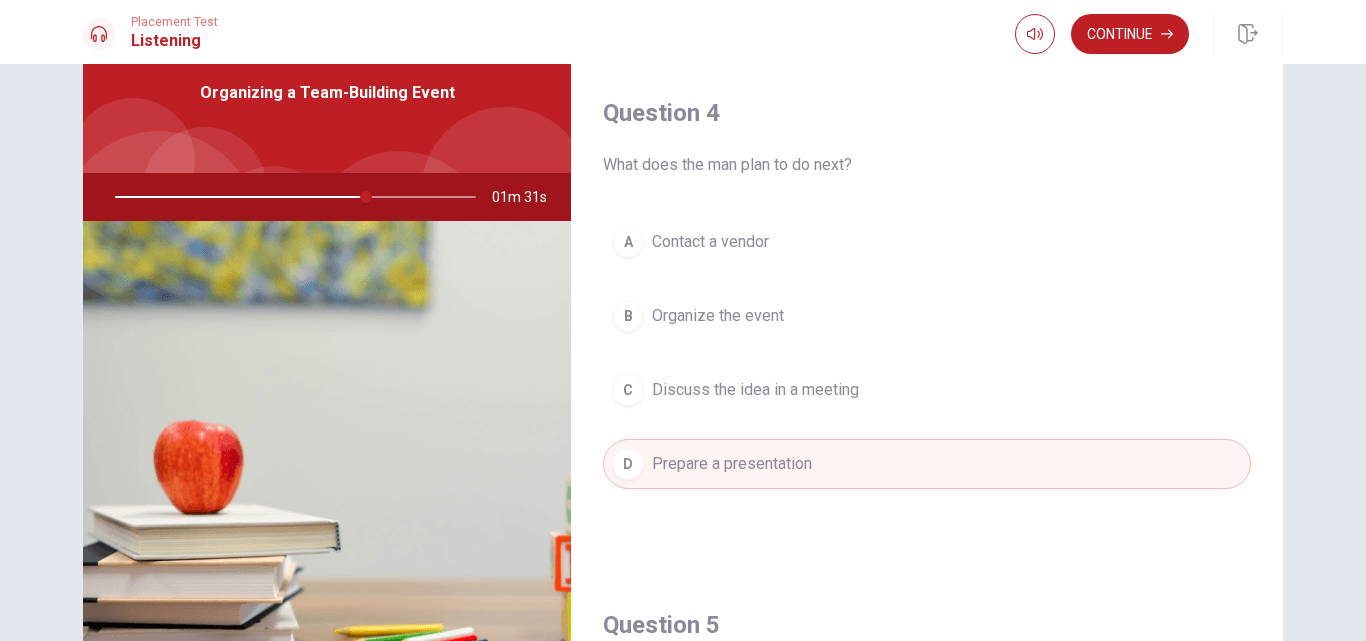 scroll, scrollTop: 1865, scrollLeft: 0, axis: vertical 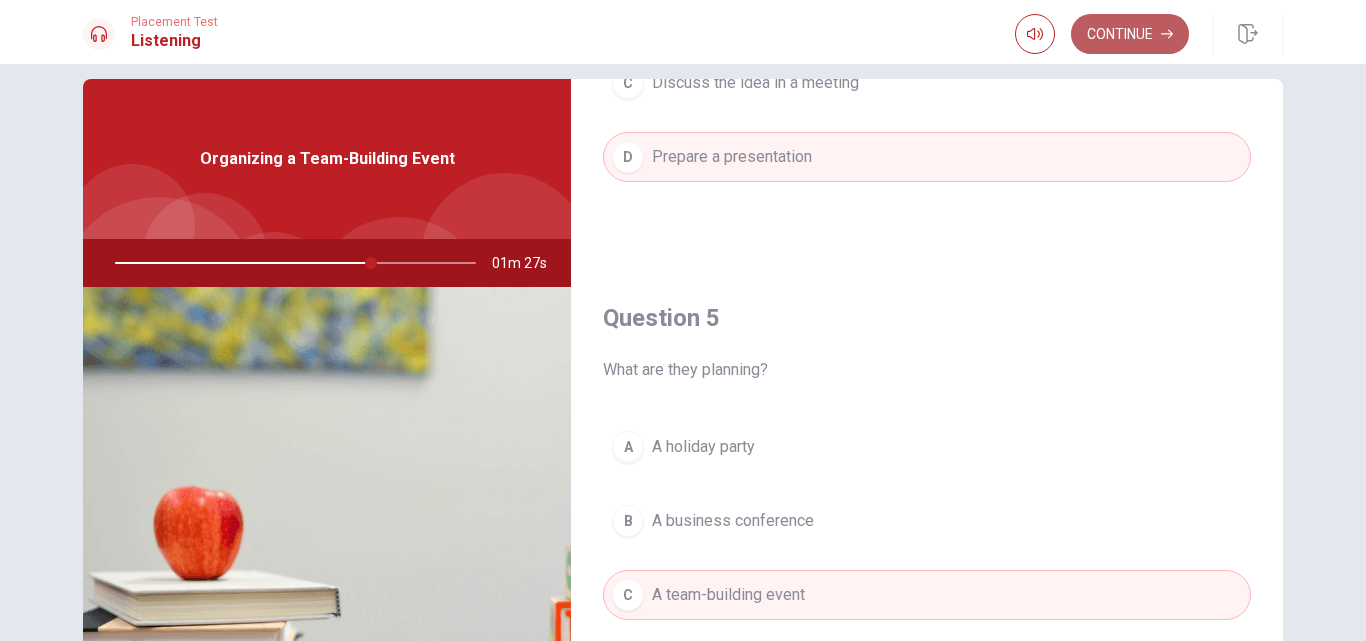 click on "Continue" at bounding box center [1130, 34] 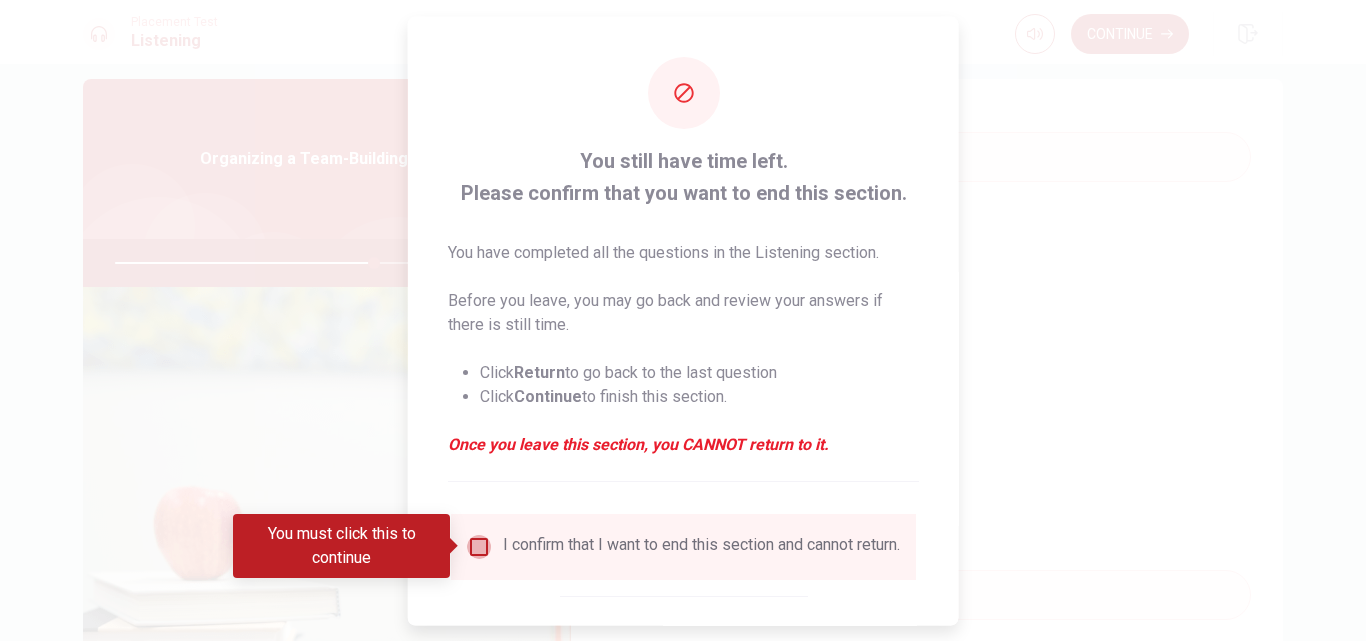 click at bounding box center [479, 546] 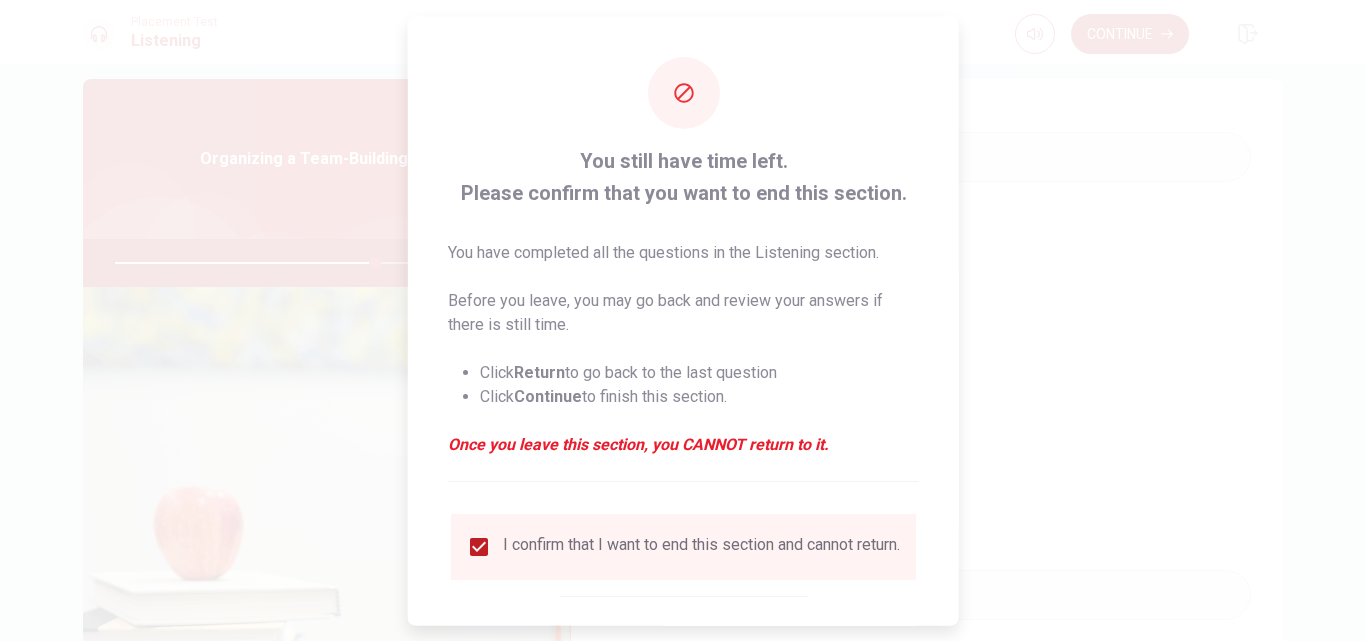 scroll, scrollTop: 105, scrollLeft: 0, axis: vertical 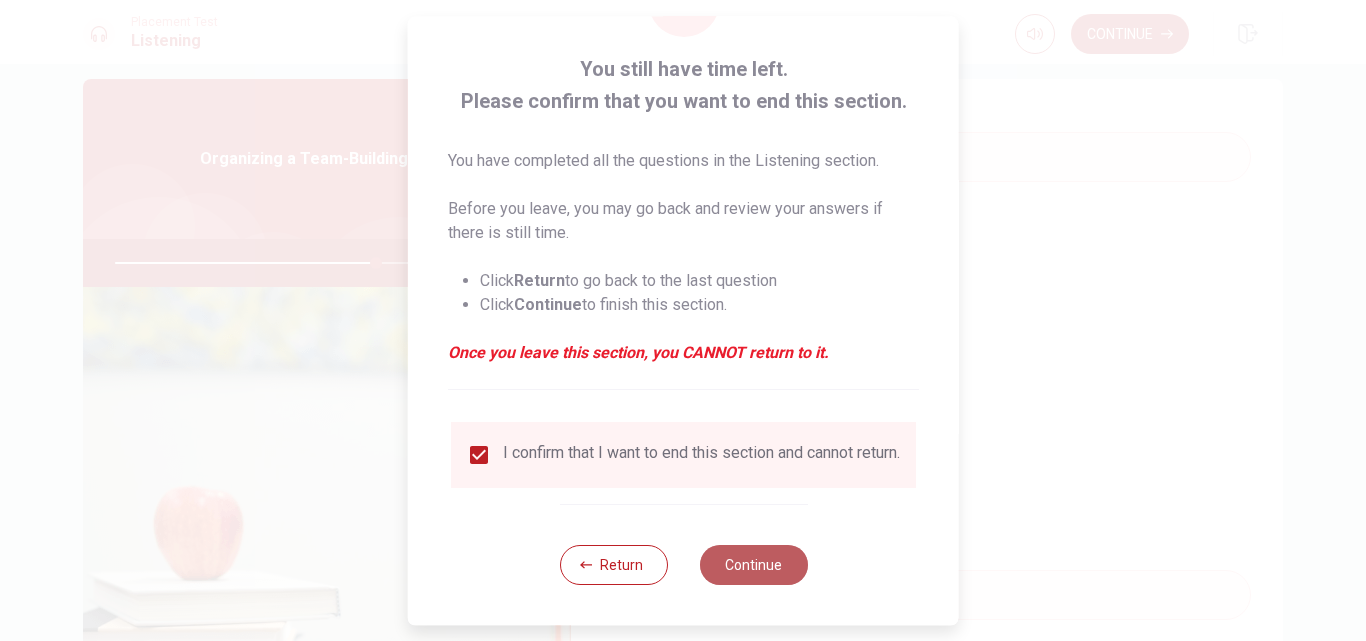 click on "Continue" at bounding box center [753, 565] 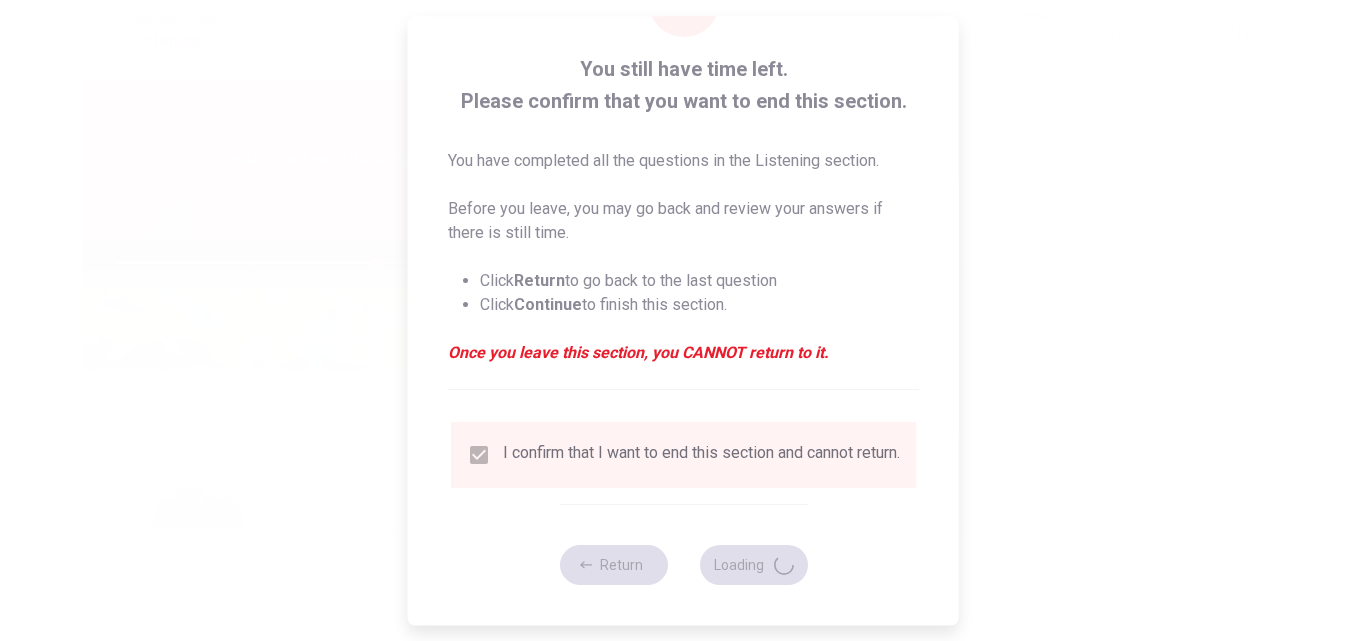 type on "73" 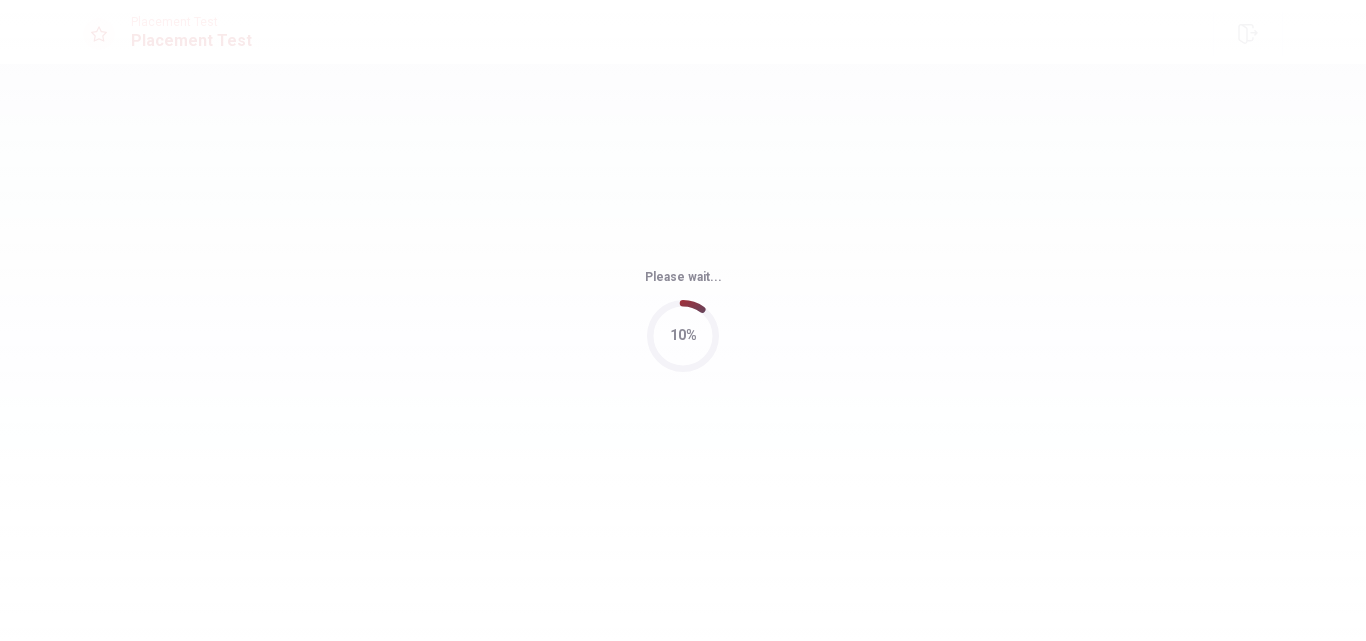 scroll, scrollTop: 0, scrollLeft: 0, axis: both 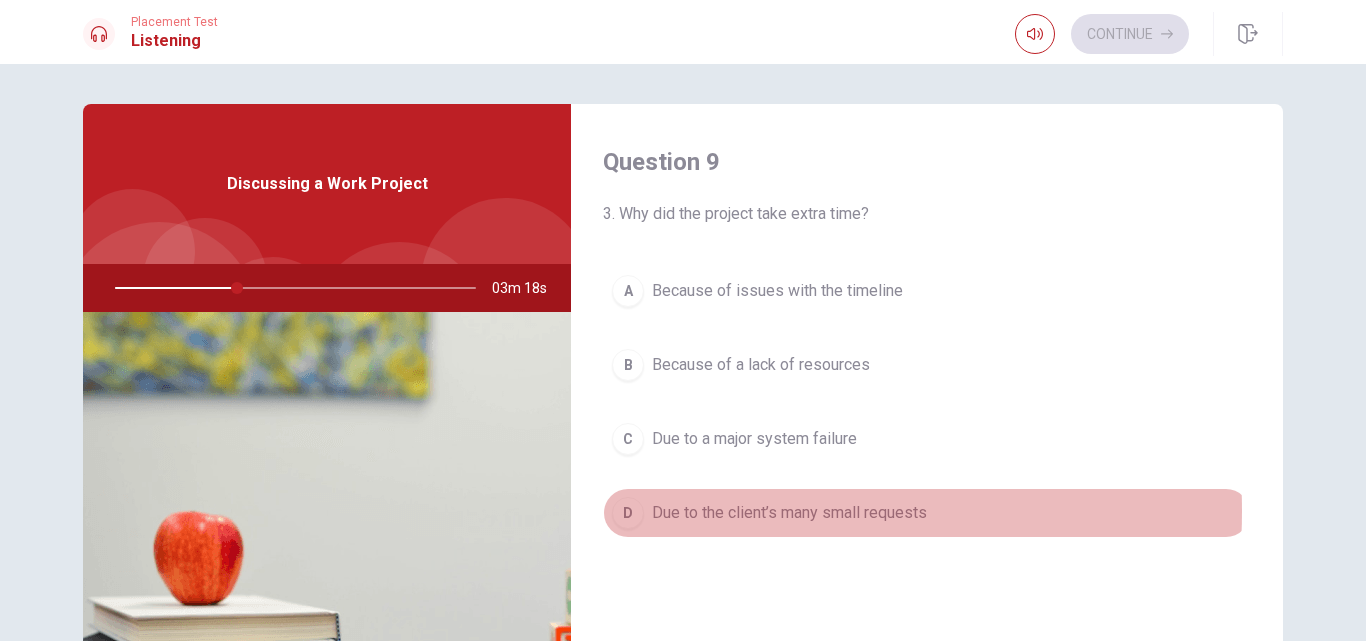 click on "Due to the client’s many small requests" at bounding box center [789, 513] 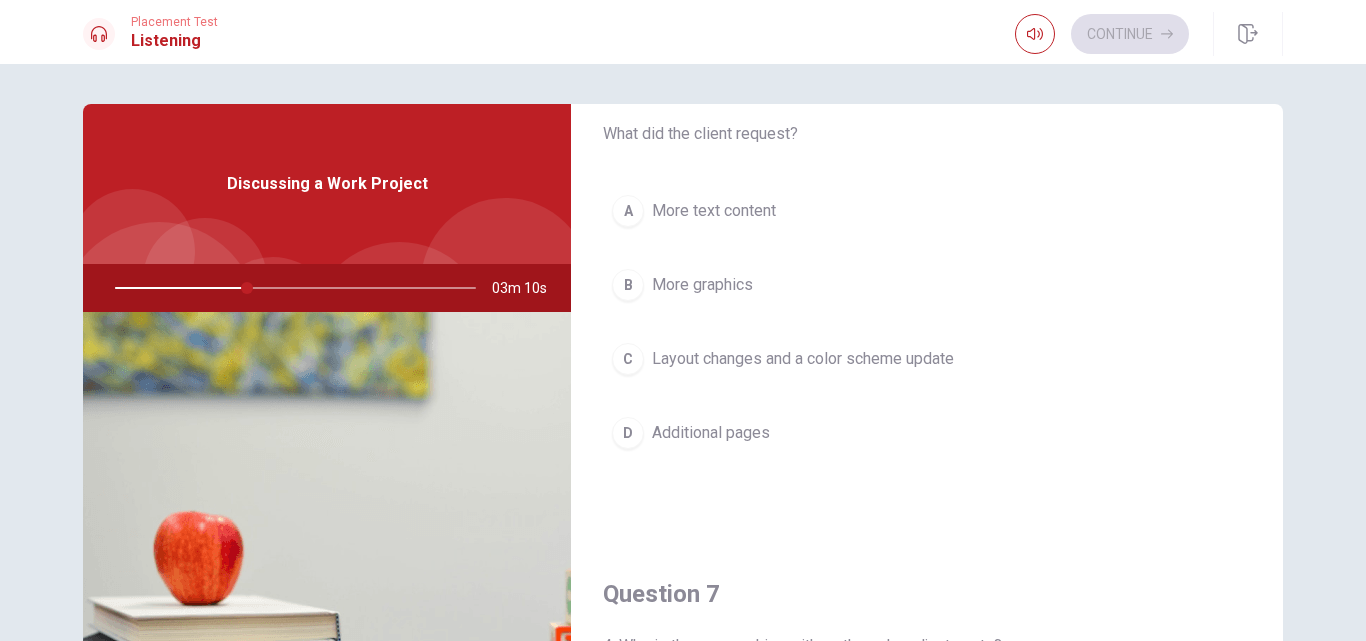 scroll, scrollTop: 66, scrollLeft: 0, axis: vertical 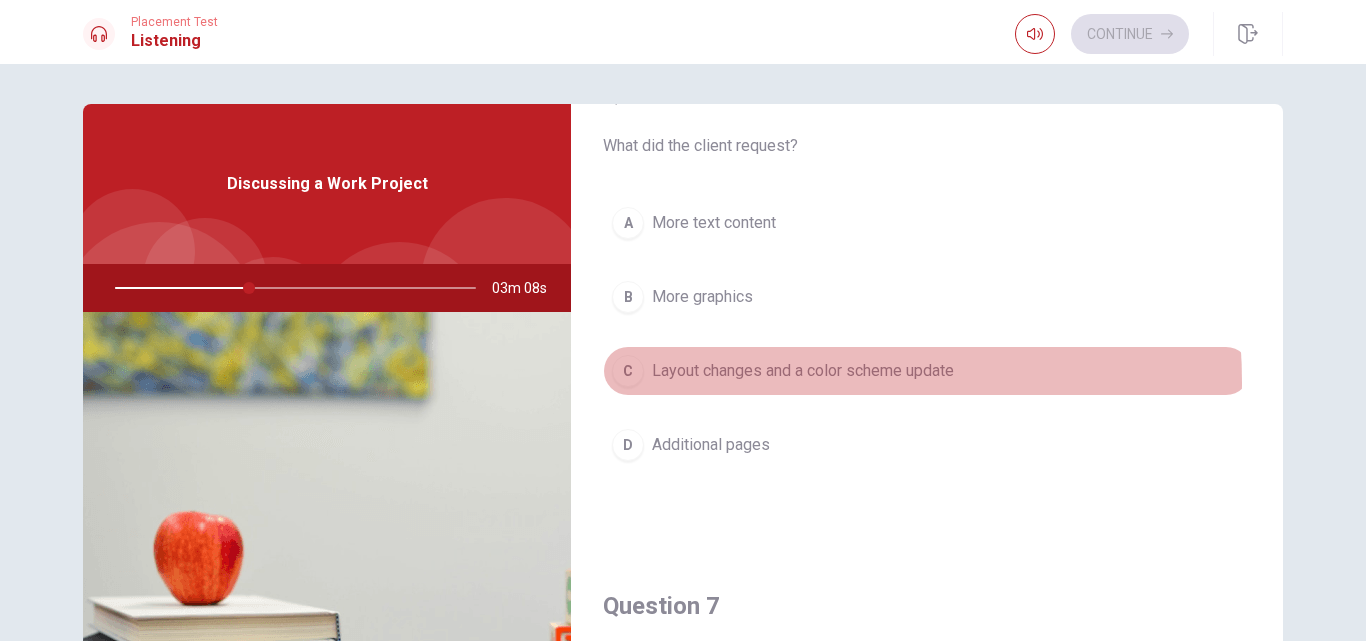 click on "Layout changes and a color scheme update" at bounding box center [803, 371] 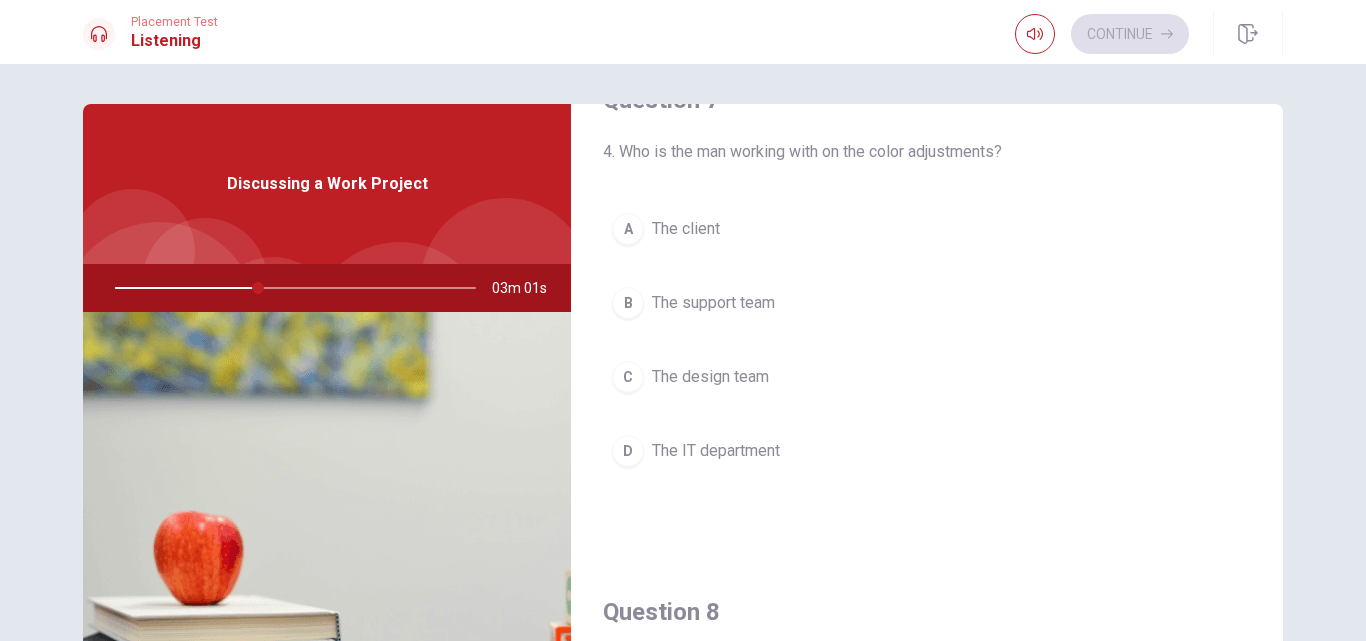scroll, scrollTop: 571, scrollLeft: 0, axis: vertical 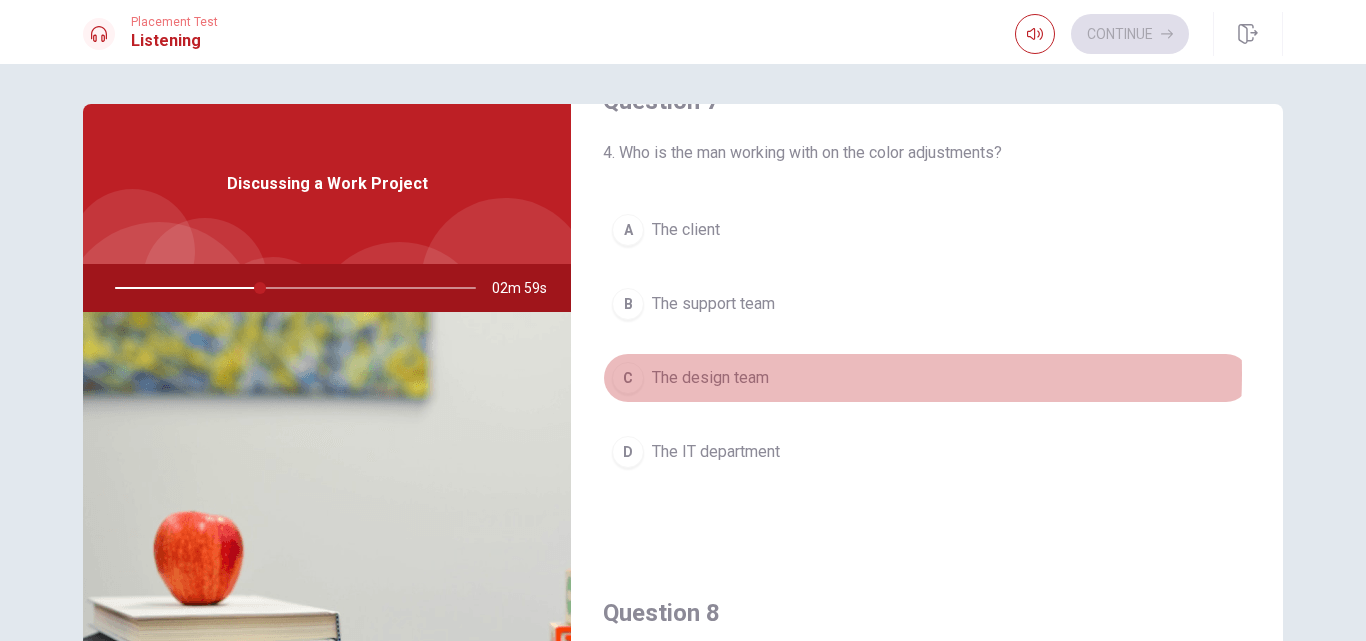 click on "The design team" at bounding box center [710, 378] 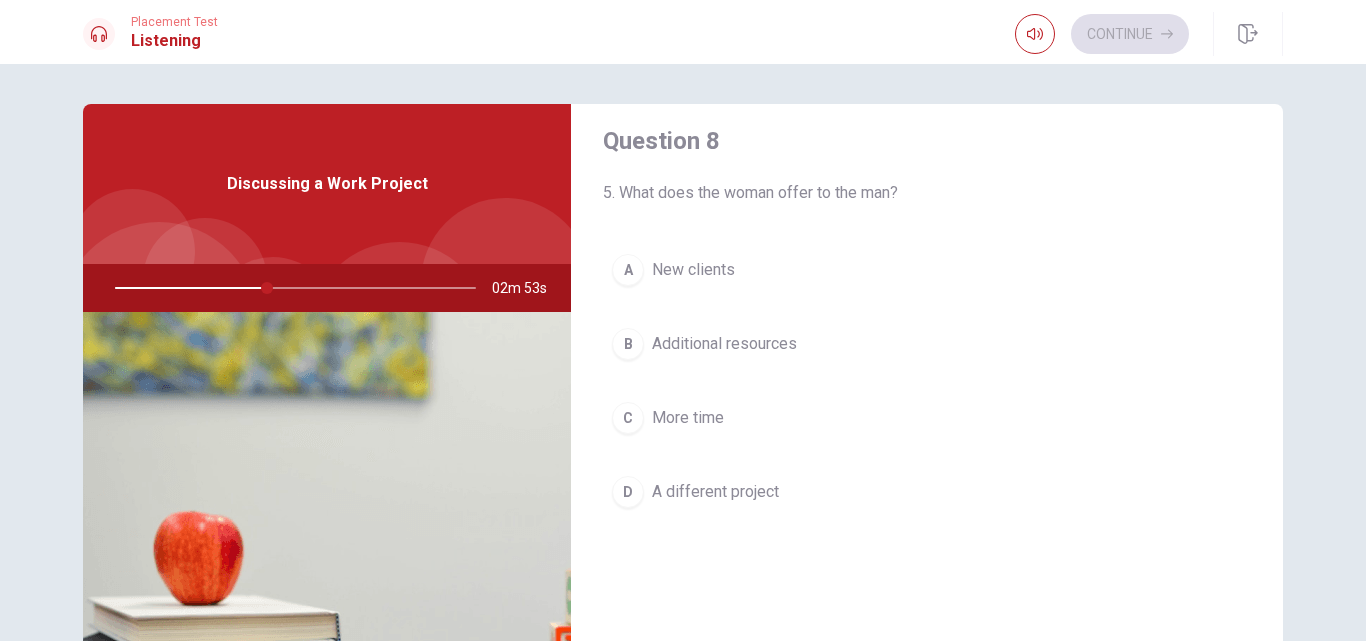 scroll, scrollTop: 1044, scrollLeft: 0, axis: vertical 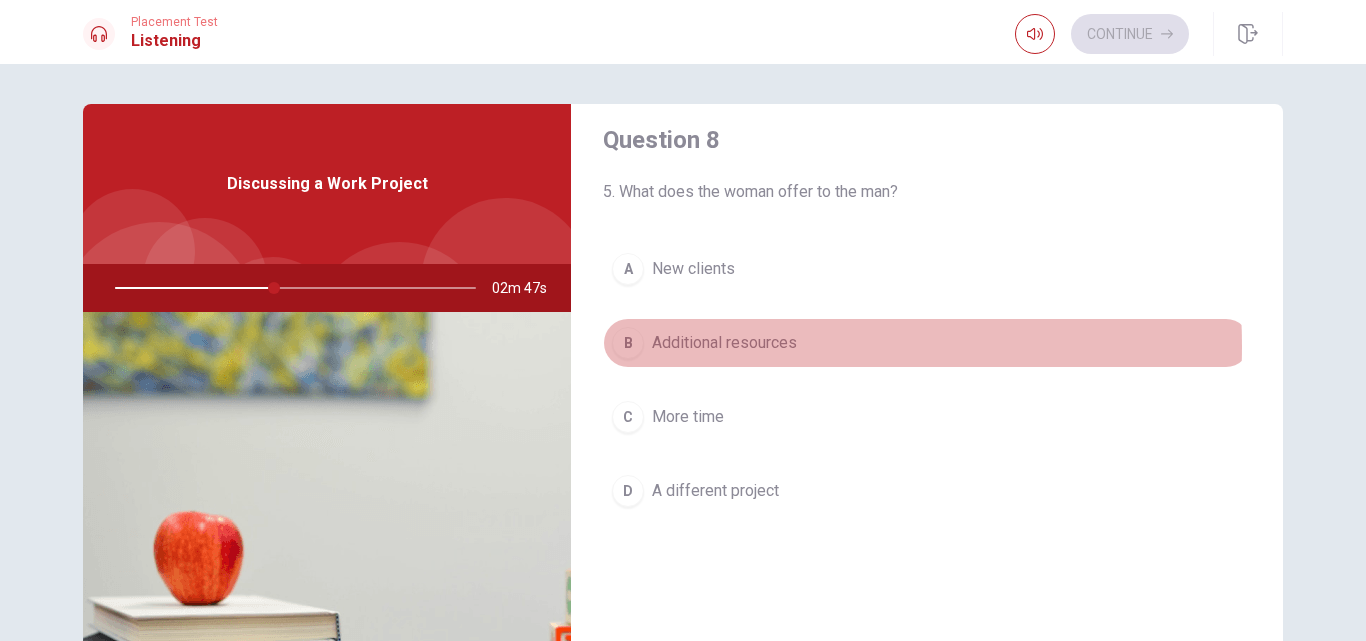 click on "Additional resources" at bounding box center [724, 343] 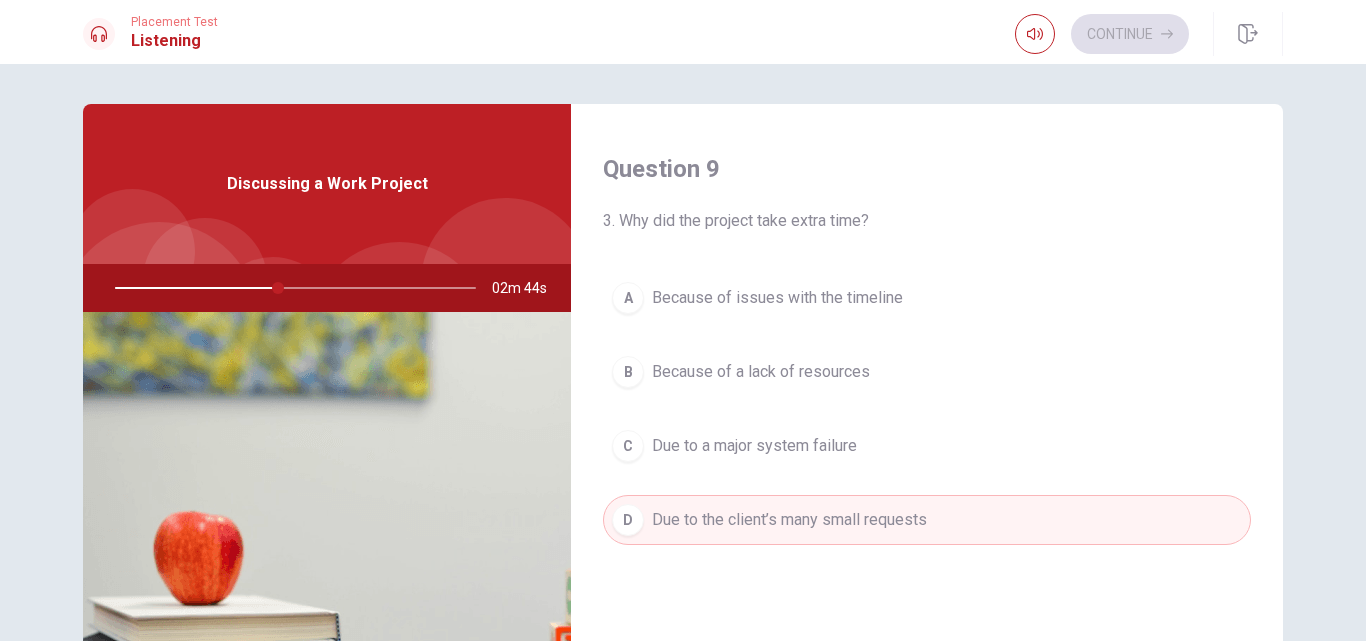 scroll, scrollTop: 1865, scrollLeft: 0, axis: vertical 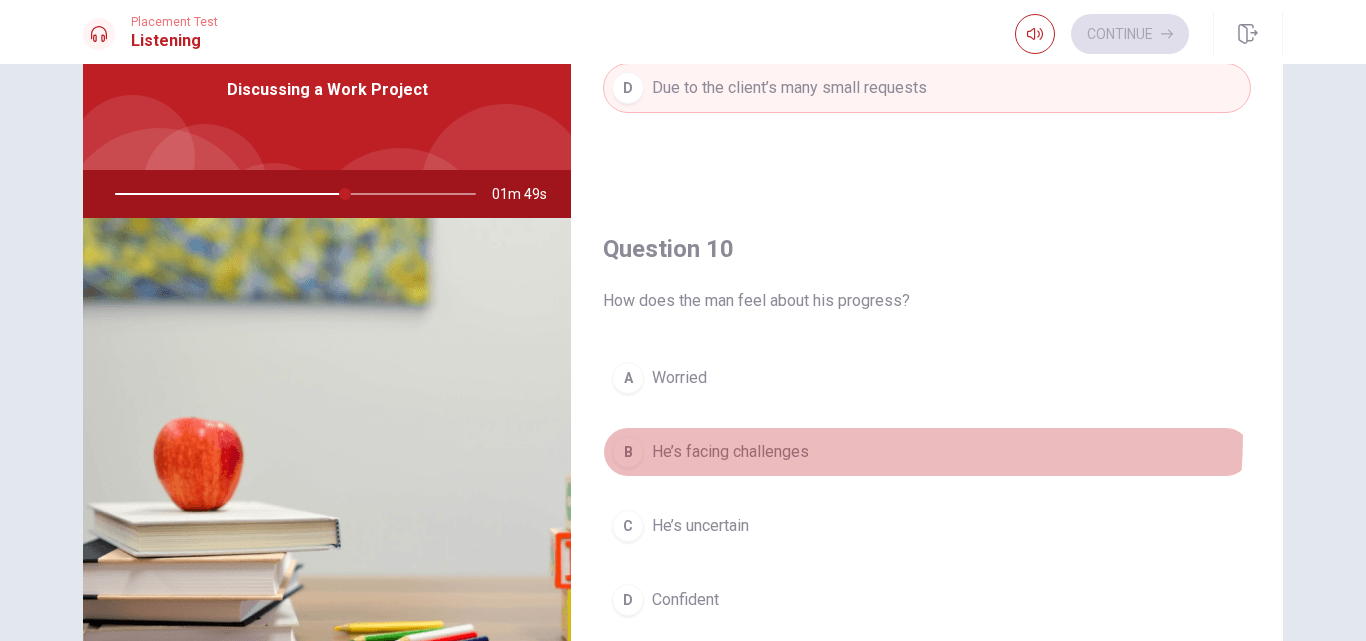 click on "B He’s facing challenges" at bounding box center (927, 452) 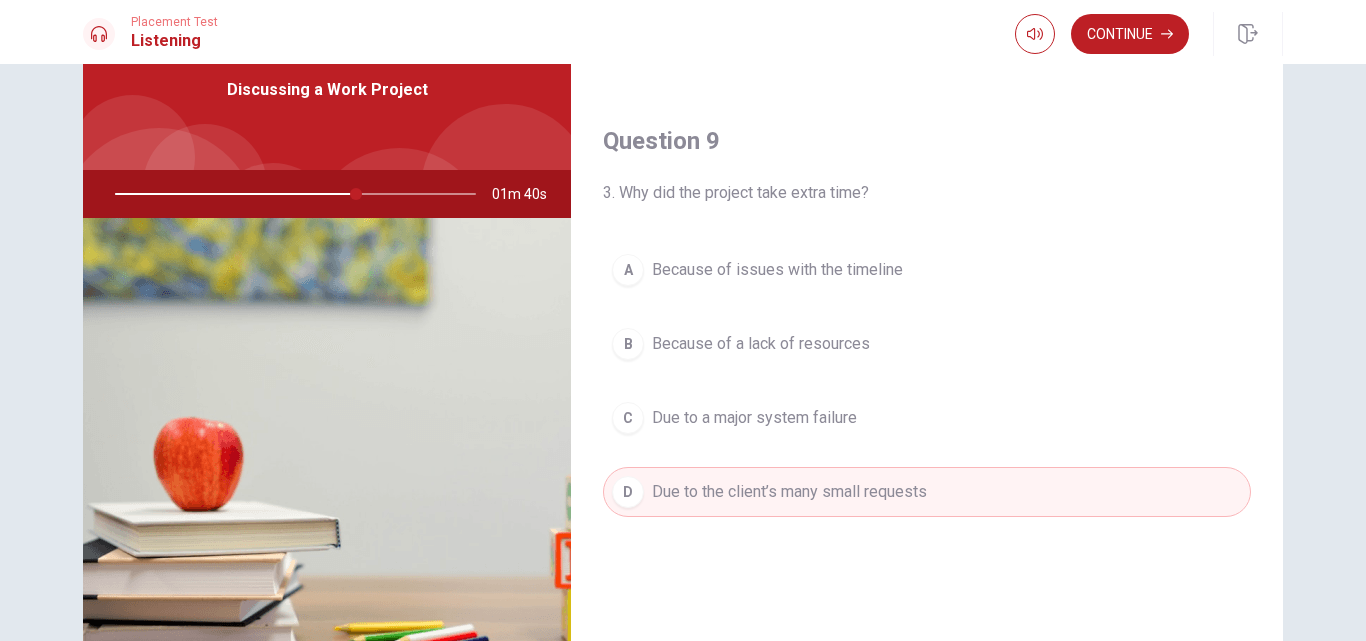 scroll, scrollTop: 1462, scrollLeft: 0, axis: vertical 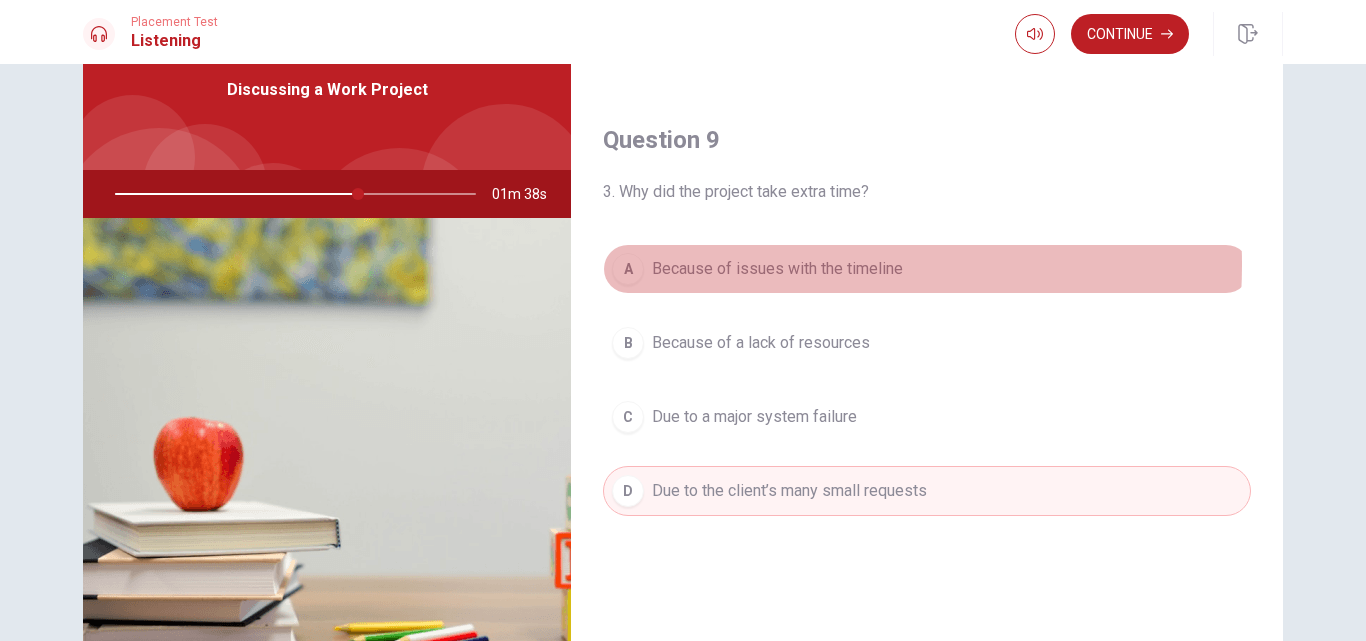 click on "Because of issues with the timeline" at bounding box center (777, 269) 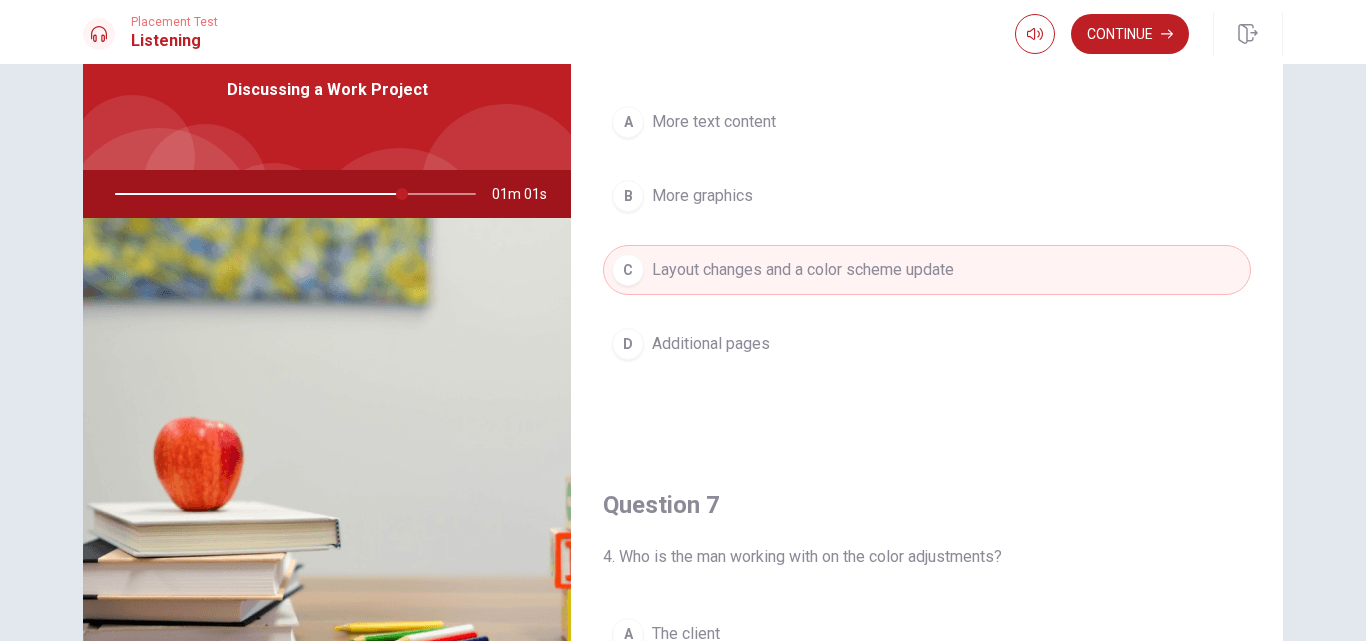 scroll, scrollTop: 0, scrollLeft: 0, axis: both 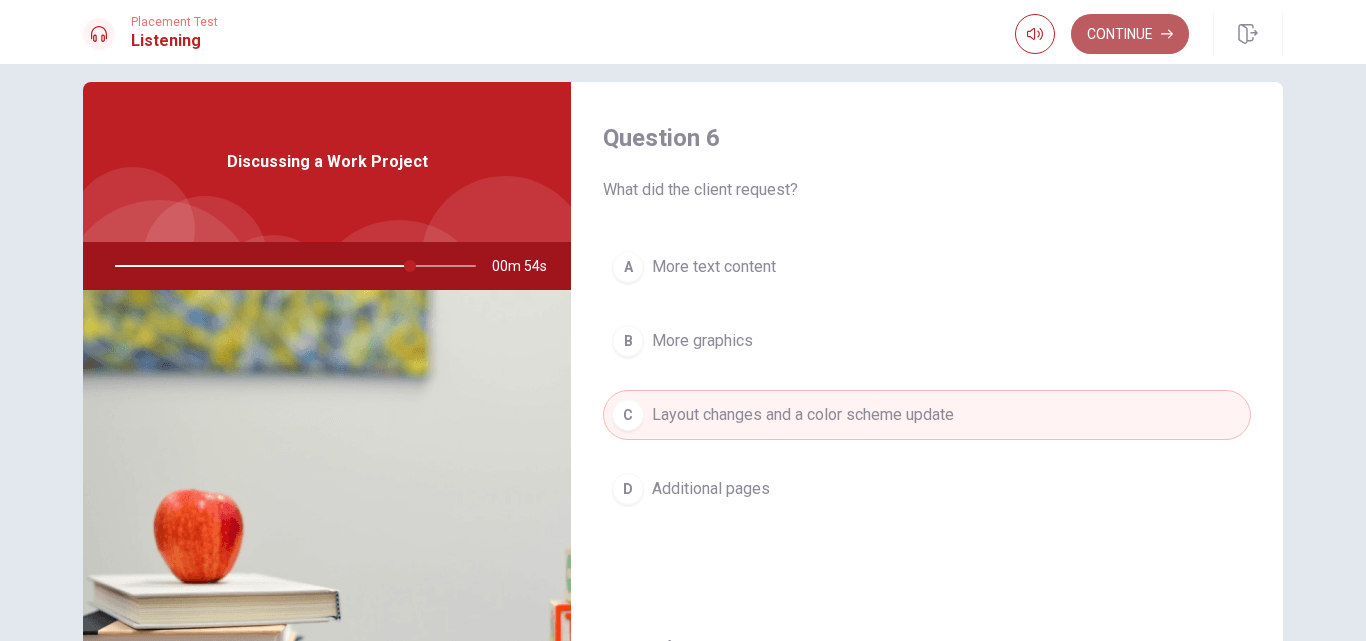 click on "Continue" at bounding box center [1130, 34] 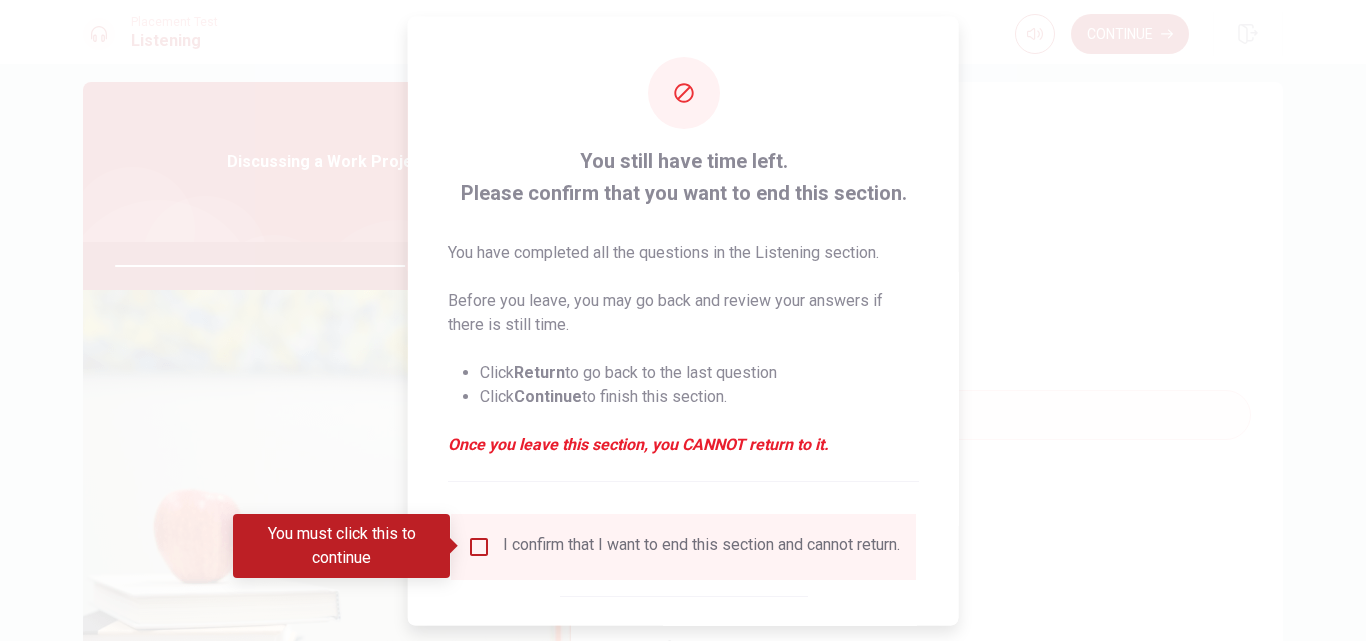 click at bounding box center [479, 546] 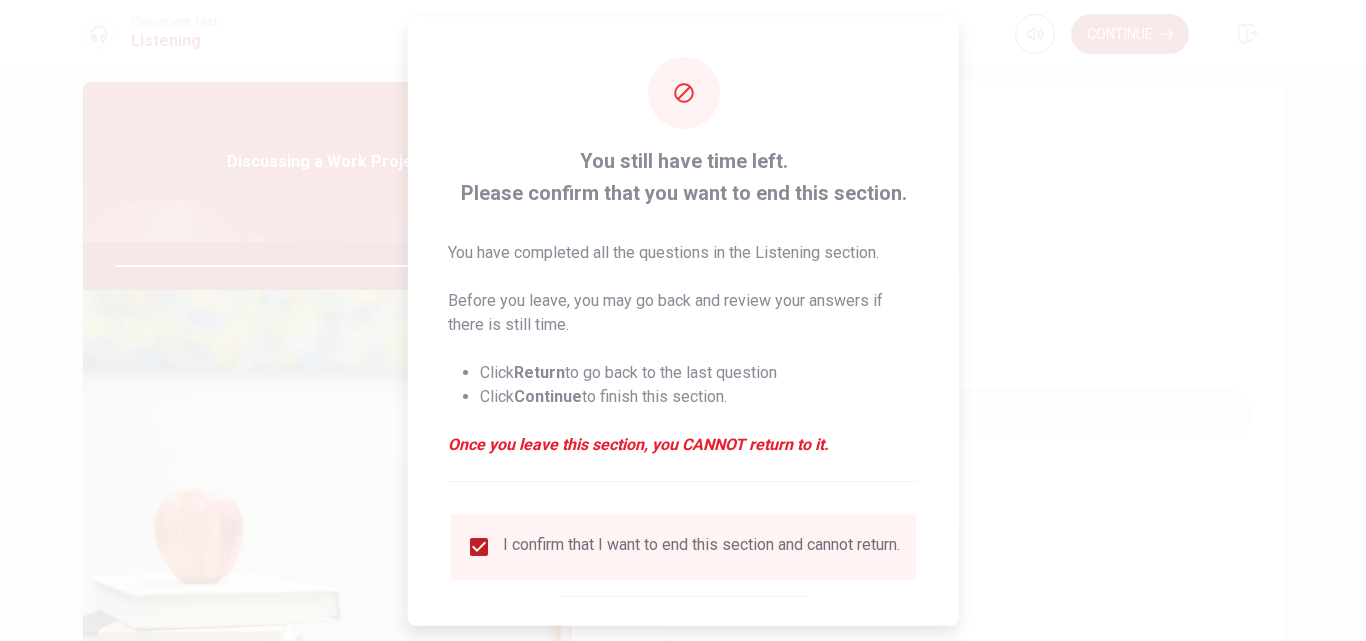 scroll, scrollTop: 105, scrollLeft: 0, axis: vertical 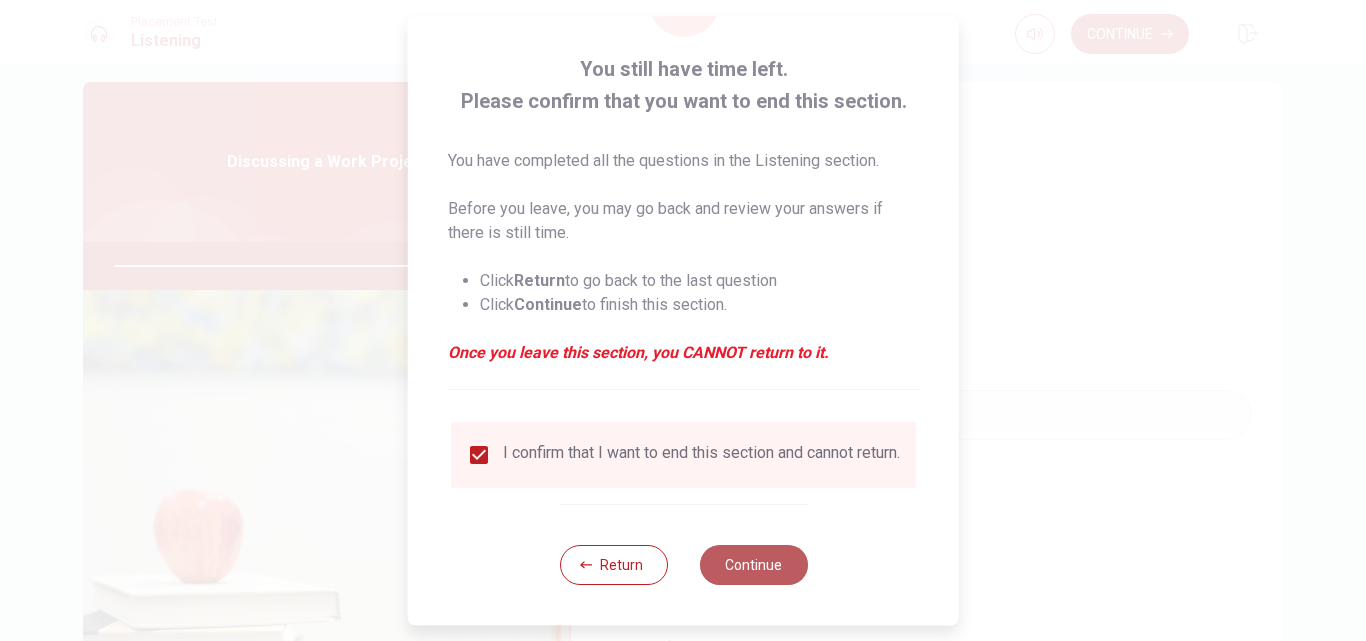 click on "Continue" at bounding box center [753, 565] 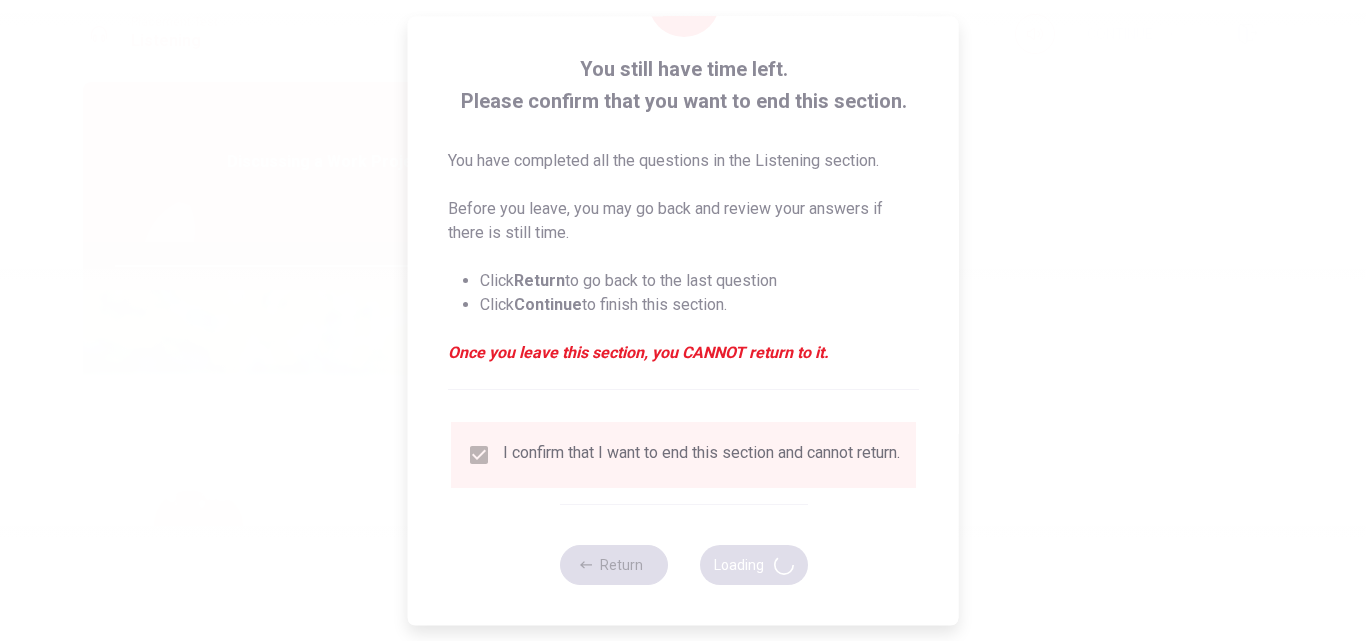 type on "85" 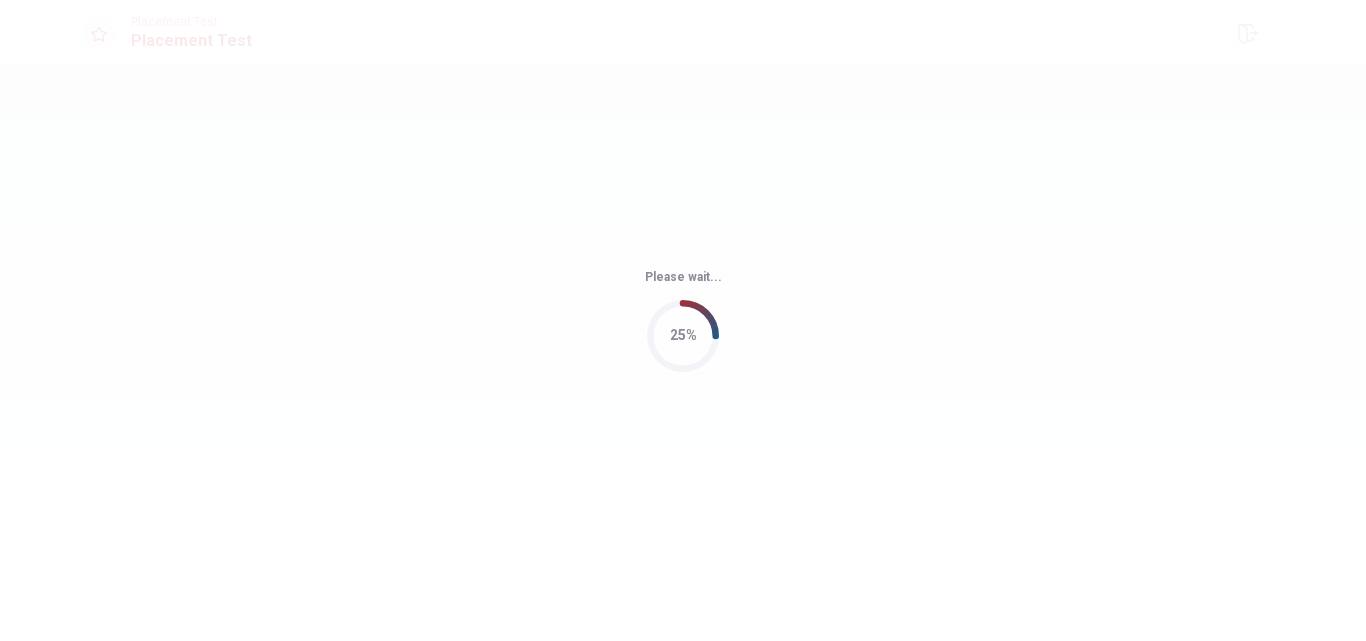 scroll, scrollTop: 0, scrollLeft: 0, axis: both 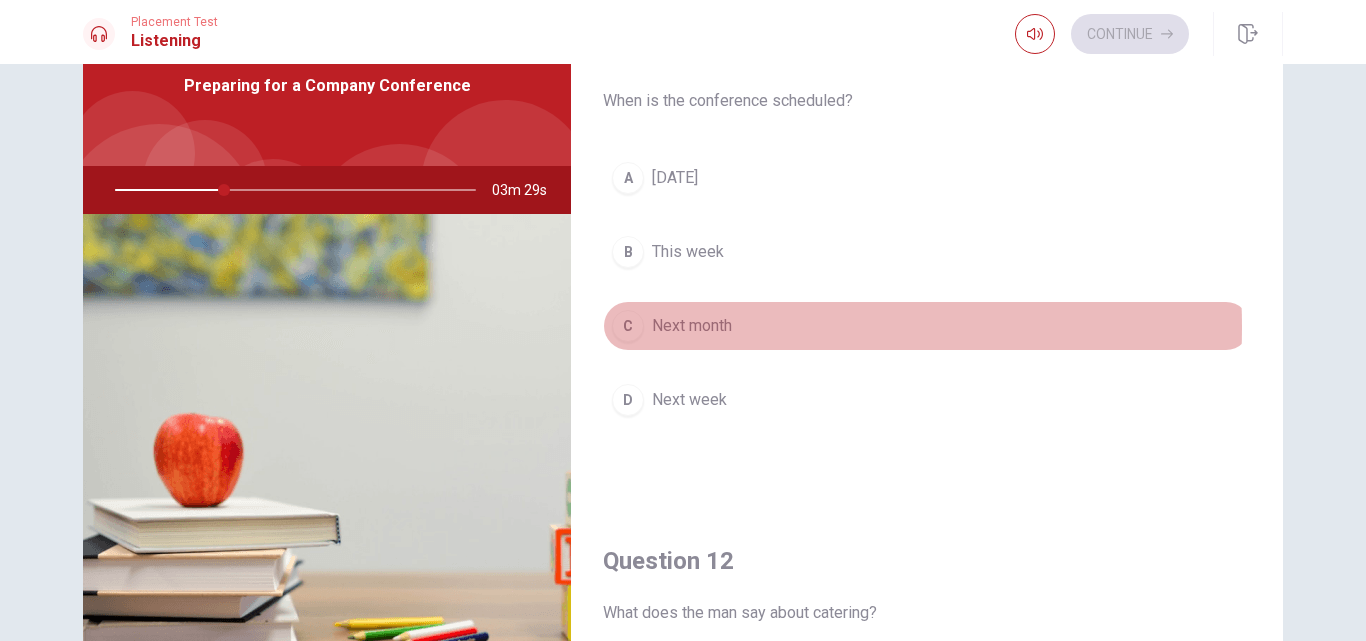 click on "Next month" at bounding box center [692, 326] 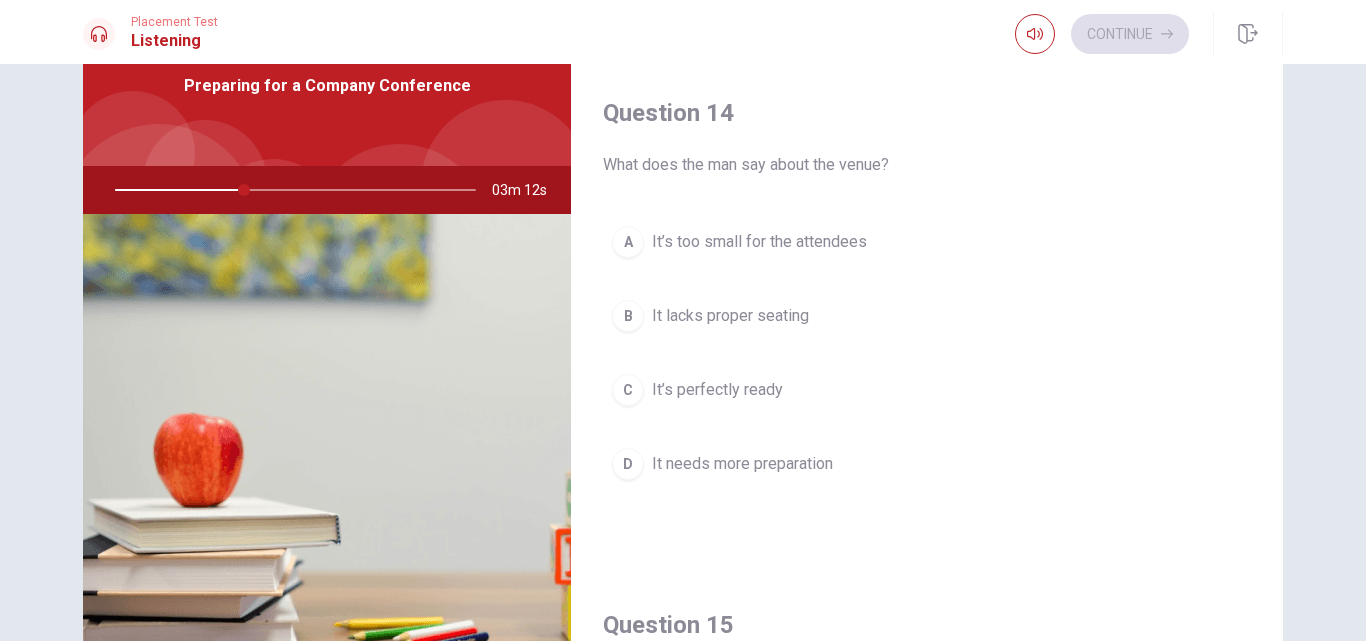 scroll, scrollTop: 1484, scrollLeft: 0, axis: vertical 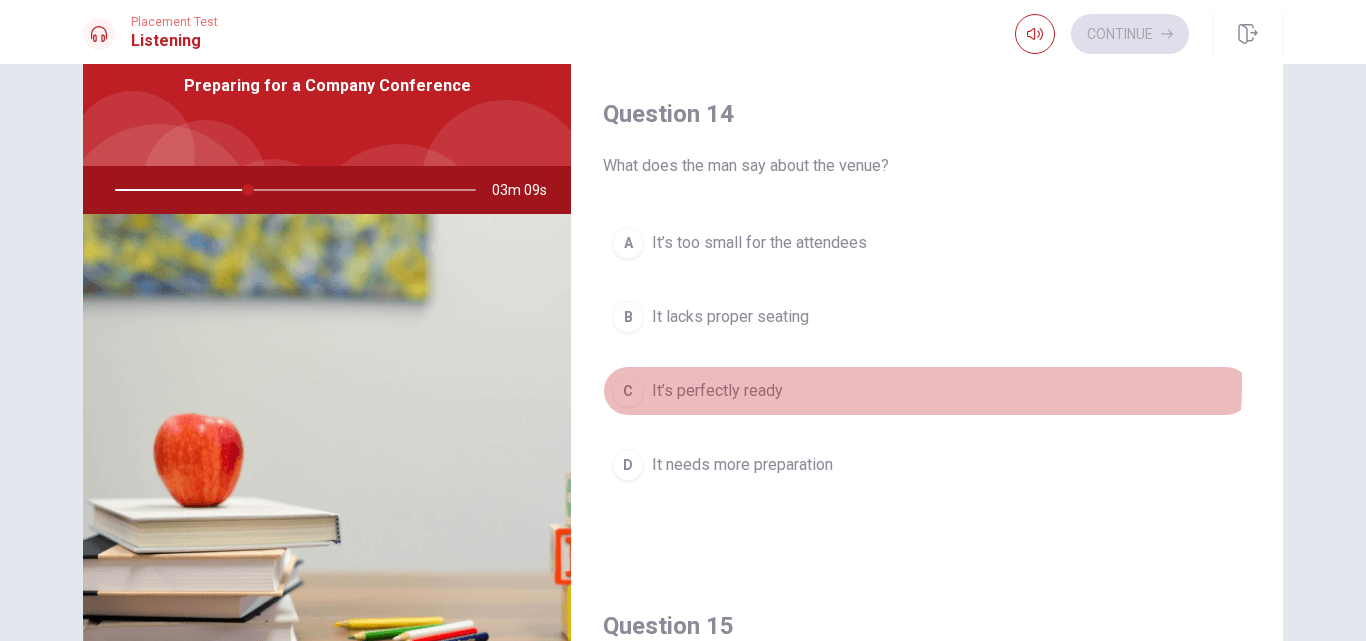 click on "It’s perfectly ready" at bounding box center (717, 391) 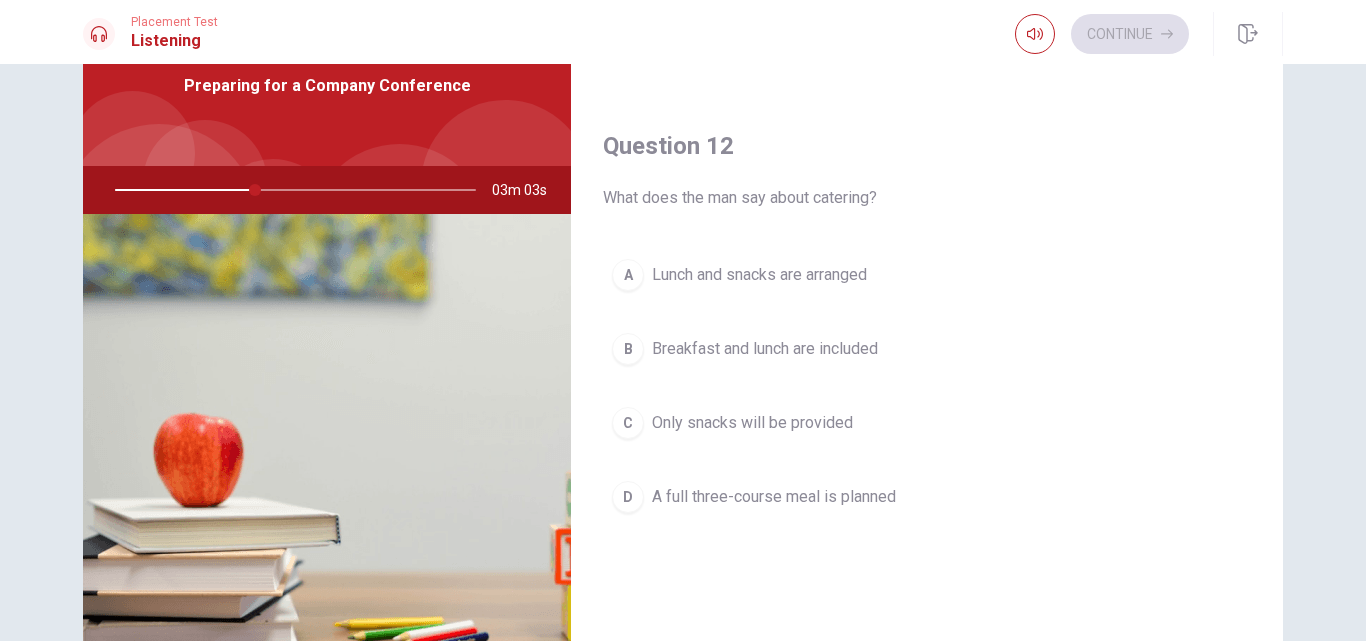 scroll, scrollTop: 427, scrollLeft: 0, axis: vertical 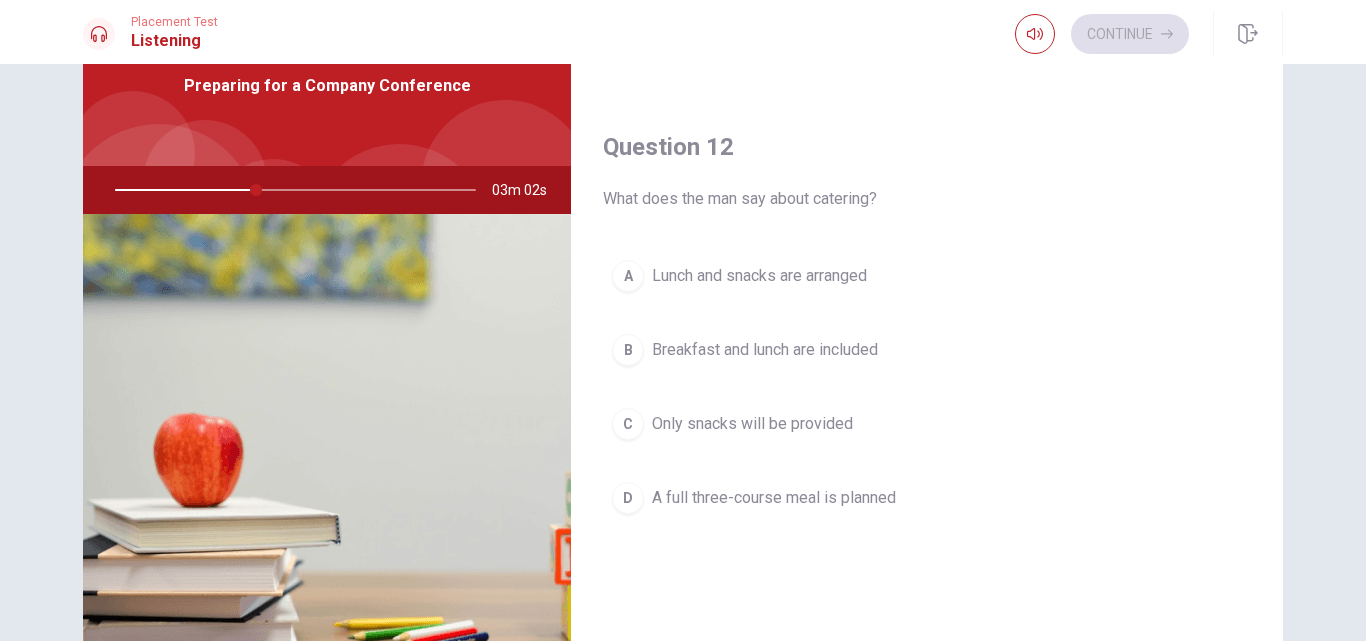 click on "Lunch and snacks are arranged" at bounding box center [759, 276] 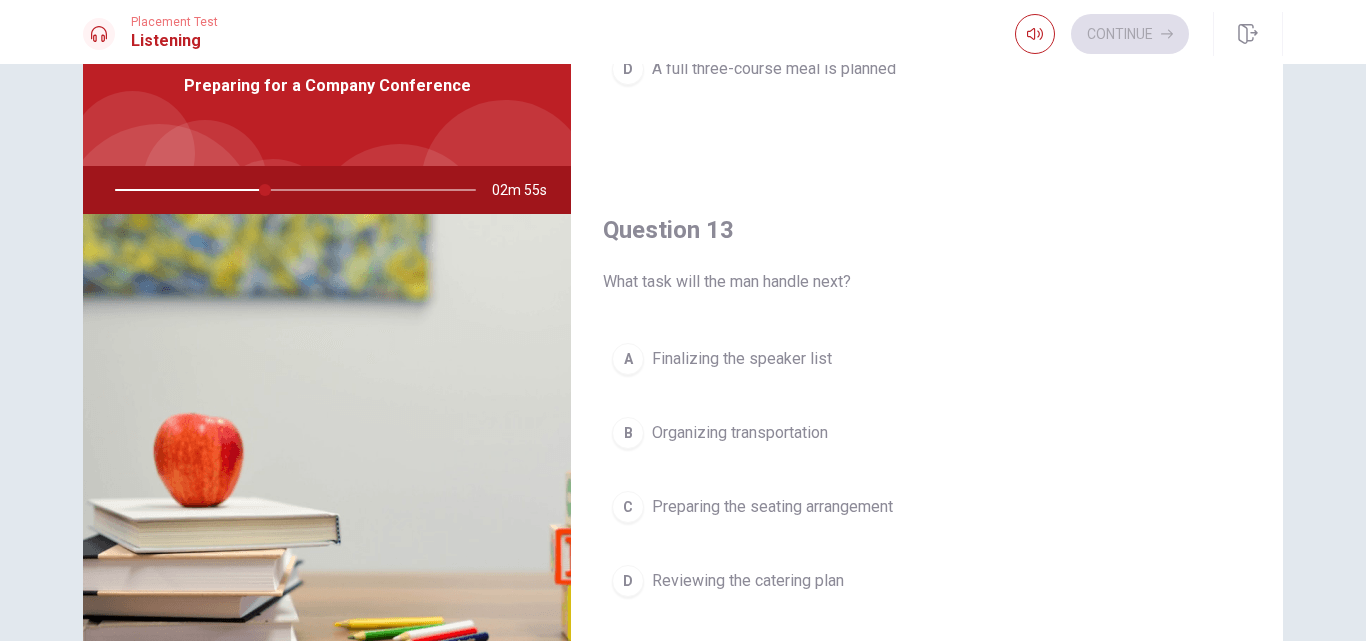 scroll, scrollTop: 857, scrollLeft: 0, axis: vertical 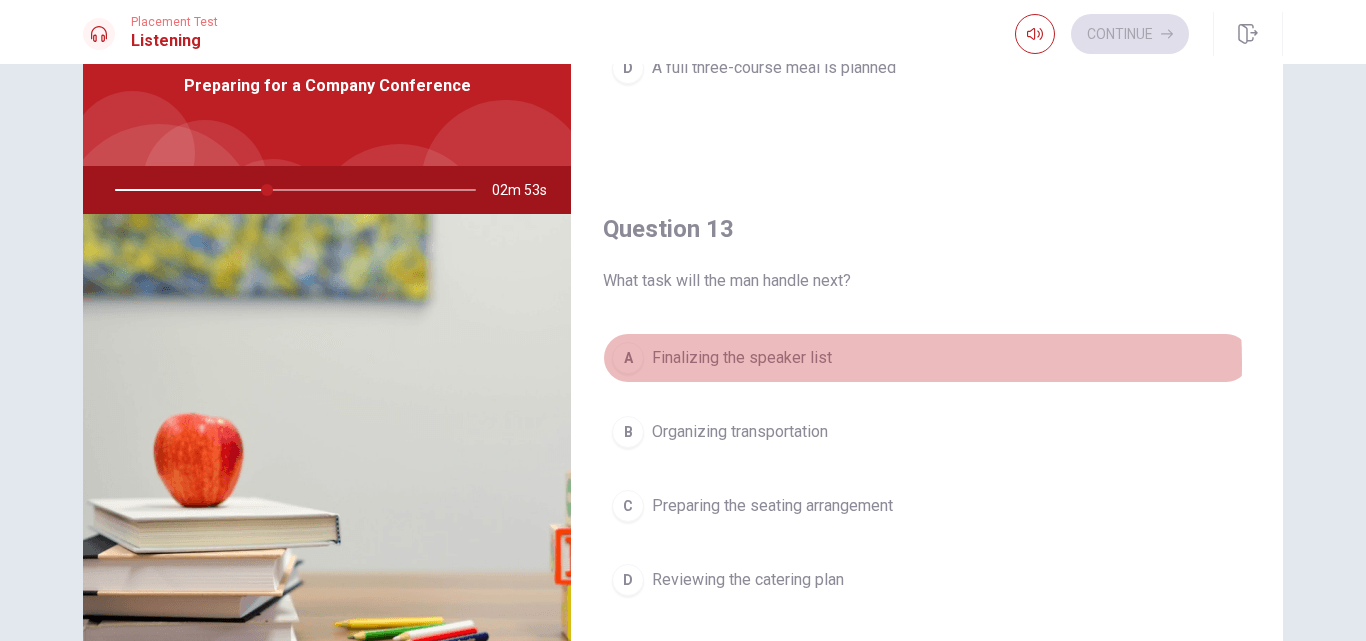 click on "Finalizing the speaker list" at bounding box center [742, 358] 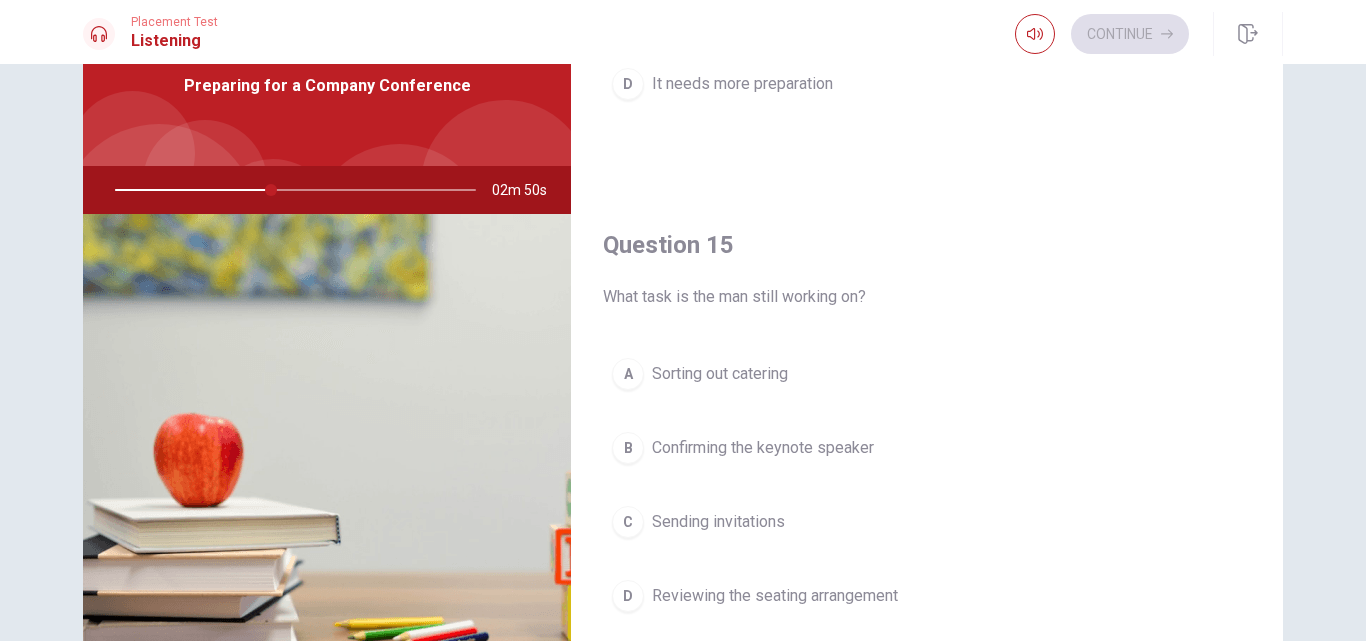 scroll, scrollTop: 1865, scrollLeft: 0, axis: vertical 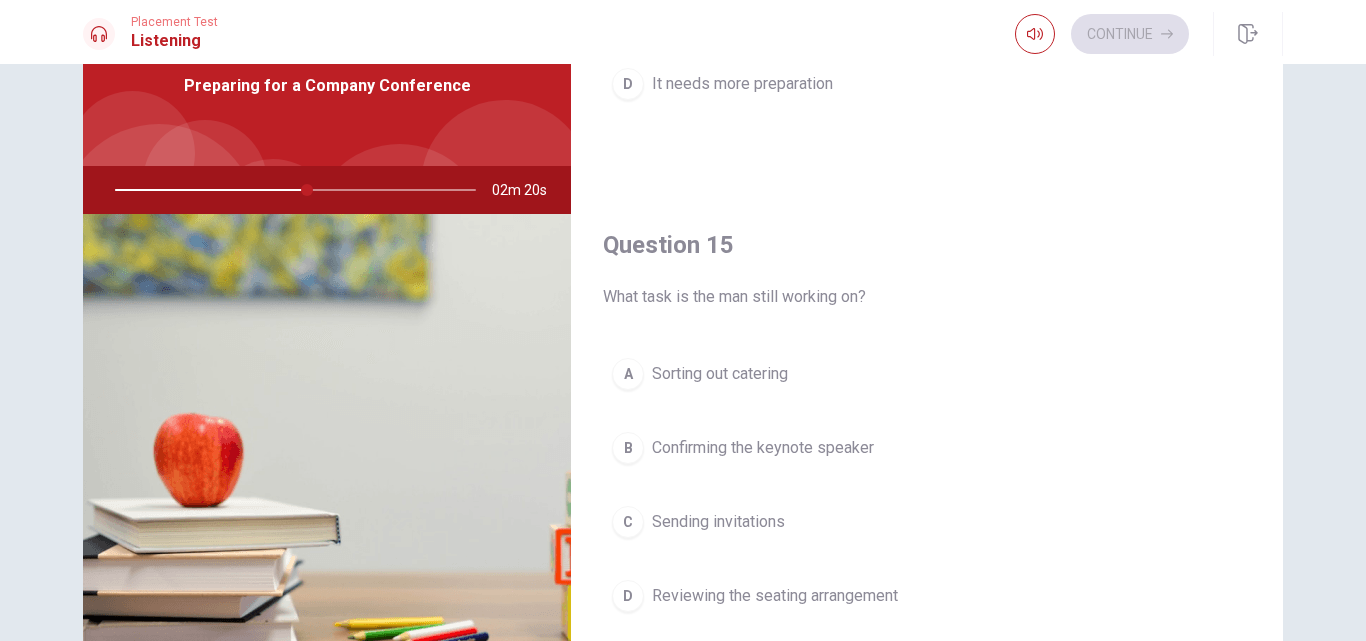 click on "Sorting out catering" at bounding box center (720, 374) 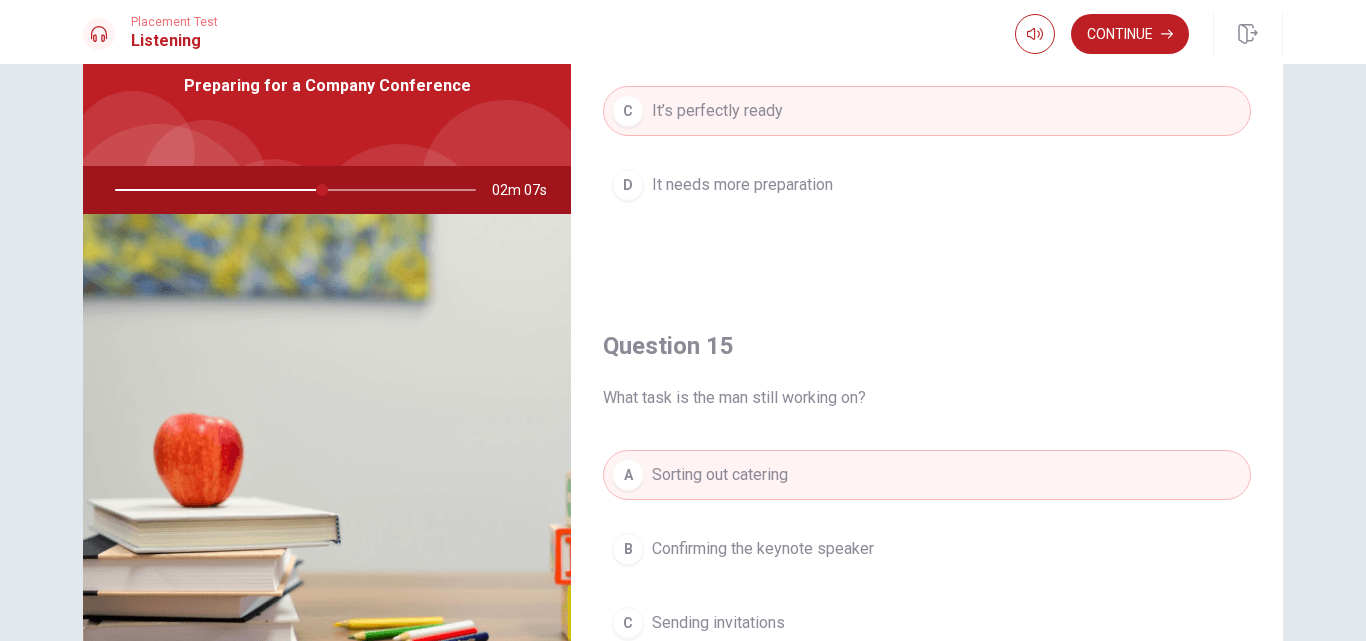 scroll, scrollTop: 1865, scrollLeft: 0, axis: vertical 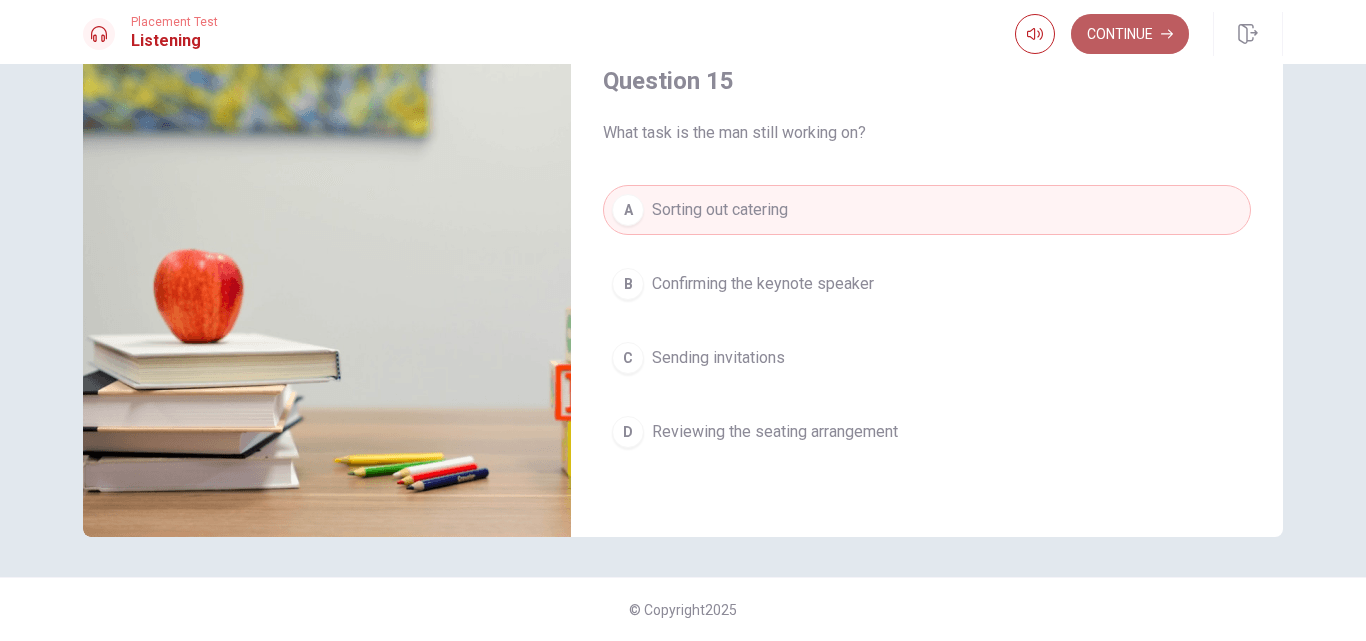 click on "Continue" at bounding box center (1130, 34) 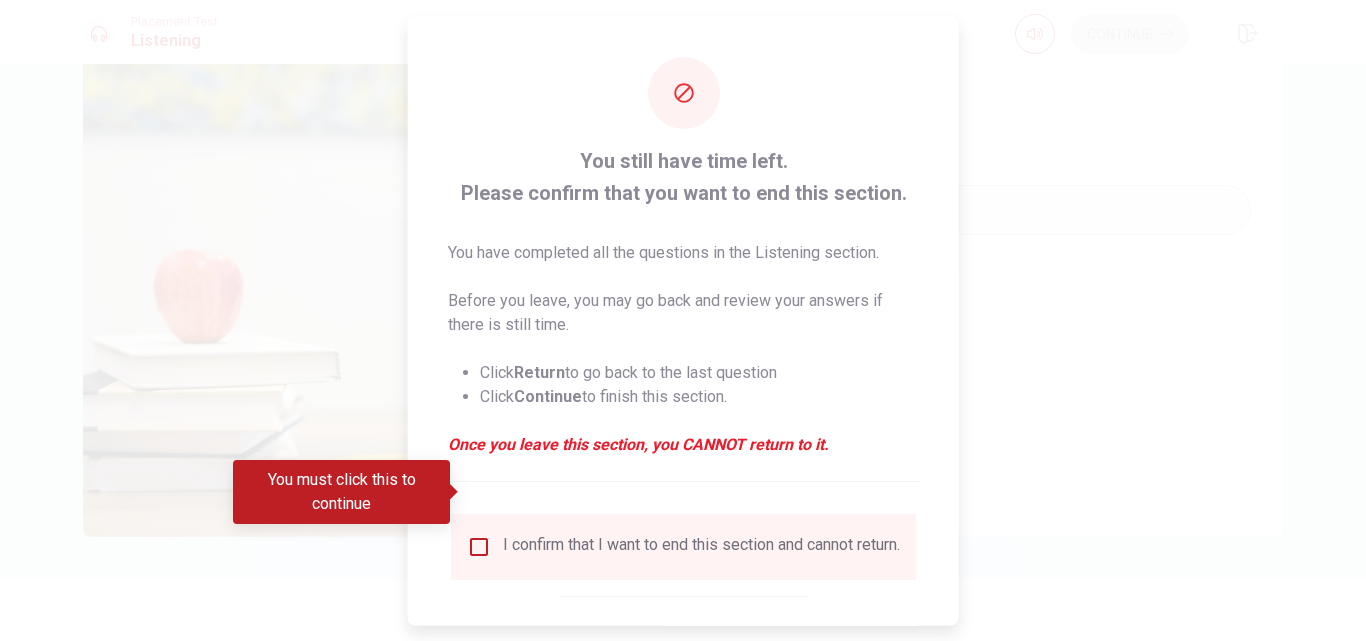 scroll, scrollTop: 105, scrollLeft: 0, axis: vertical 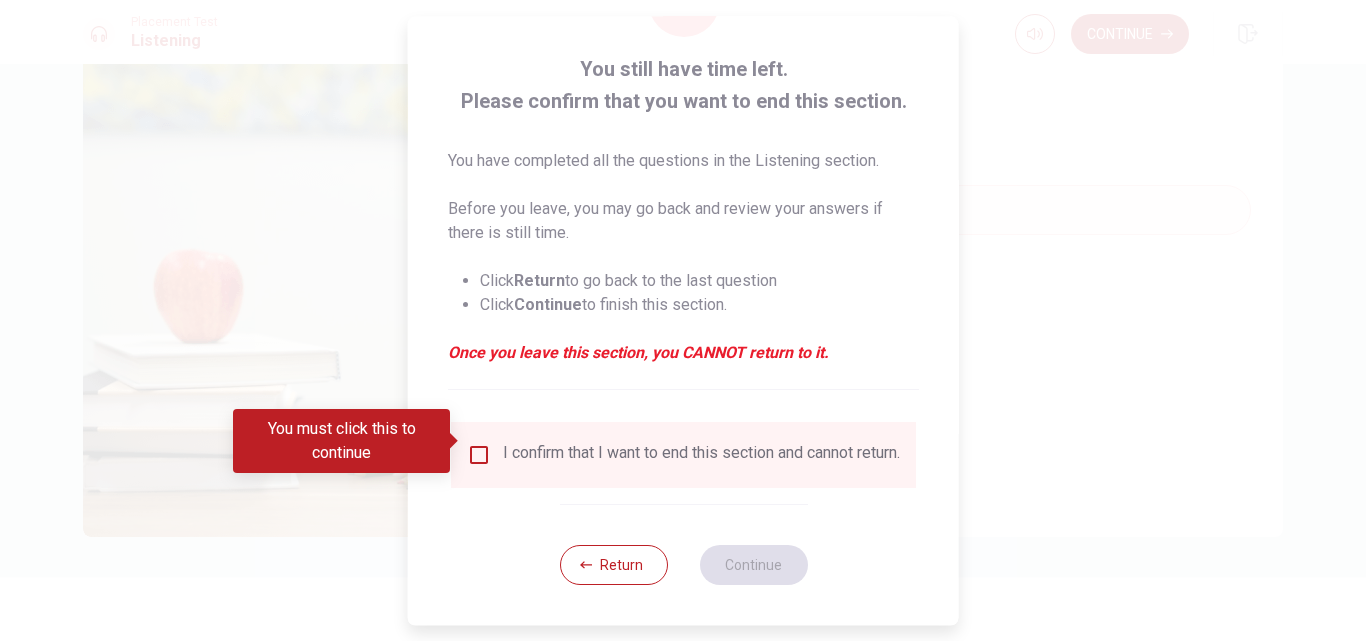 click at bounding box center (479, 455) 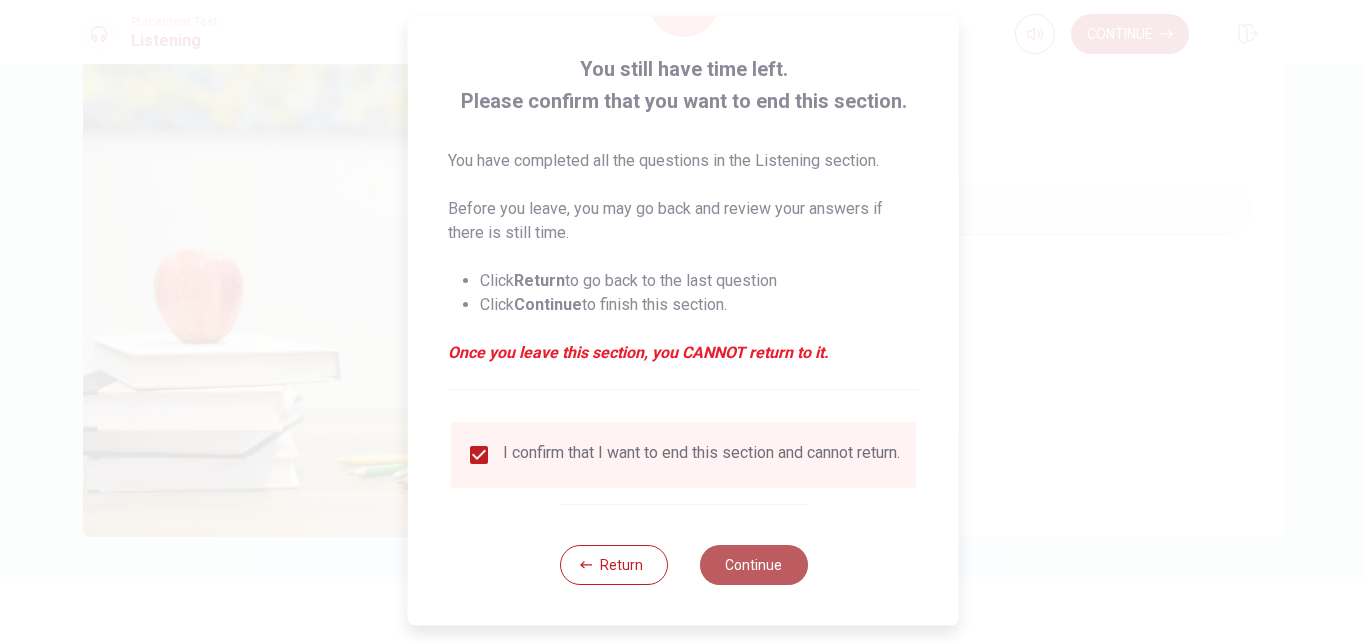 click on "Continue" at bounding box center [753, 565] 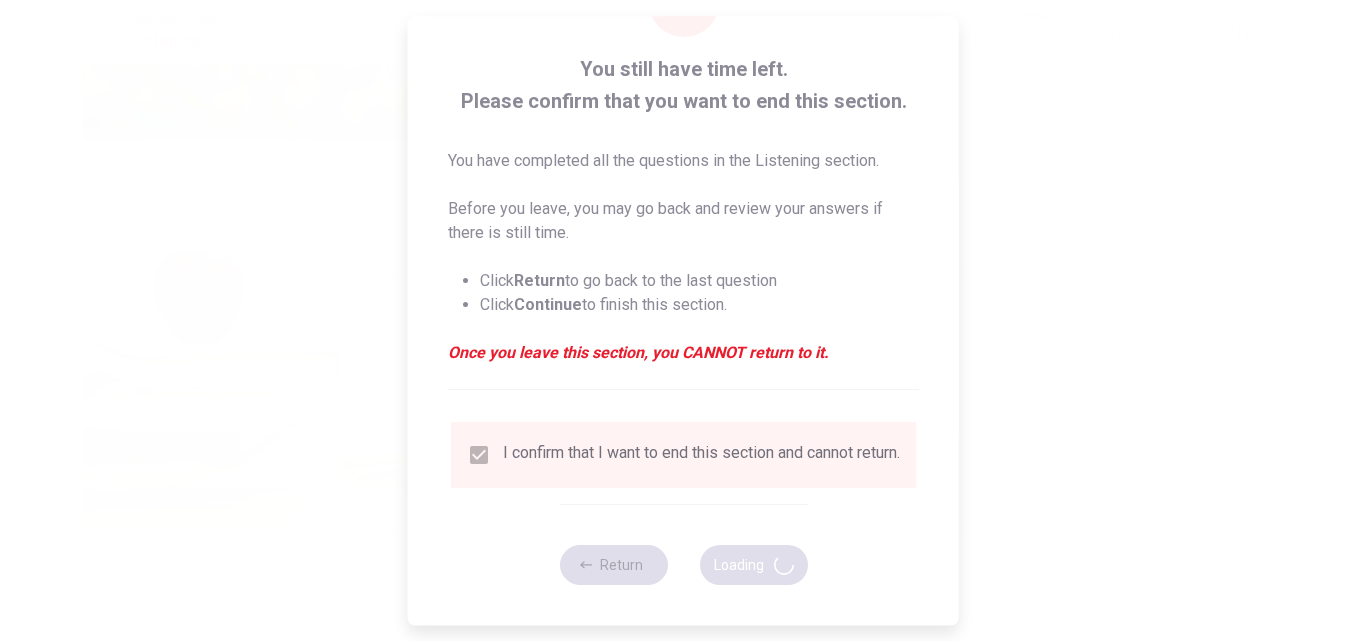 type on "90" 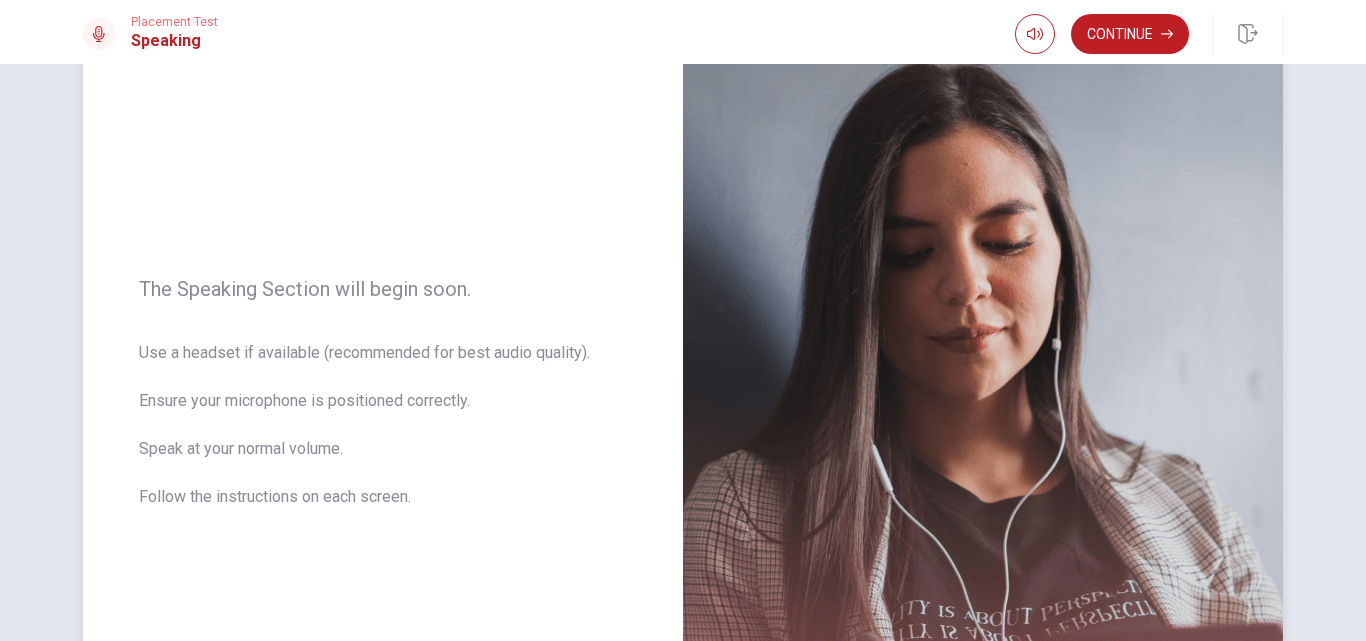 scroll, scrollTop: 134, scrollLeft: 0, axis: vertical 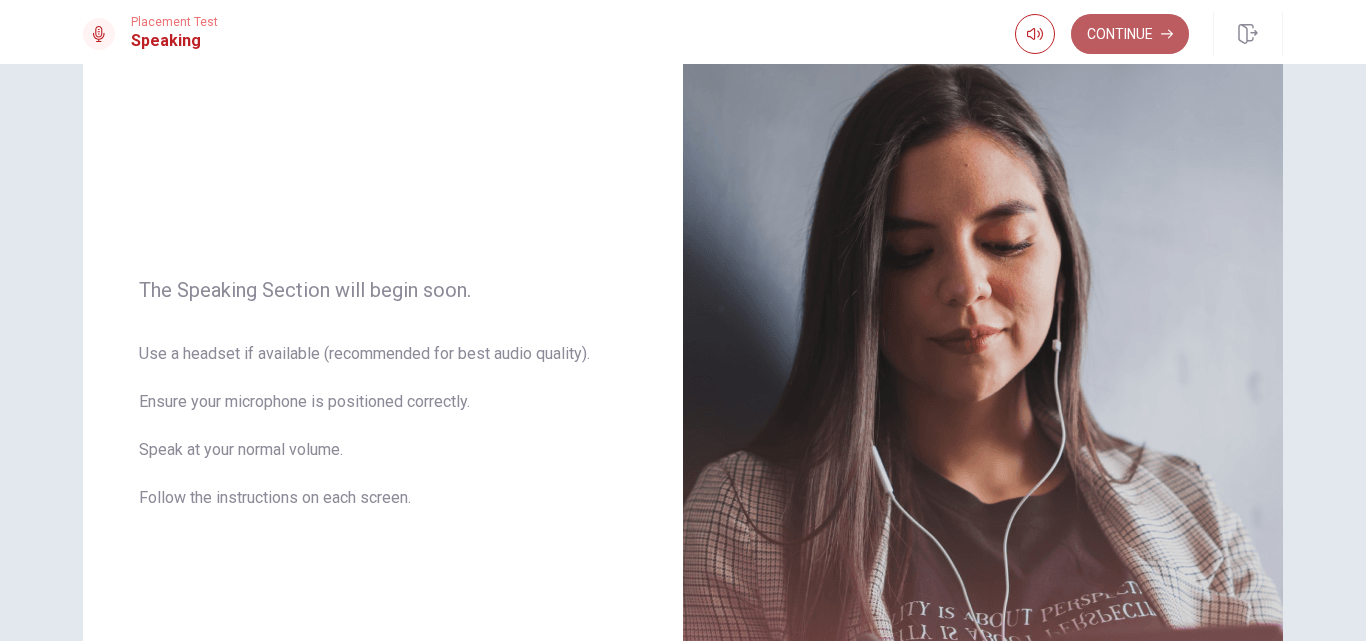 click on "Continue" at bounding box center [1130, 34] 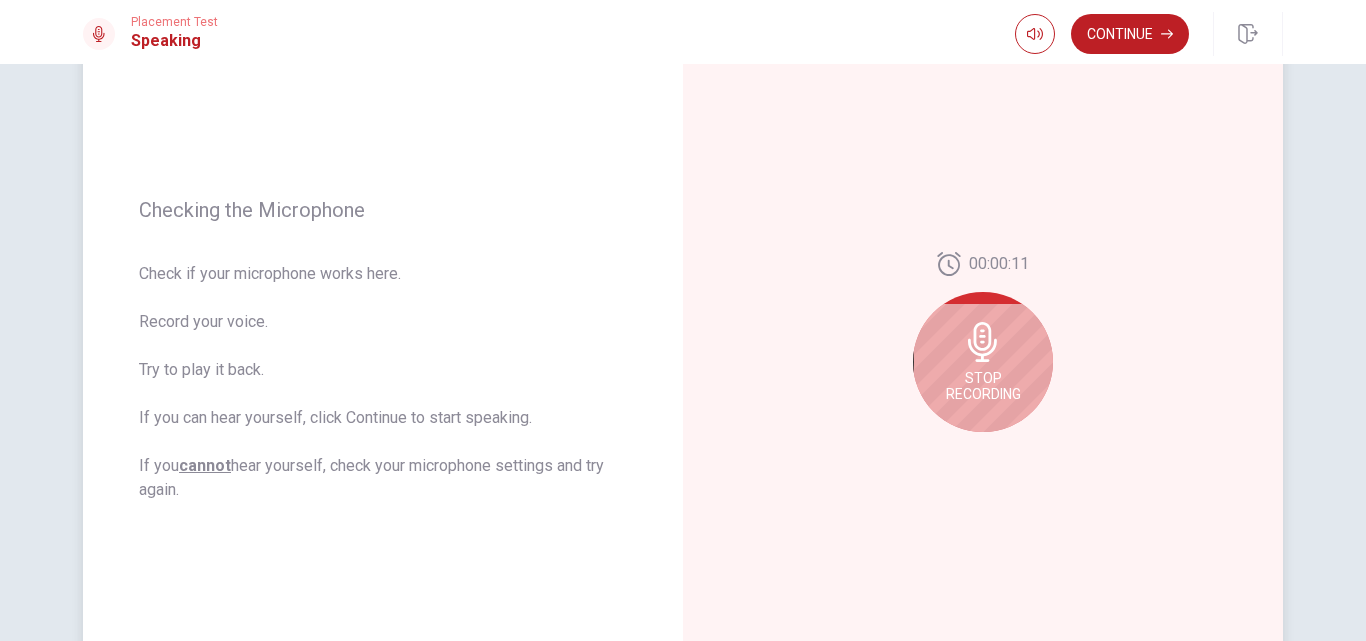 scroll, scrollTop: 192, scrollLeft: 0, axis: vertical 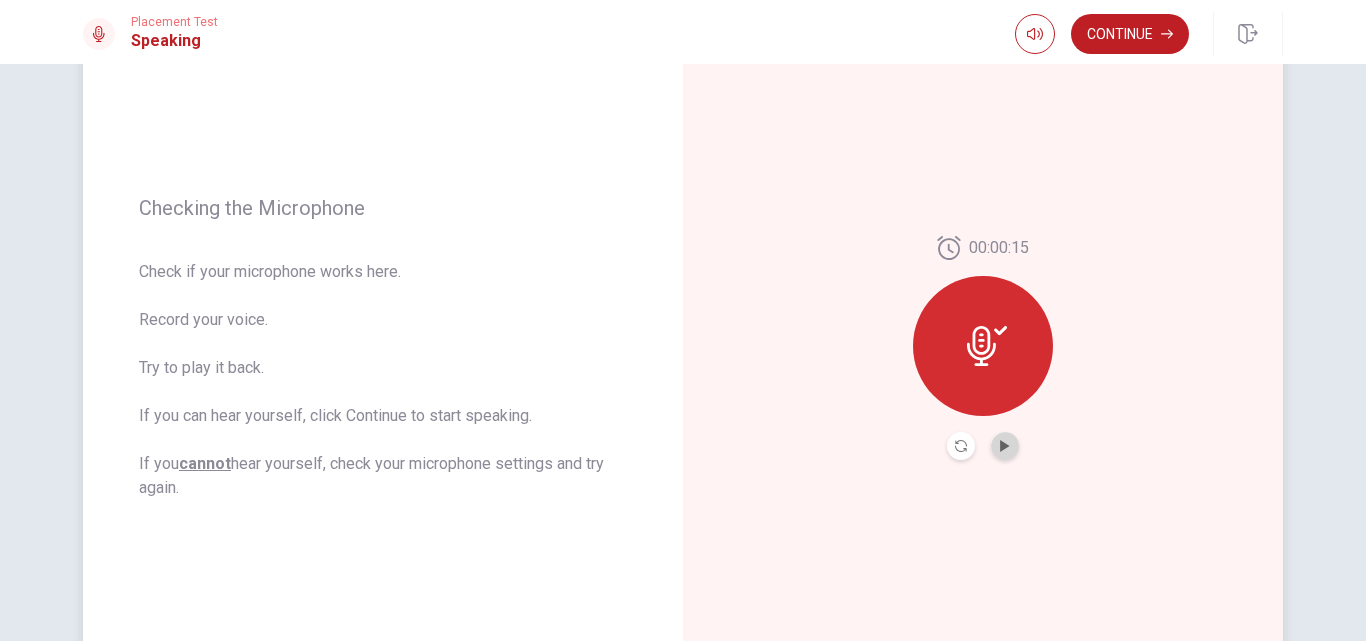 click at bounding box center [1005, 446] 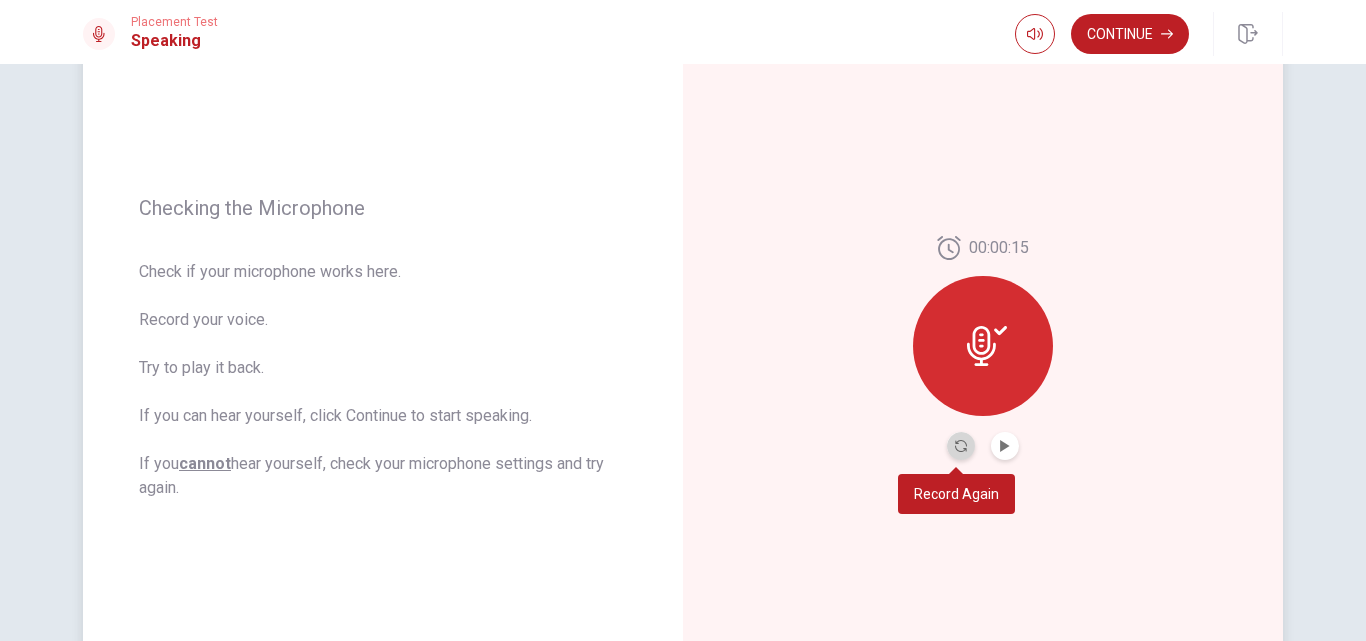 click at bounding box center [961, 446] 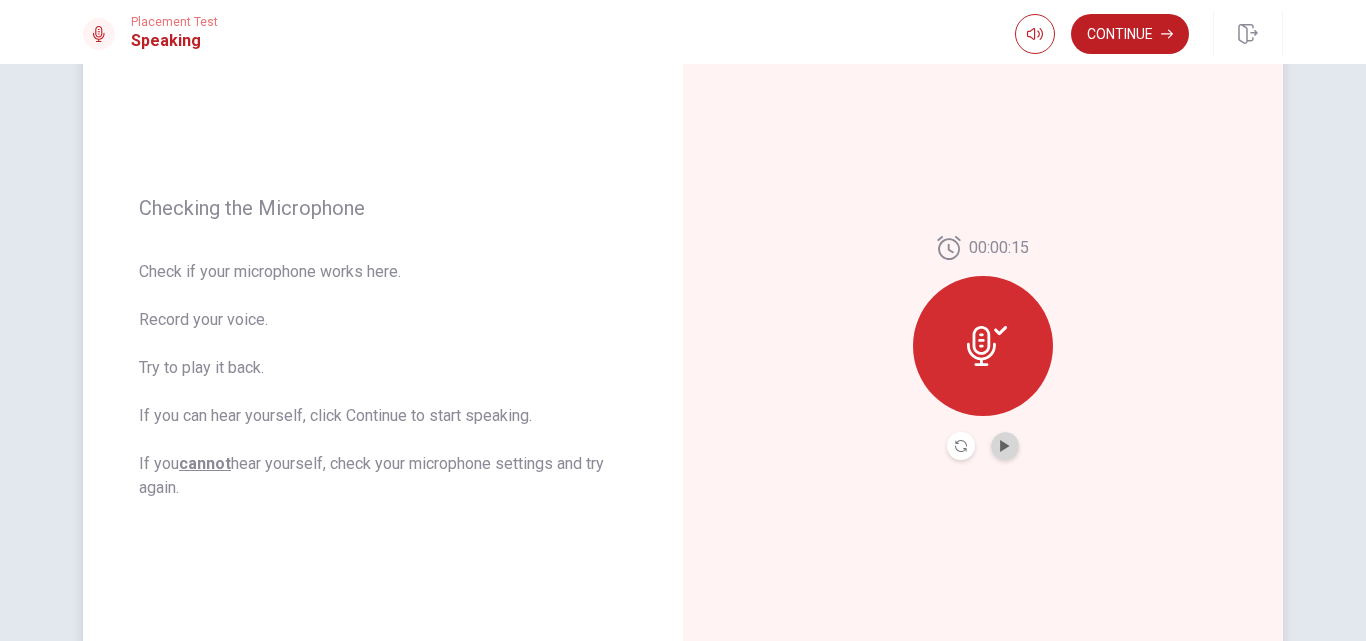 click at bounding box center [1005, 446] 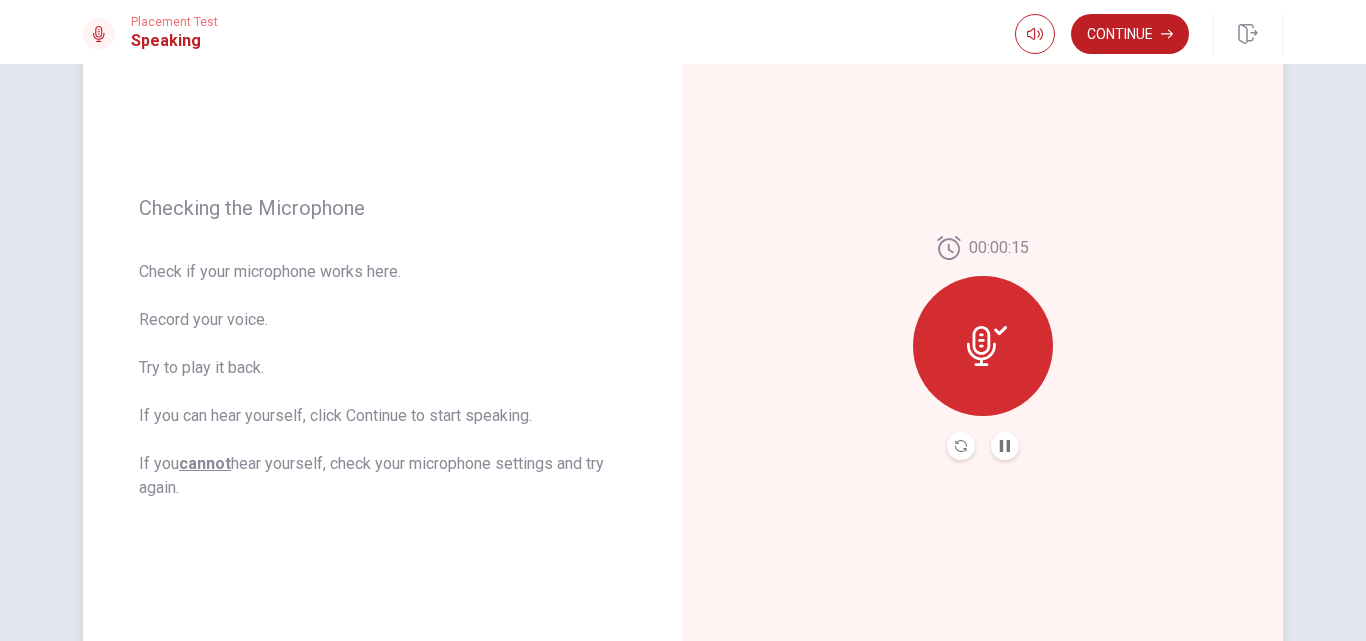 type 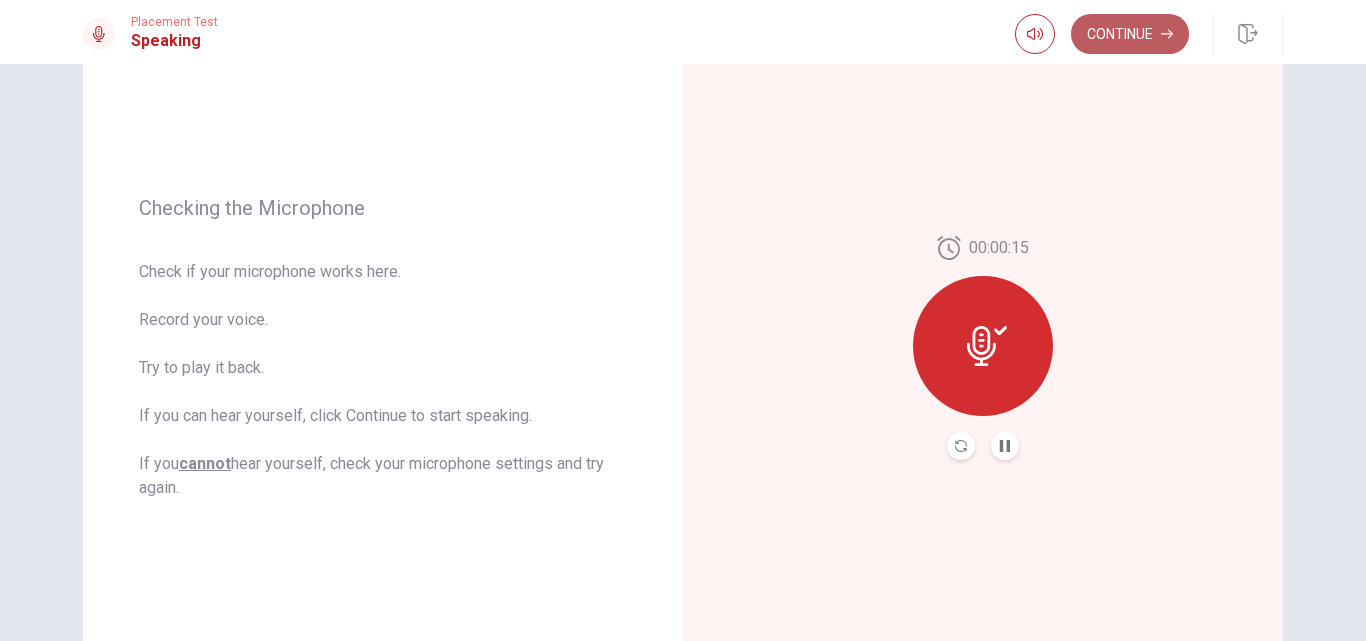 click on "Continue" at bounding box center (1130, 34) 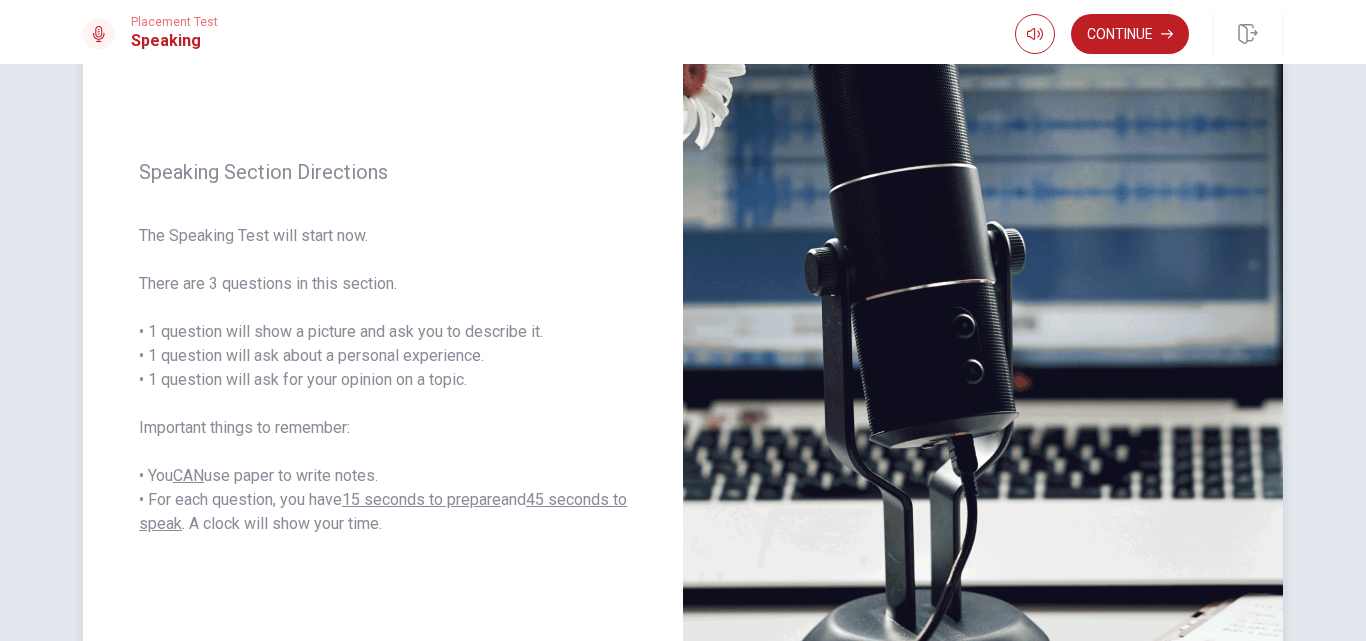 drag, startPoint x: 166, startPoint y: 278, endPoint x: 401, endPoint y: 264, distance: 235.41666 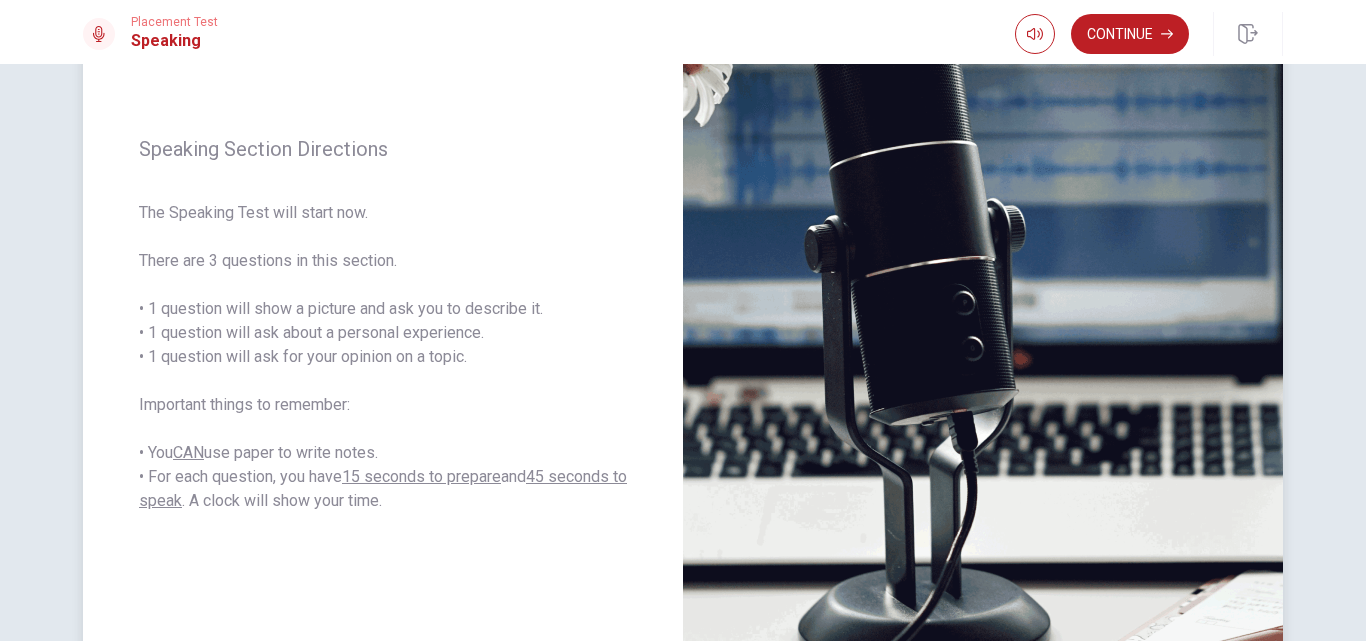 scroll, scrollTop: 214, scrollLeft: 0, axis: vertical 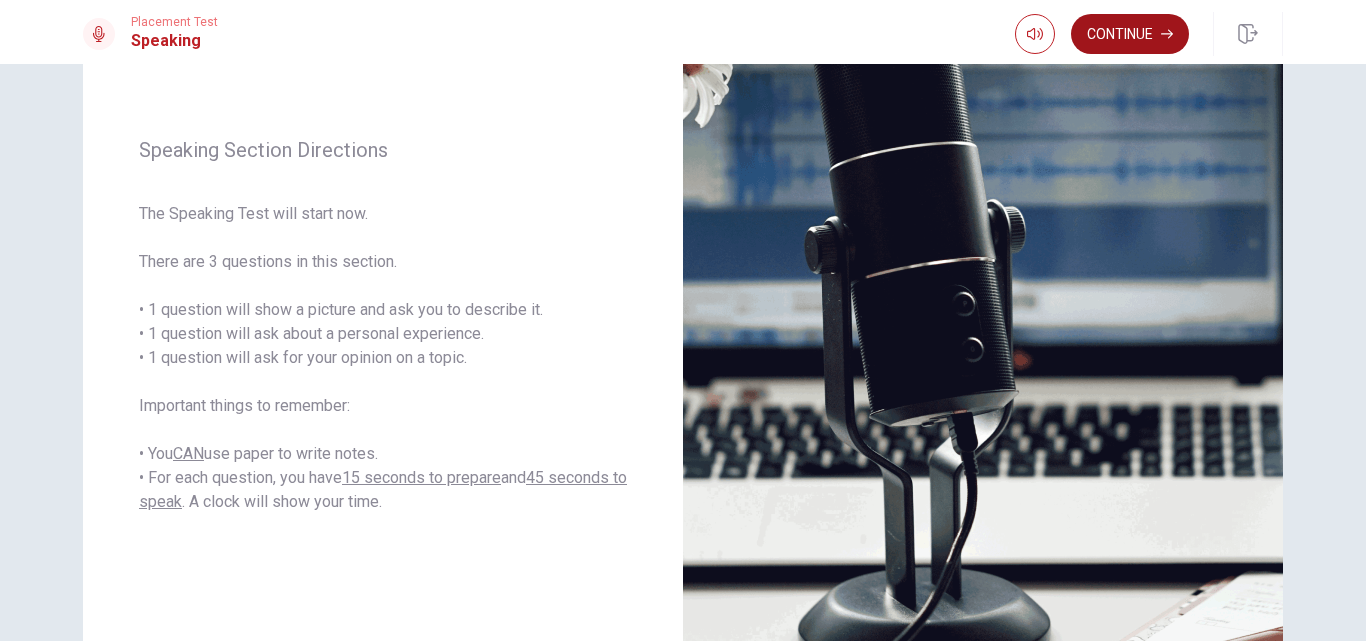 click on "Continue" at bounding box center (1130, 34) 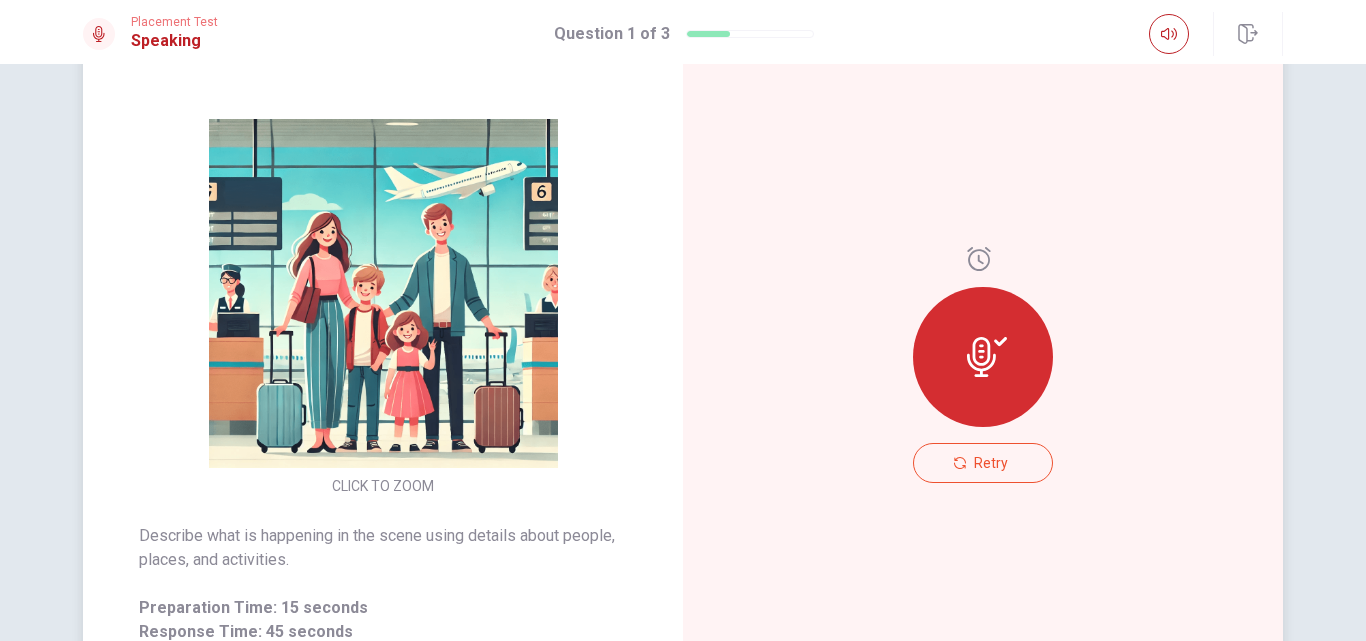 scroll, scrollTop: 174, scrollLeft: 0, axis: vertical 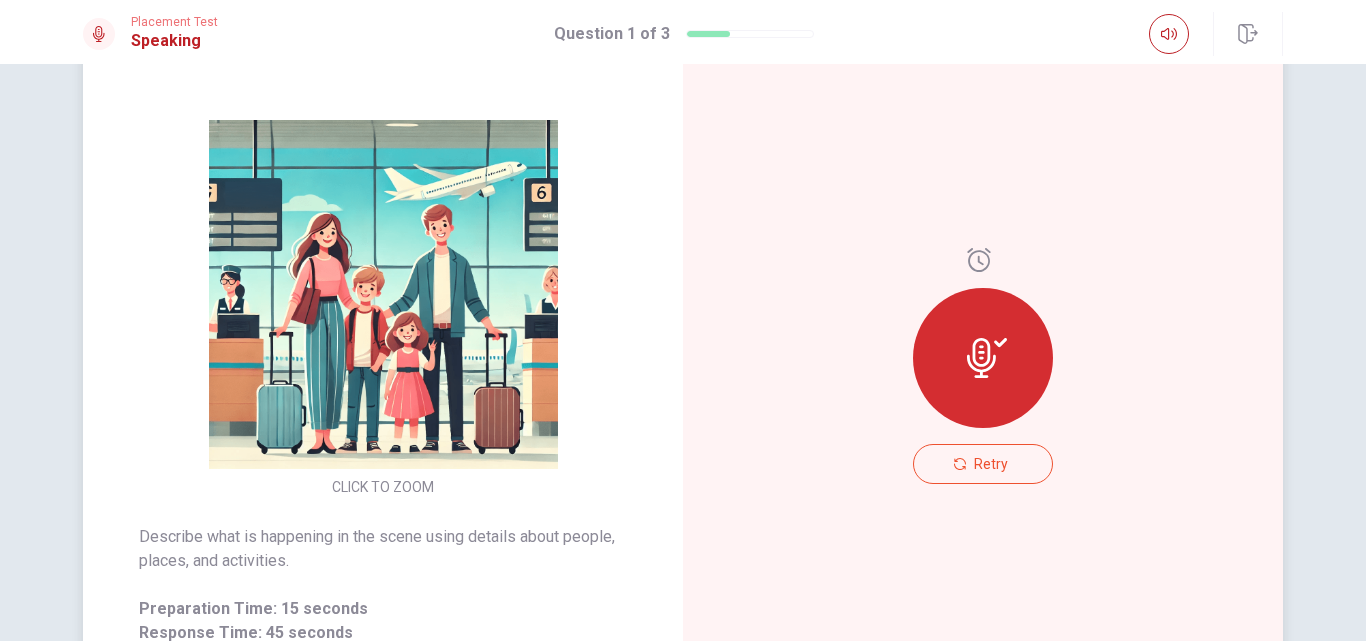 click 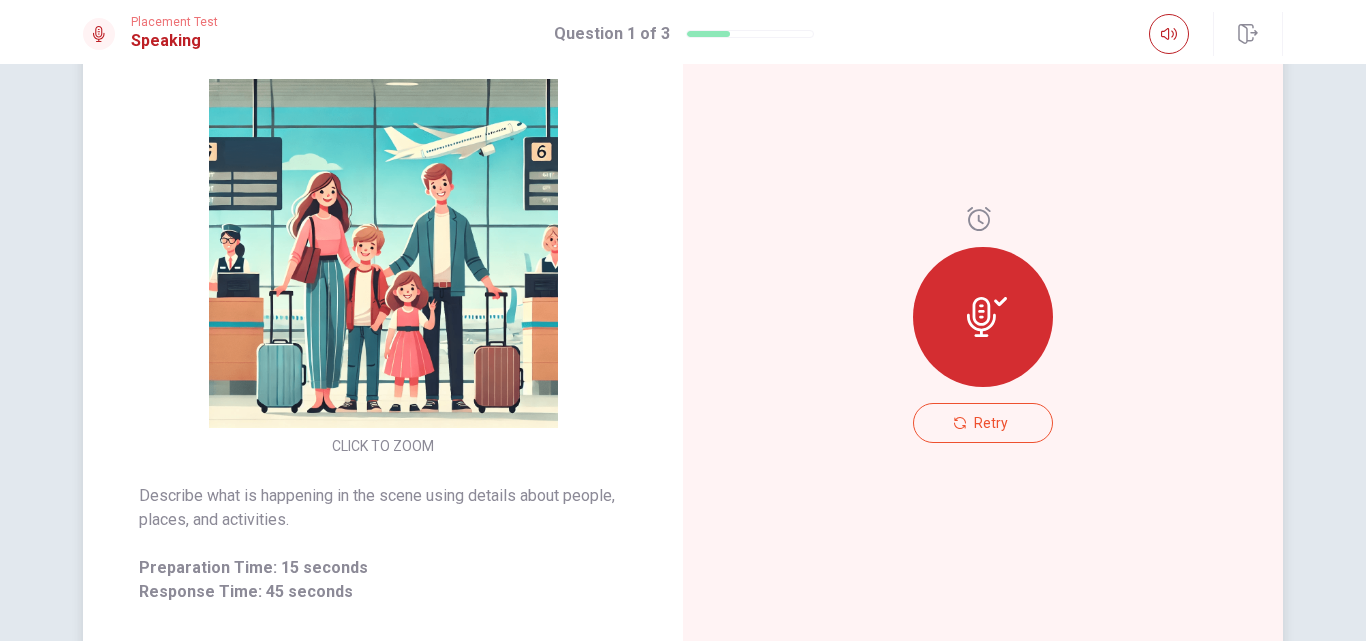 scroll, scrollTop: 214, scrollLeft: 0, axis: vertical 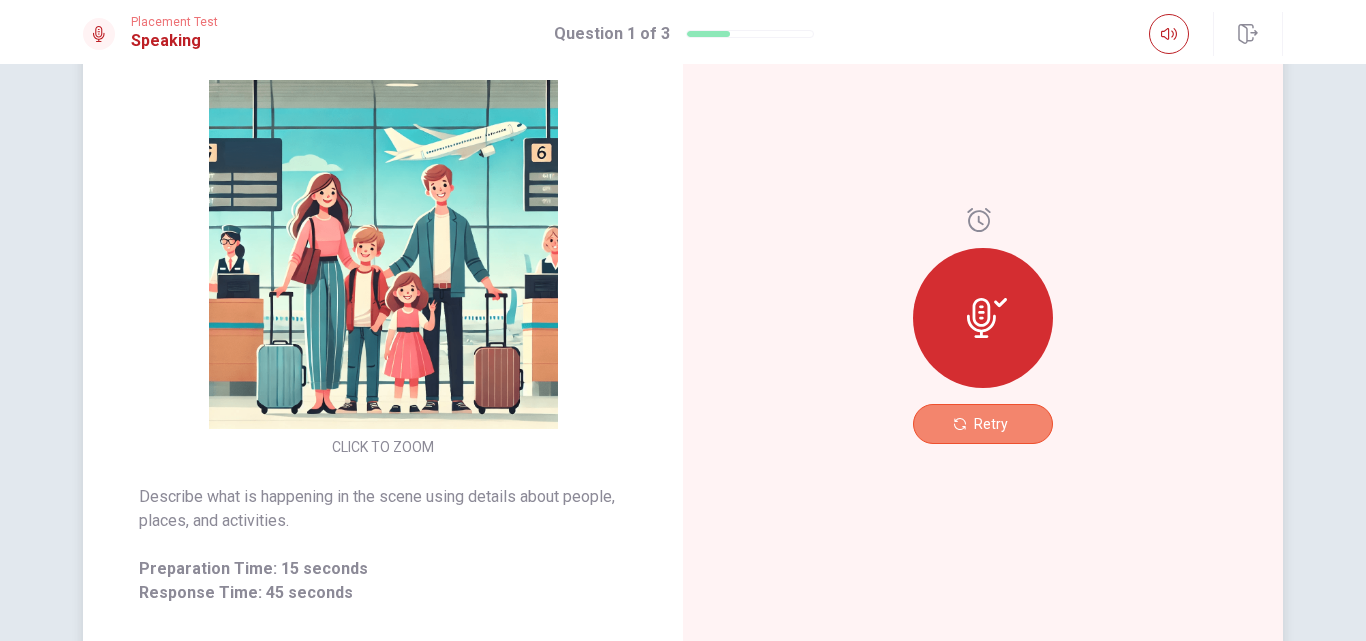 click on "Retry" at bounding box center (983, 424) 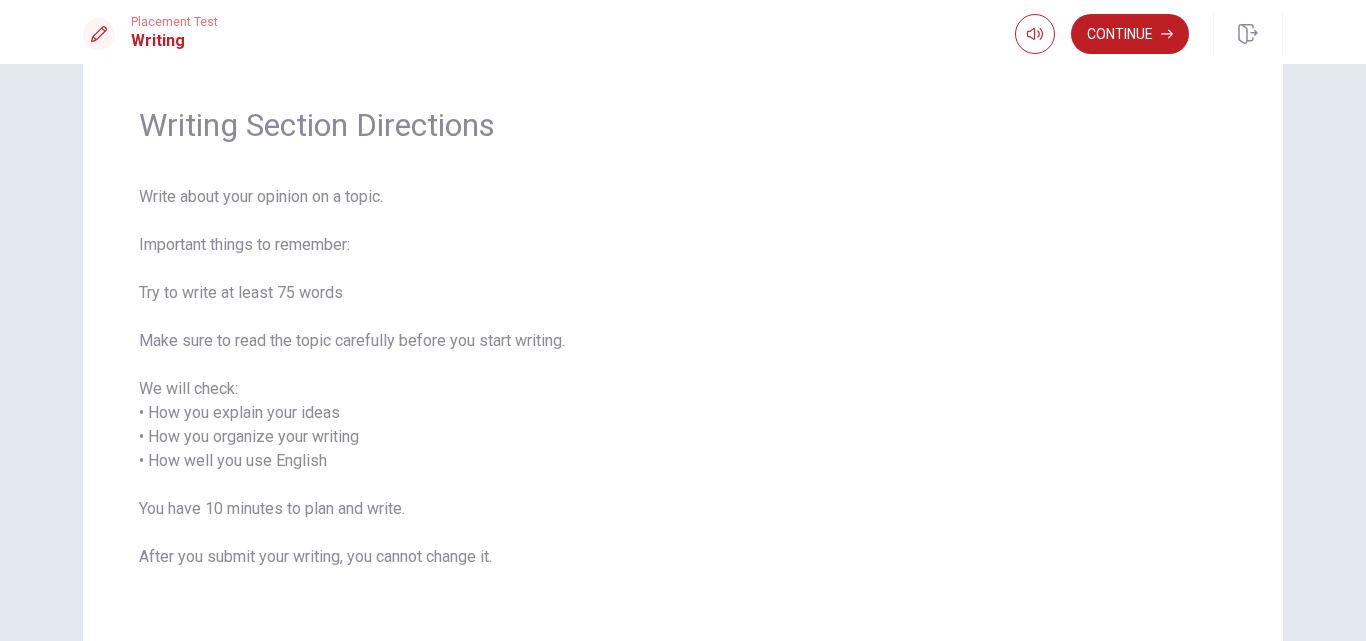 scroll, scrollTop: 95, scrollLeft: 0, axis: vertical 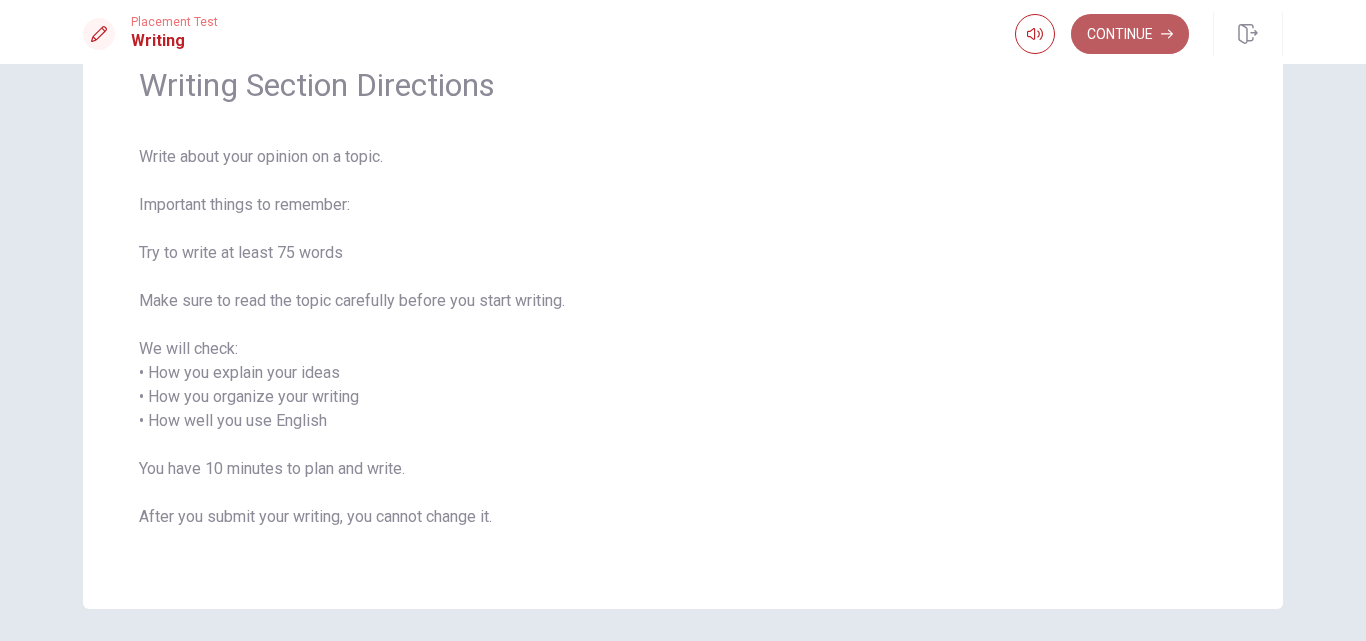 click on "Continue" at bounding box center [1130, 34] 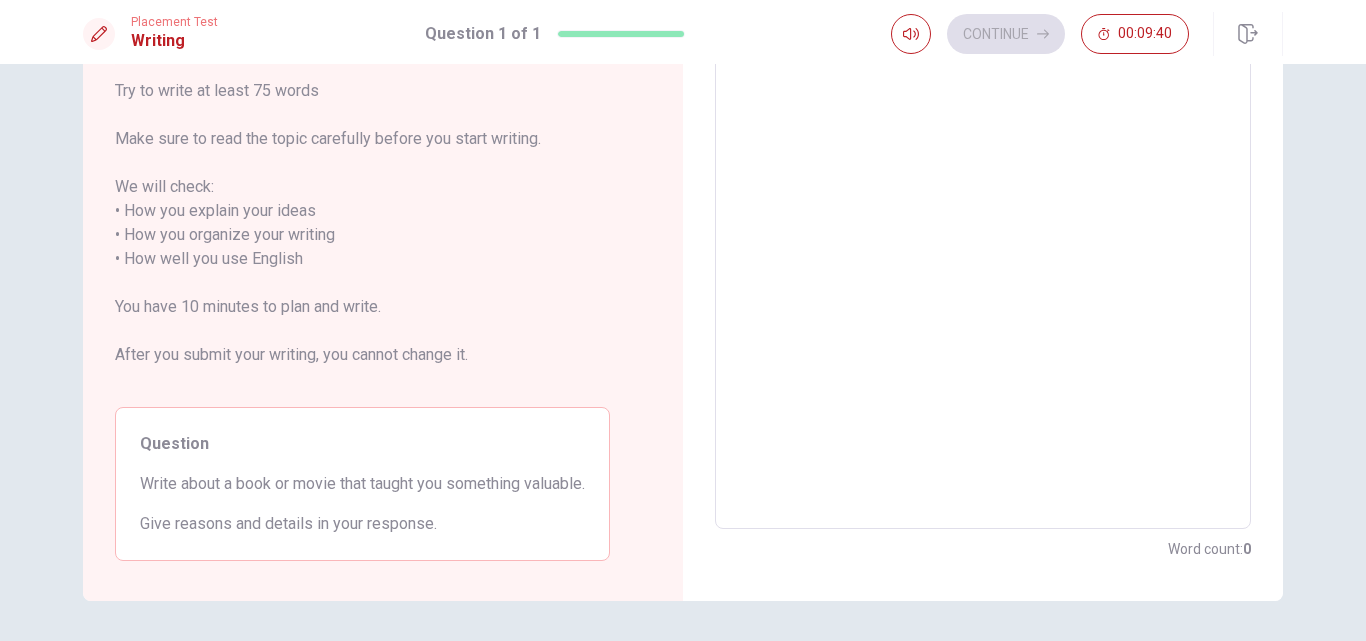 scroll, scrollTop: 208, scrollLeft: 0, axis: vertical 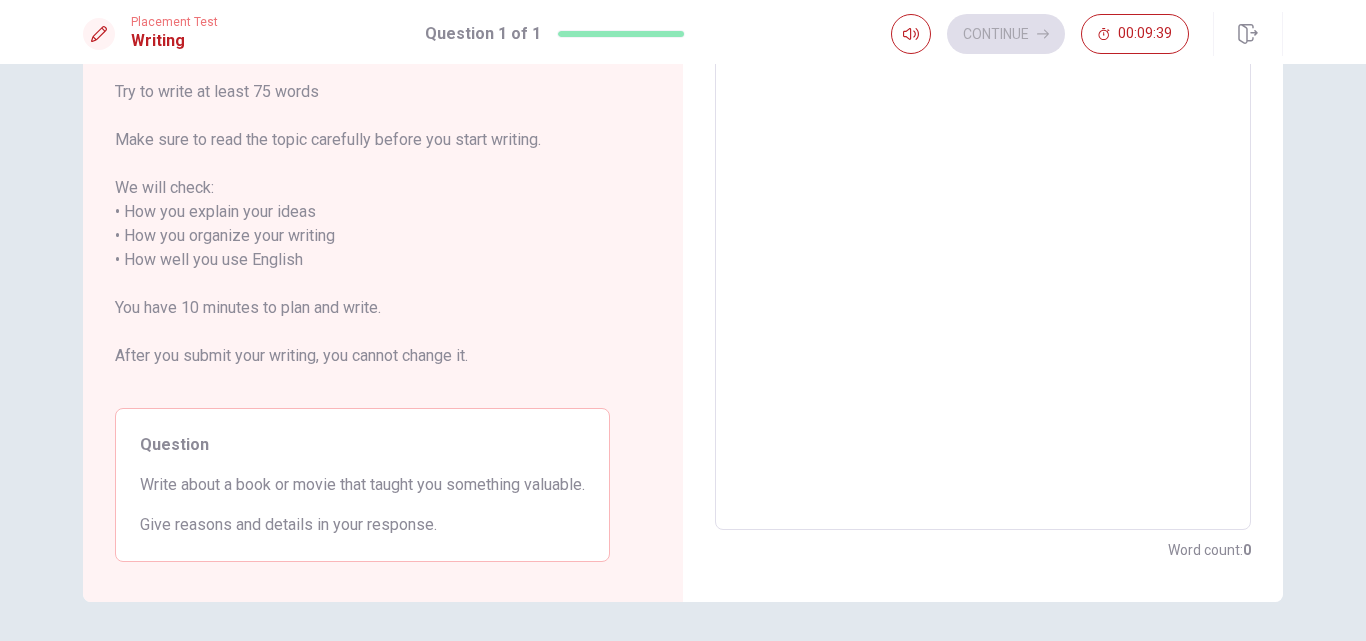 click at bounding box center [983, 248] 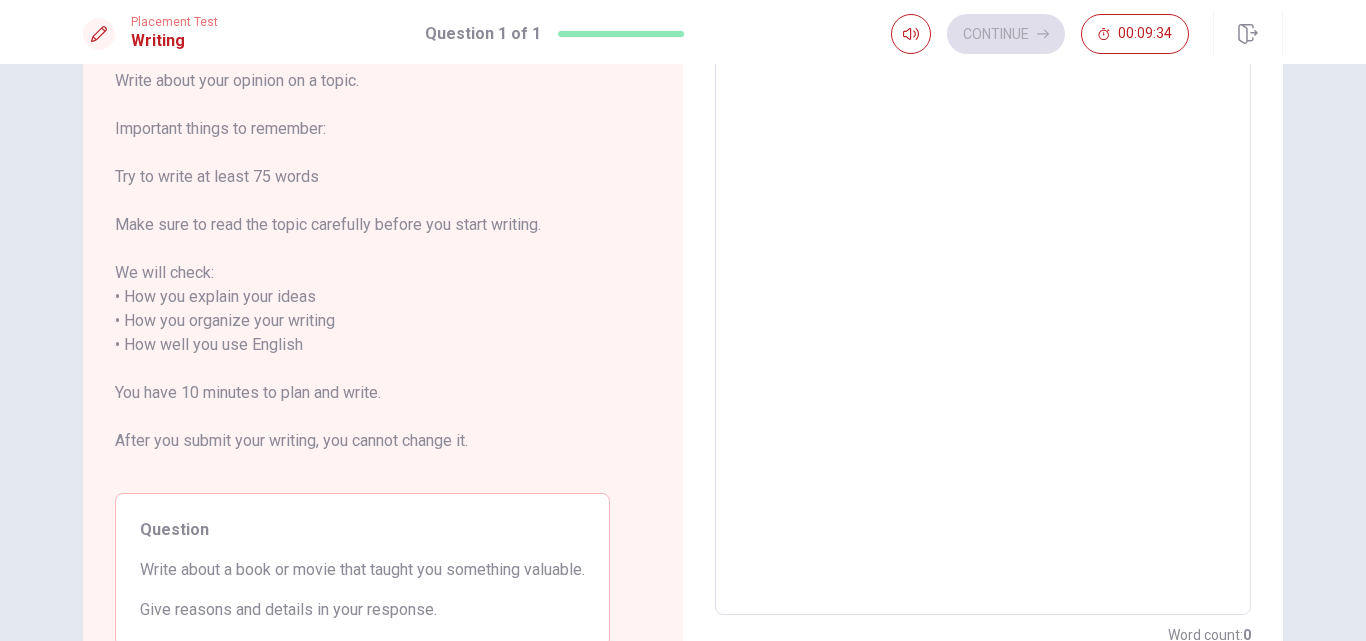 scroll, scrollTop: 124, scrollLeft: 0, axis: vertical 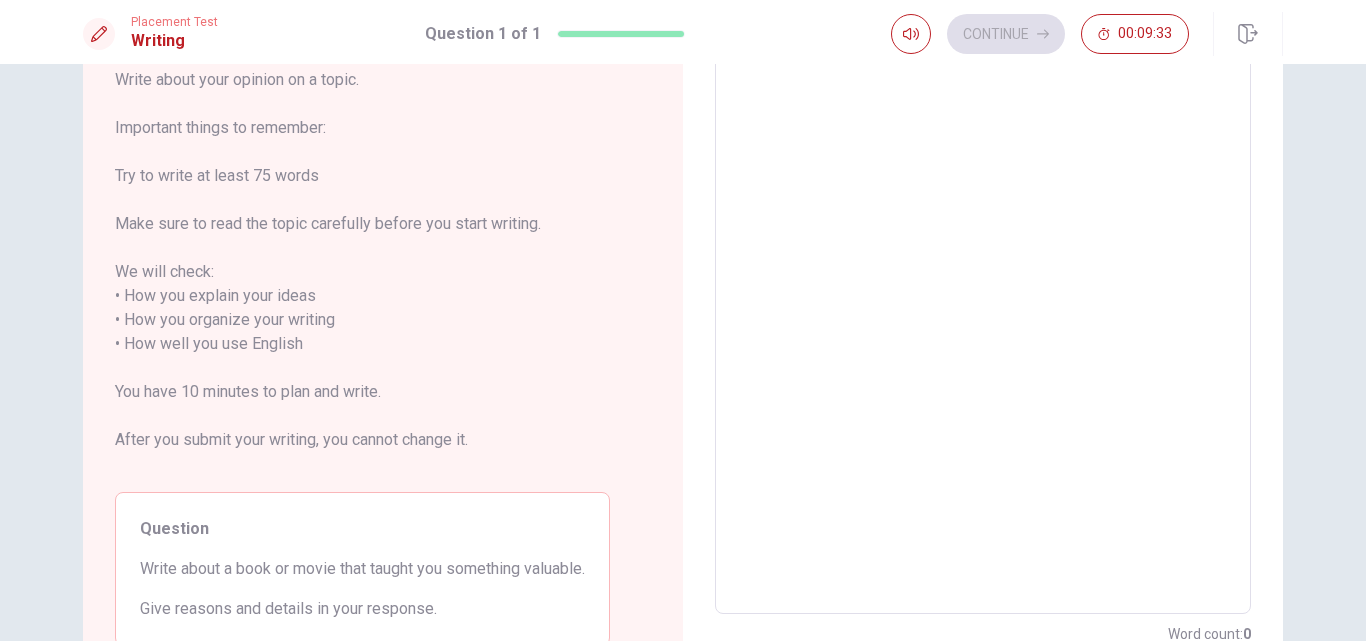 type on "I" 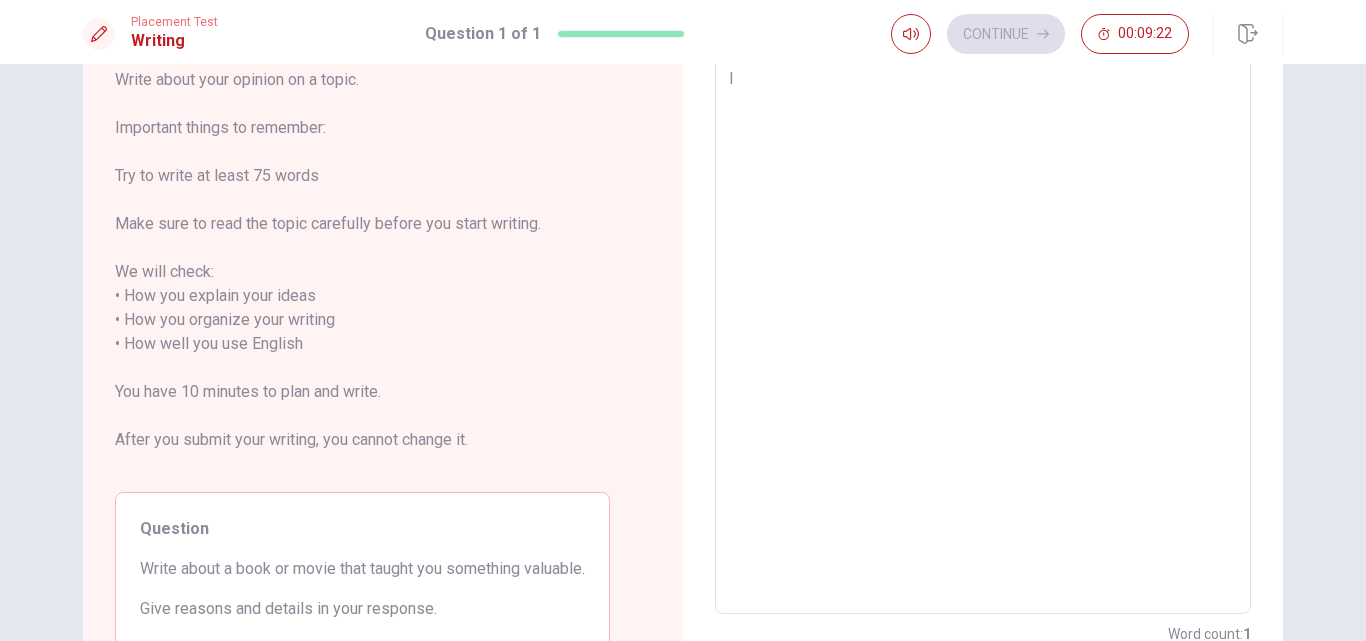 type on "x" 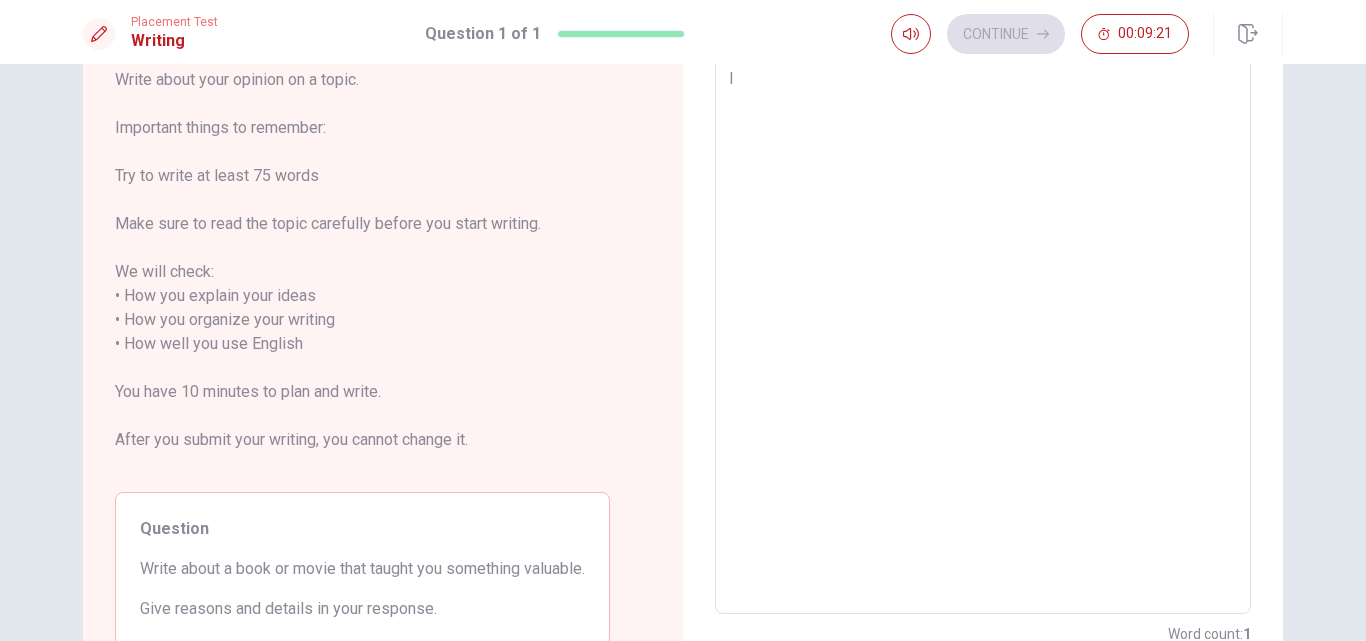 type on "Iw" 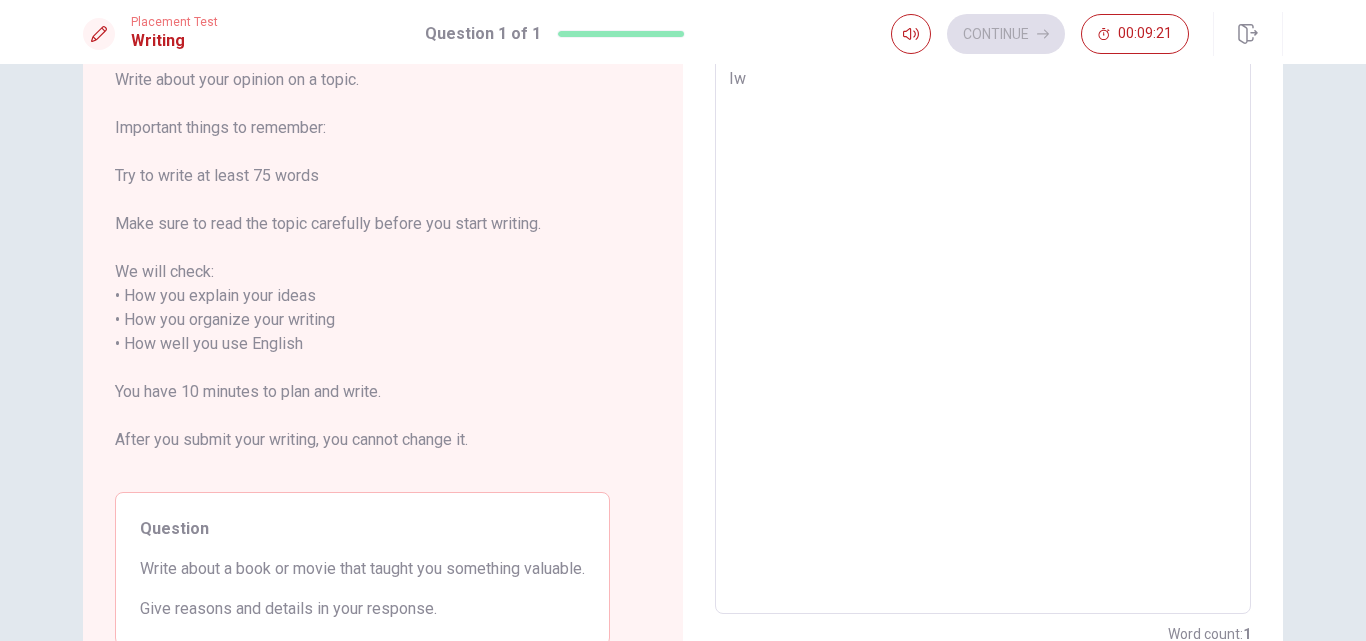 type on "x" 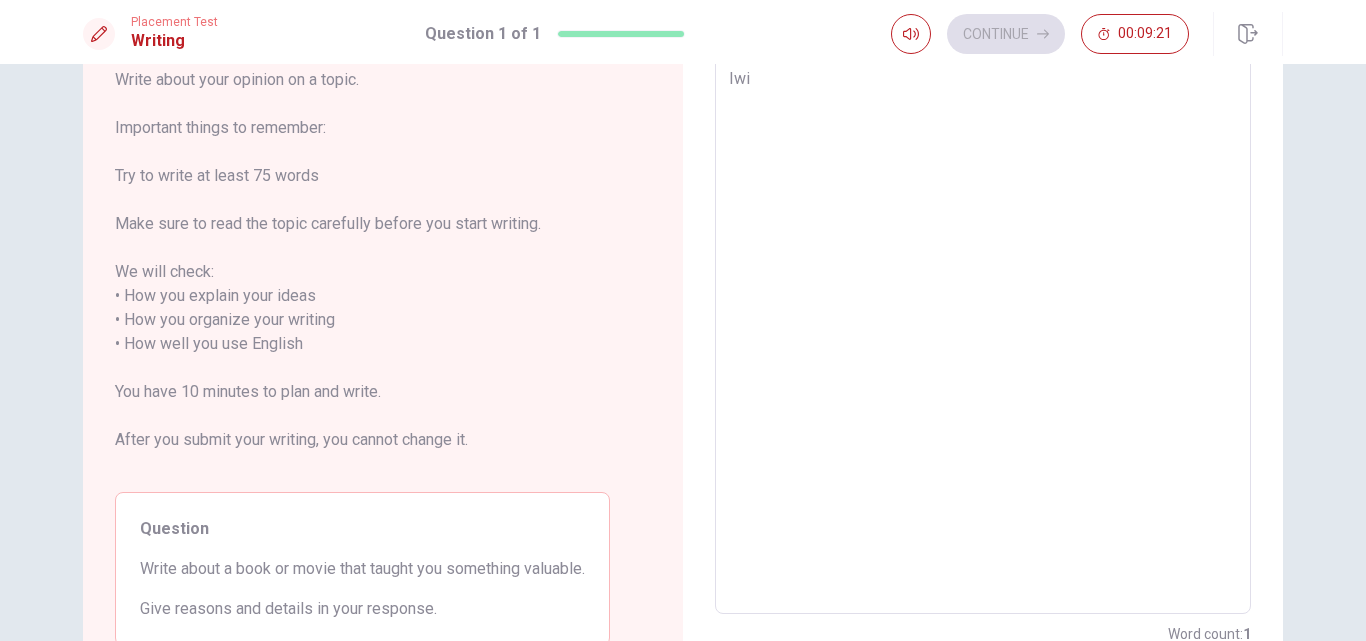 type on "Iw" 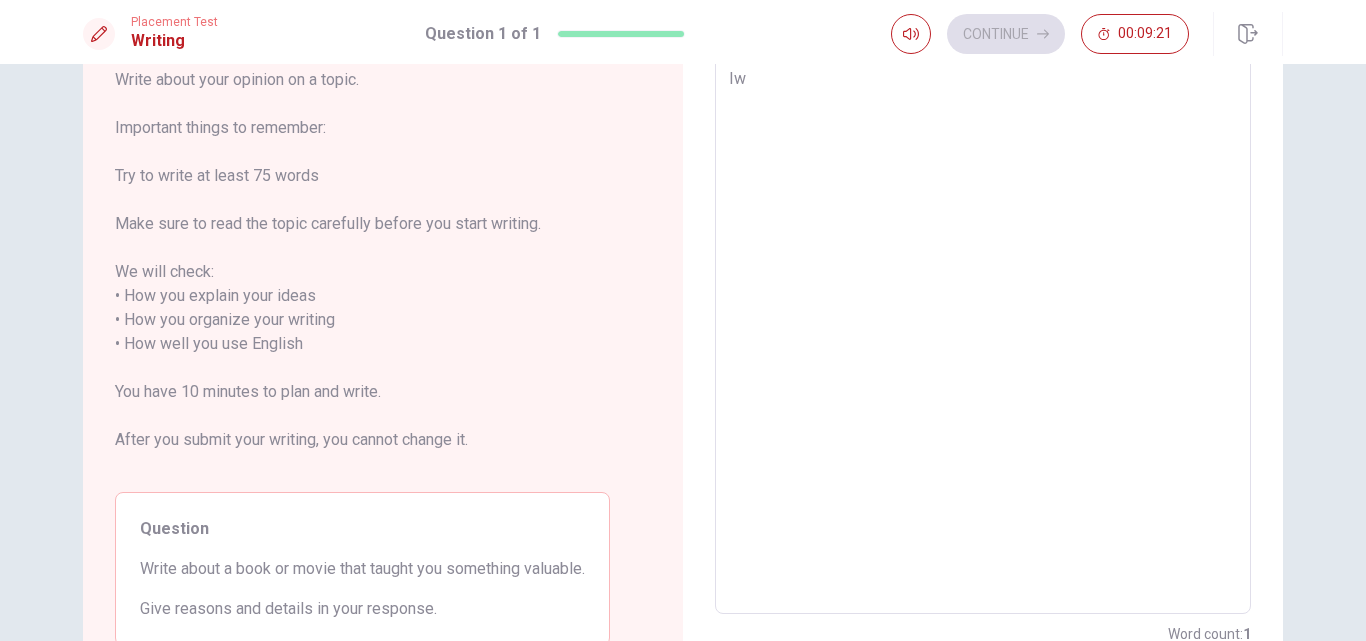 type on "x" 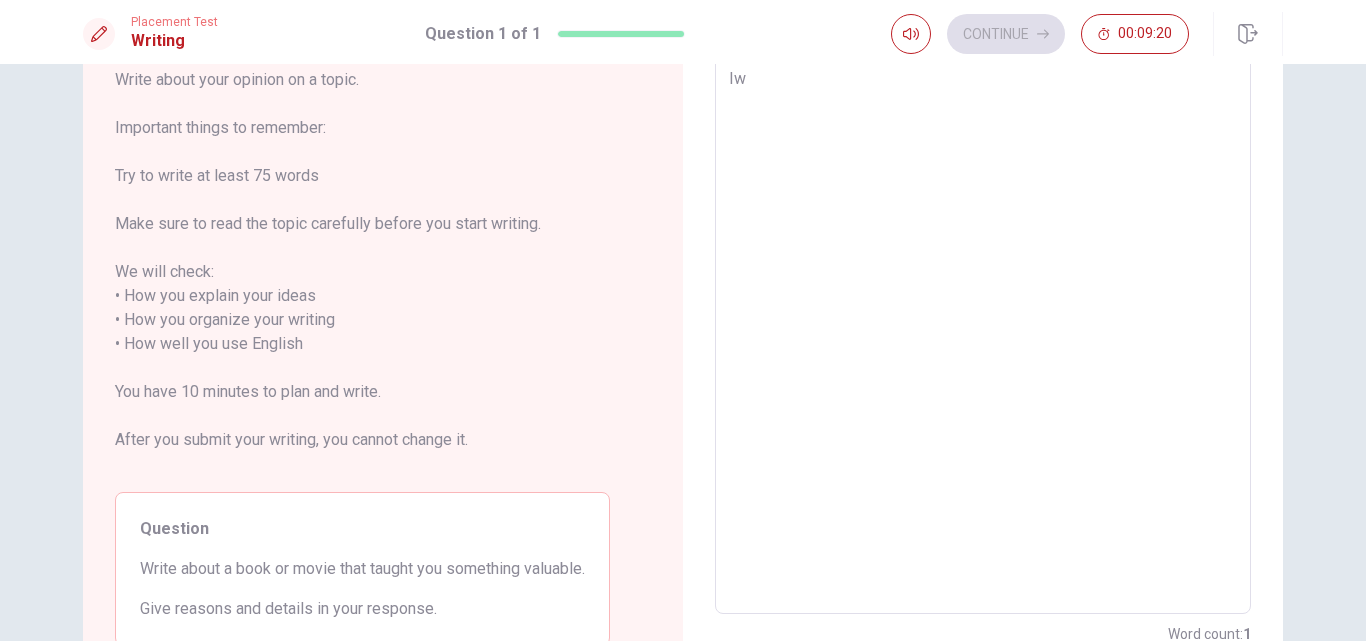 type on "I" 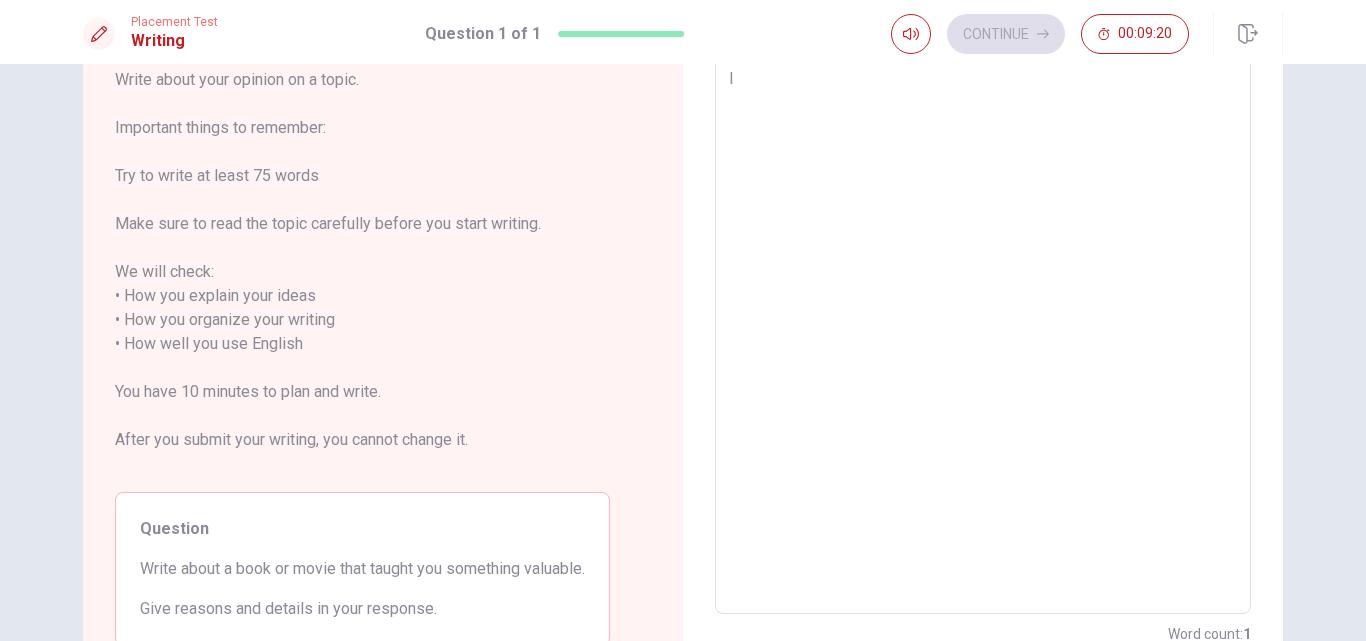 type on "x" 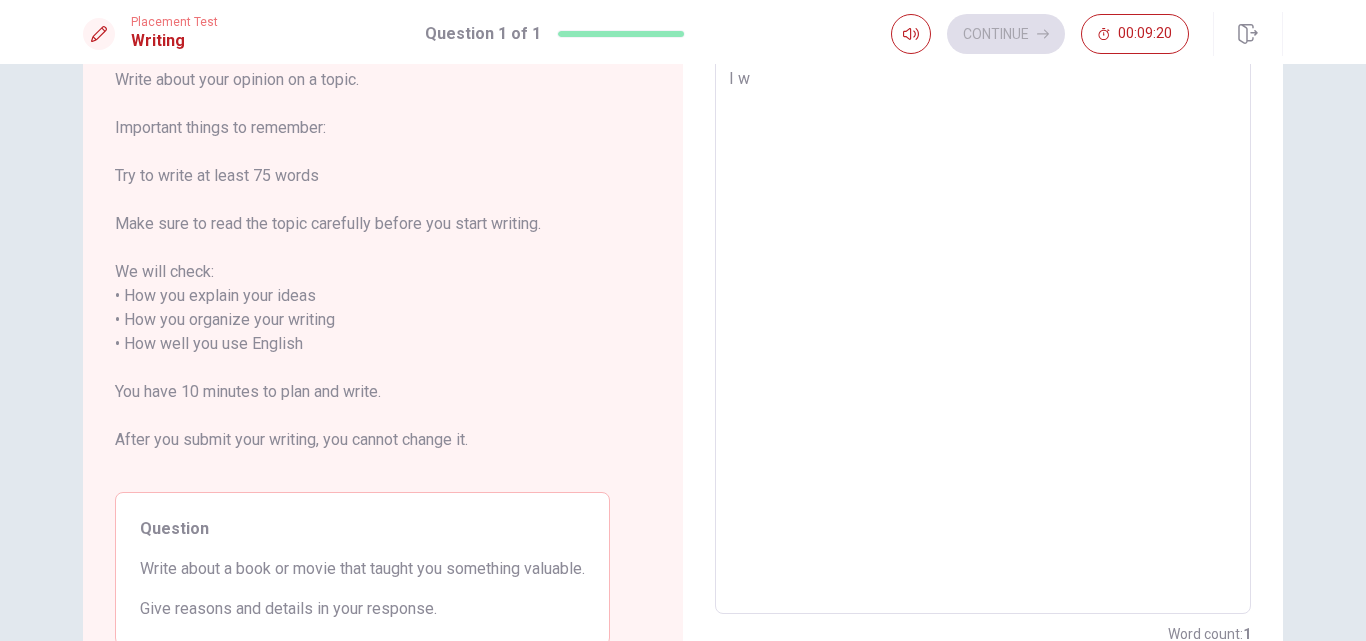 type on "x" 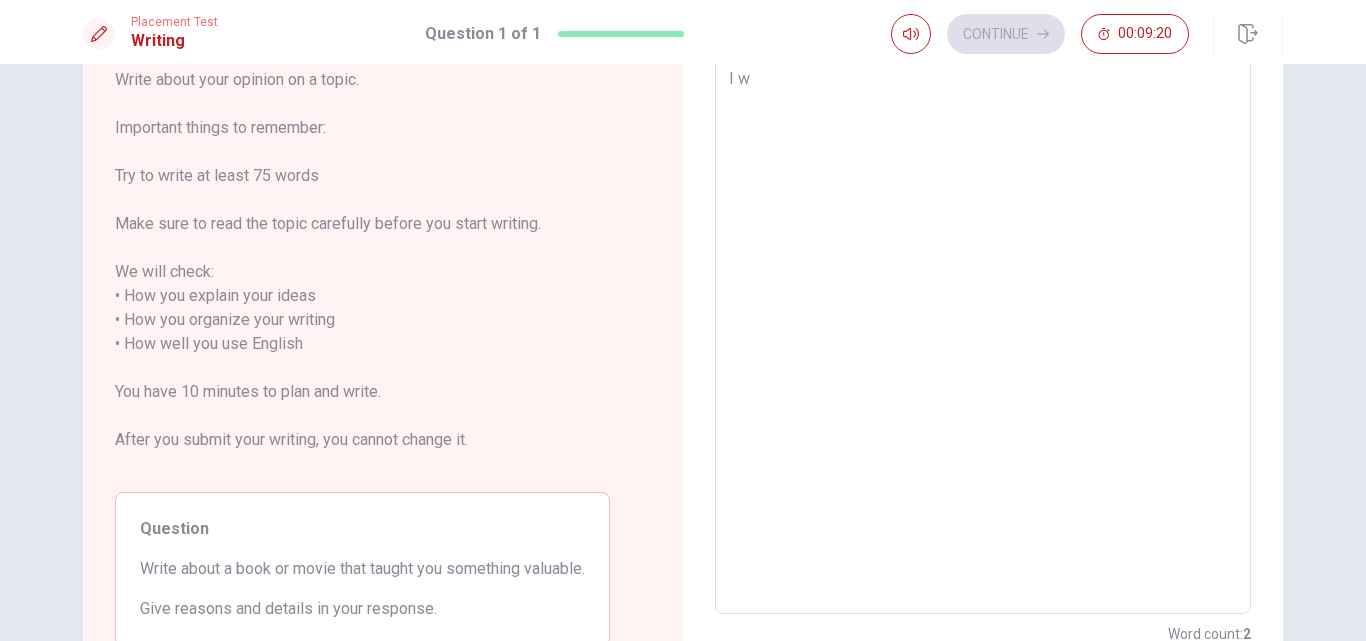 type on "I wi" 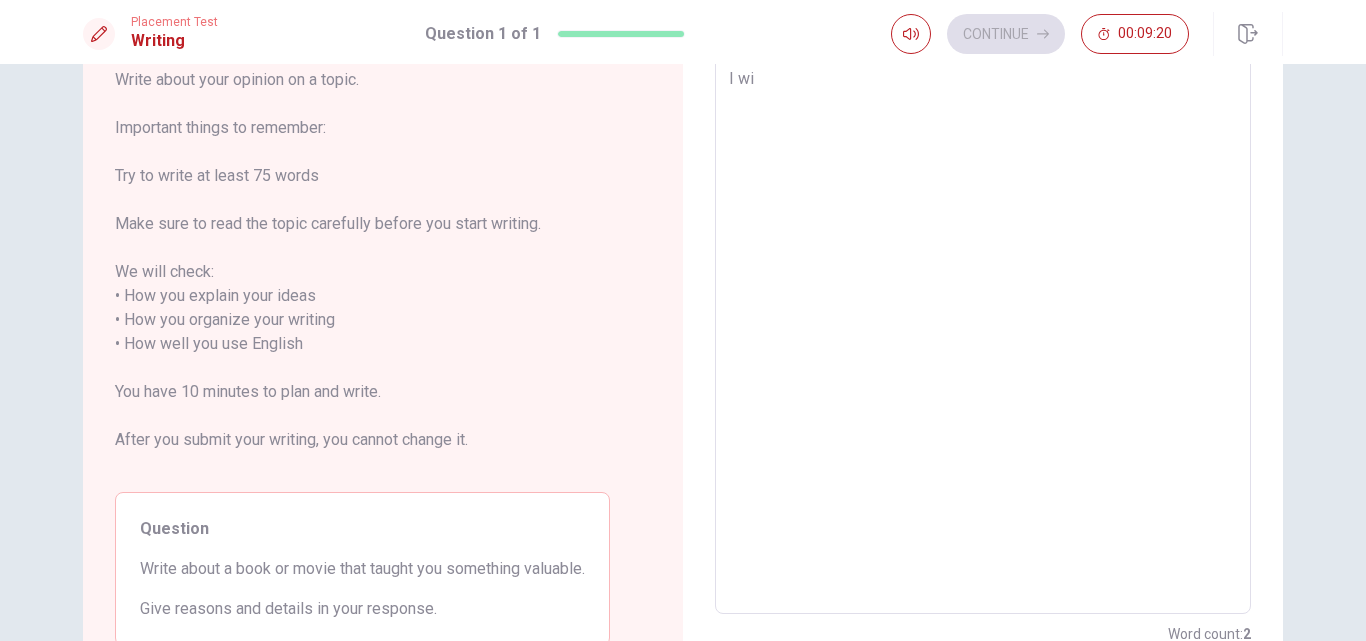 type on "x" 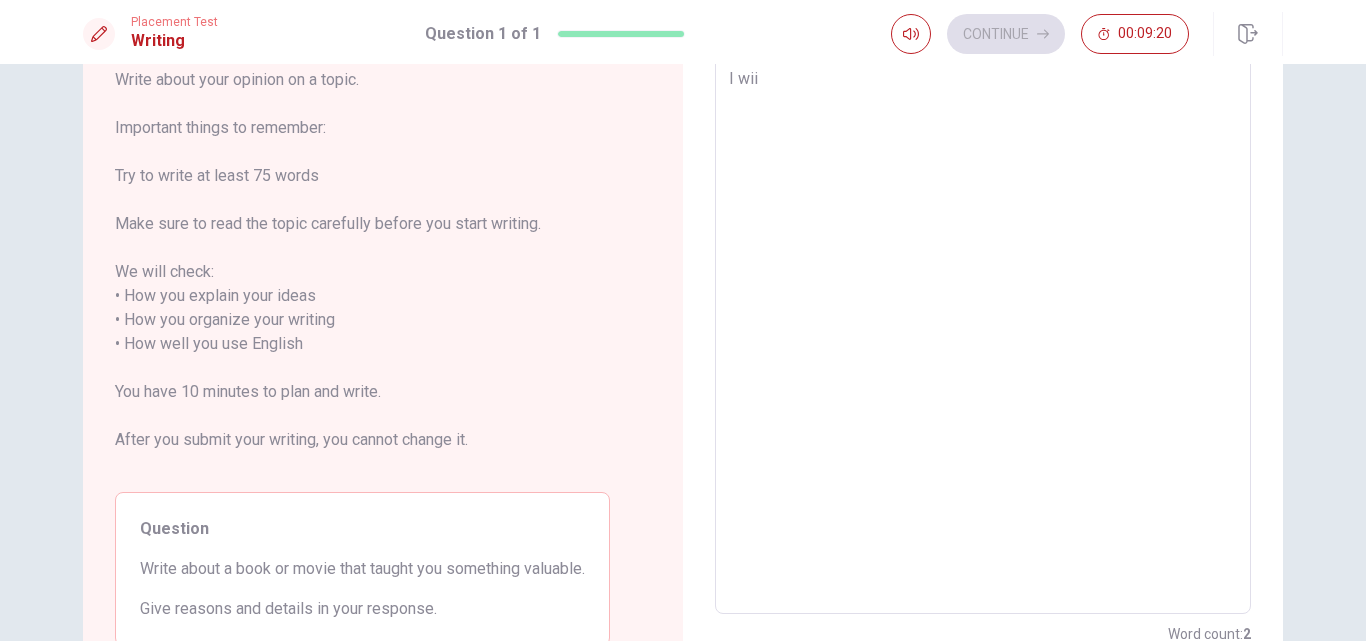 type on "x" 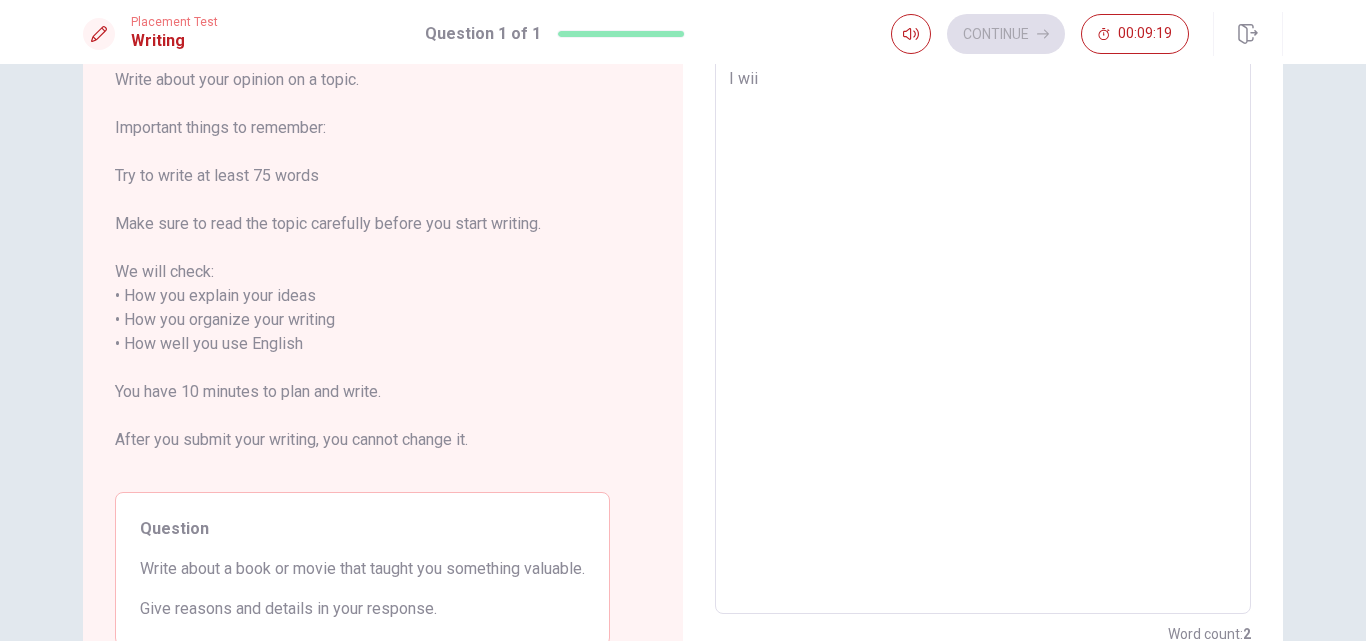 type on "I wi" 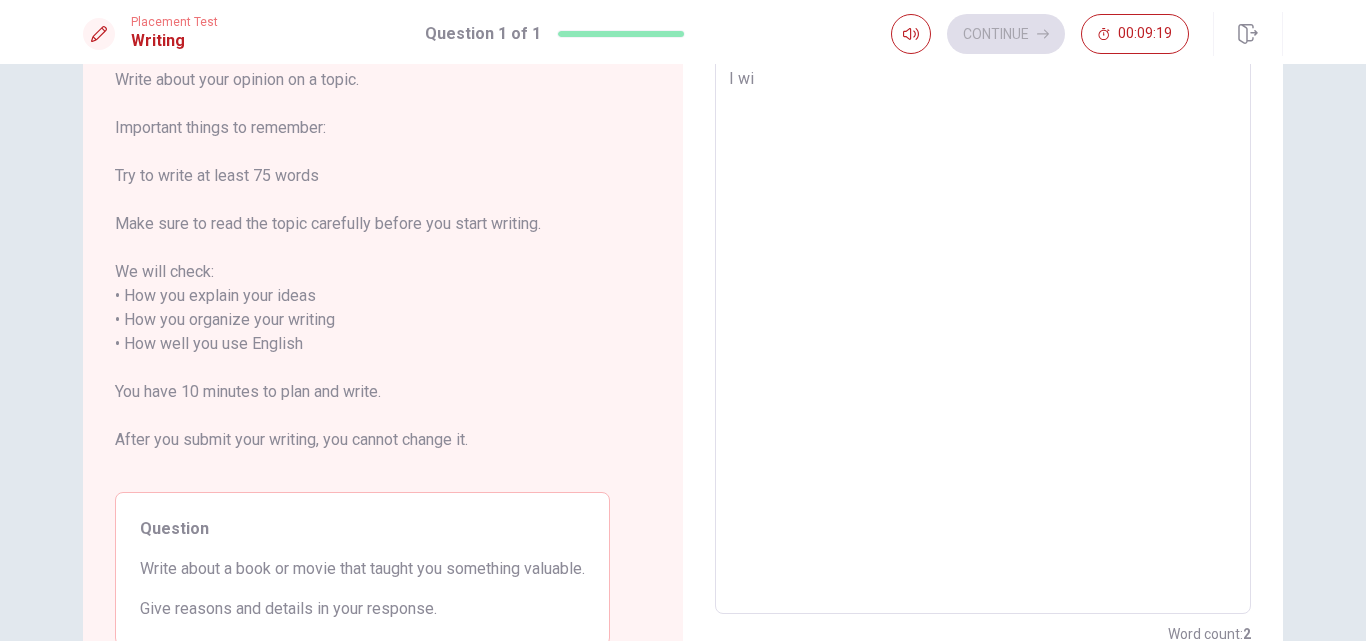 type on "x" 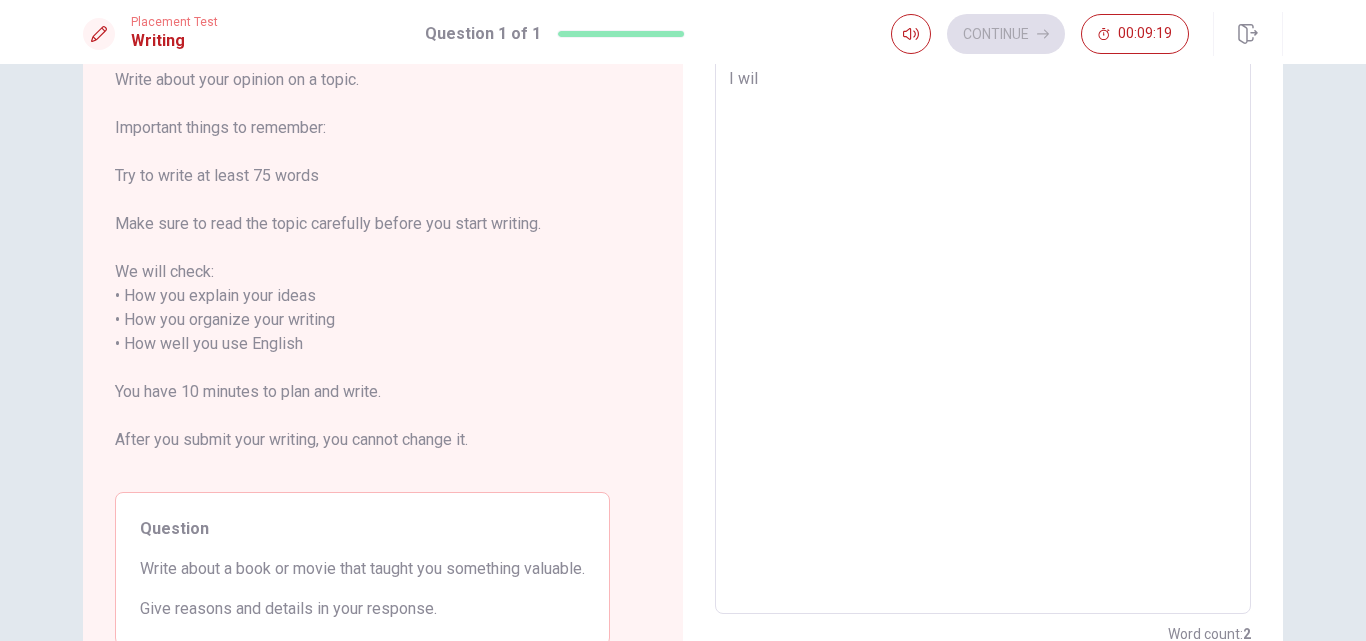 type on "x" 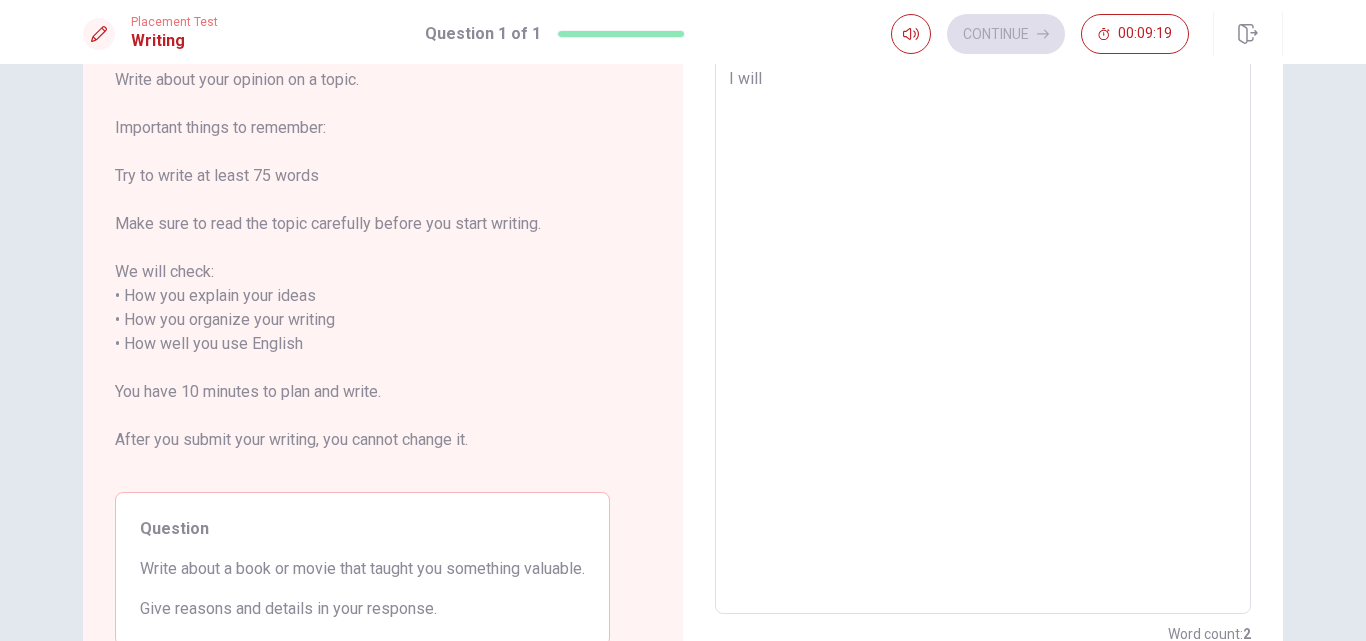 type on "x" 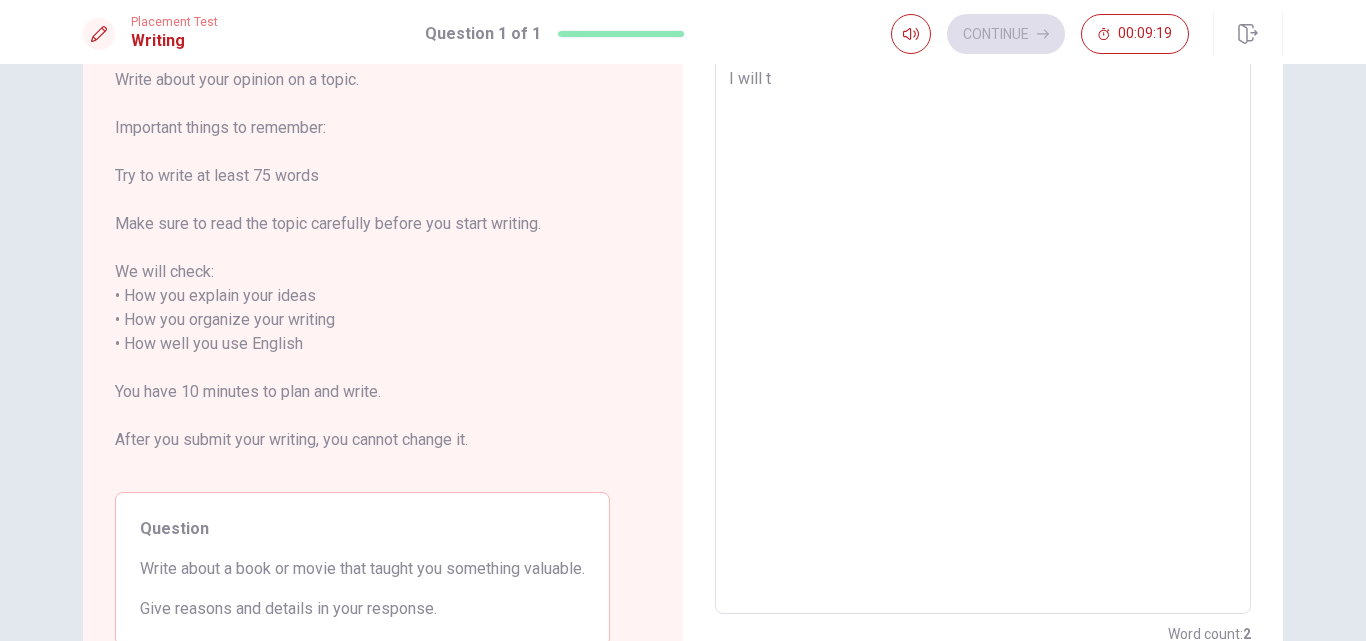 type on "x" 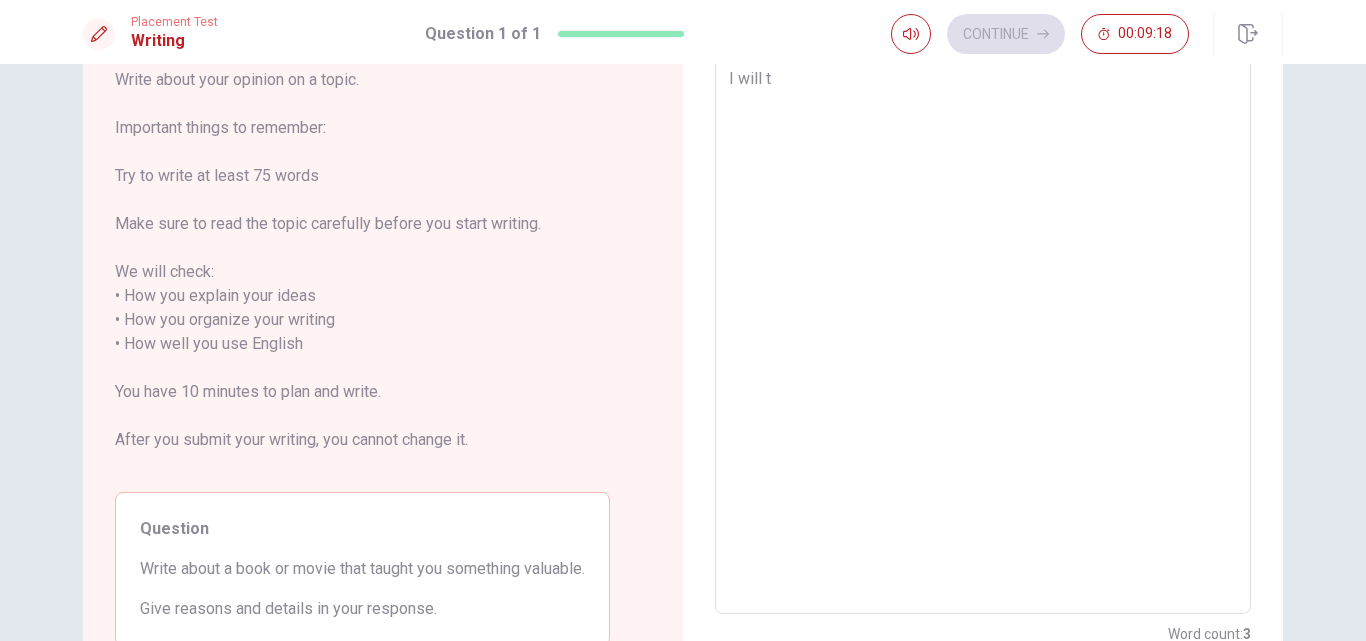 type on "I will ta" 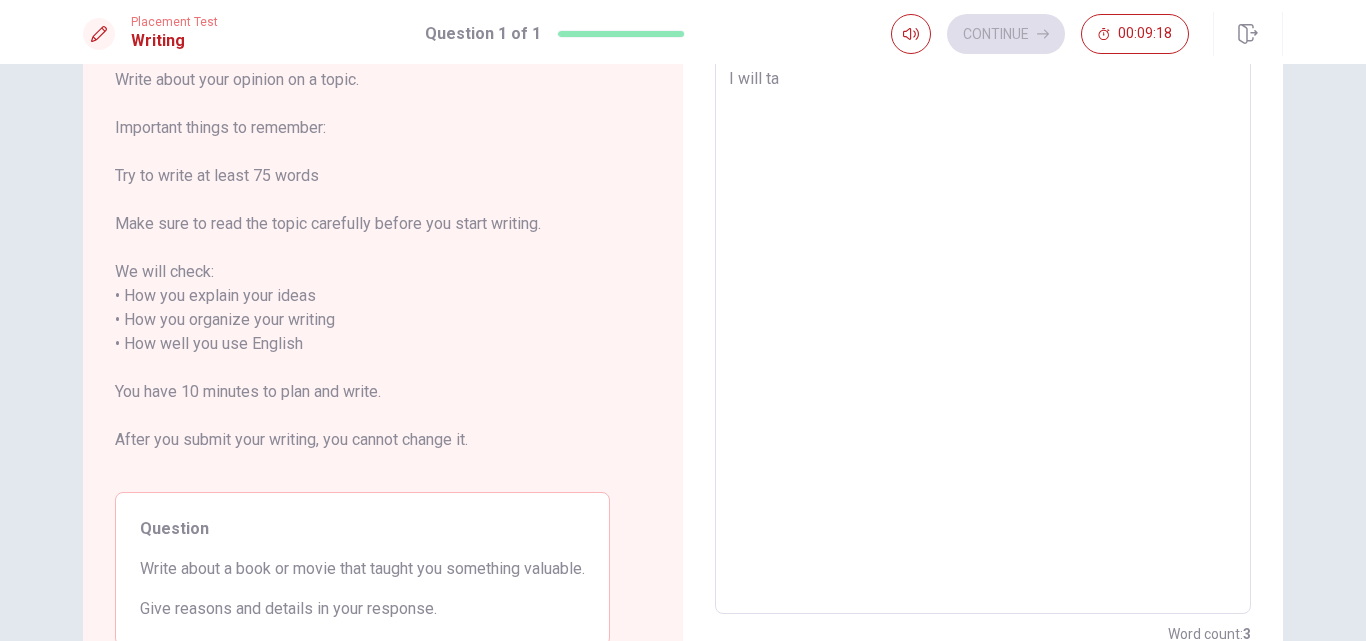 type on "x" 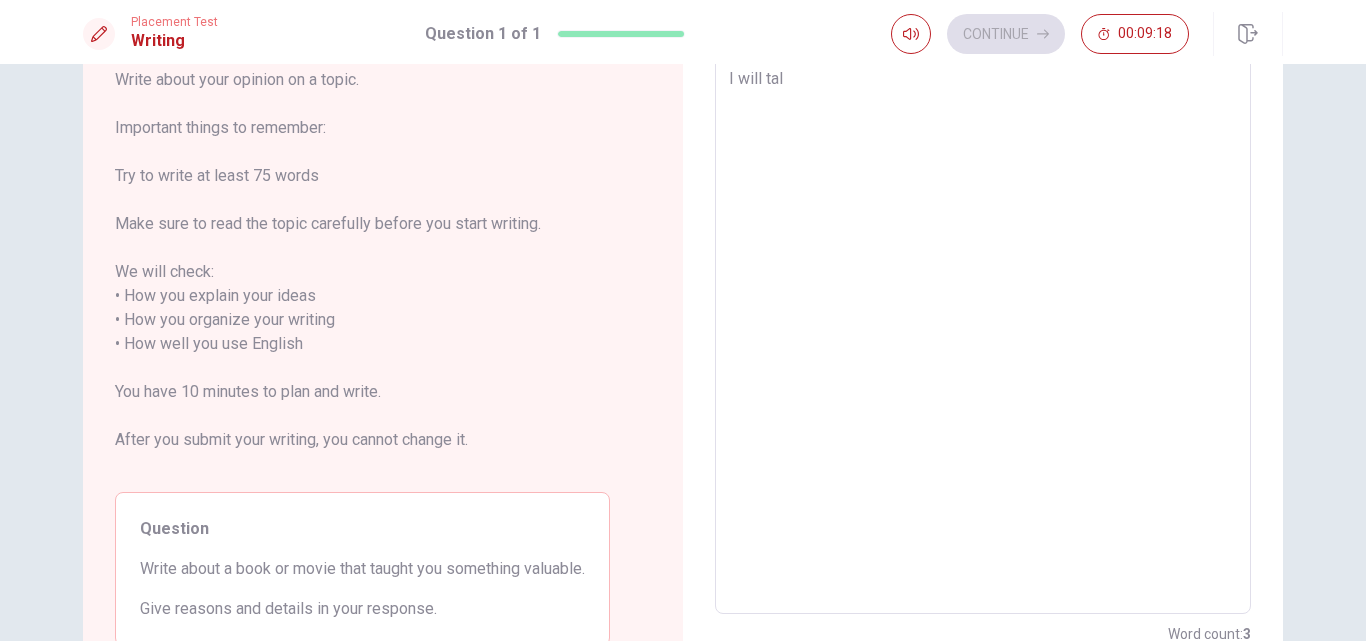type on "x" 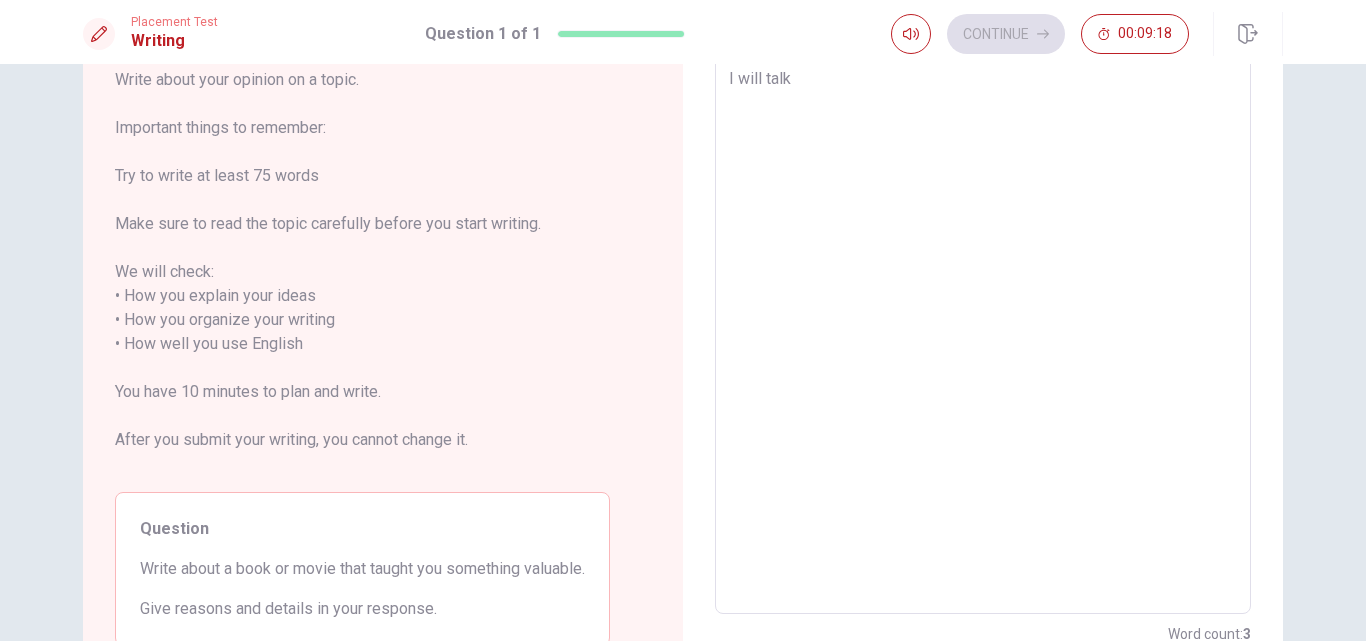 type on "x" 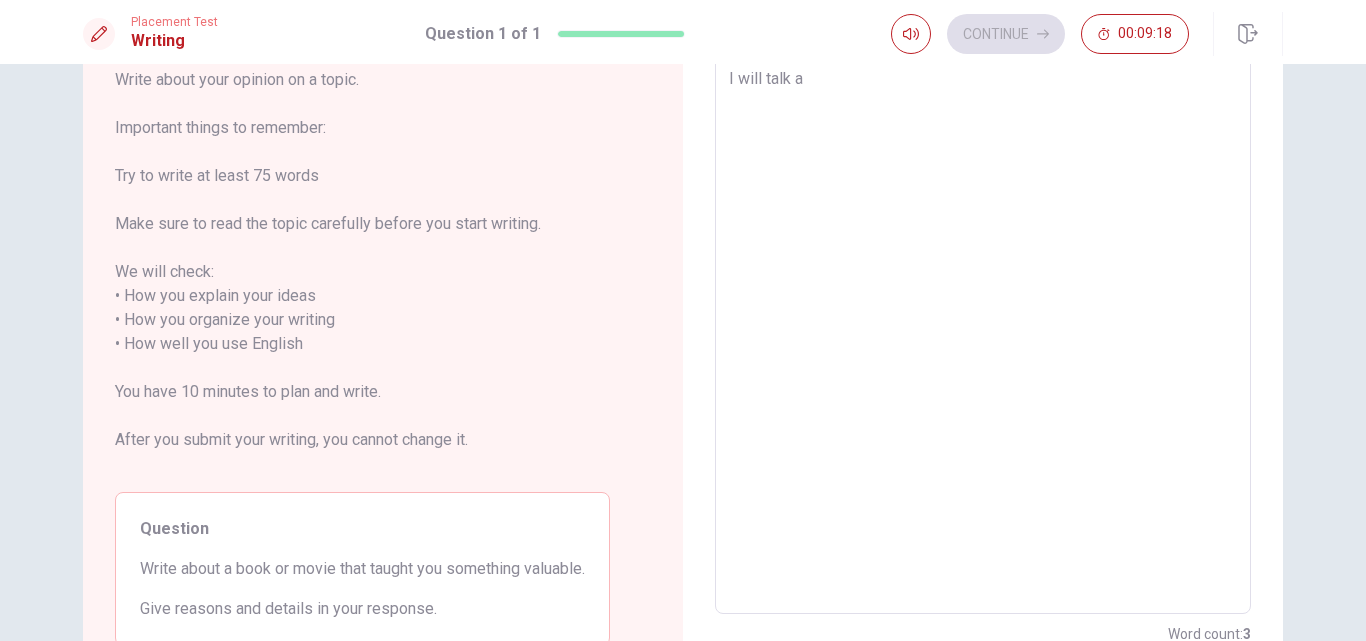 type on "x" 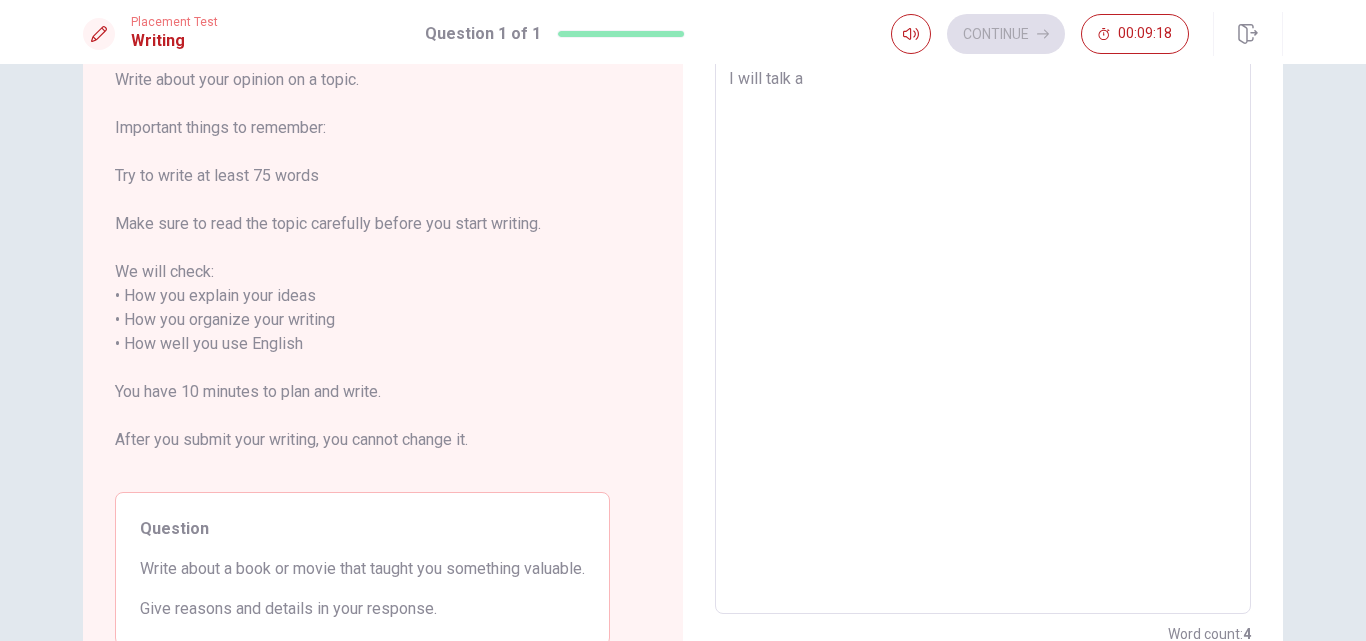 type on "I will talk ab" 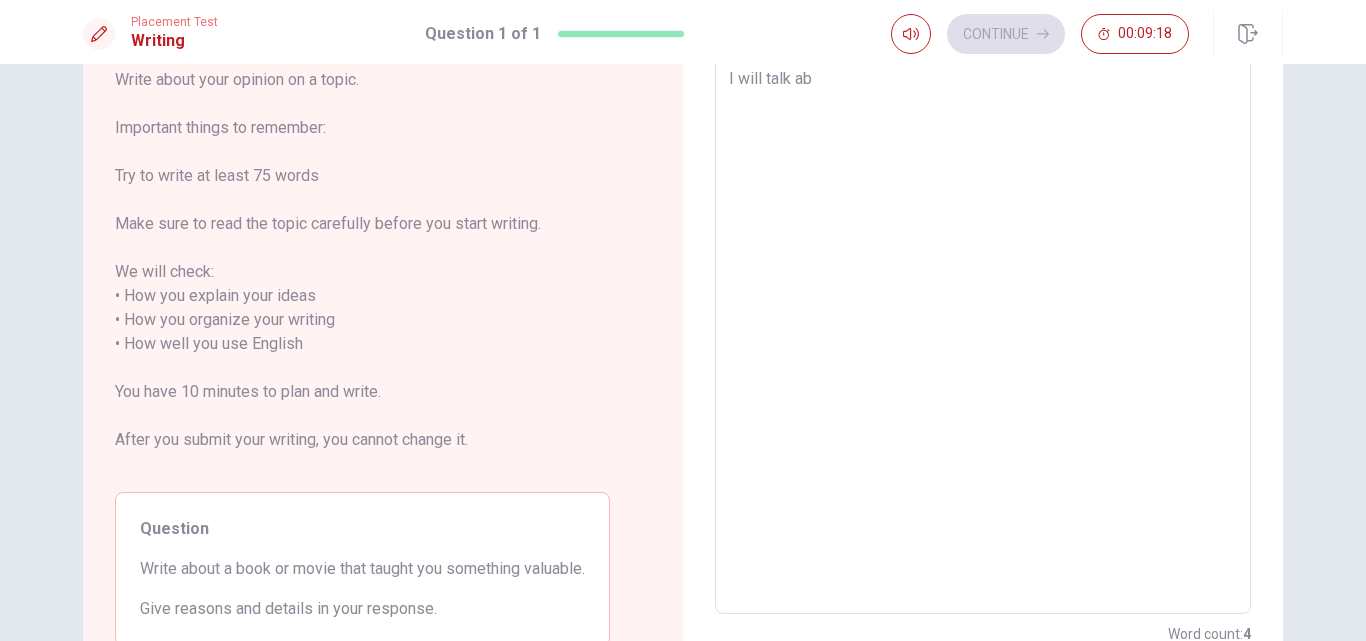 type on "x" 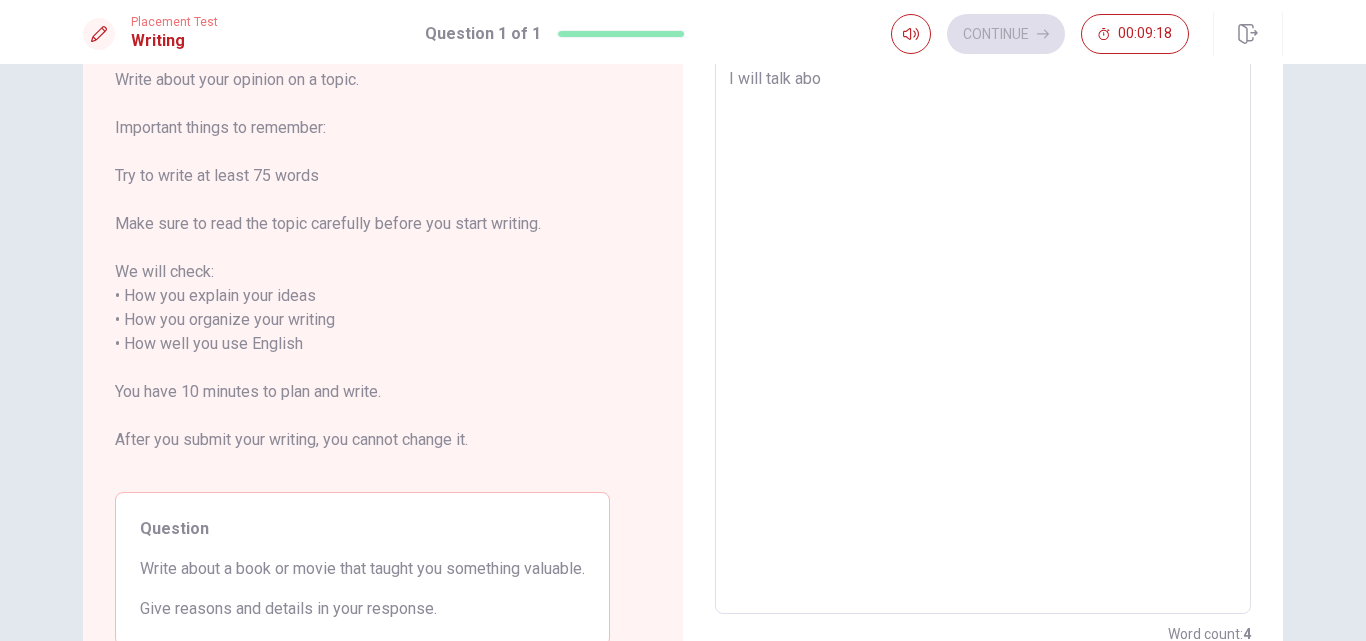type on "x" 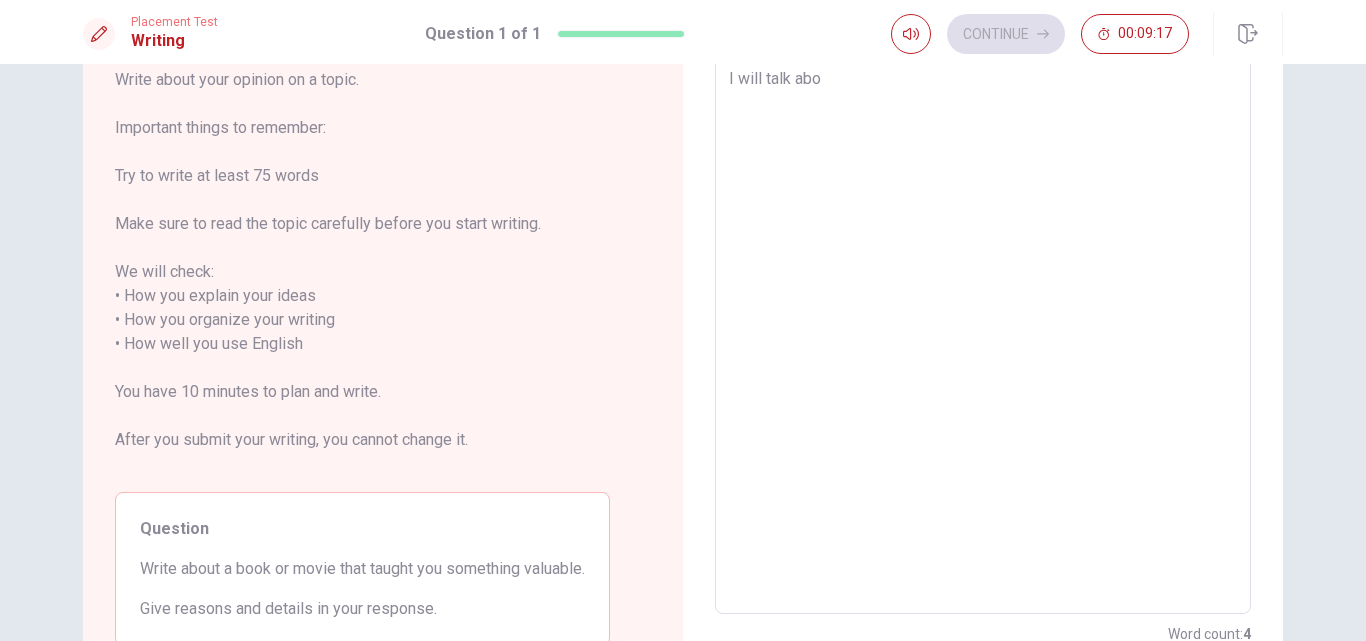 type on "I will talk abou" 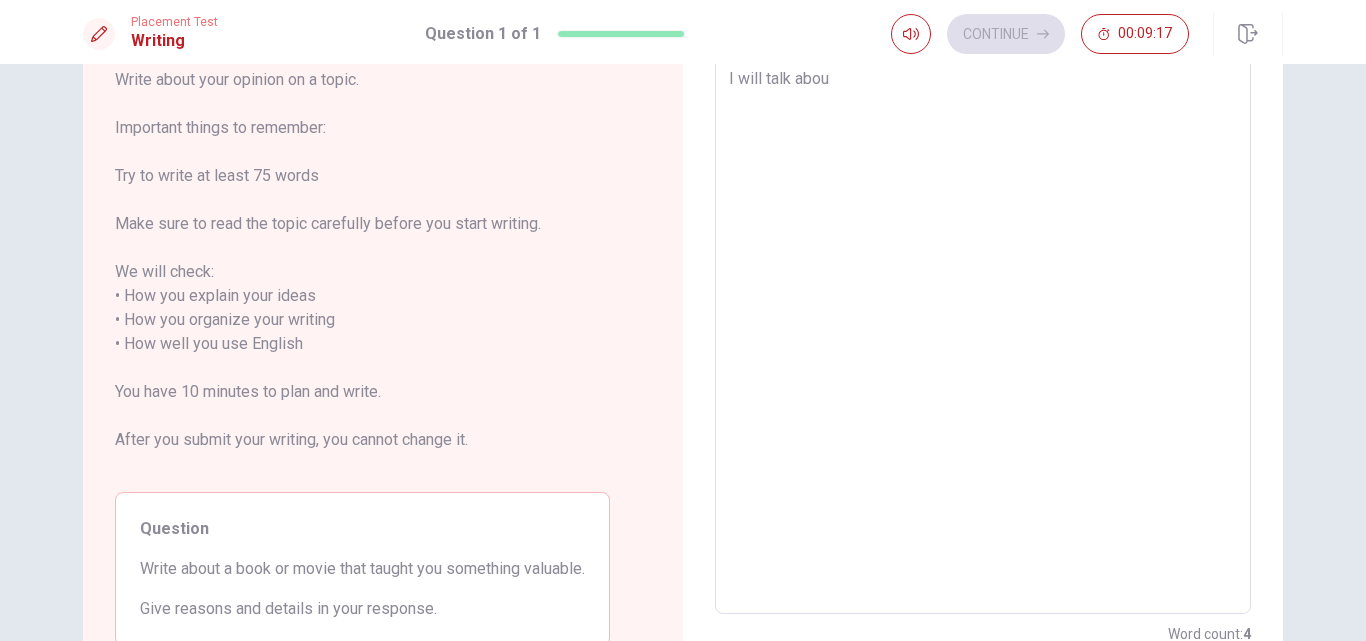 type on "x" 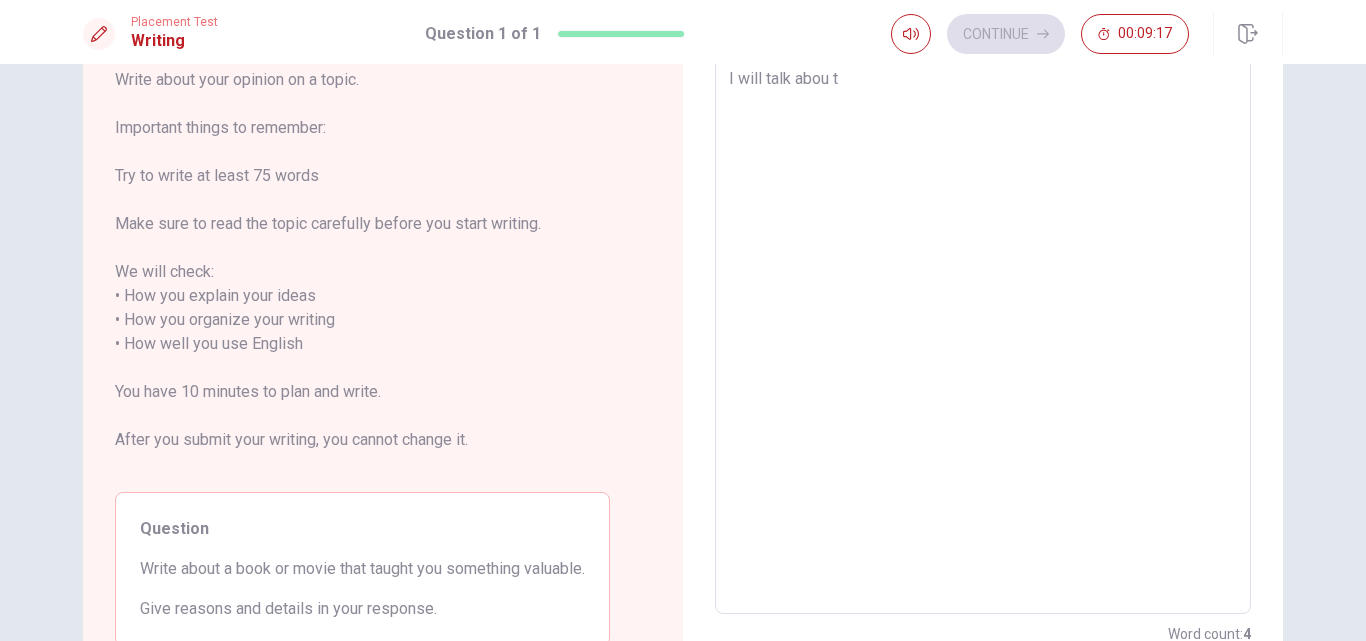 type on "x" 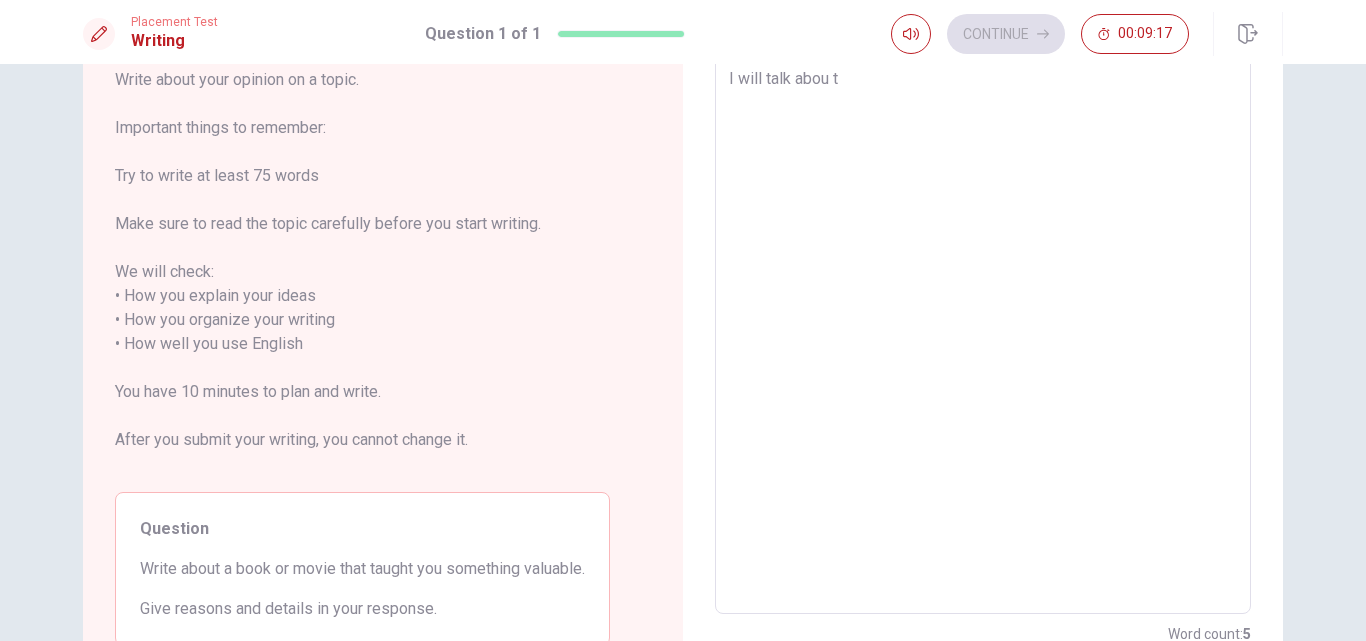 type on "I will talk abou th" 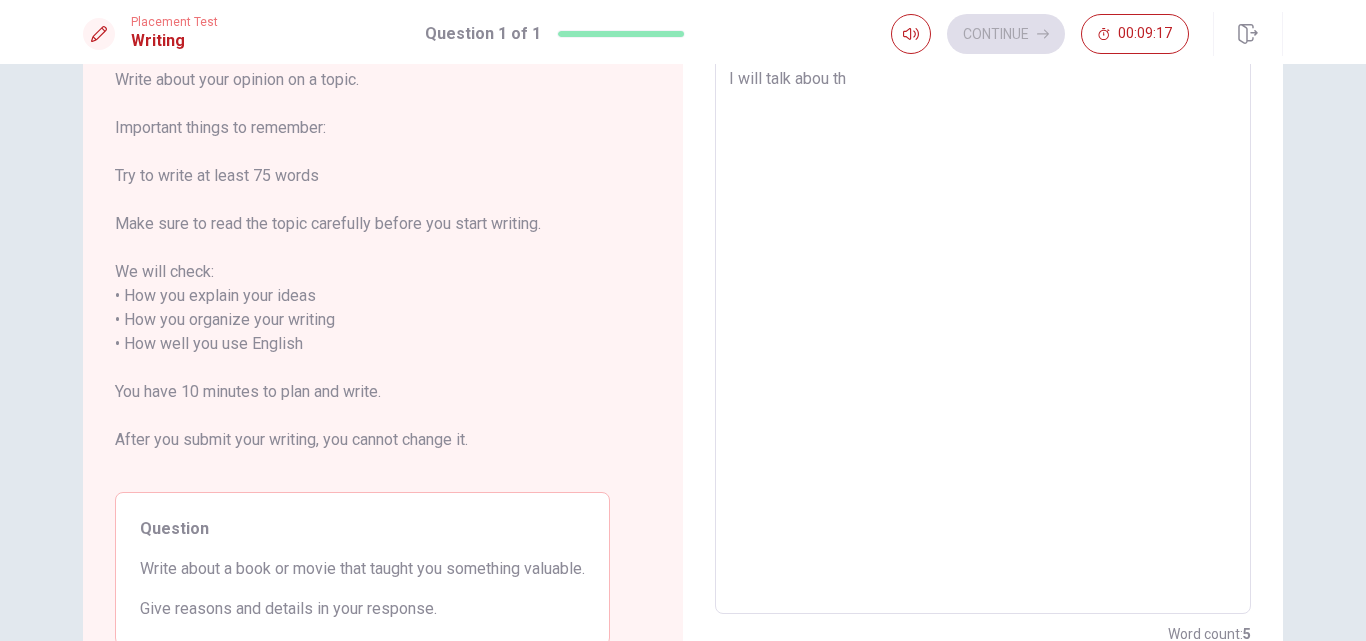 type on "x" 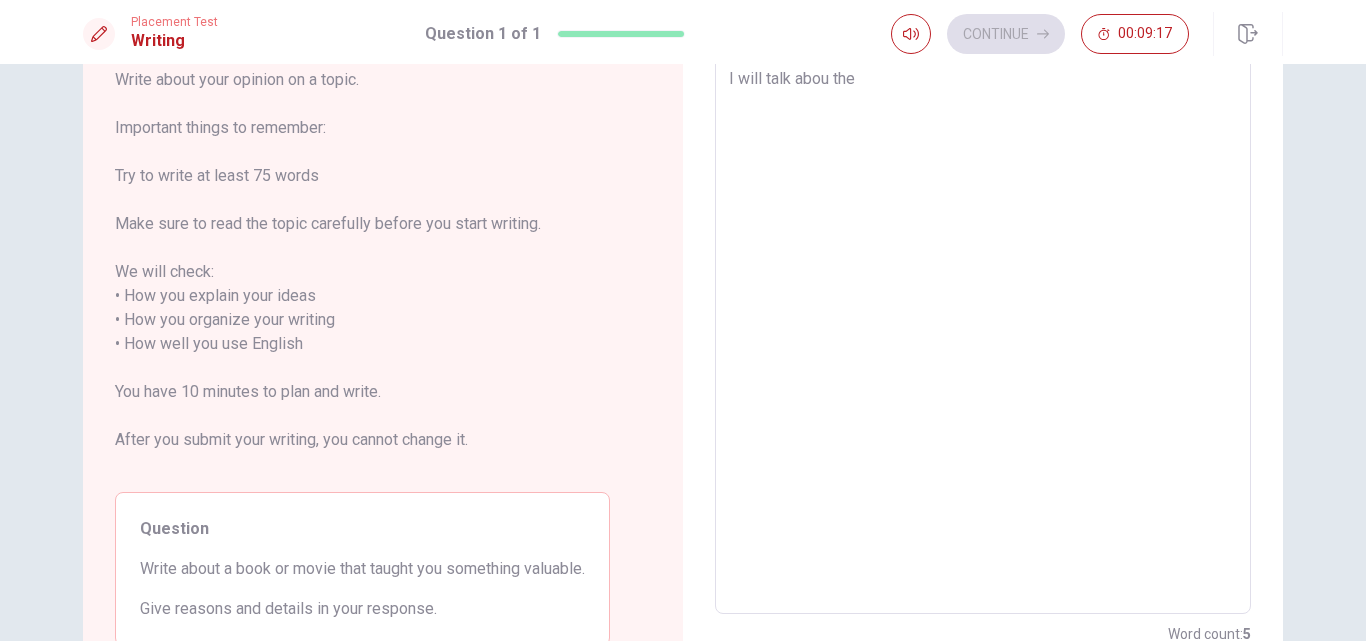 type on "x" 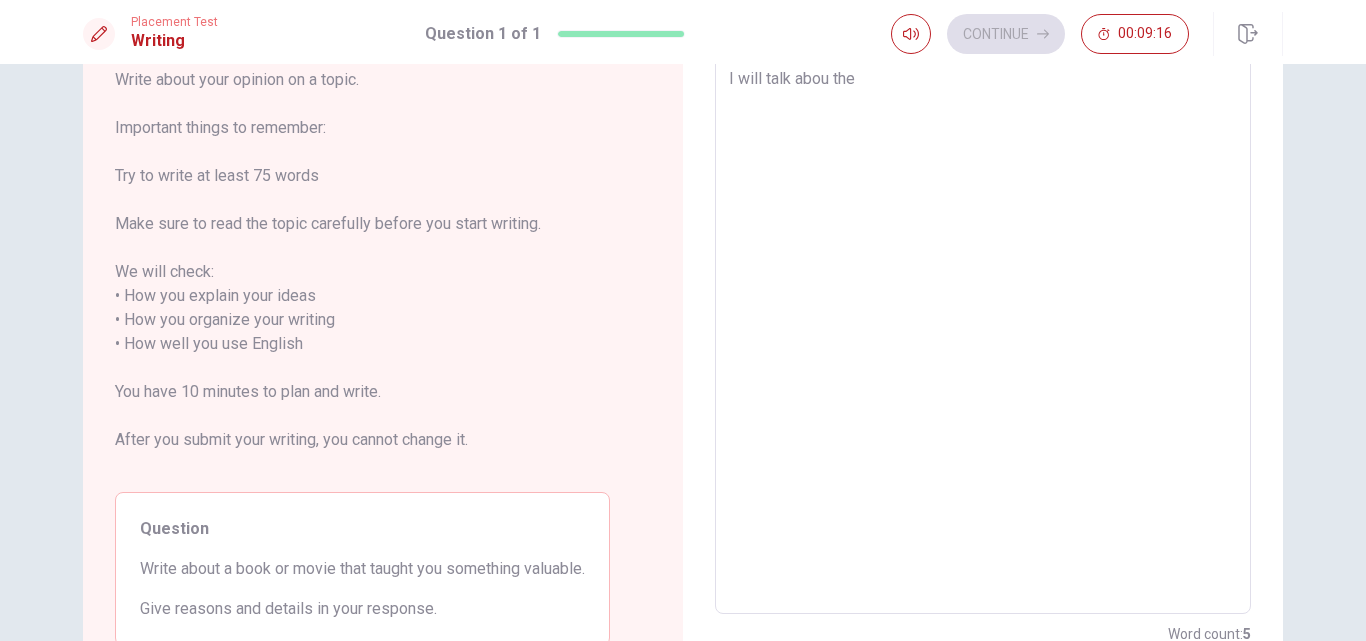 type on "I will talk abou the l" 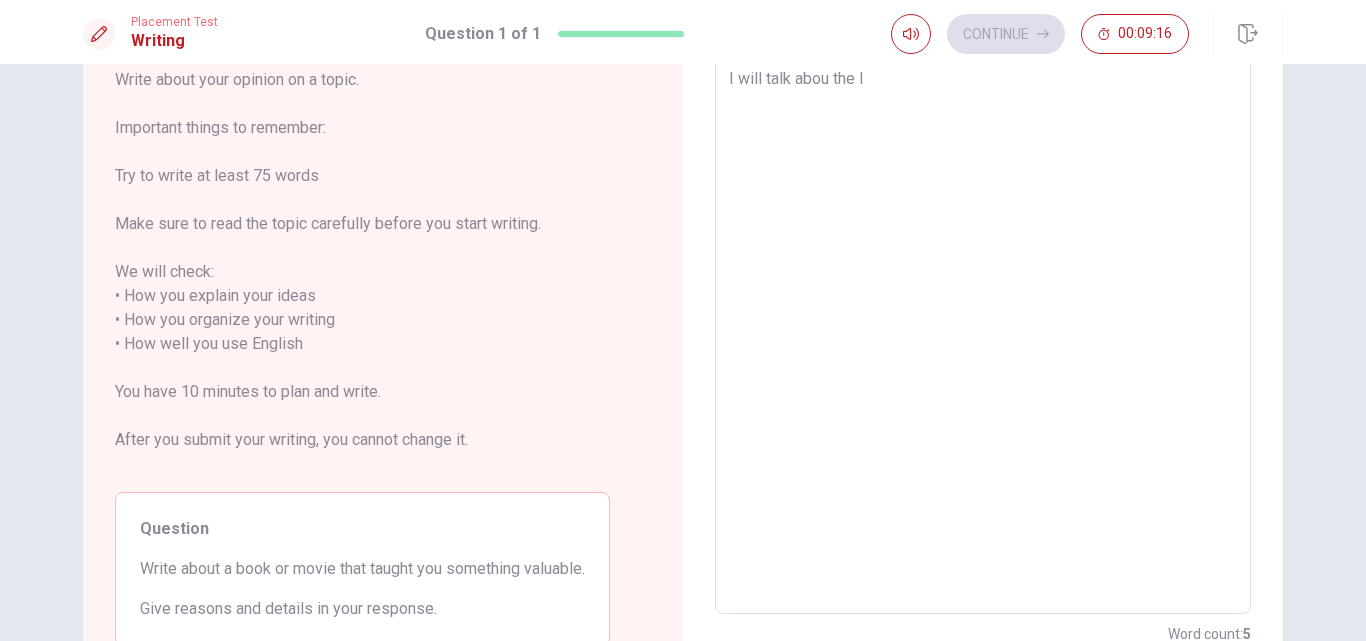 type on "x" 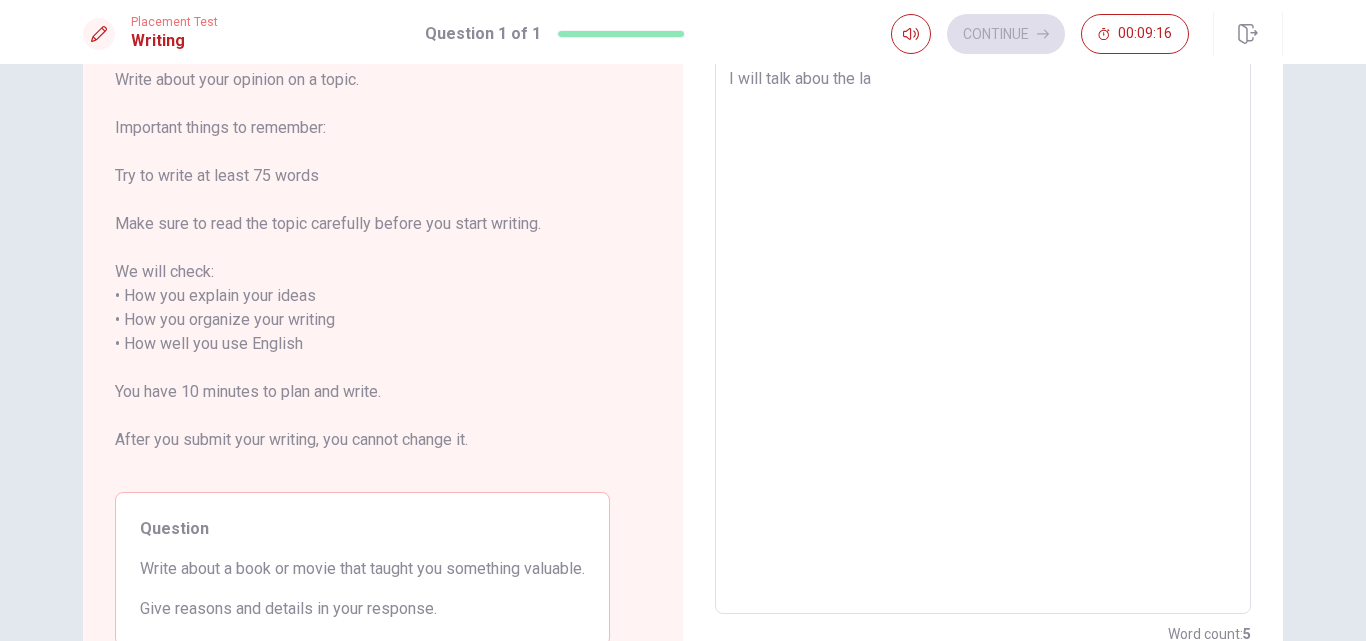 type on "x" 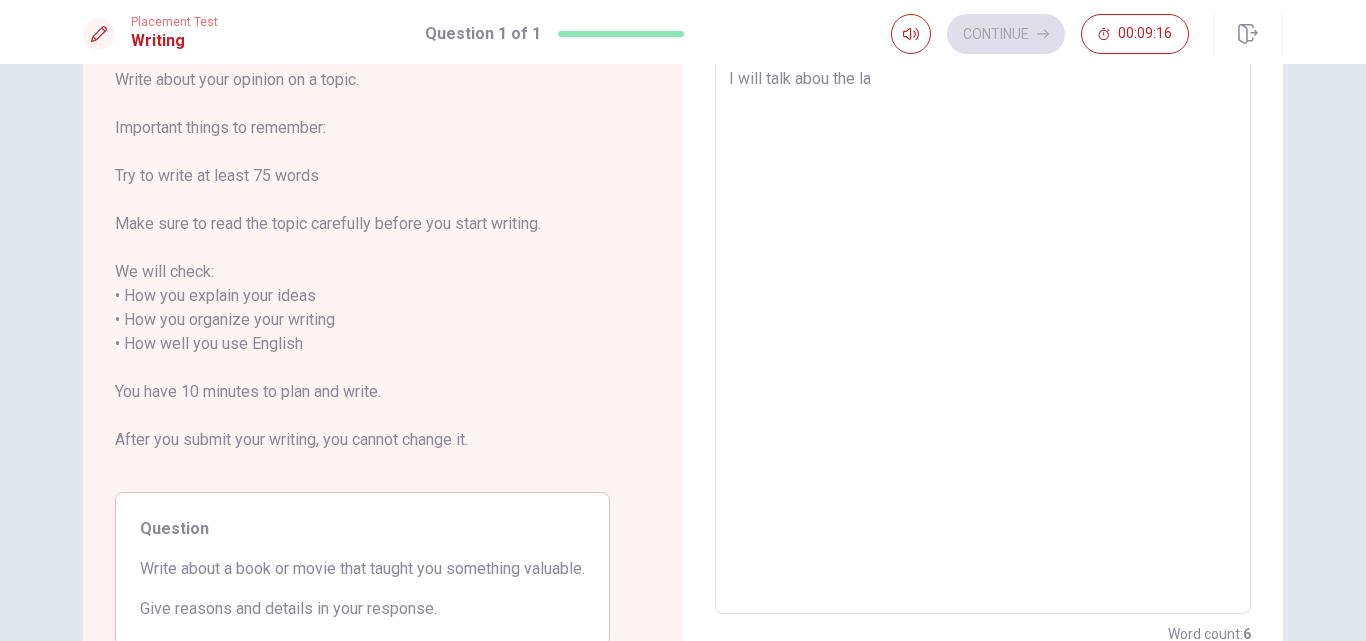 type on "I will talk abou the las" 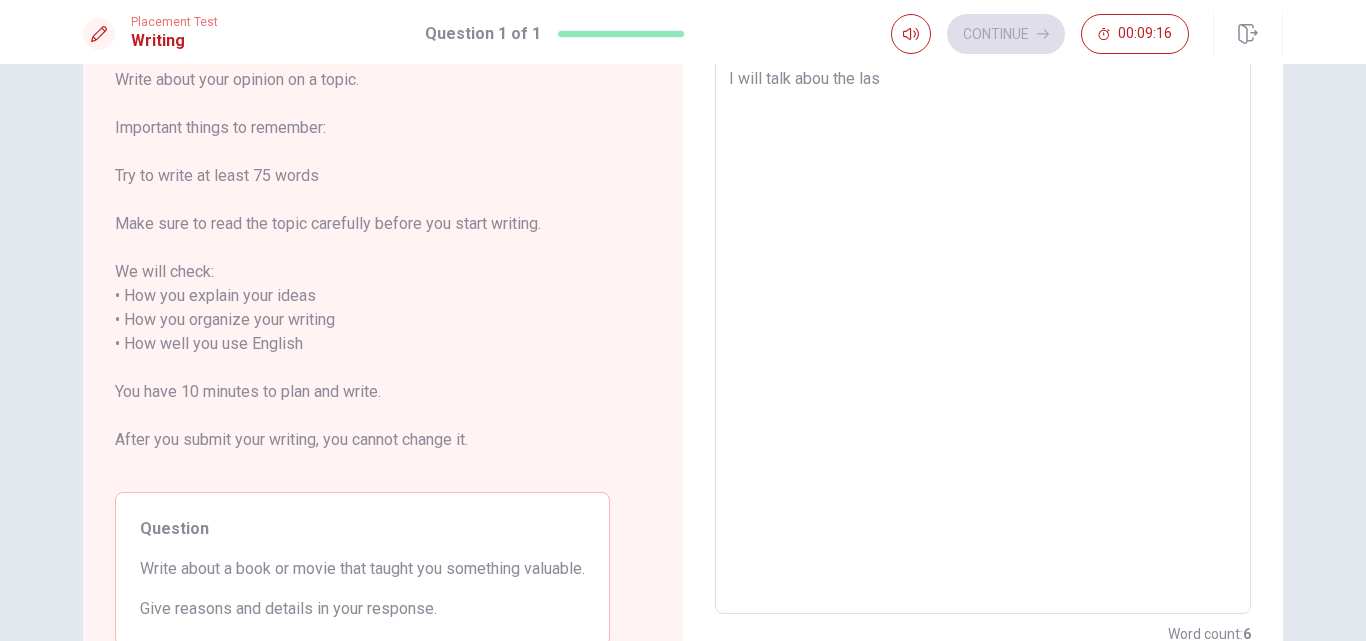 type on "x" 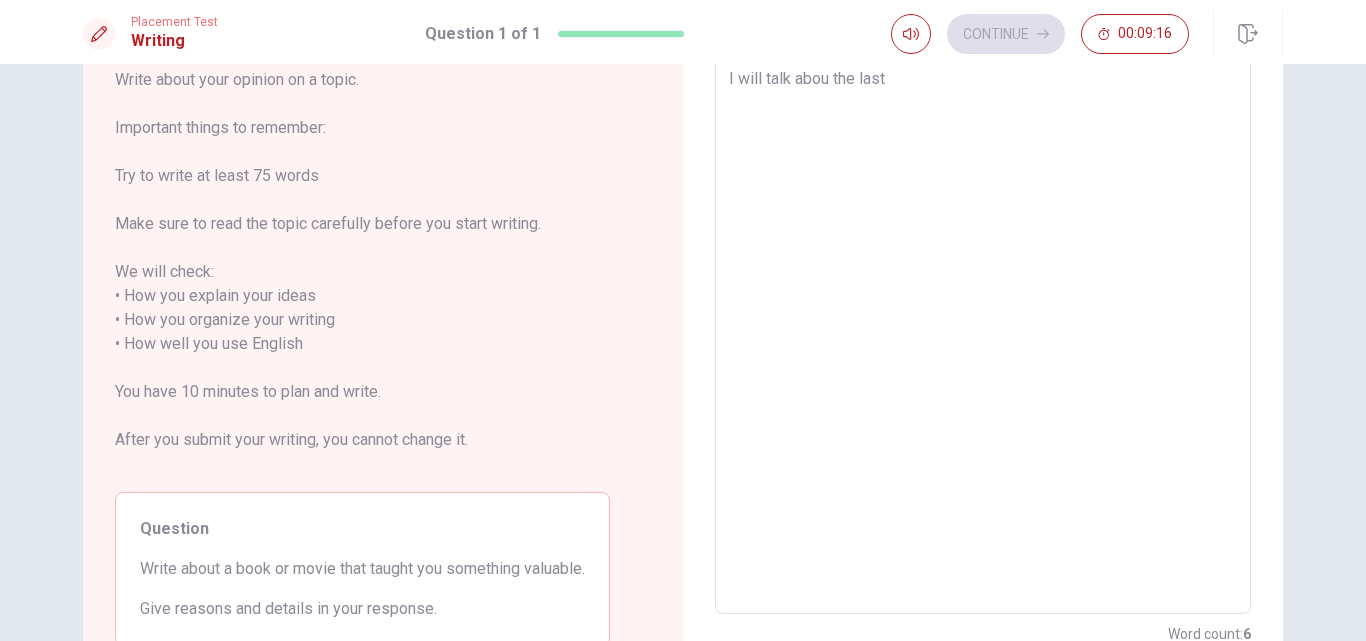 type on "x" 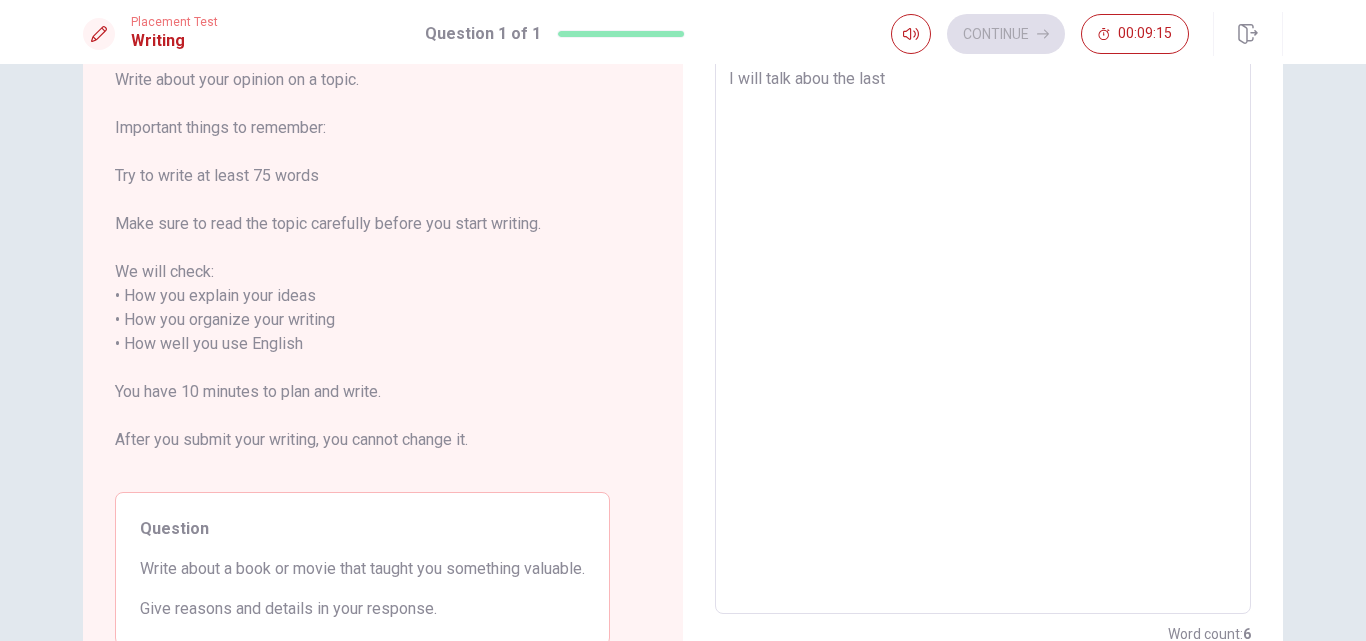 type on "x" 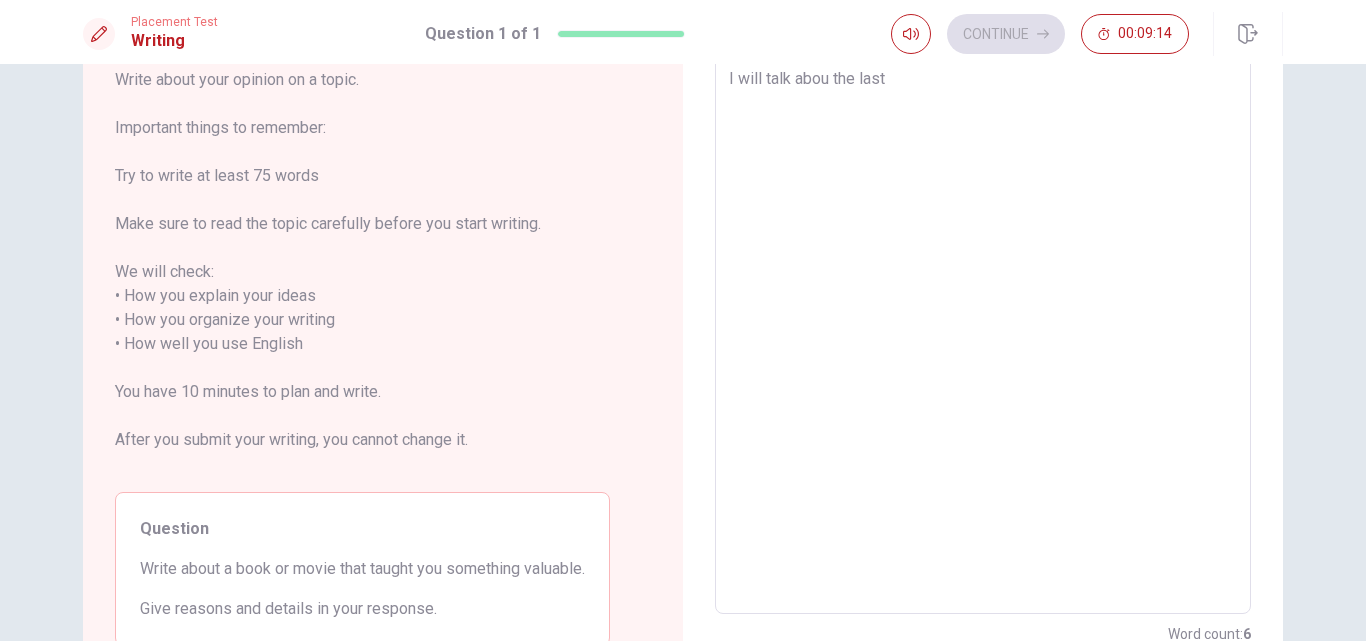 type on "I will talk abou the last b" 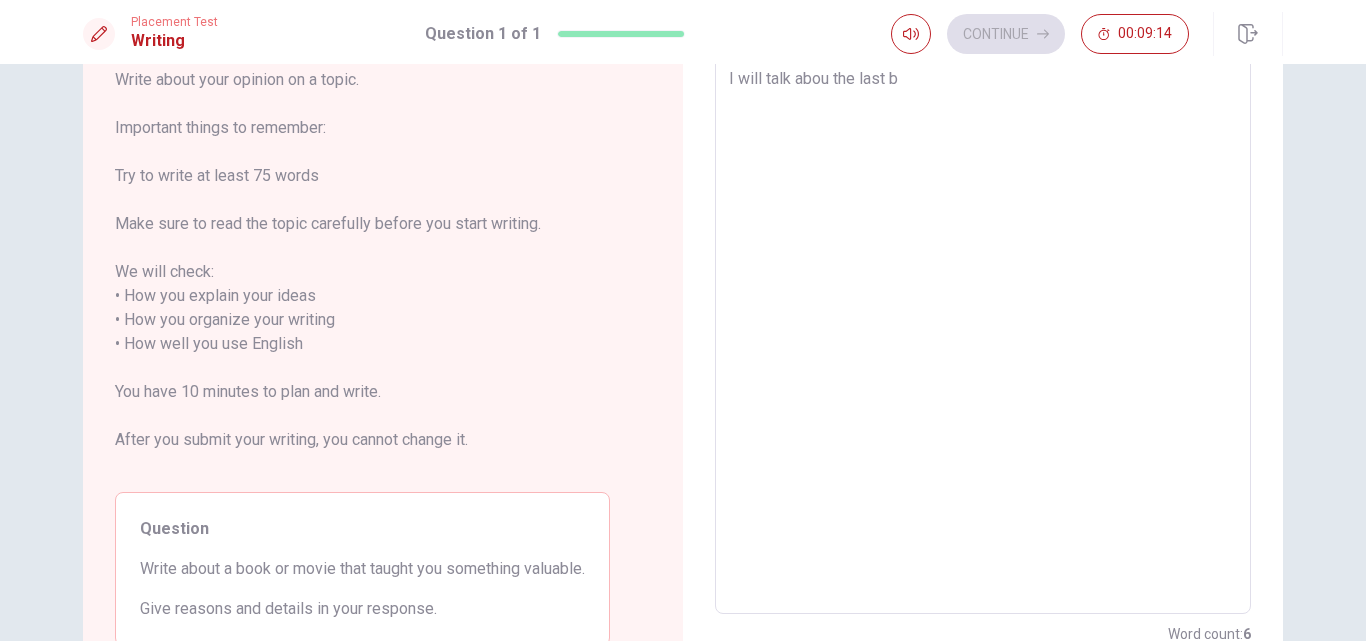 type on "x" 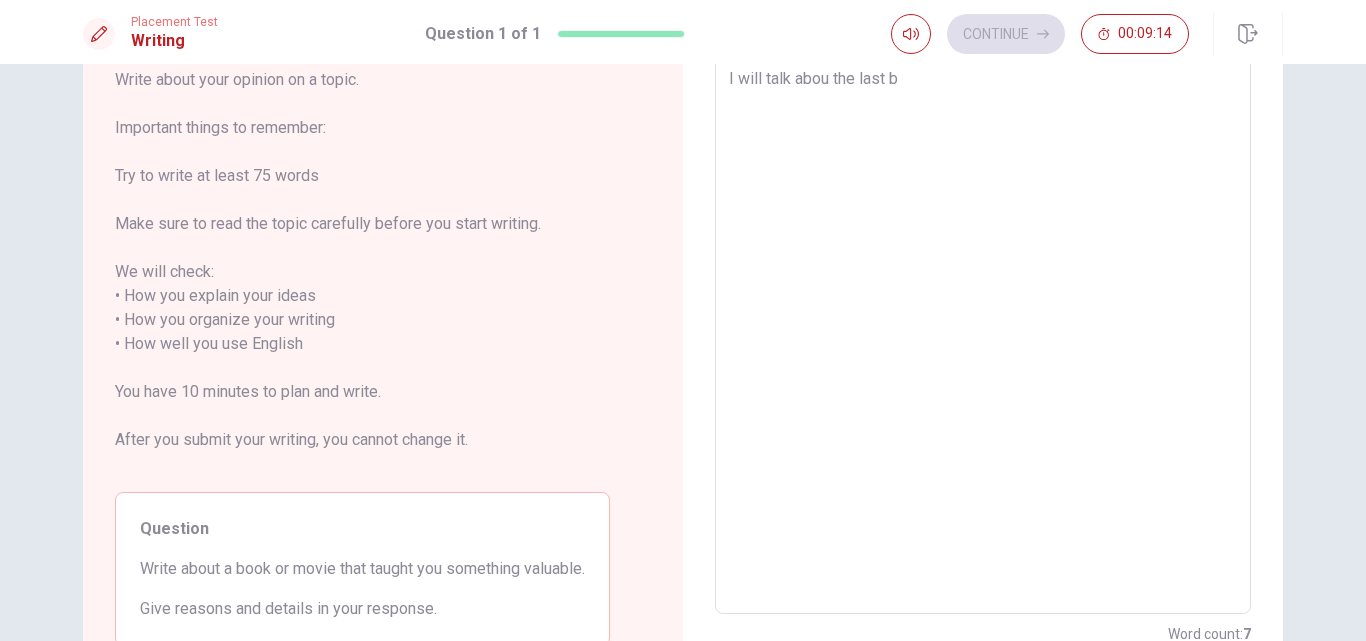 type on "I will talk abou the last bo" 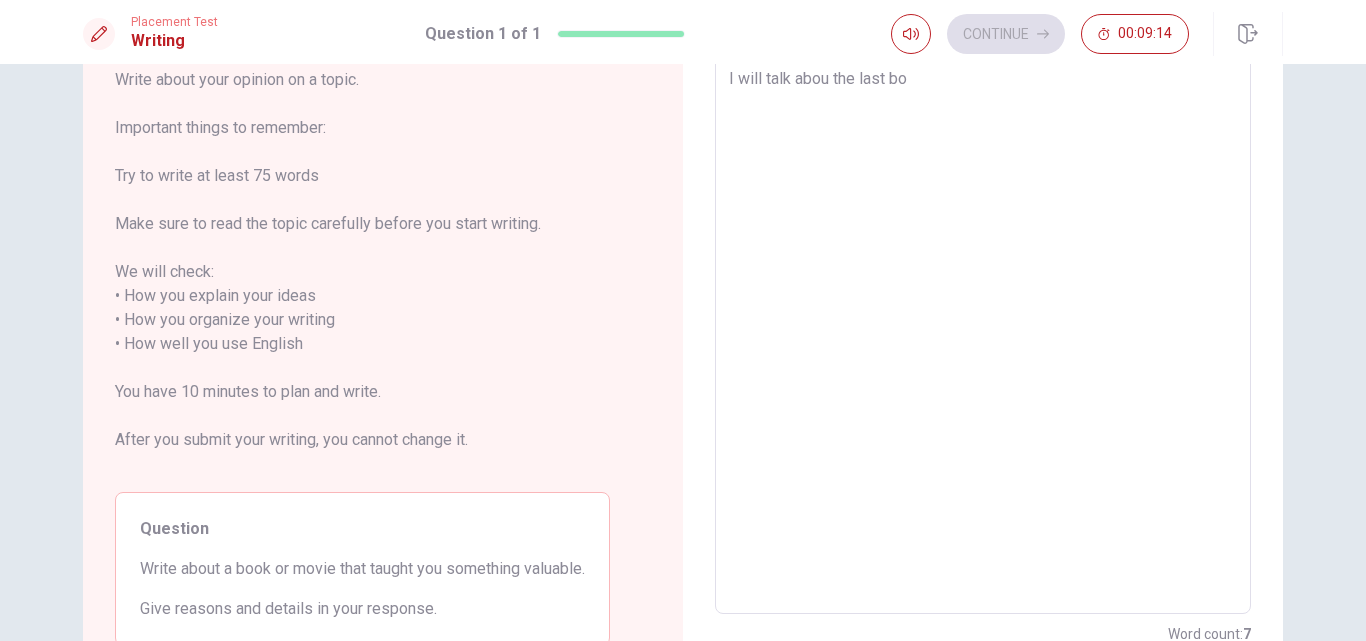 type on "x" 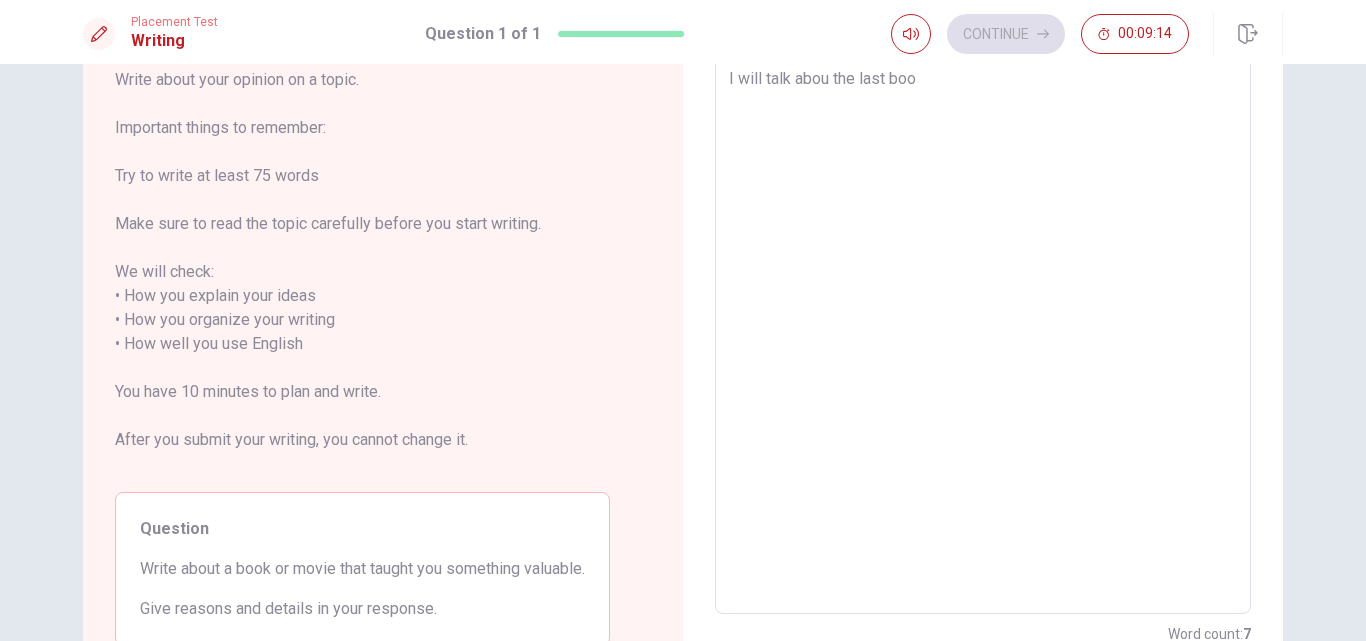 type on "I will talk abou the last book" 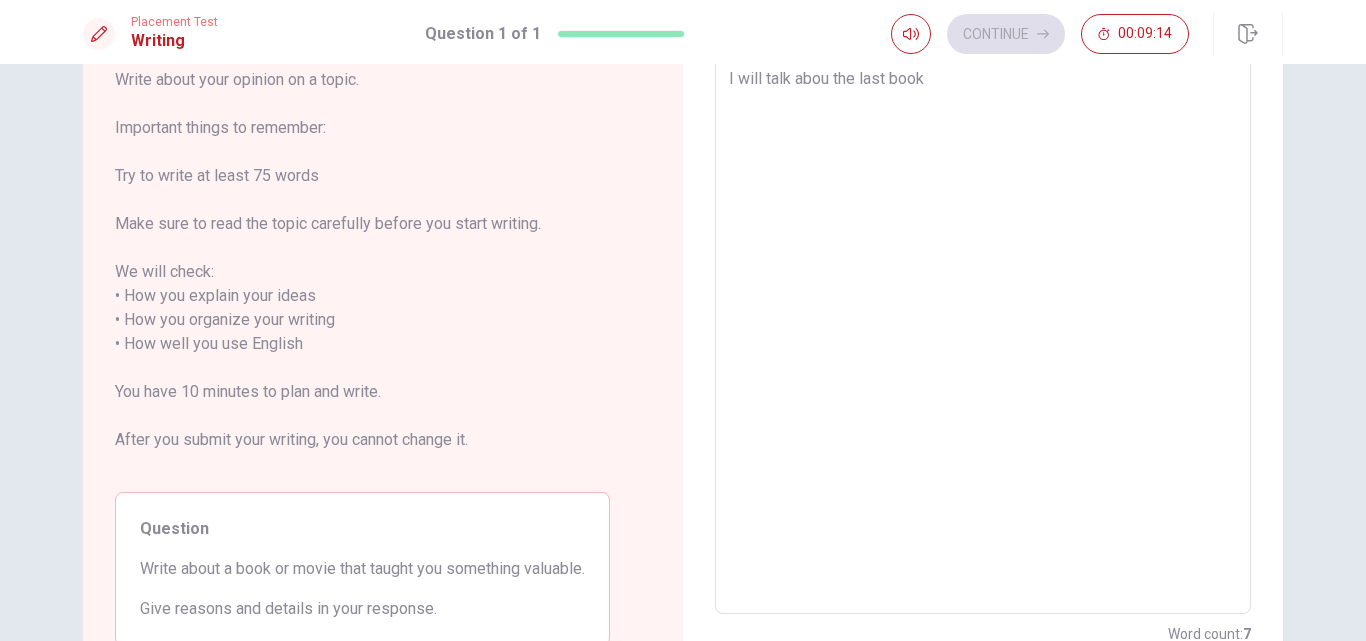 type on "x" 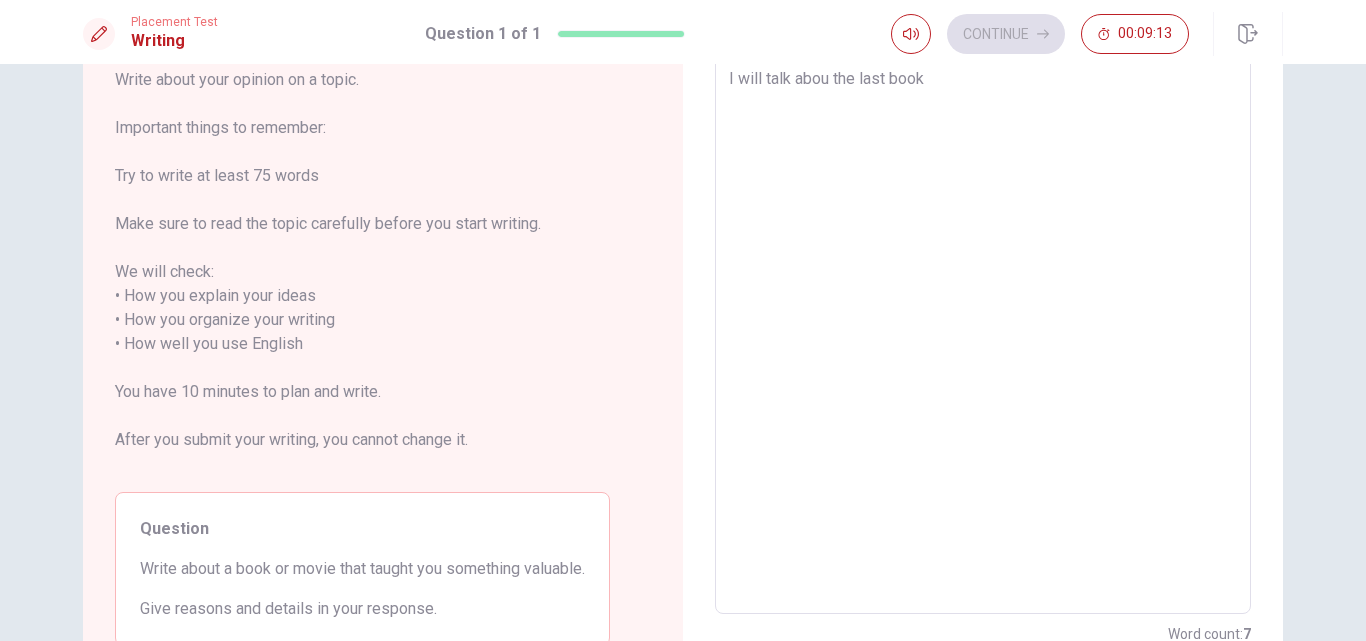 type on "I will talk abou the last book i" 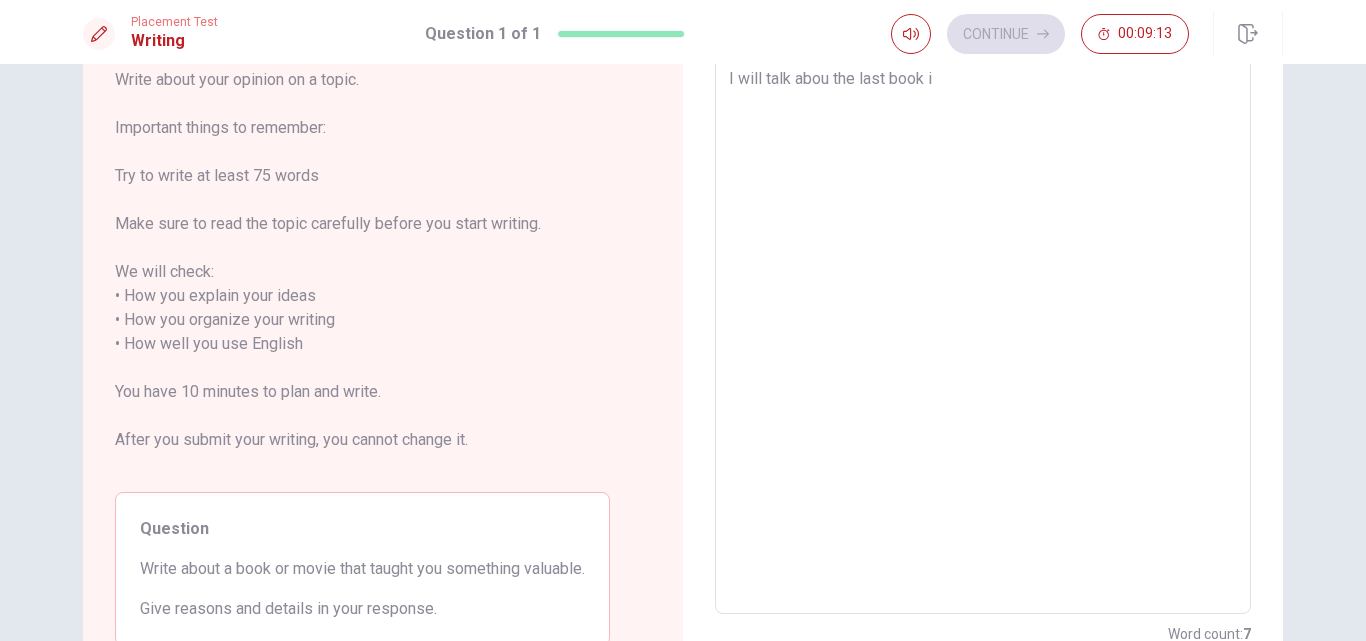 type on "x" 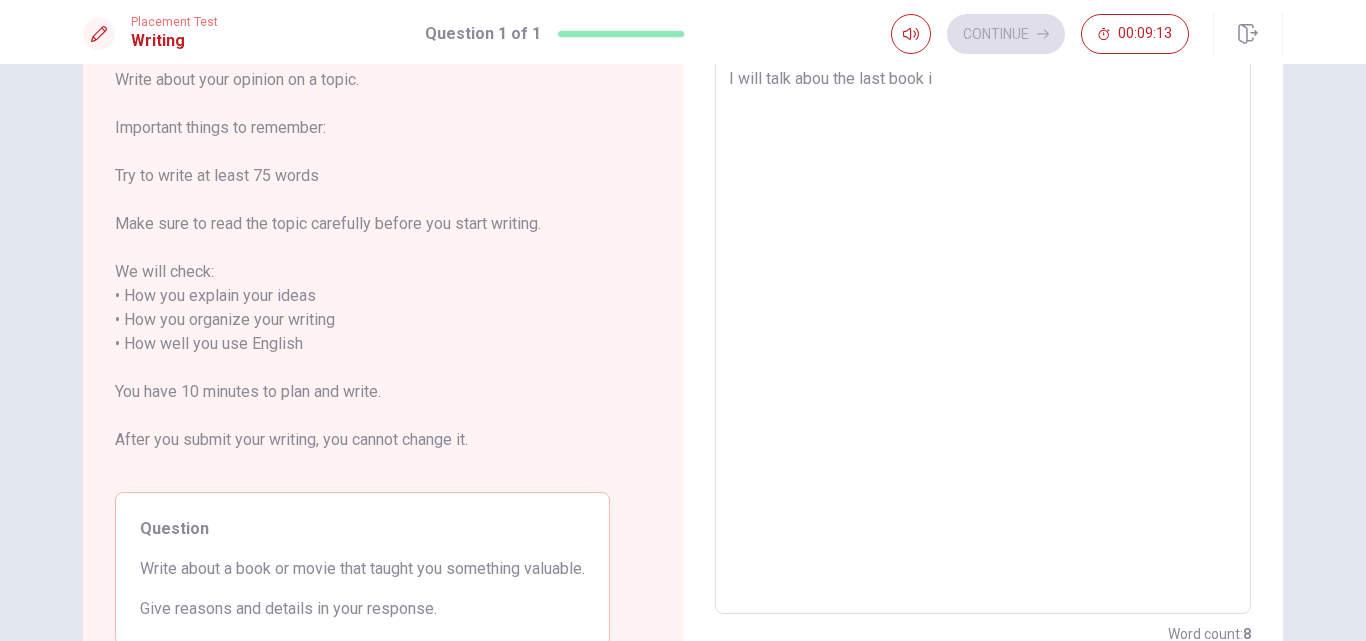 type on "I will talk abou the last book i" 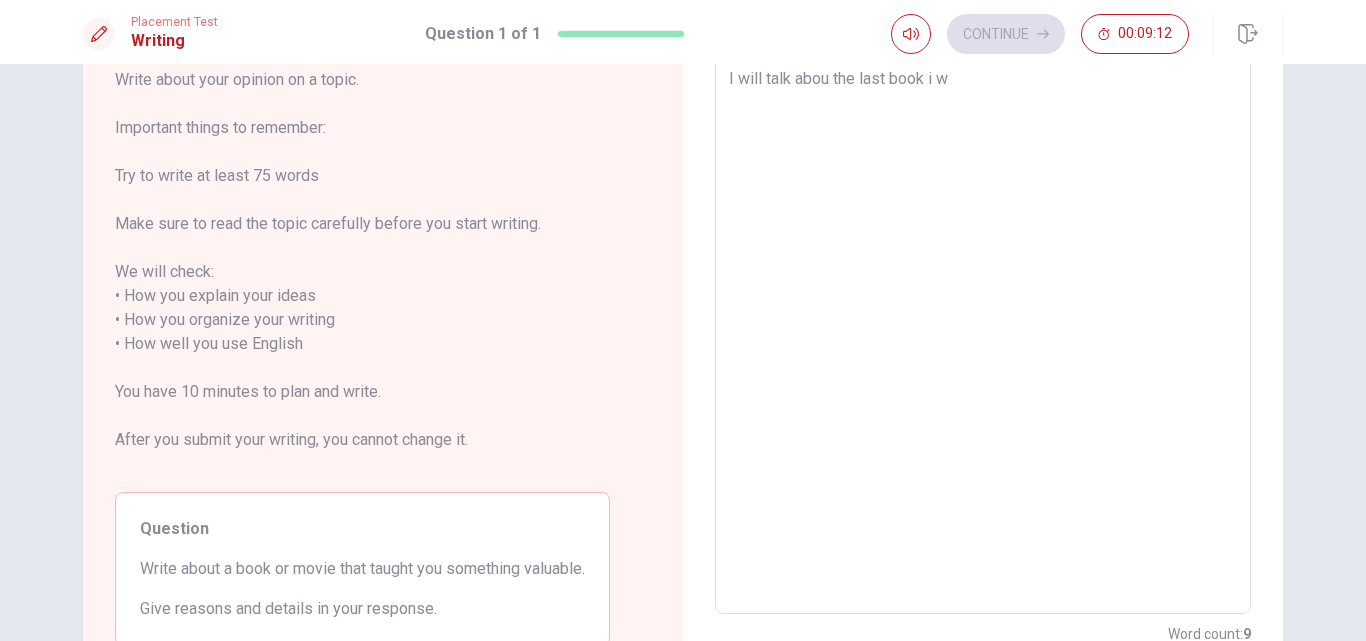 type on "I will talk abou the last book i wa" 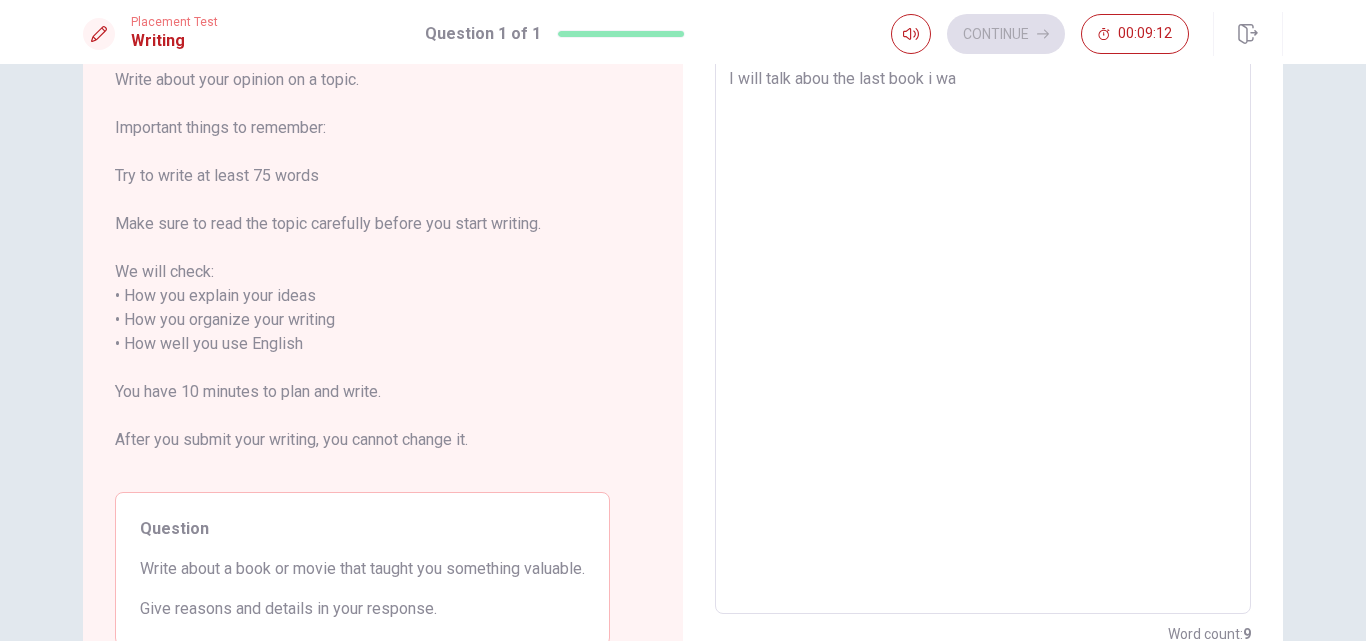 type on "x" 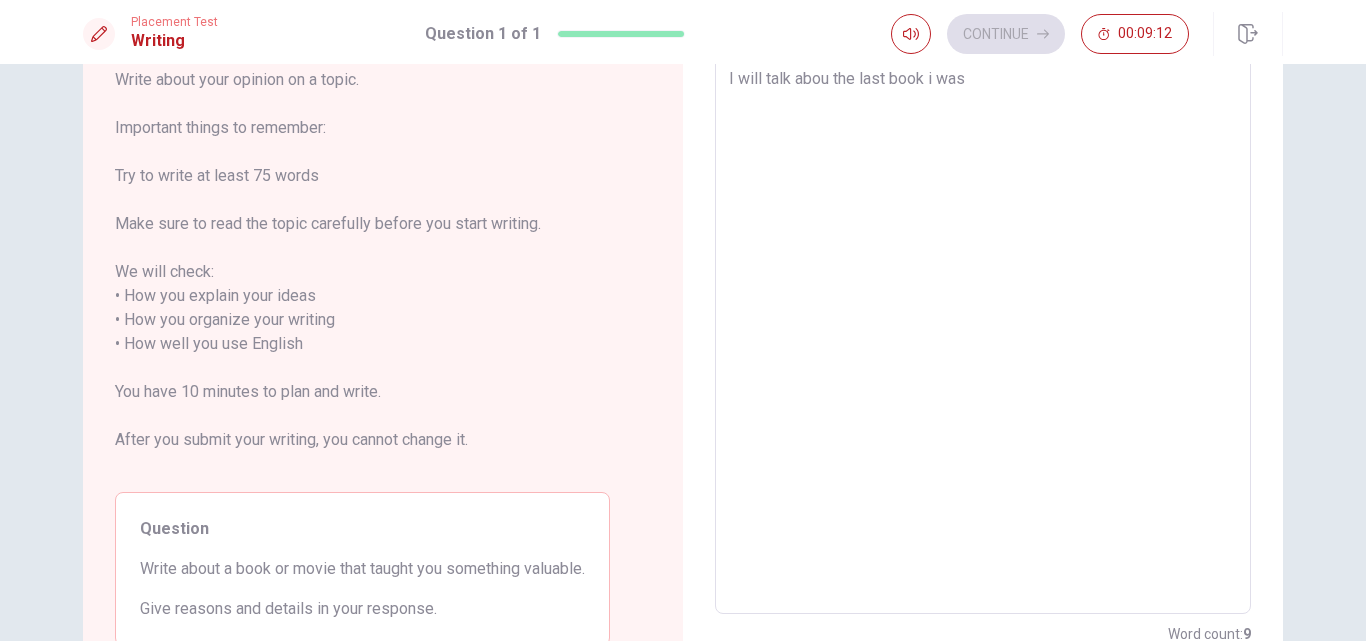 type on "x" 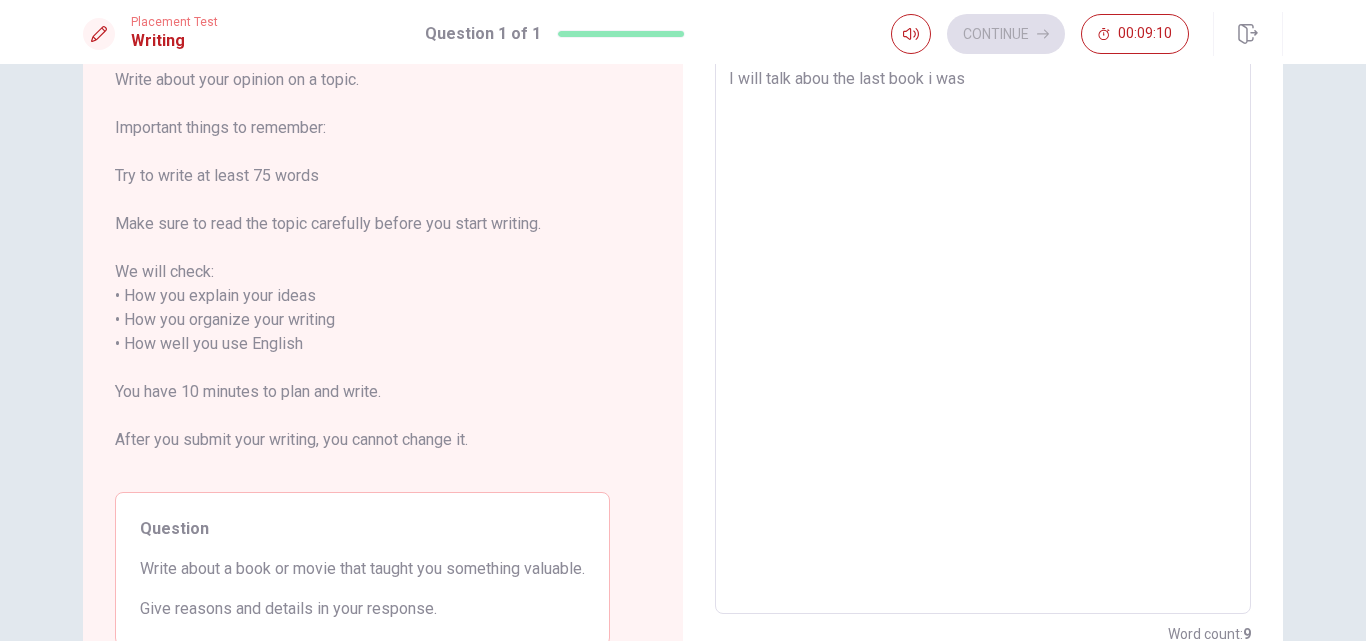 type on "x" 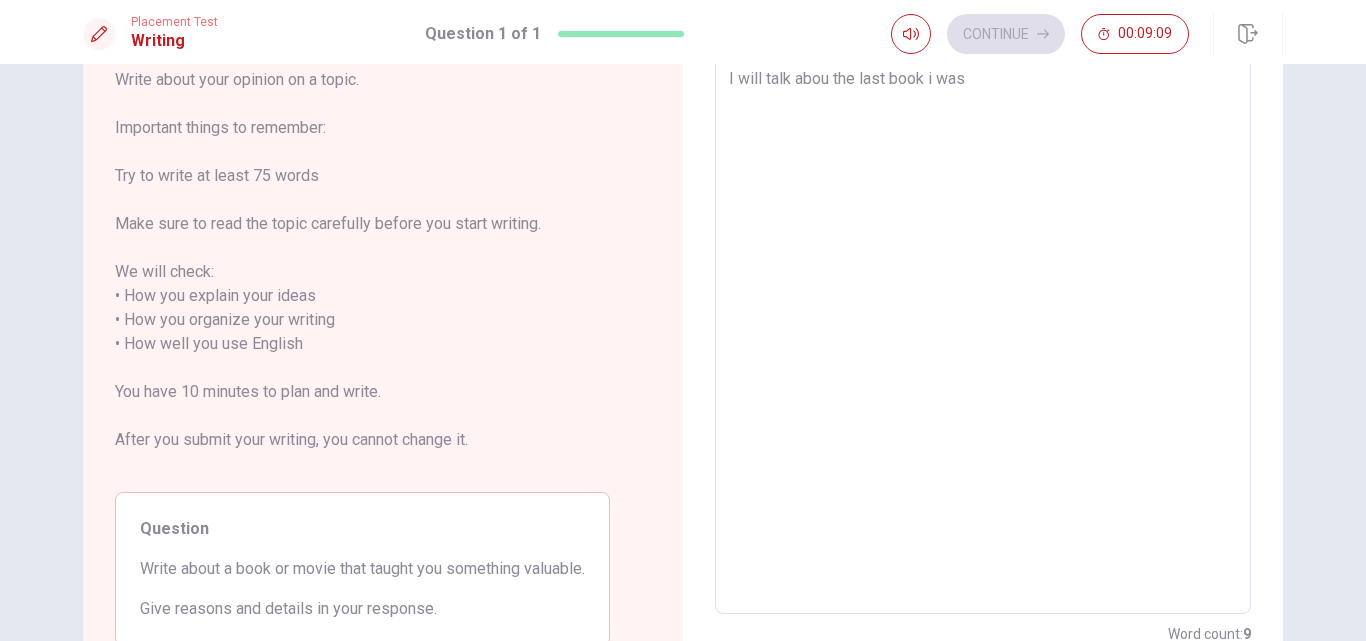 type on "I will talk abou the last book i was" 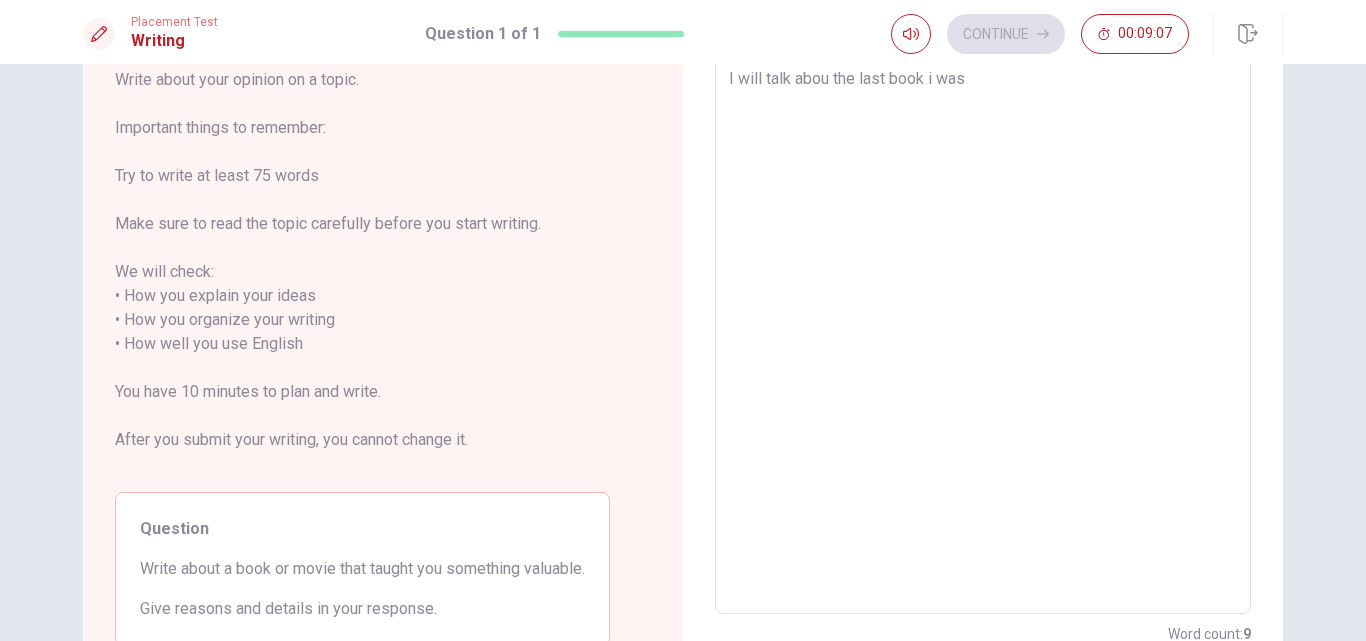 type on "x" 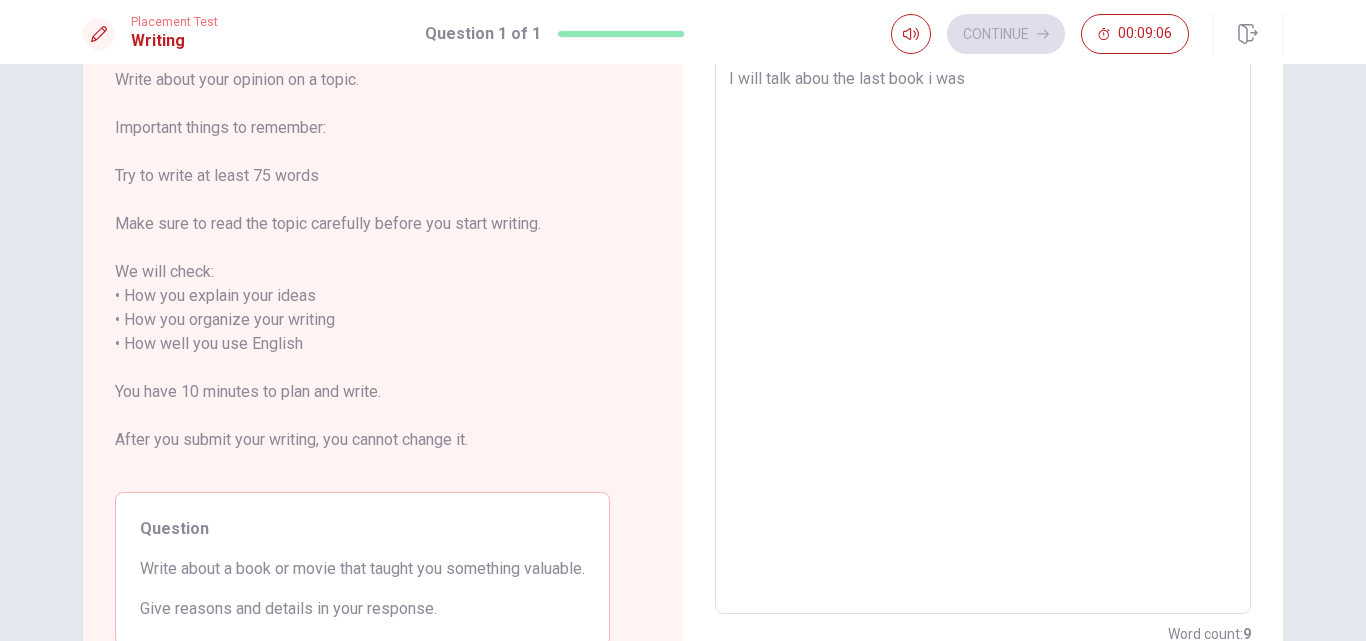 type on "I will talk abou the last book i was" 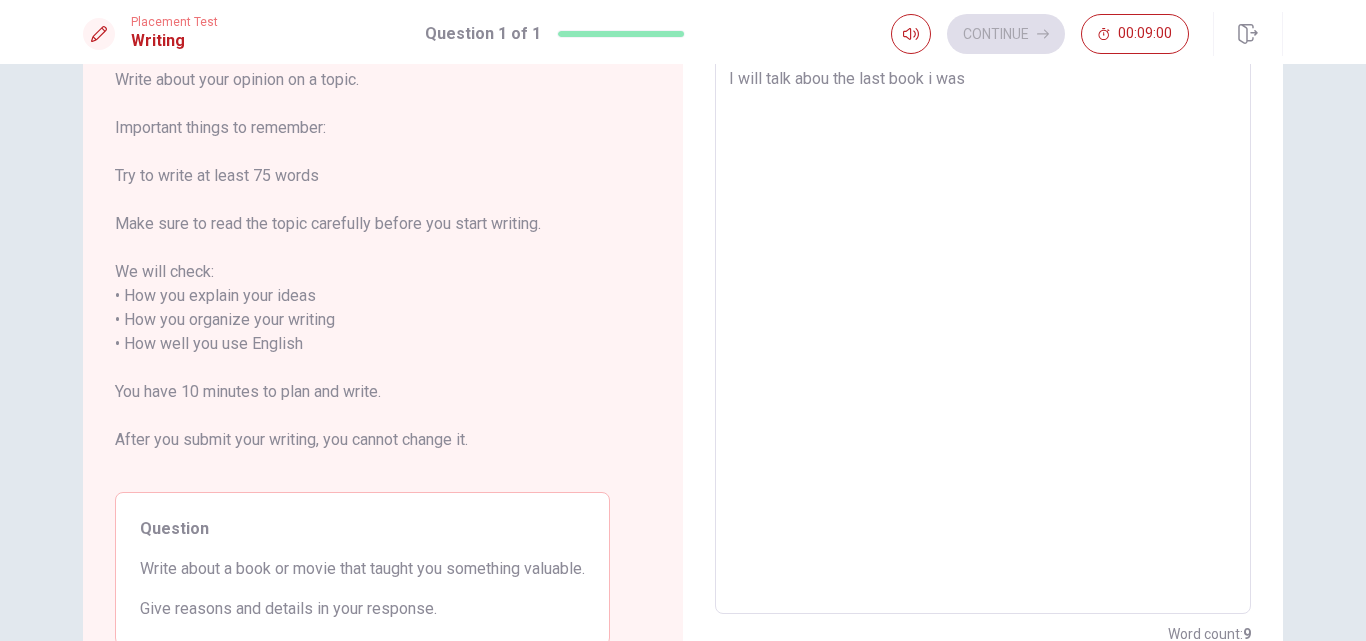 type on "x" 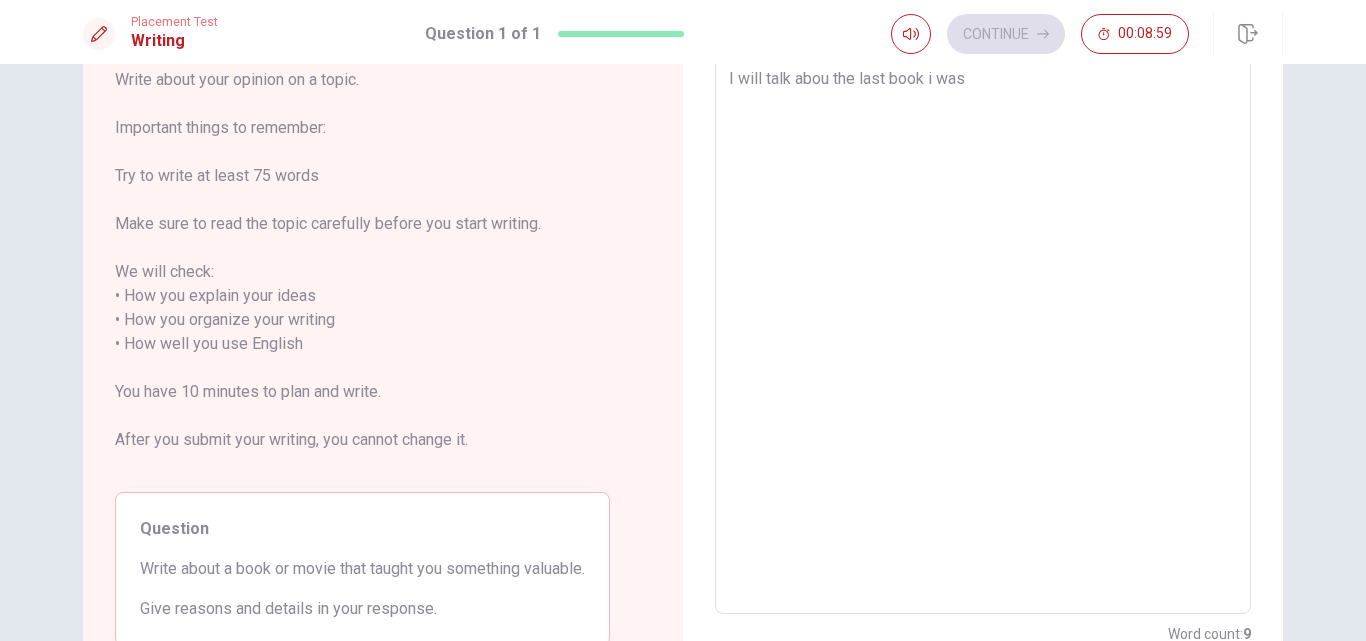 type on "I will talk abou the last book i was" 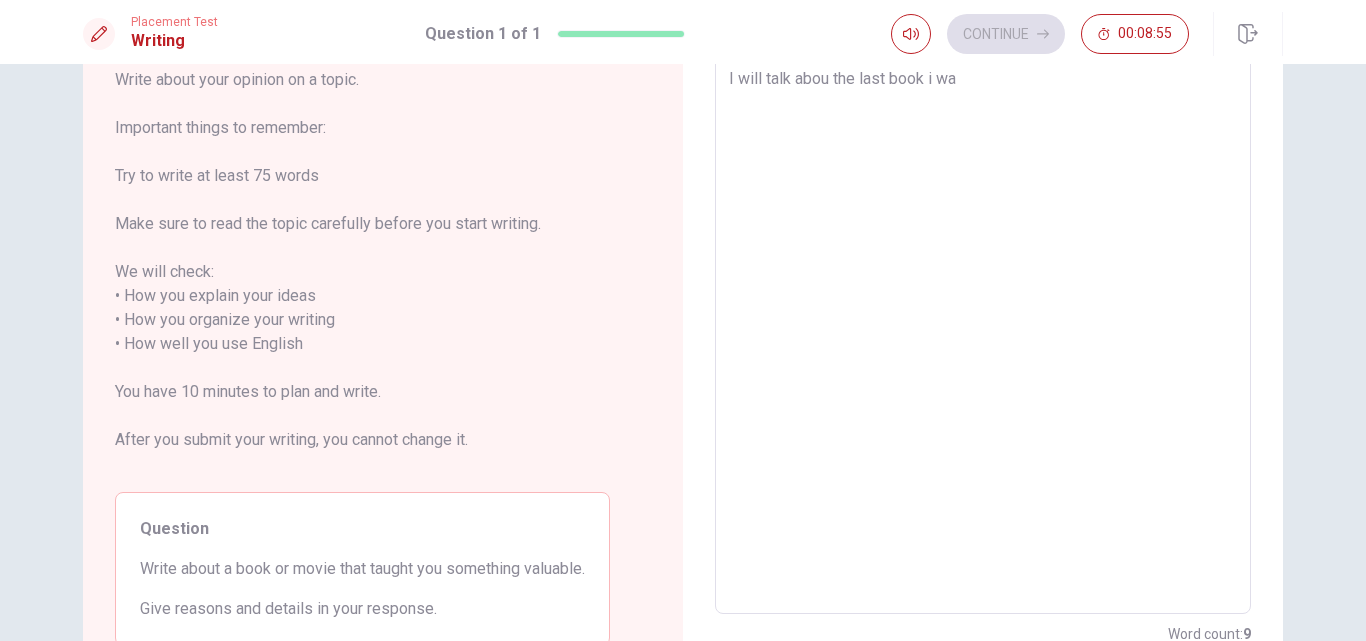 type on "x" 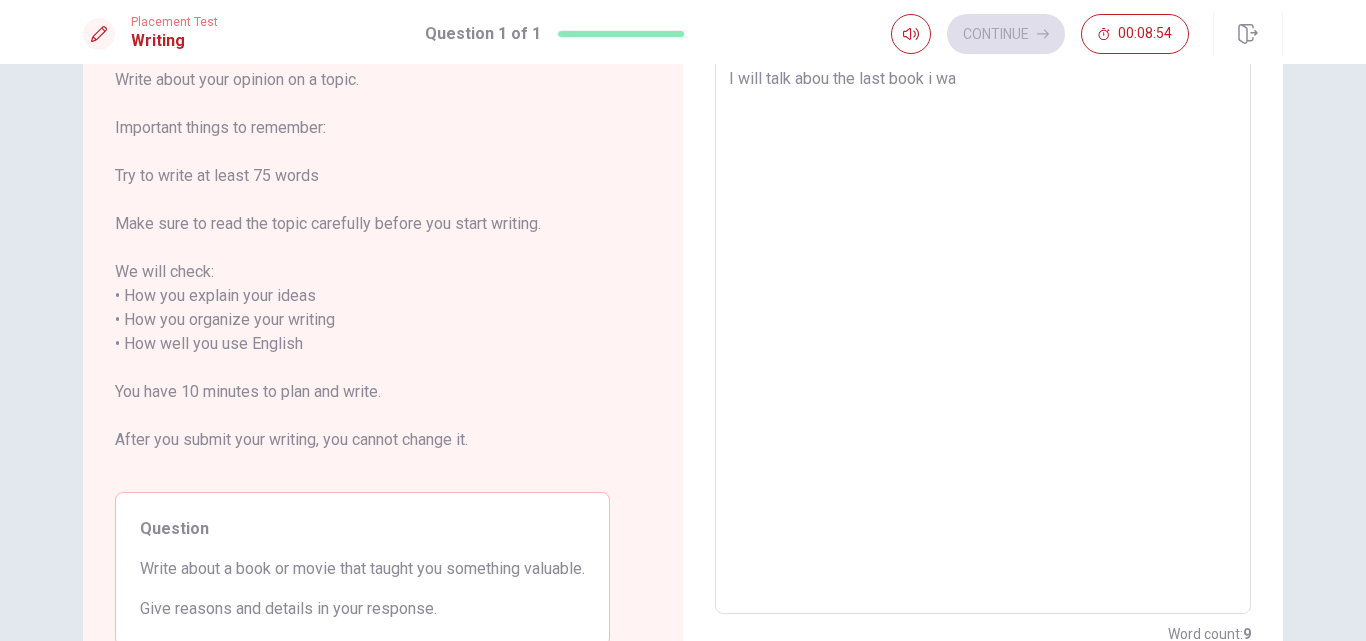 type on "I will talk about the last book i wa" 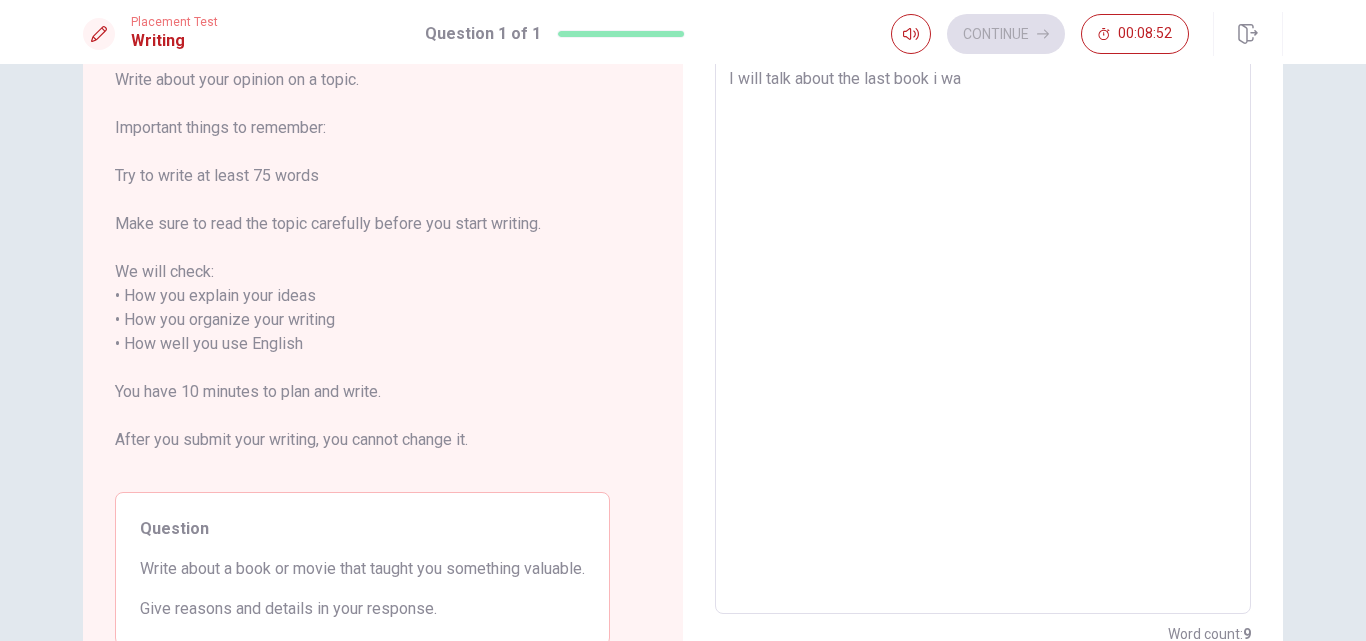 type on "x" 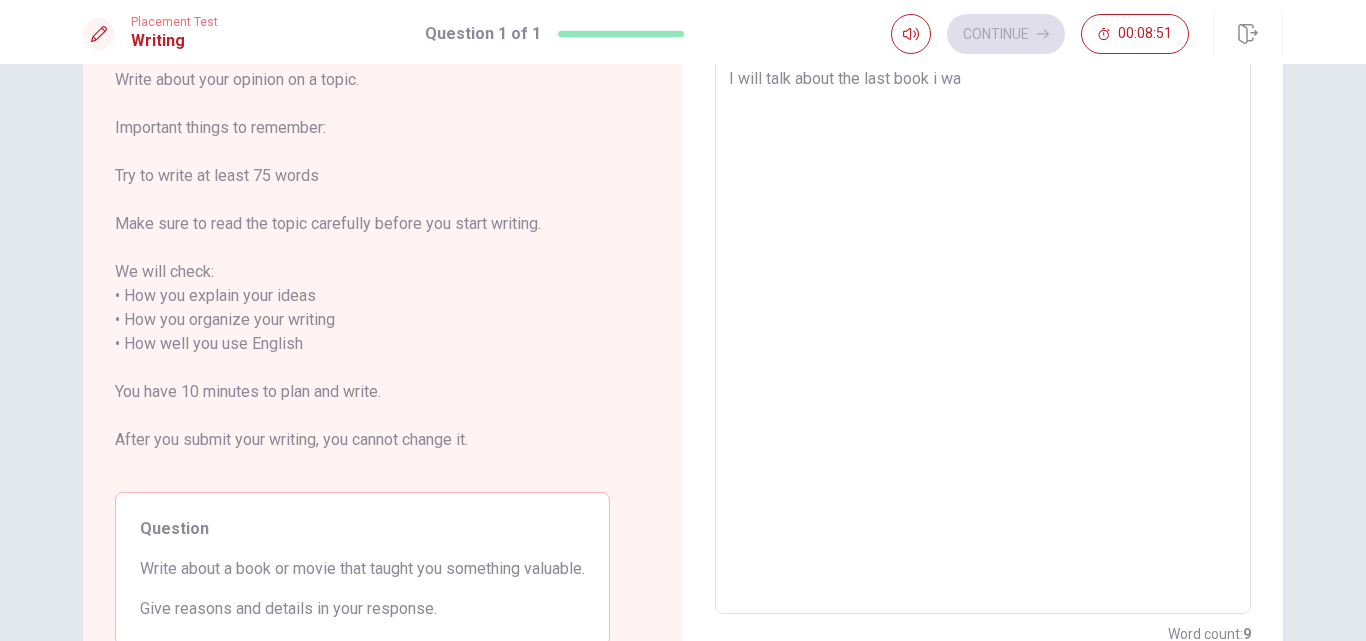 type on "I will talk about the last book i w" 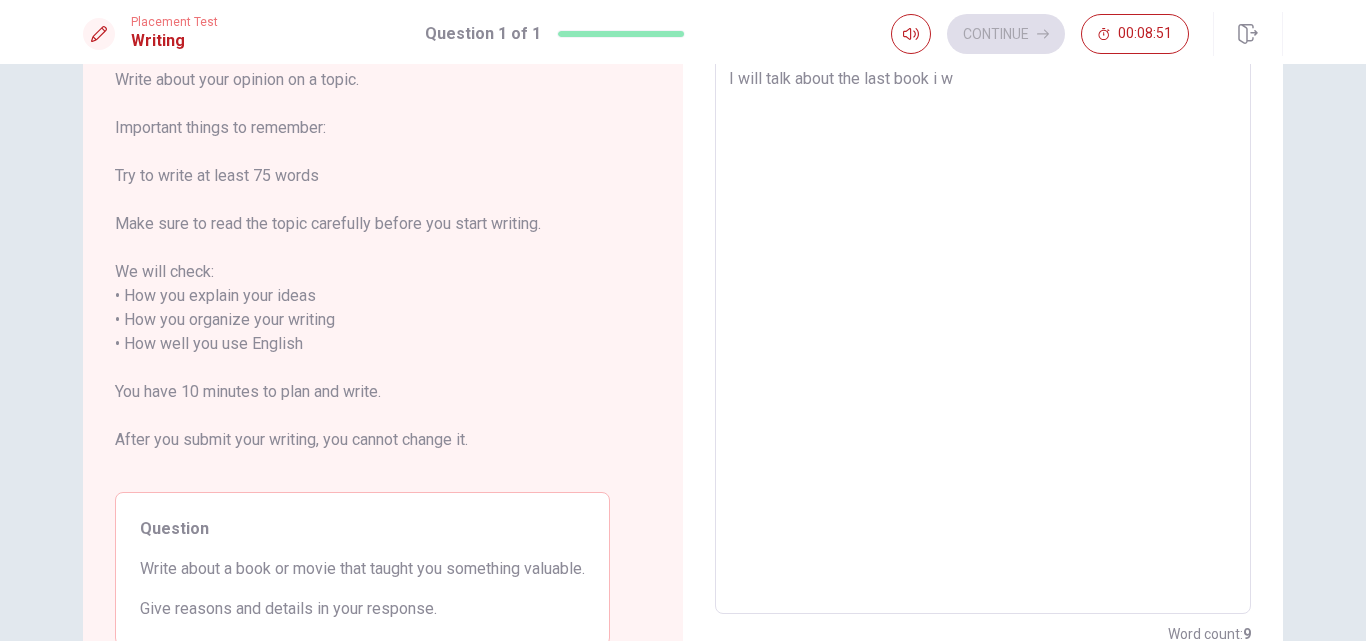type on "x" 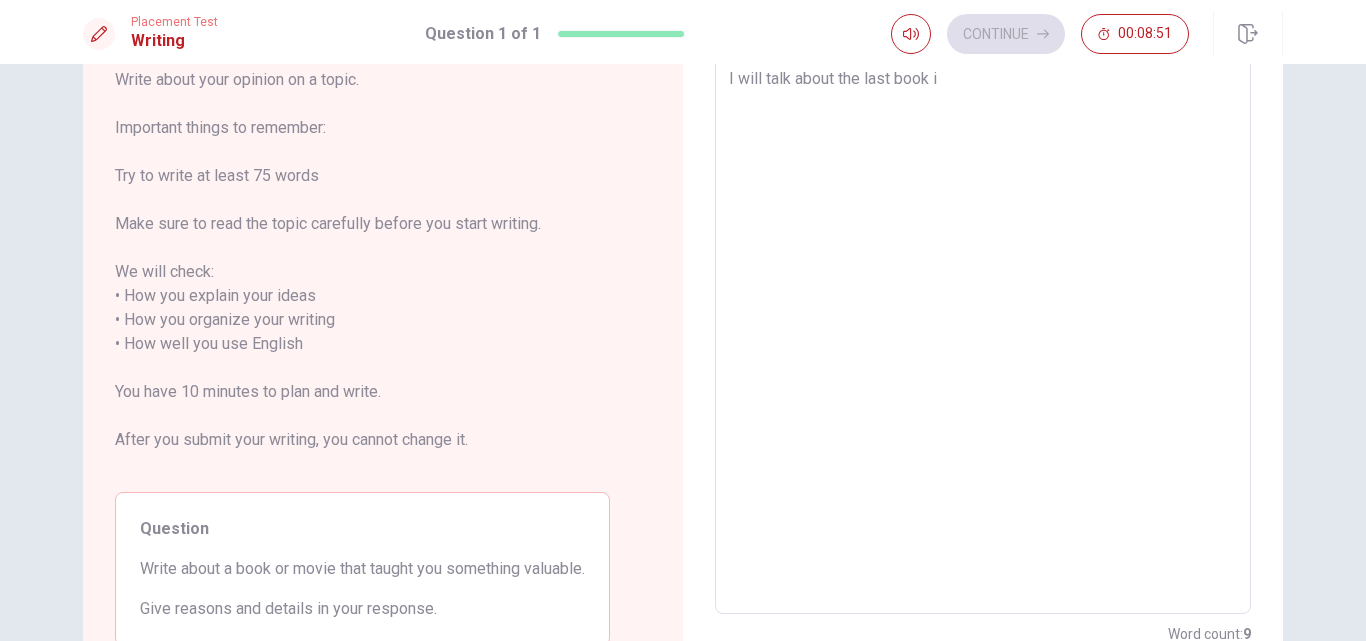 type on "x" 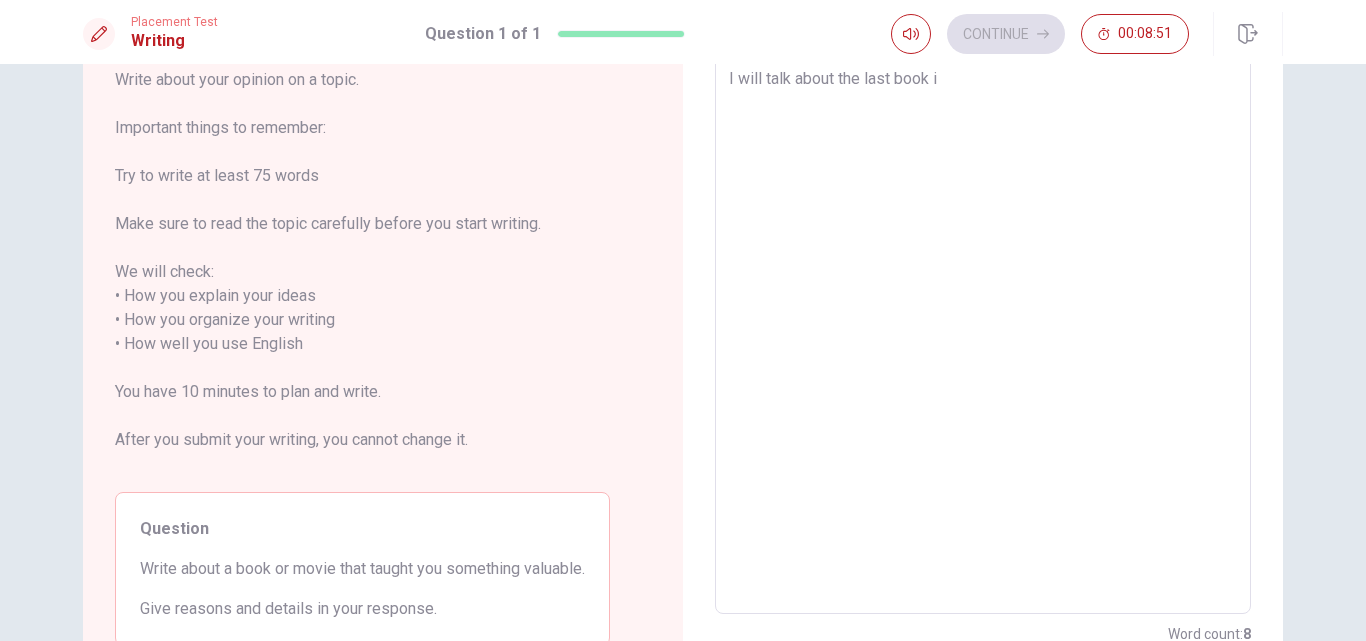 type on "I will talk about the last book i" 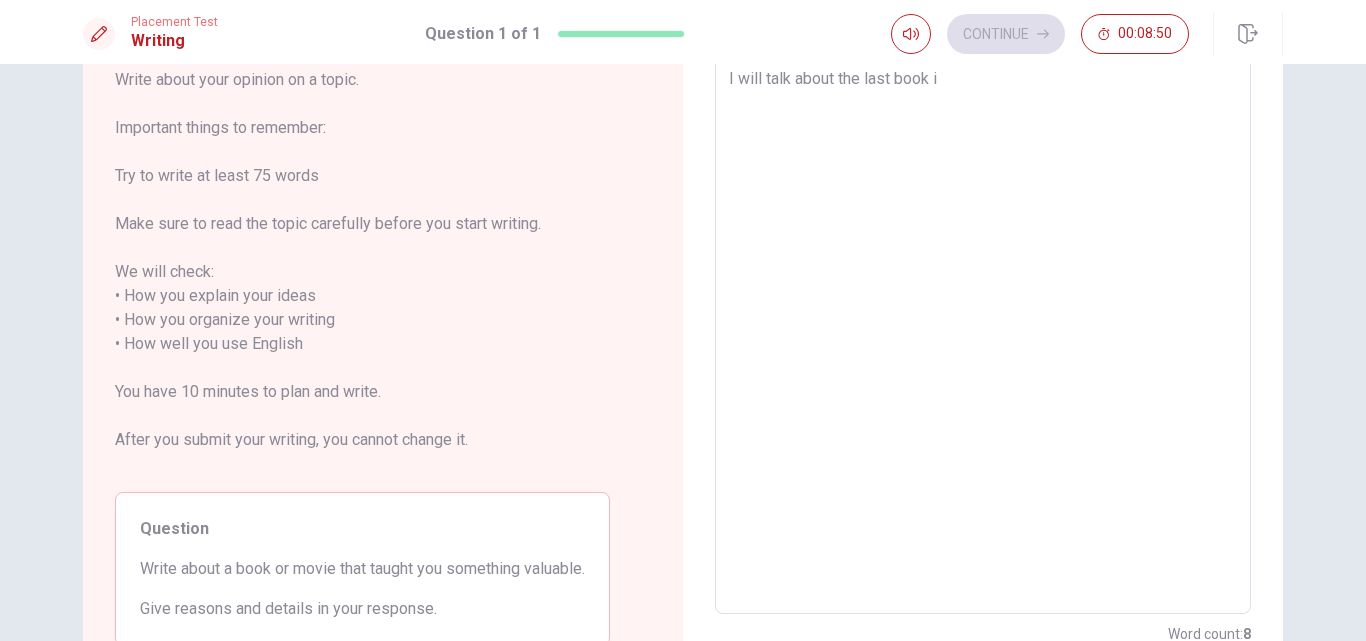 type on "I will talk about the last book" 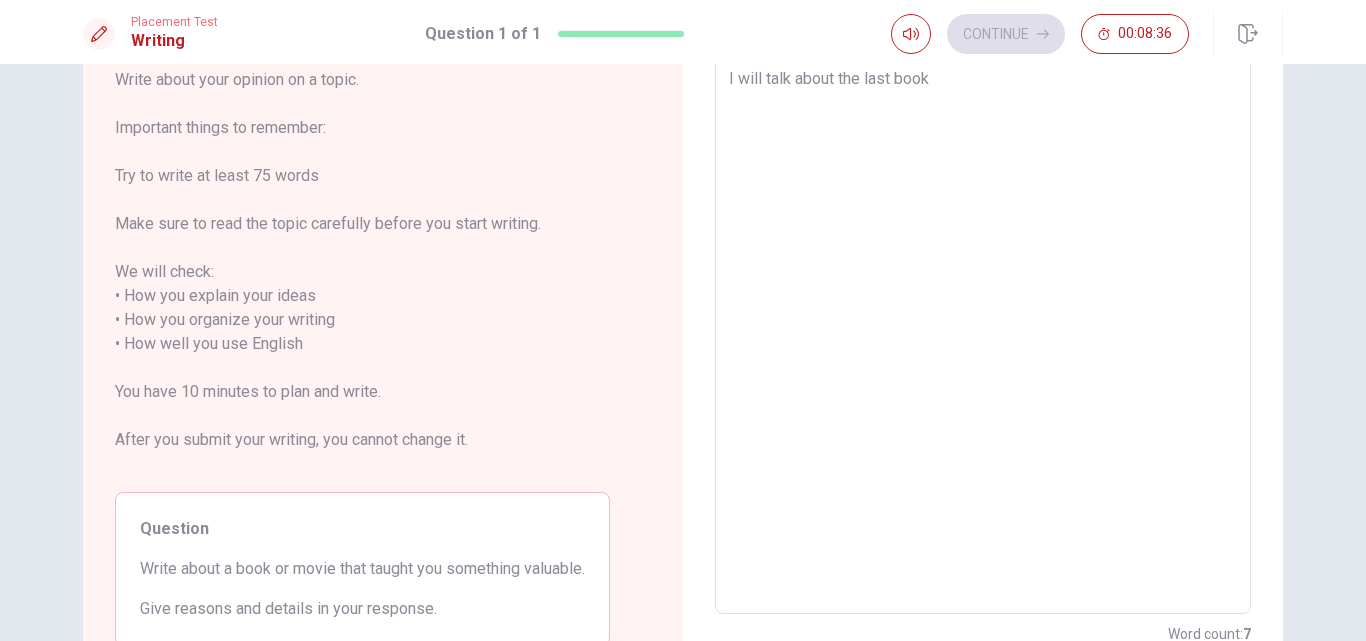type on "x" 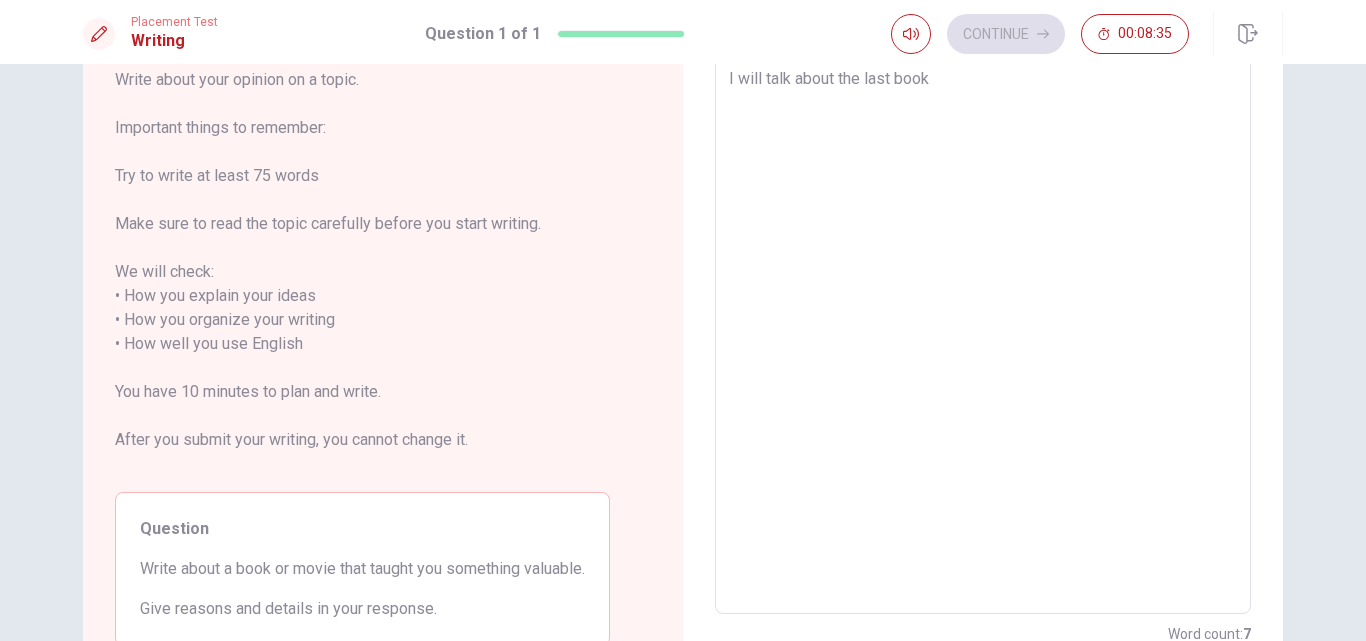 type on "I' will talk about the last book" 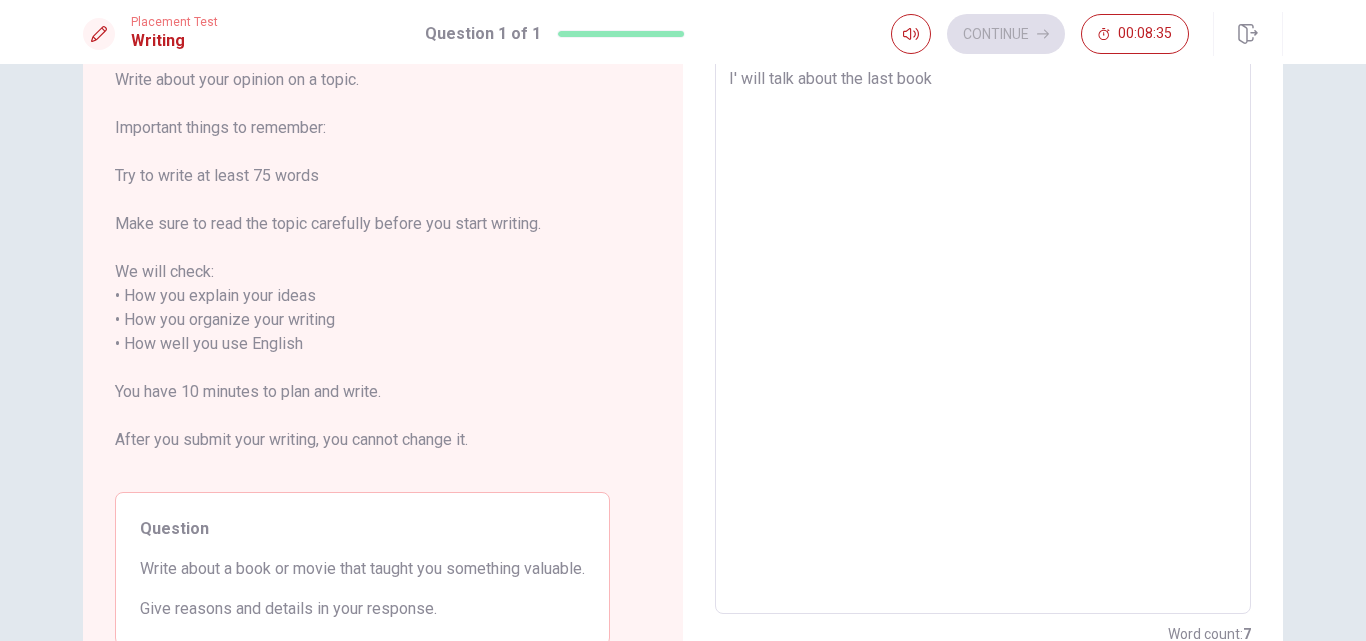 type on "x" 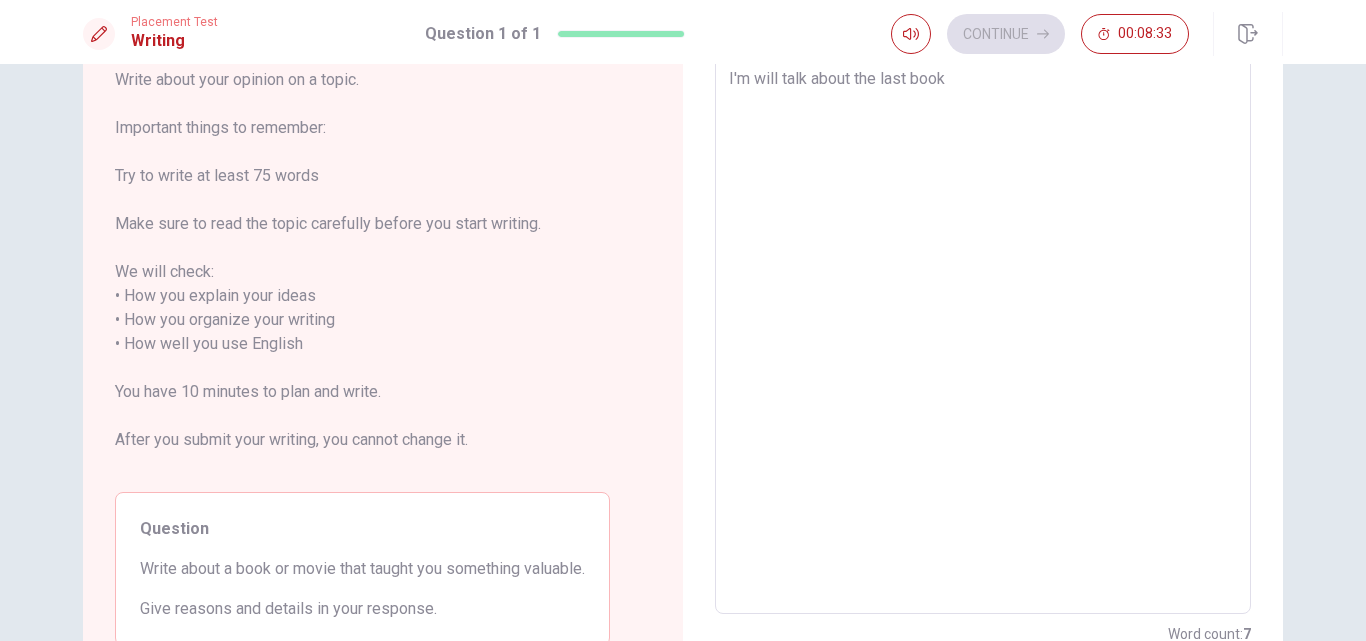 type on "x" 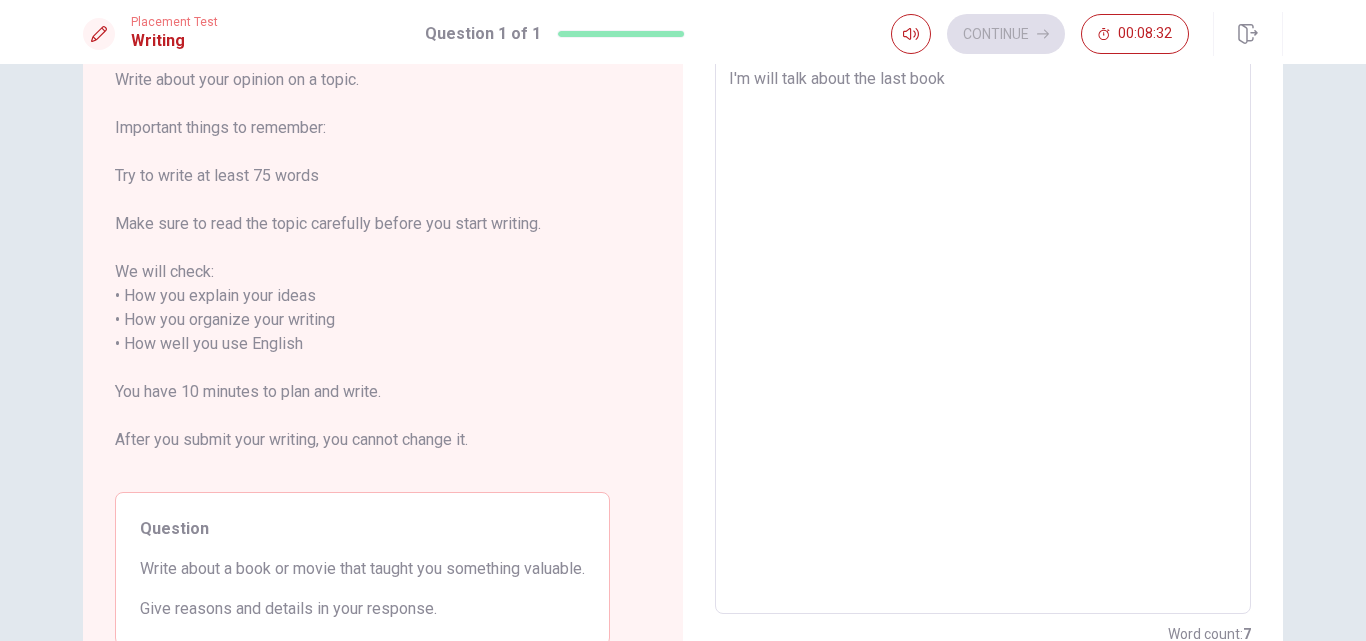 type on "I'm ill talk about the last book" 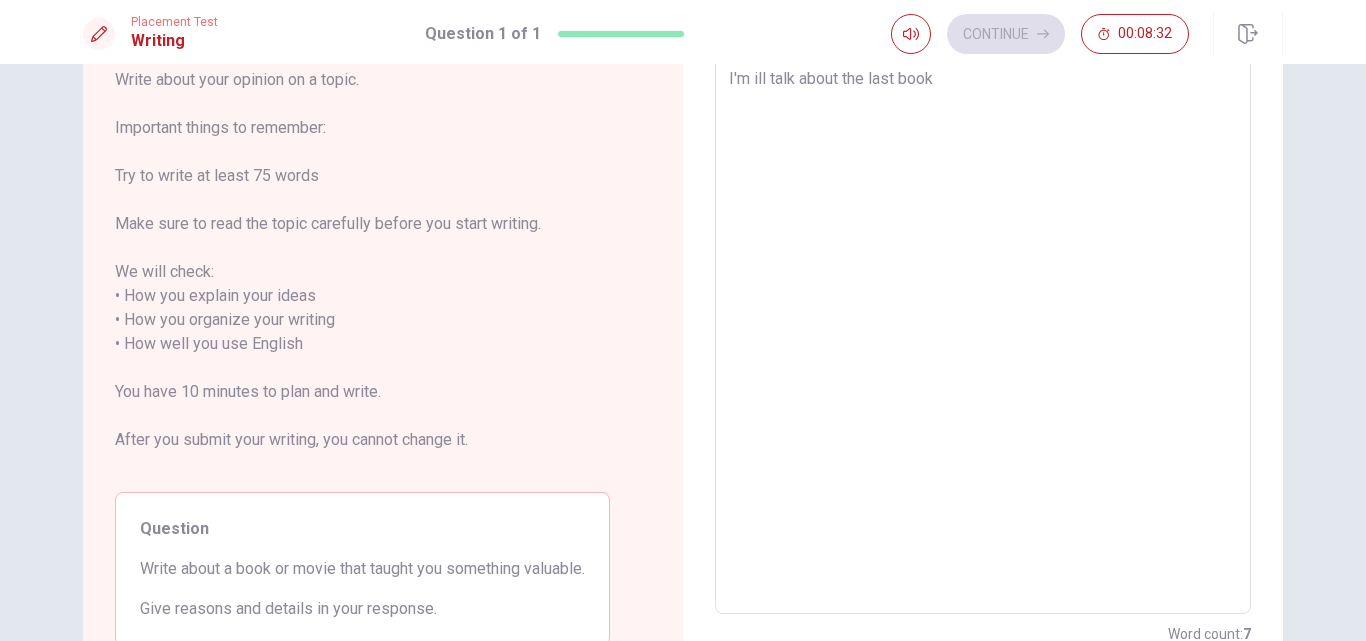 type on "x" 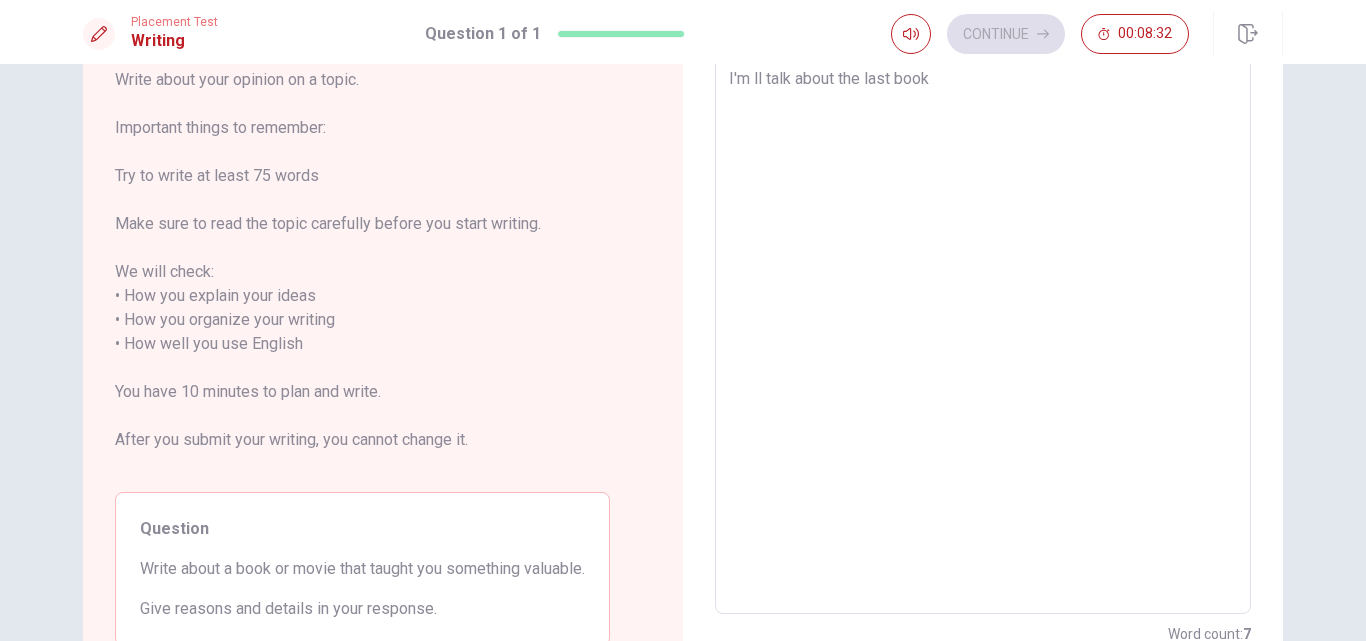 type on "x" 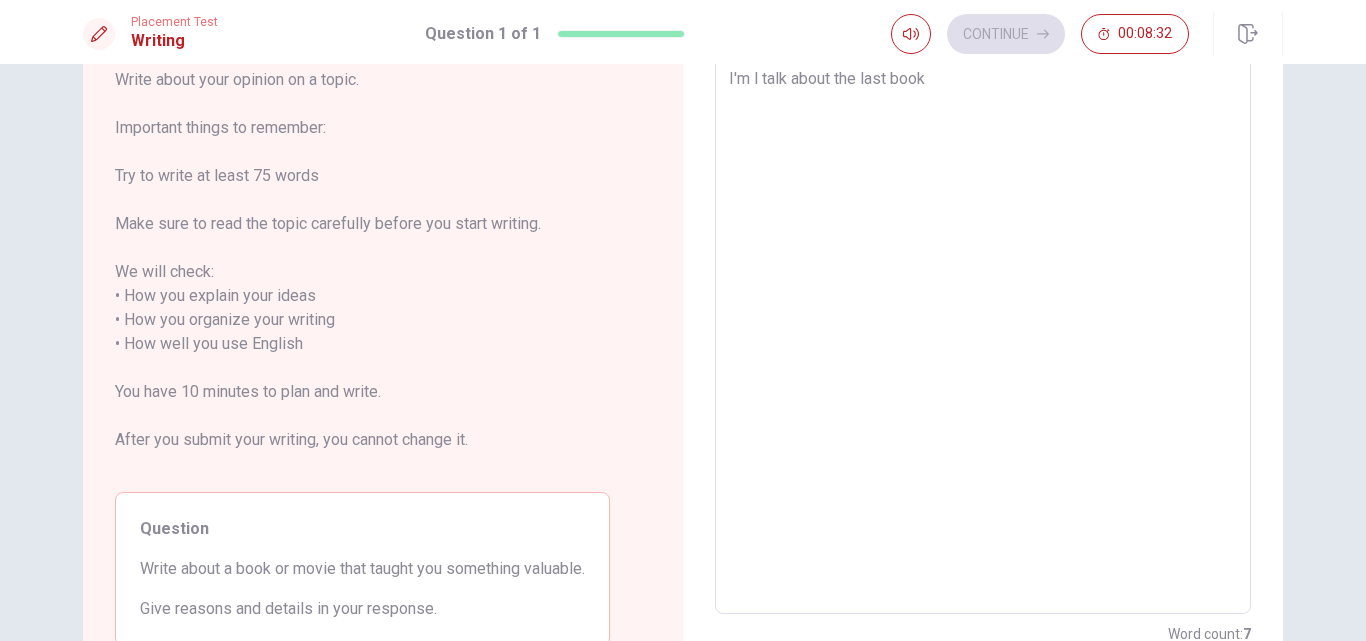 type on "x" 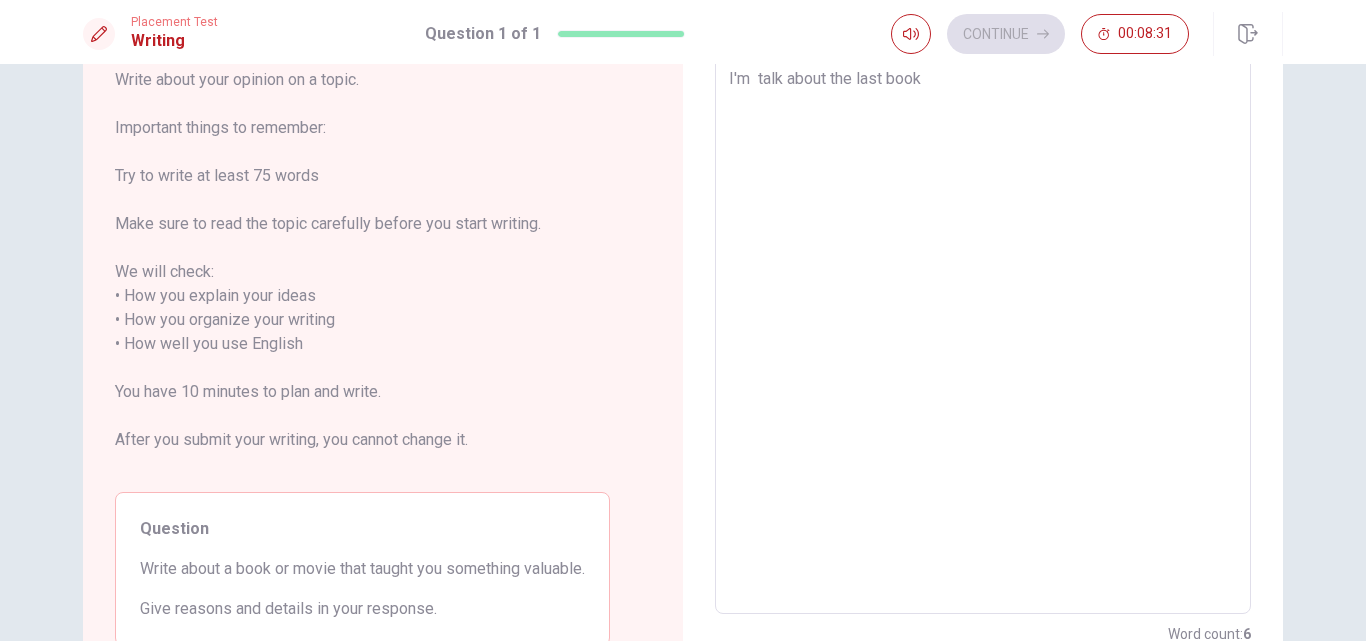 type on "x" 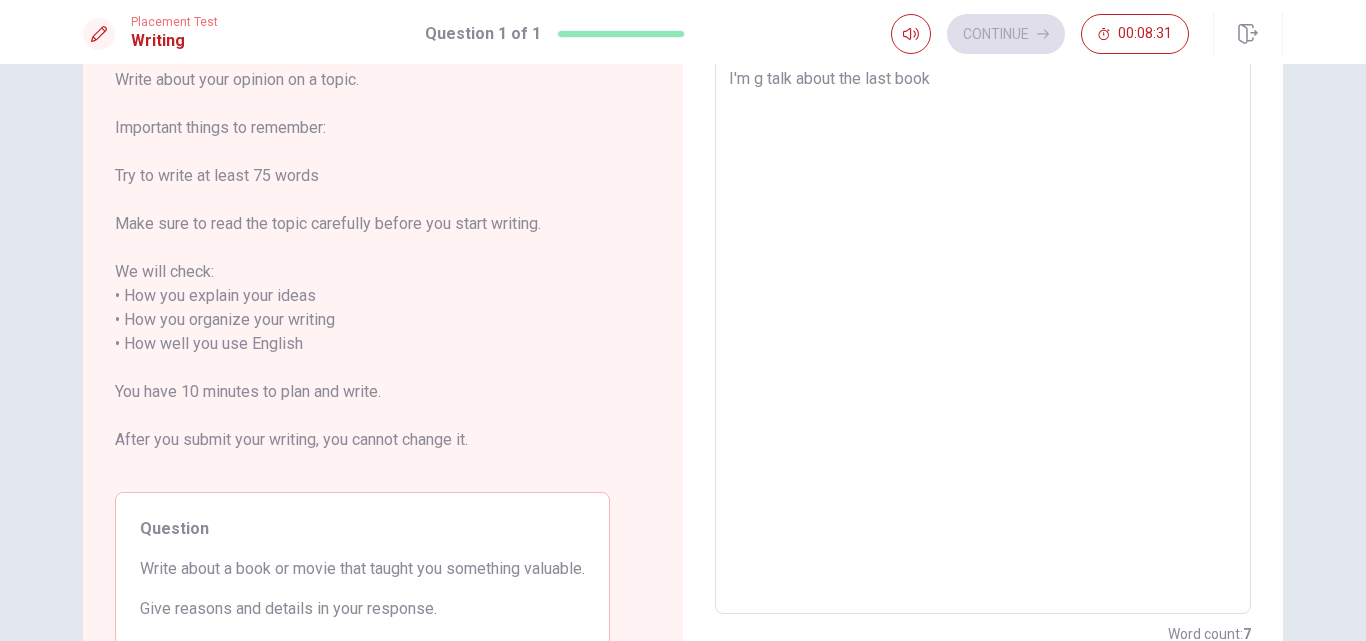 type on "x" 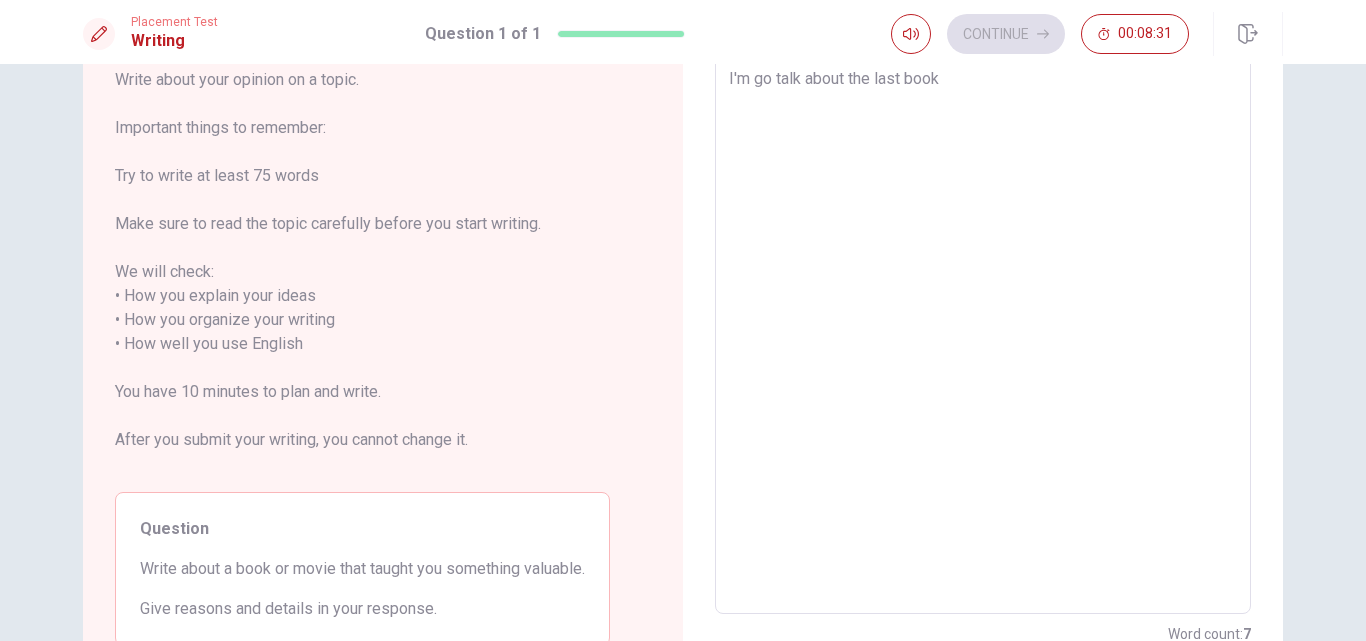 type on "x" 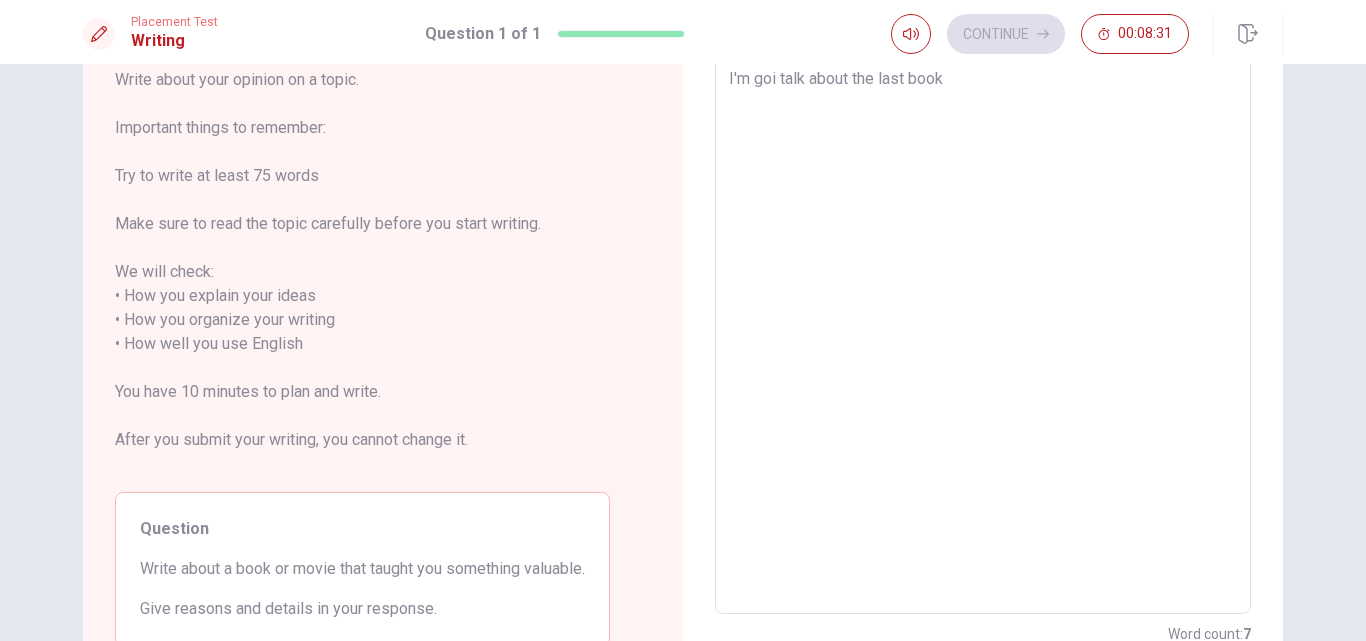 type on "x" 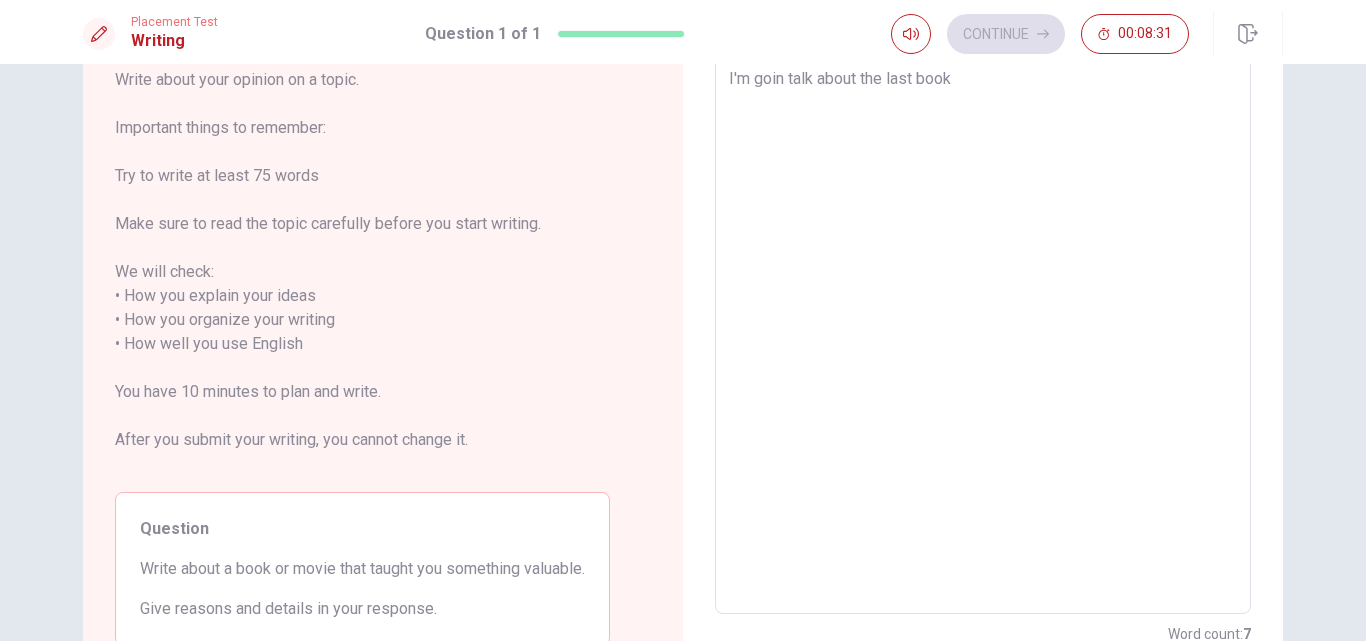 type on "x" 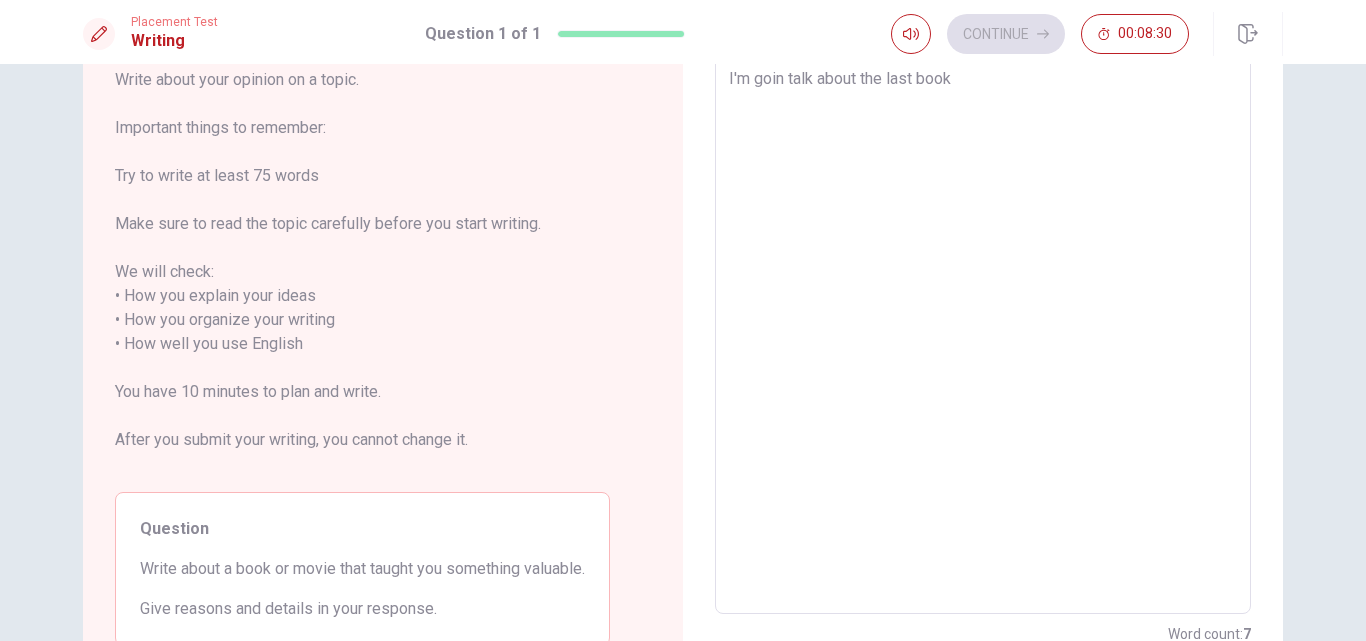 type on "I'm going talk about the last book" 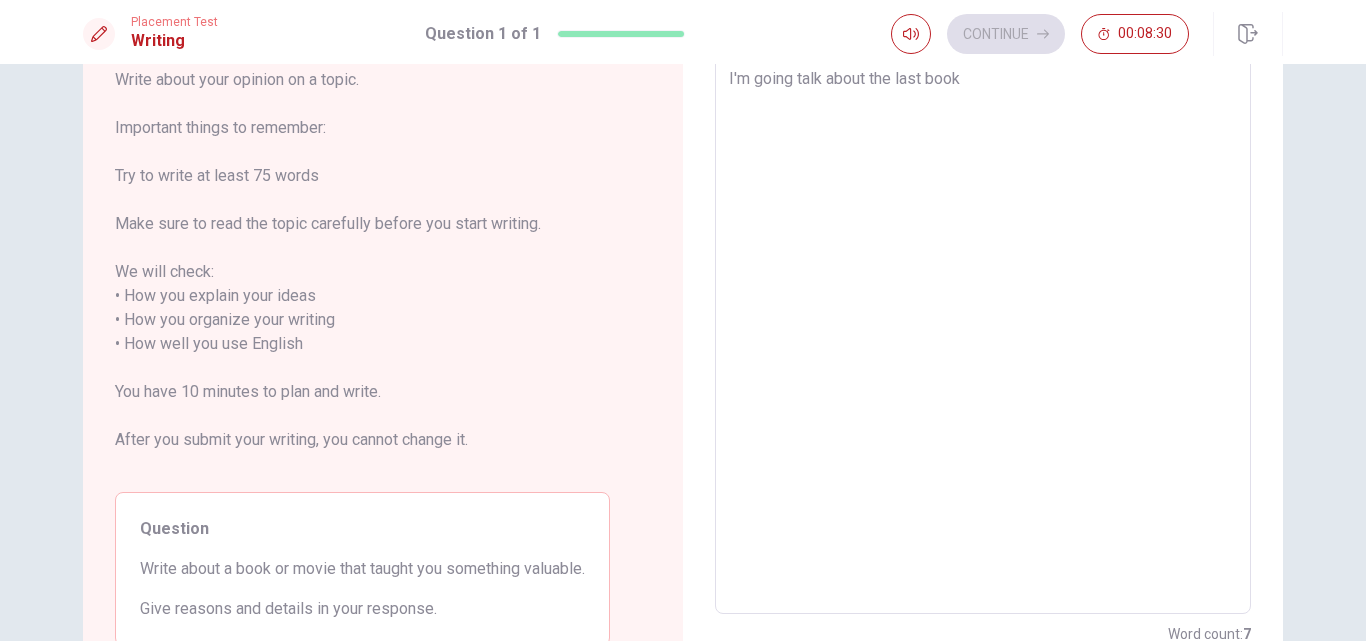 type on "x" 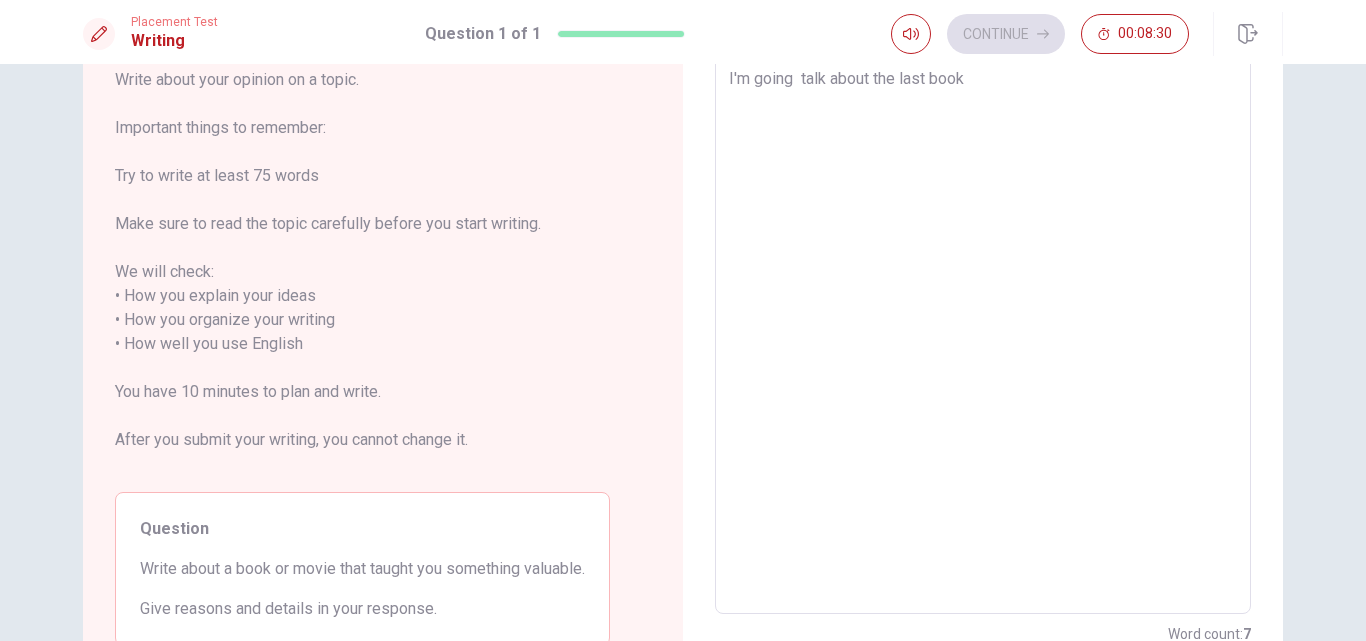 type on "x" 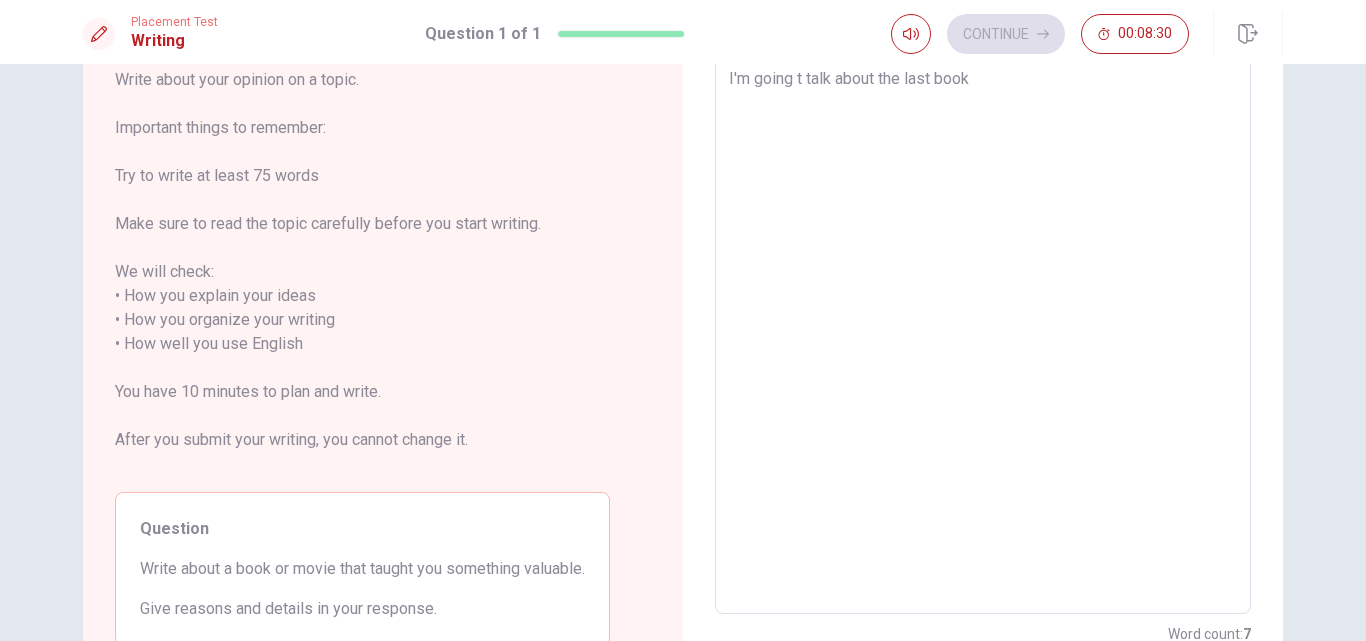 type on "x" 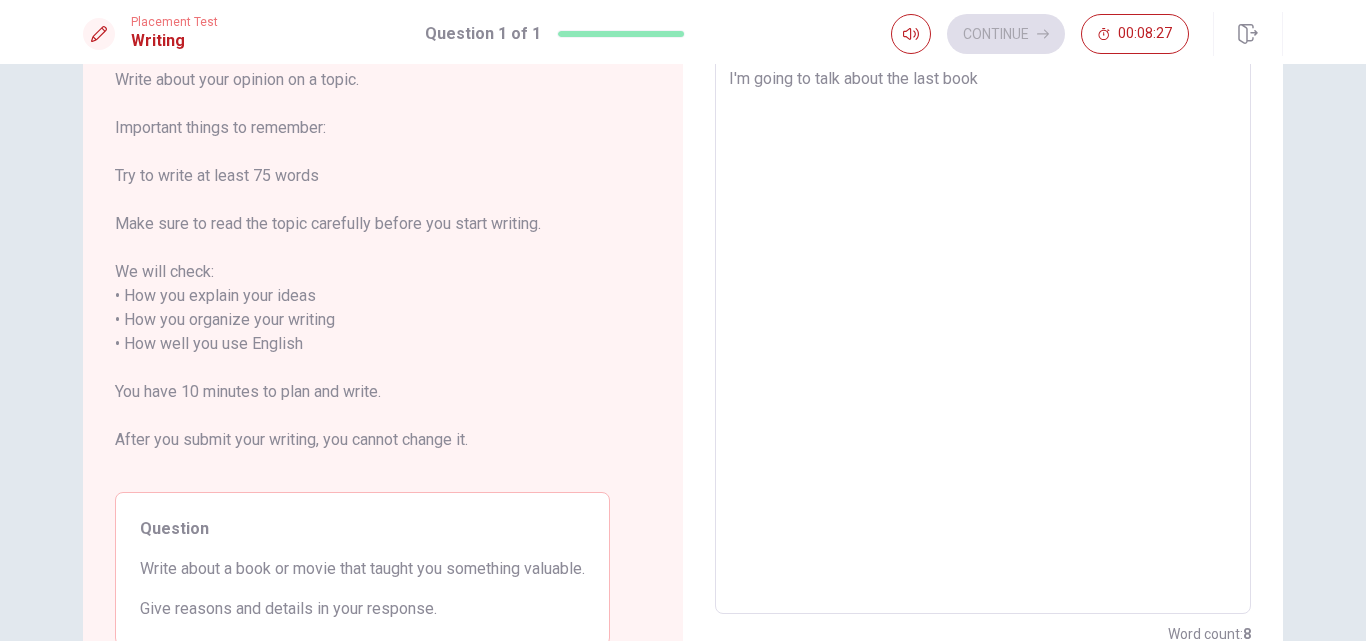 type on "x" 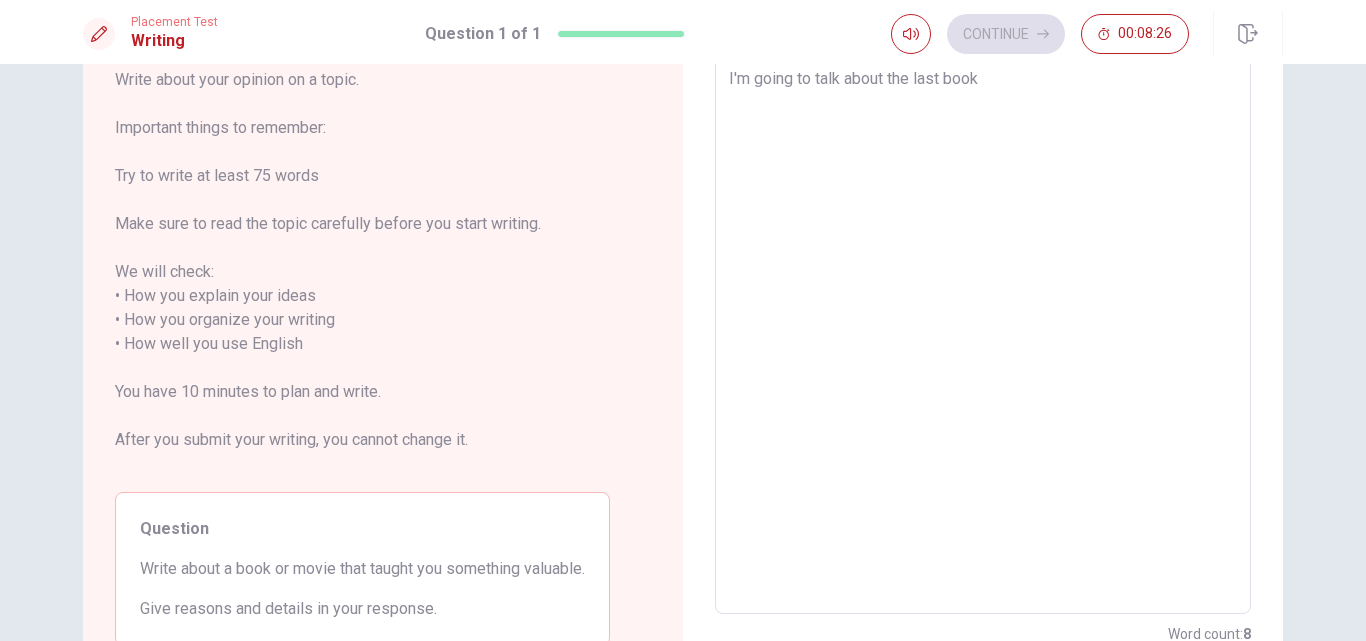 type on "I'm going to talk about the last book I" 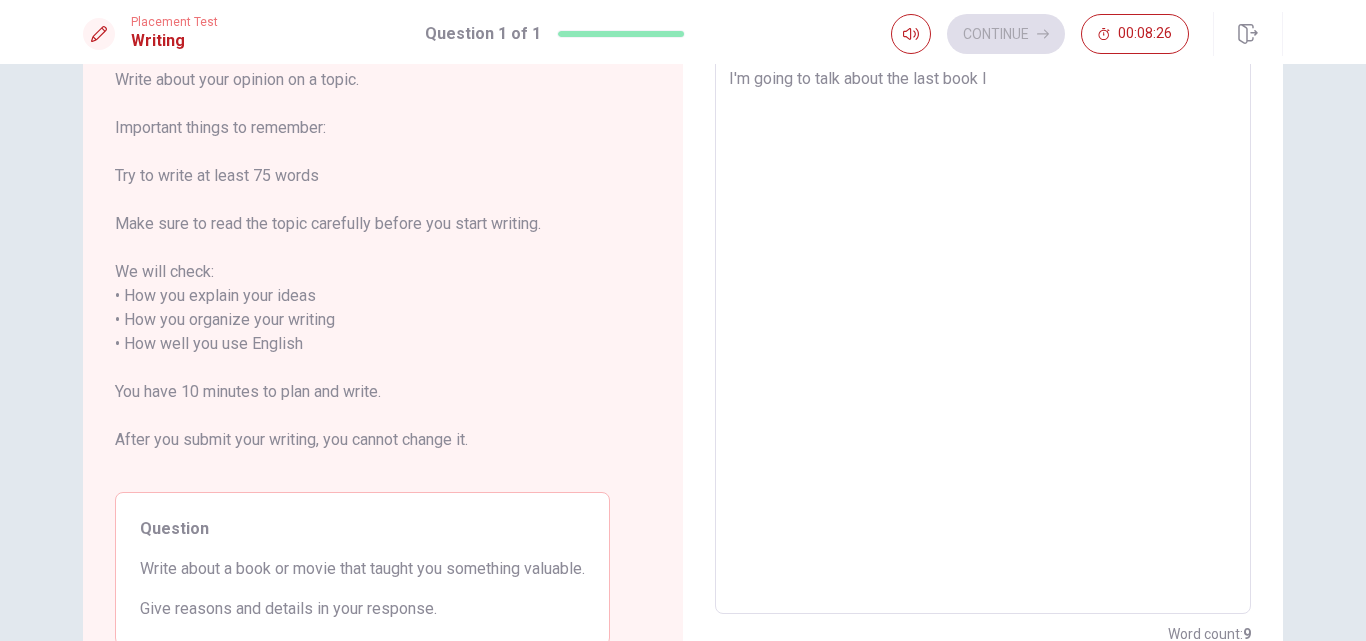 type on "x" 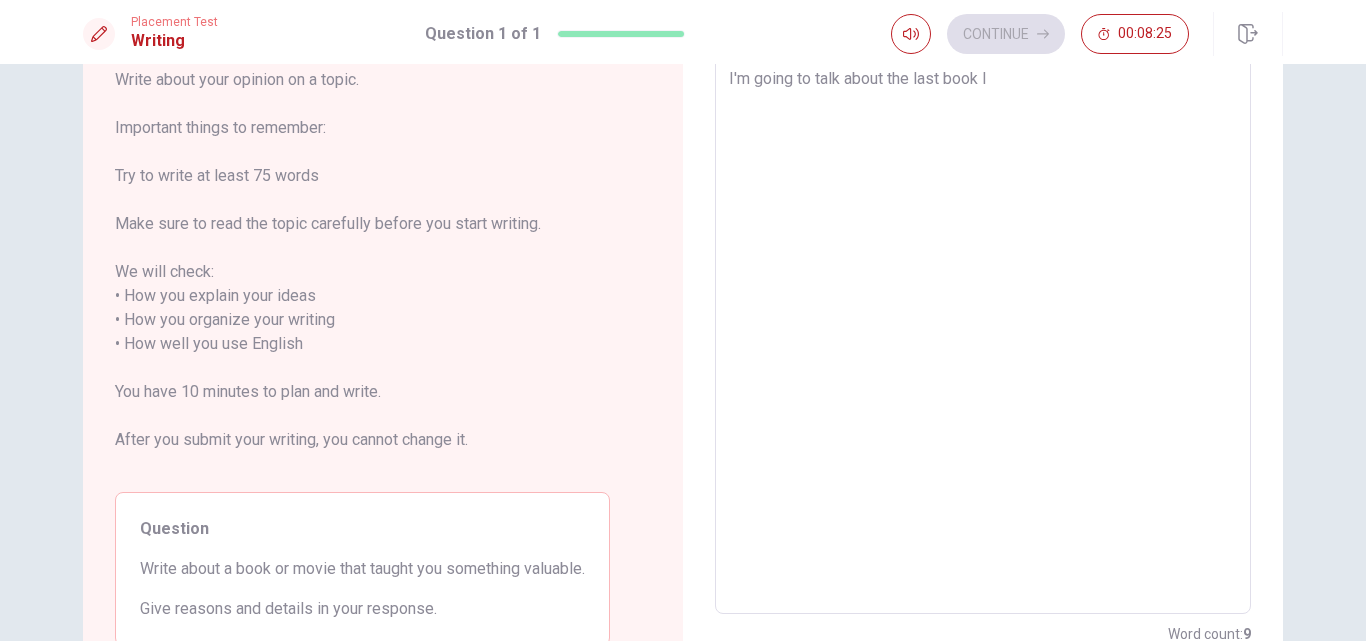 type on "I'm going to talk about the last book I b" 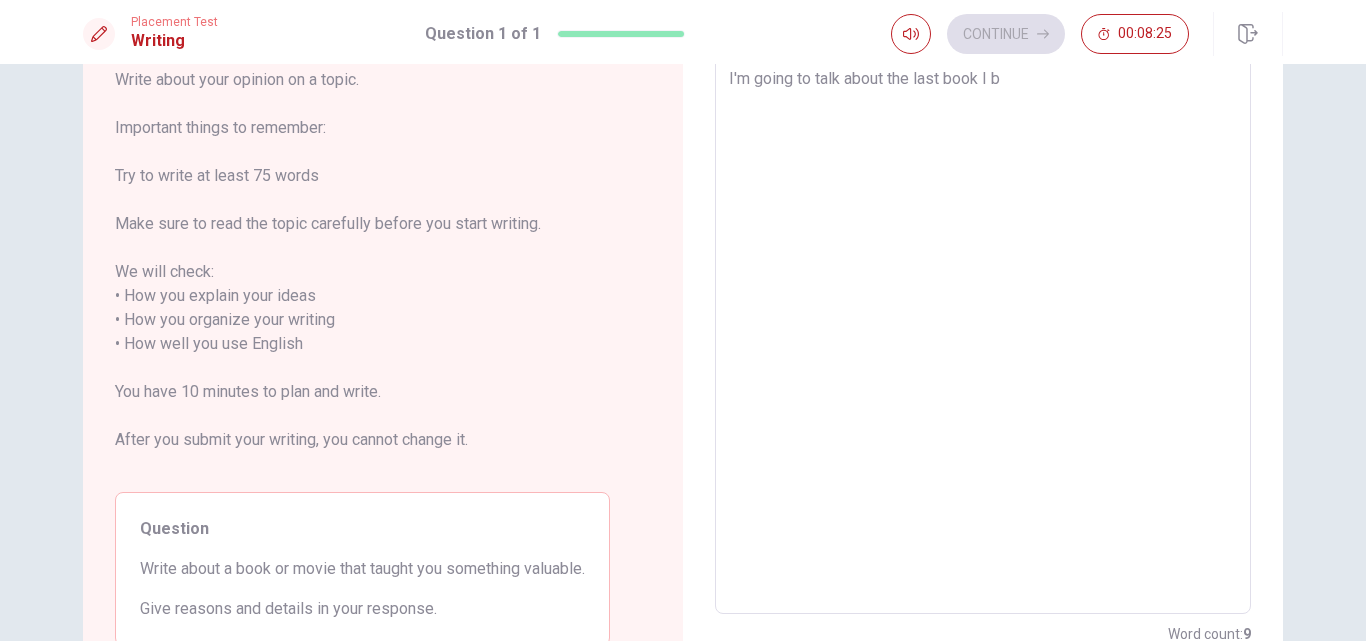 type on "x" 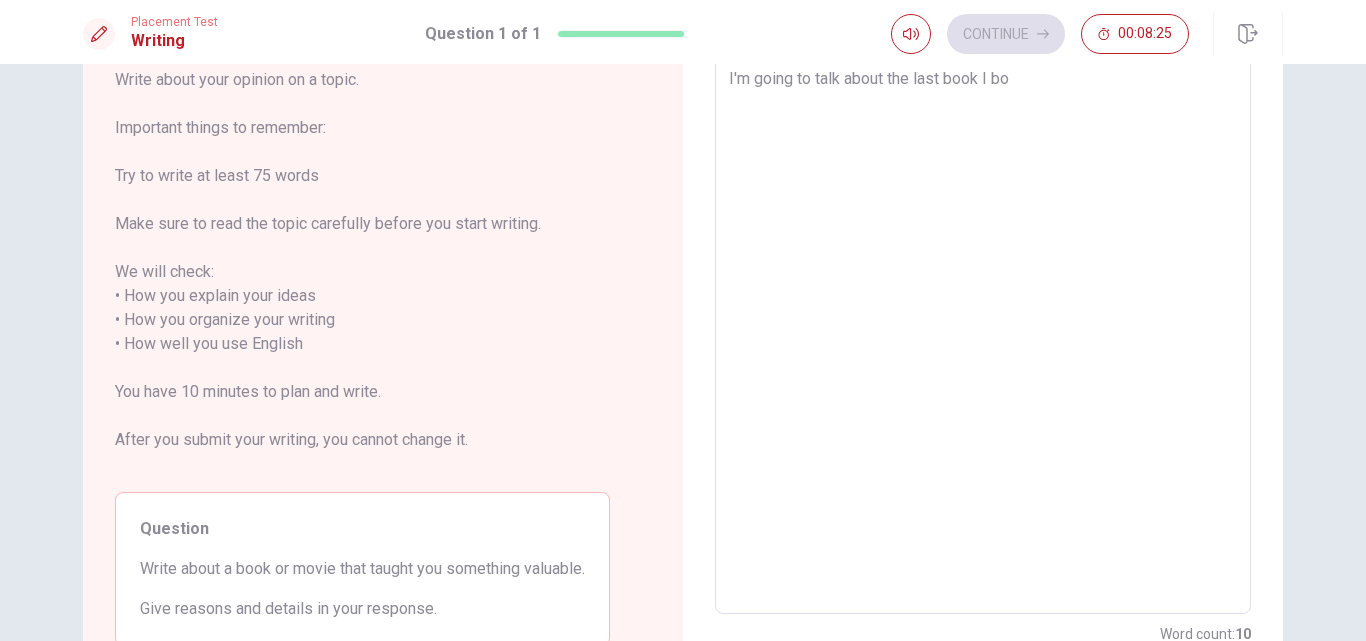 type on "I'm going to talk about the last book I bou" 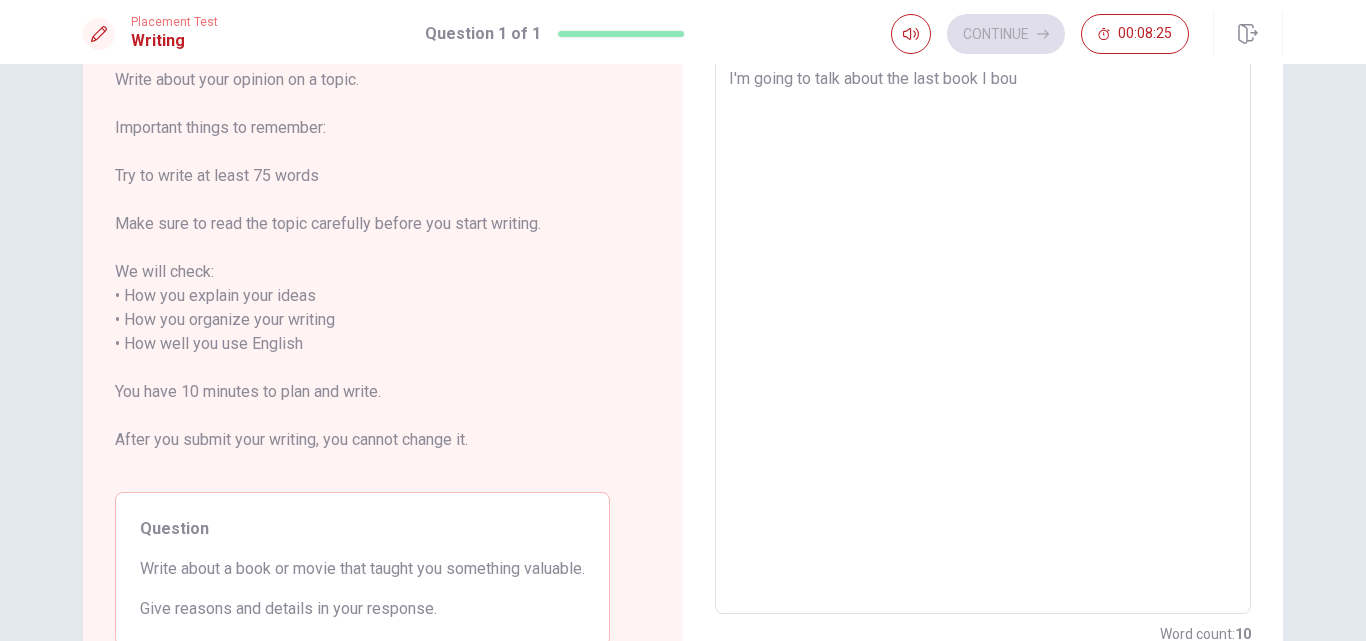 type on "x" 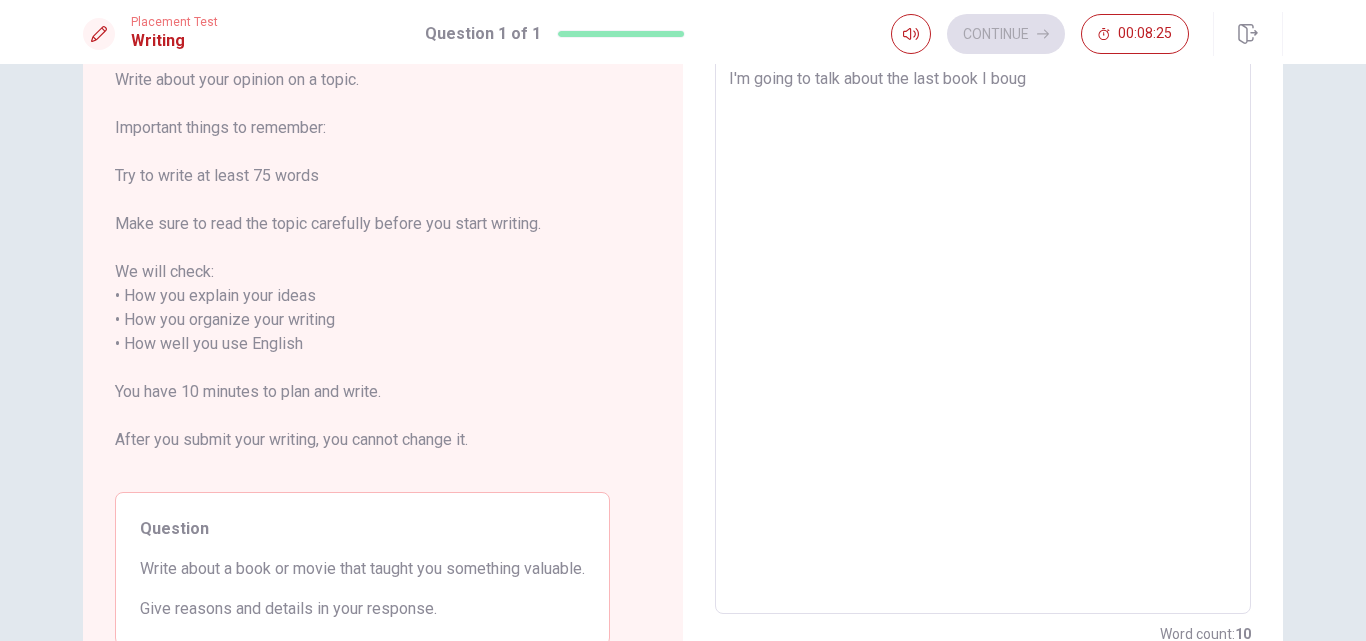 type on "x" 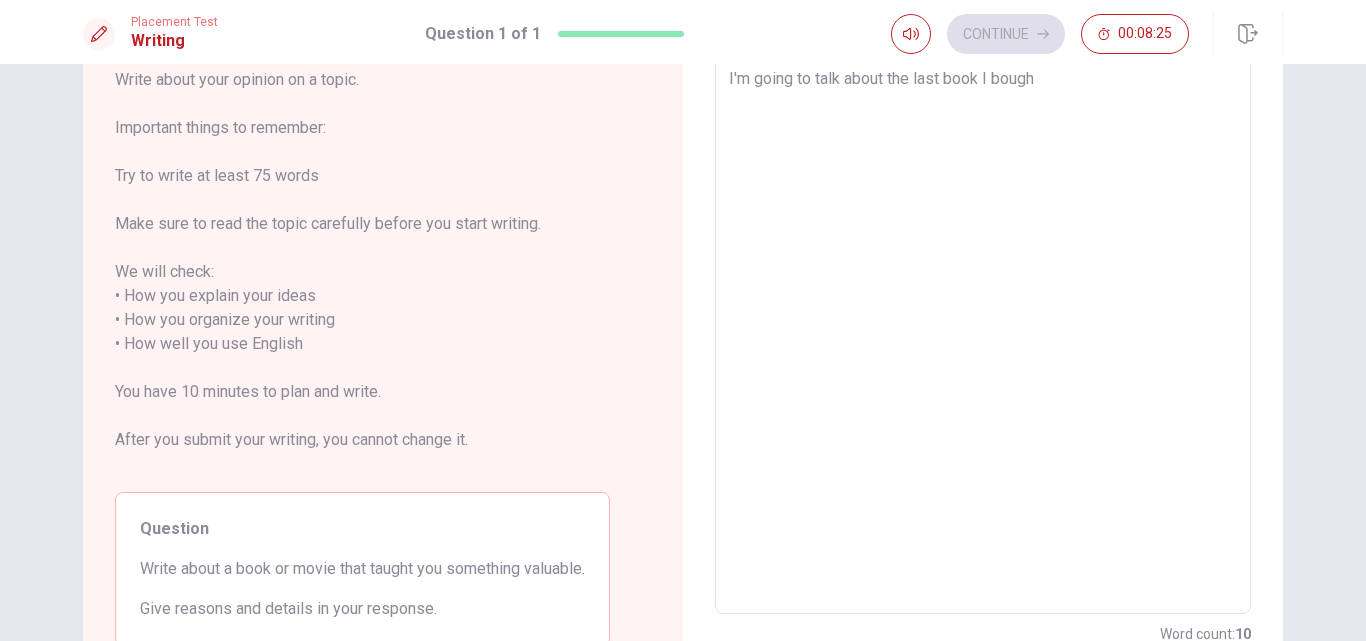 type on "x" 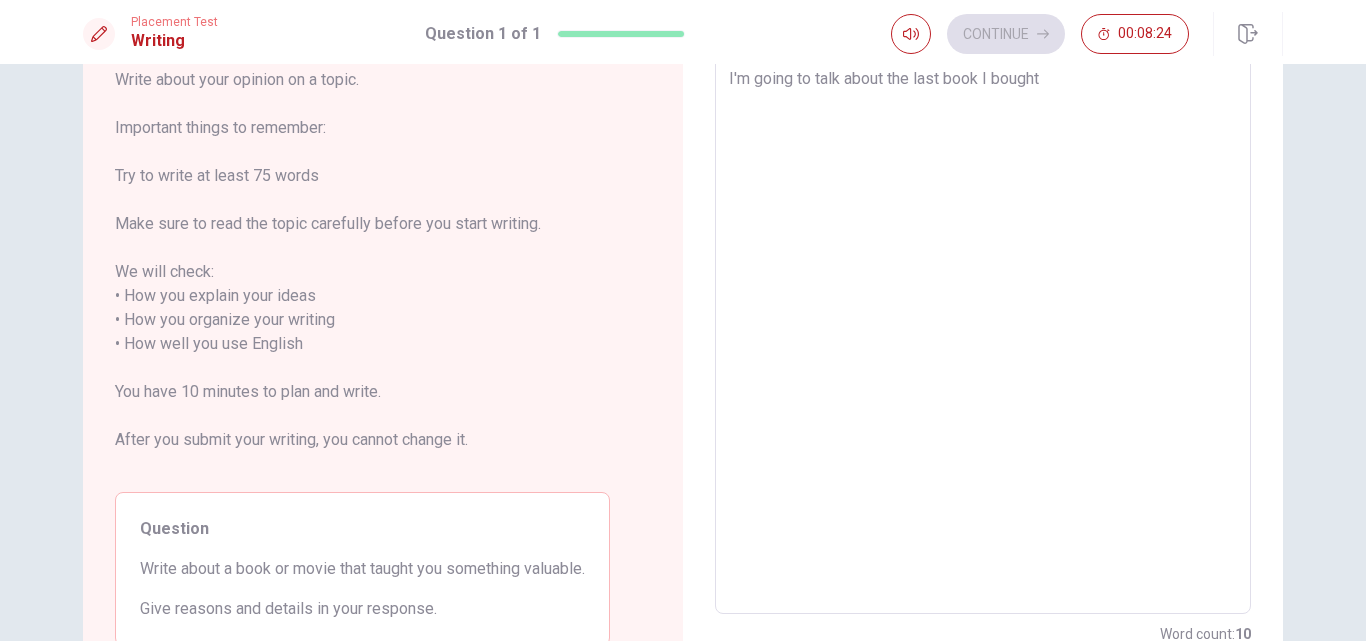 type on "x" 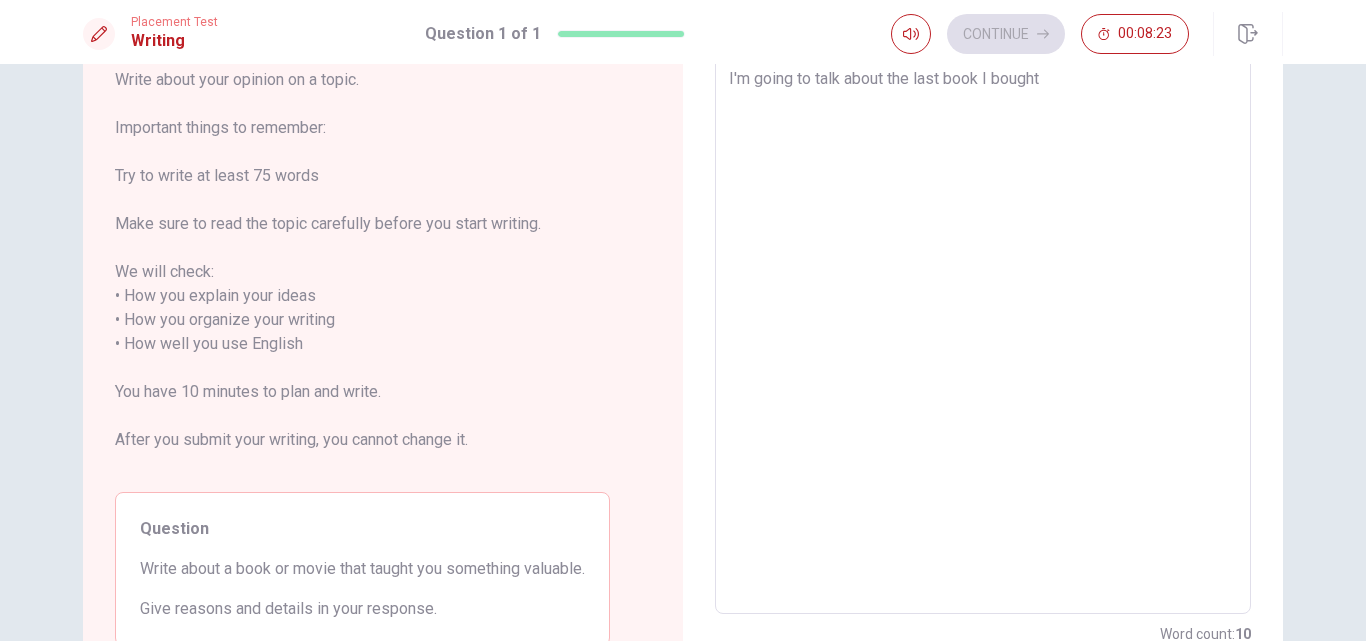 type on "I'm going to talk about the last book I bought." 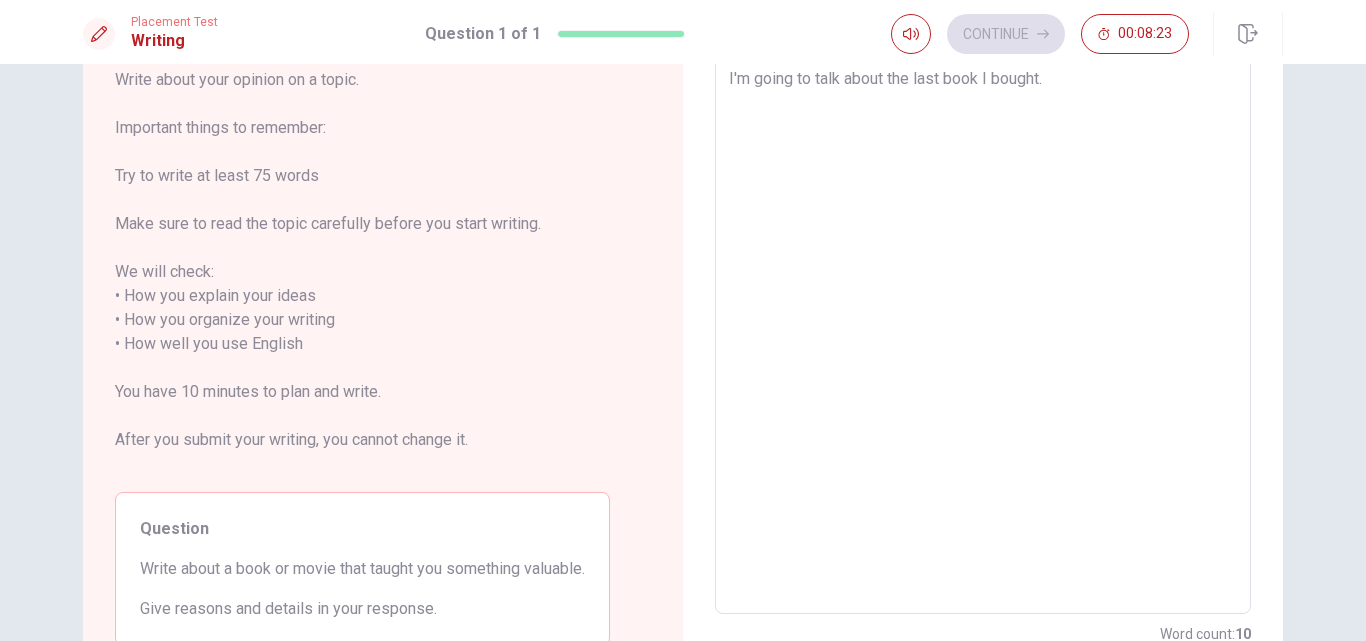 type on "x" 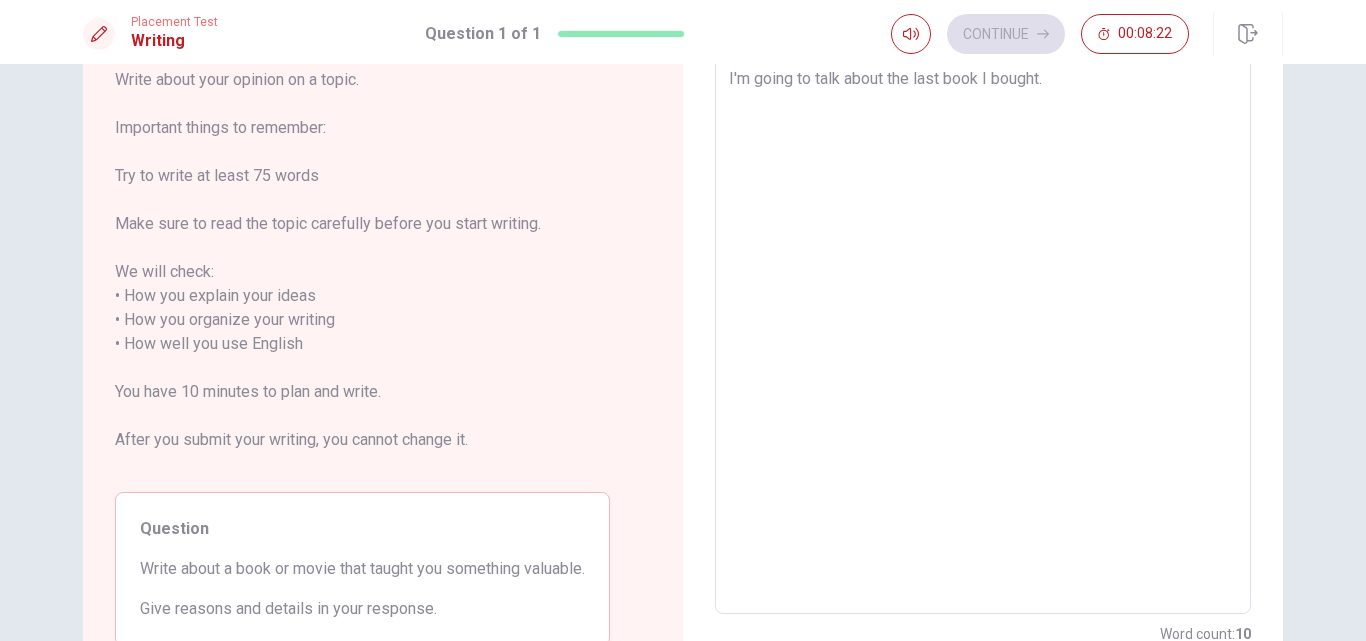 type on "I'm going to talk about the last book I bought. I" 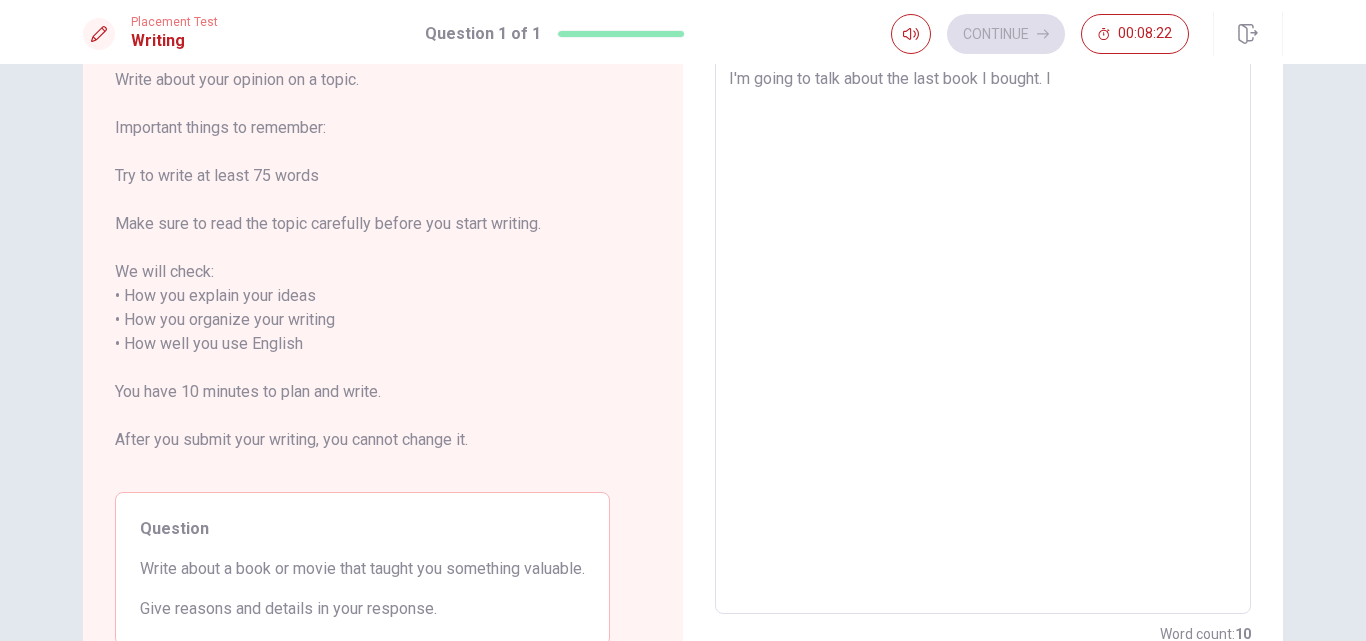 type on "x" 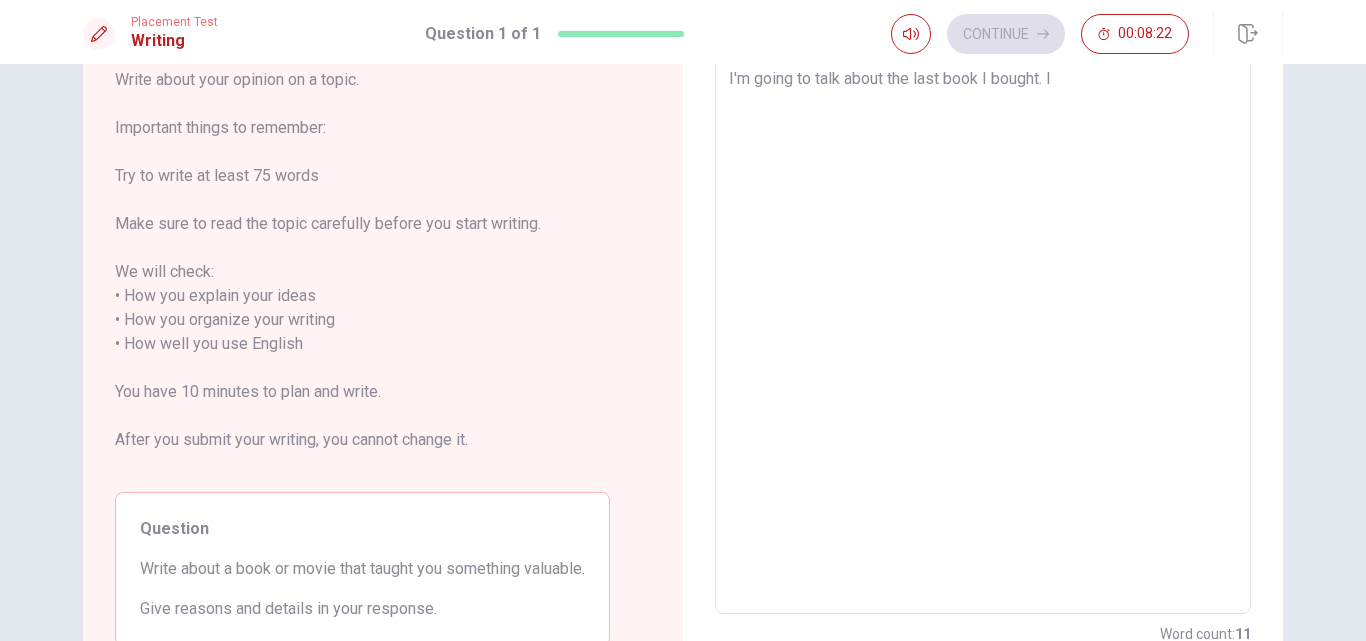 type on "I'm going to talk about the last book I bought. It" 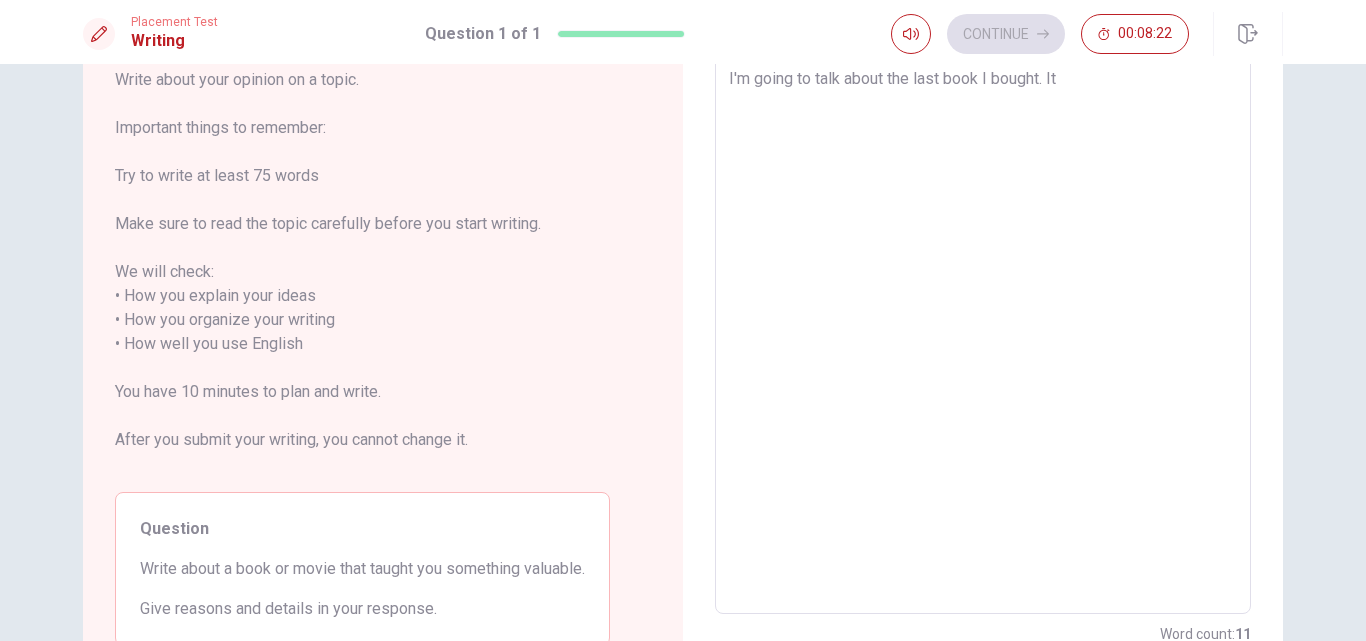 type on "x" 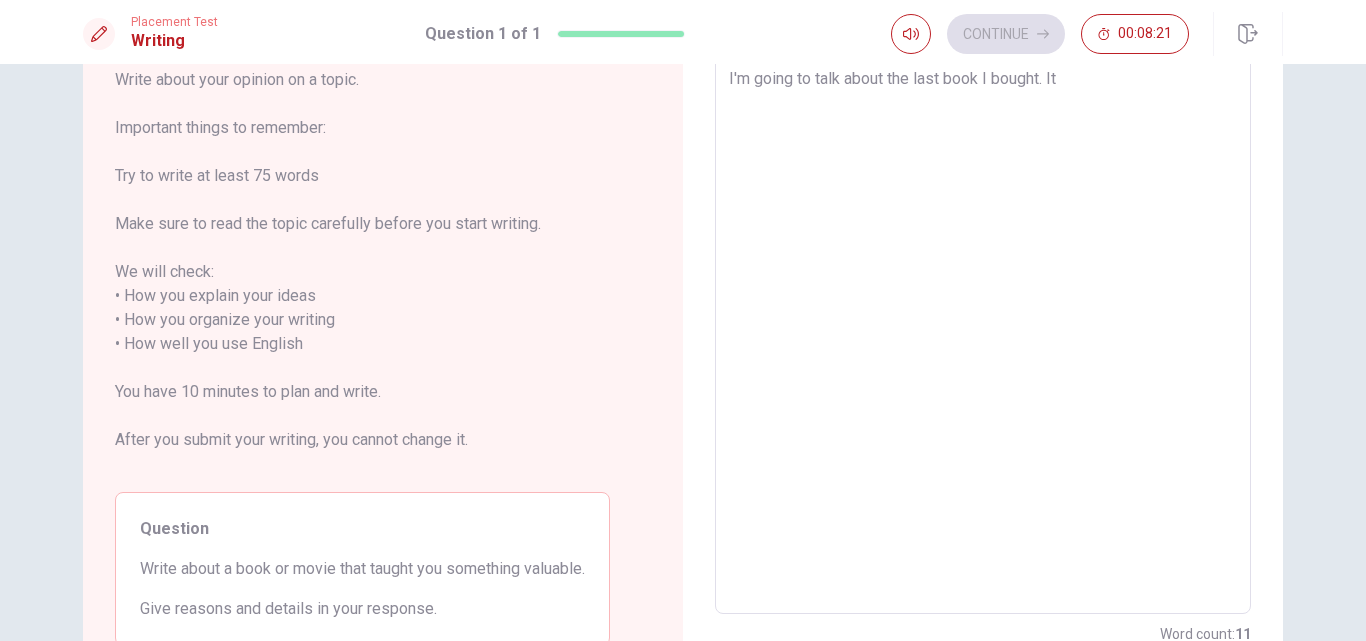 type on "I'm going to talk about the last book I bought. It´s" 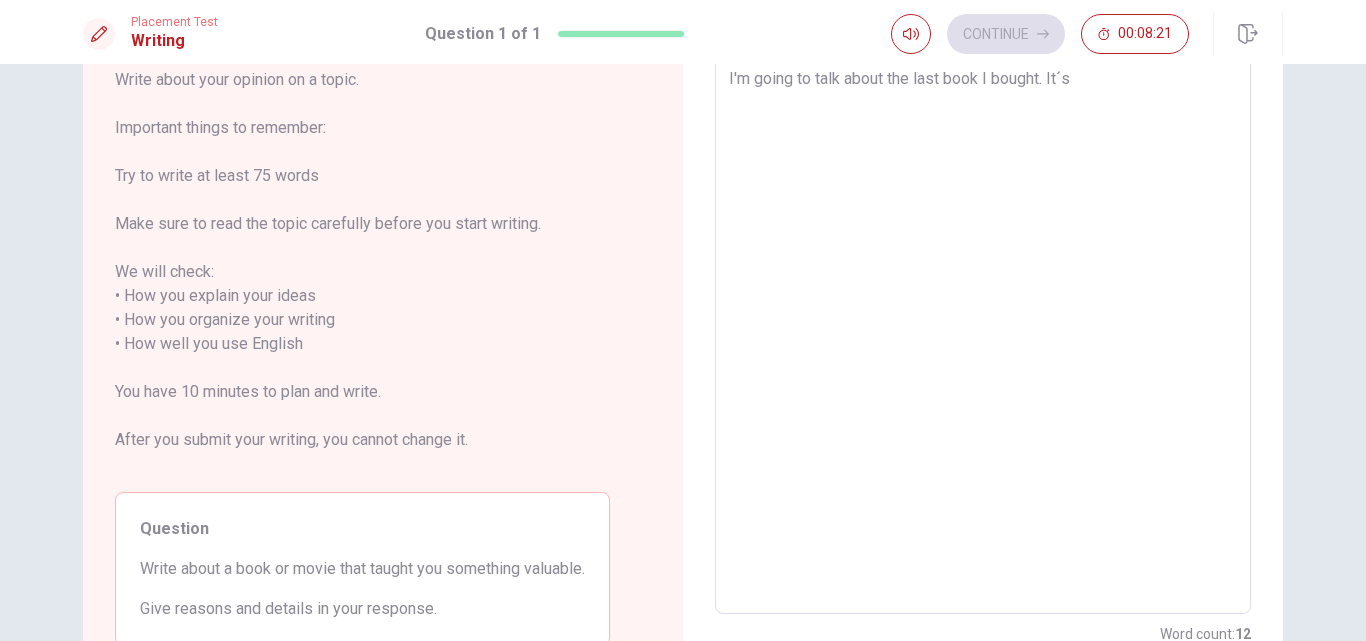 type on "x" 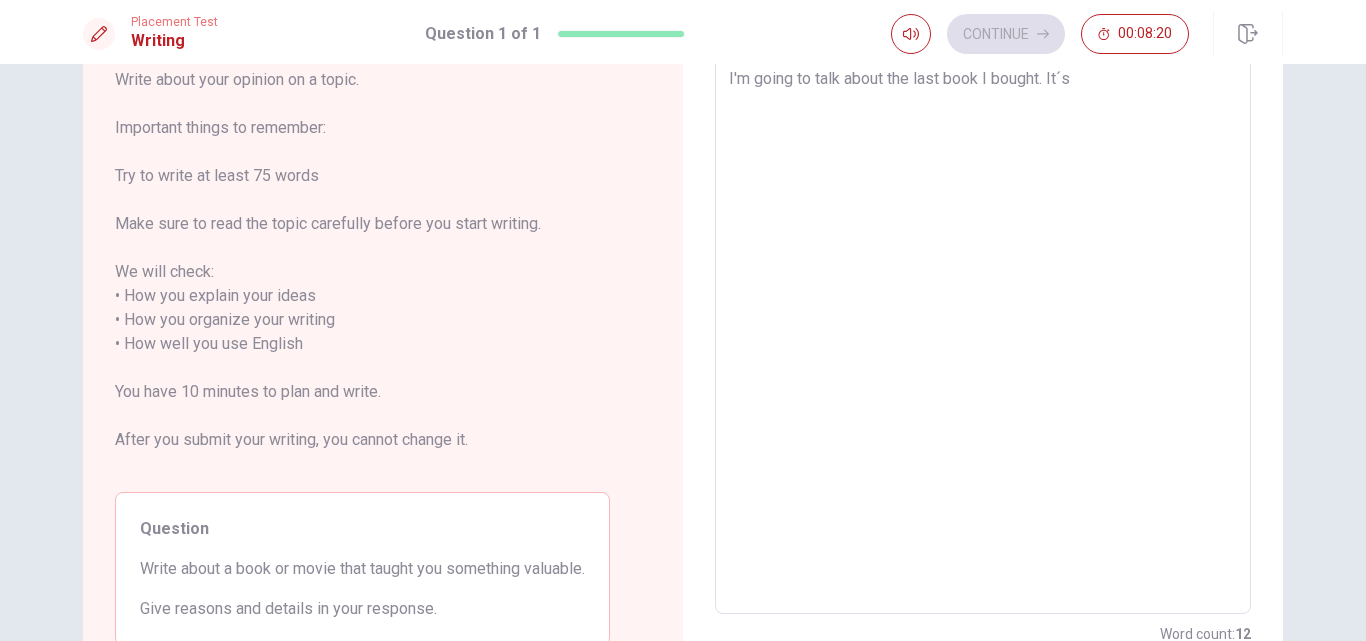 type on "I'm going to talk about the last book I bought. It´s l" 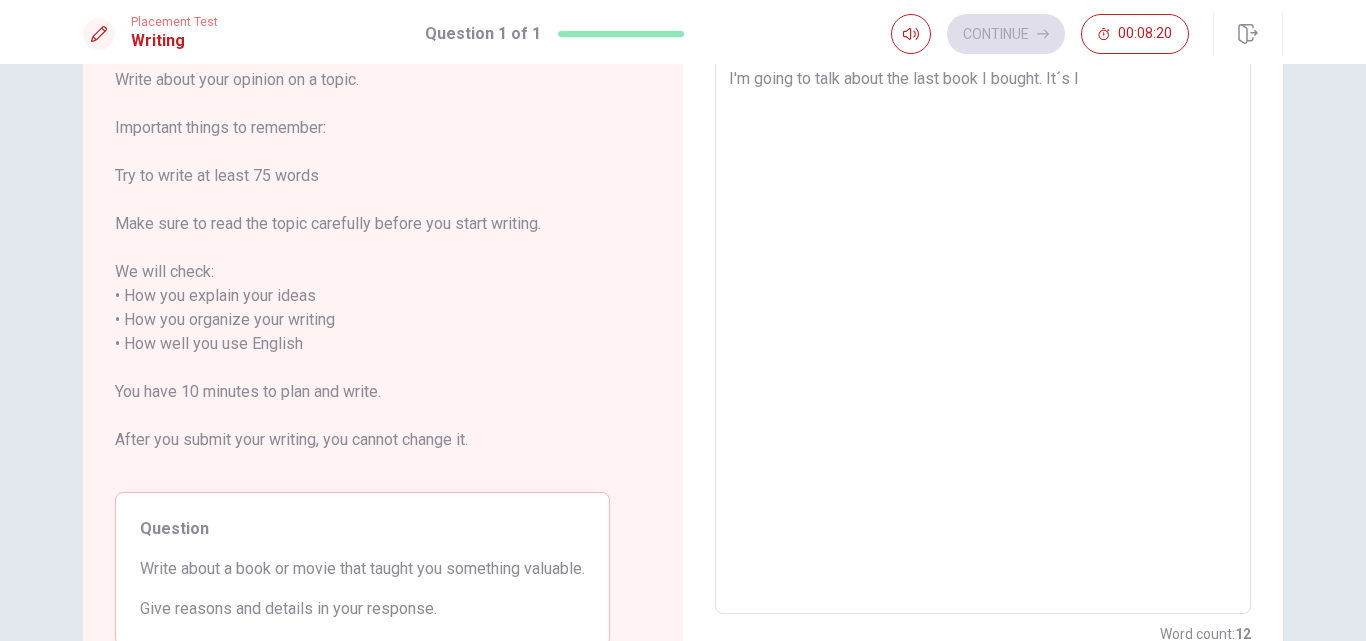 type on "x" 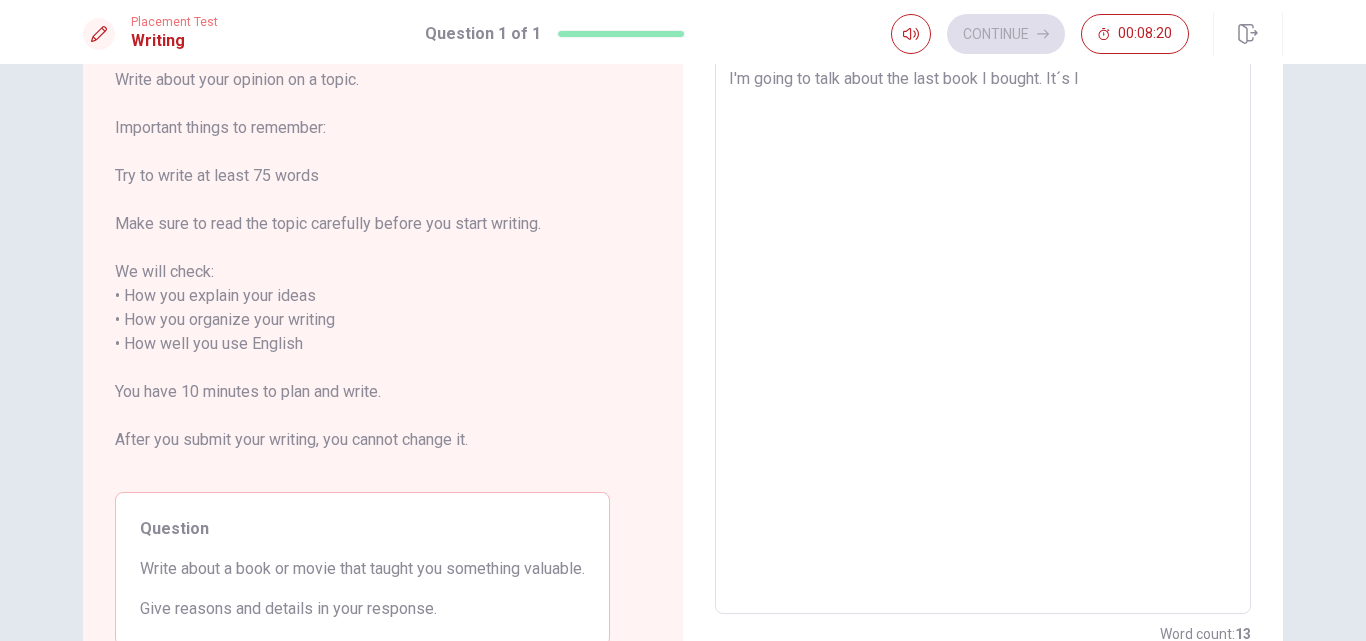 type on "I'm going to talk about the last book I bought. It´s le" 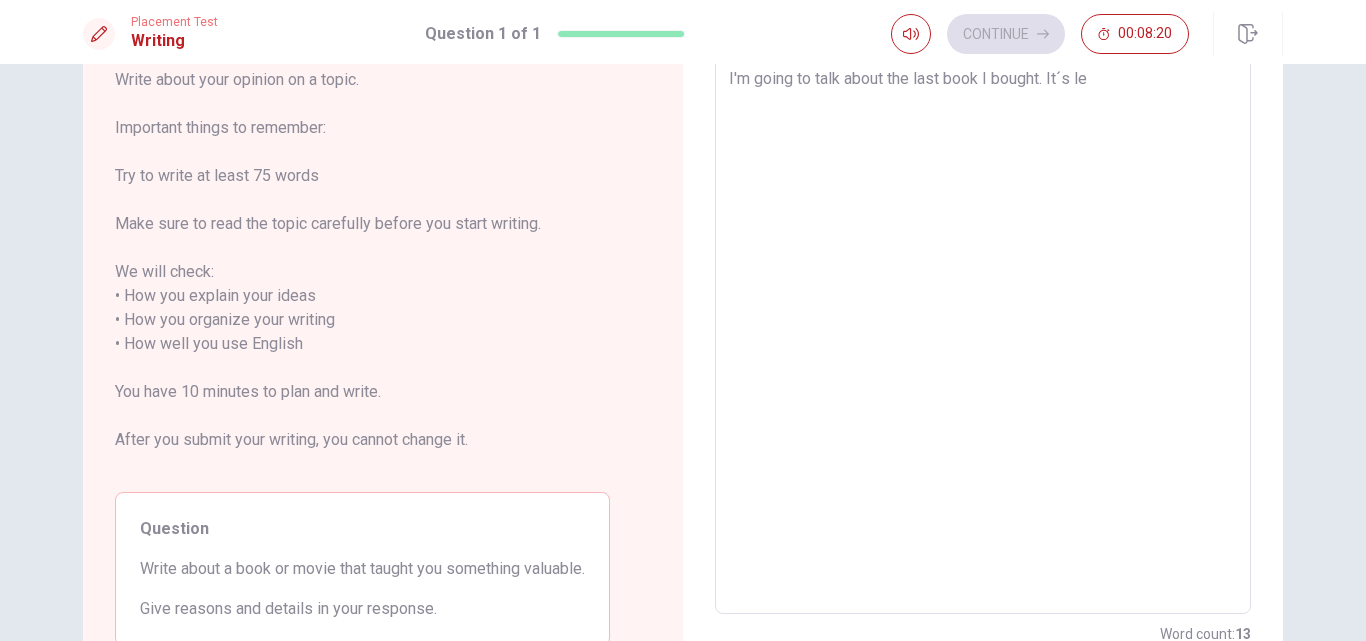 type on "x" 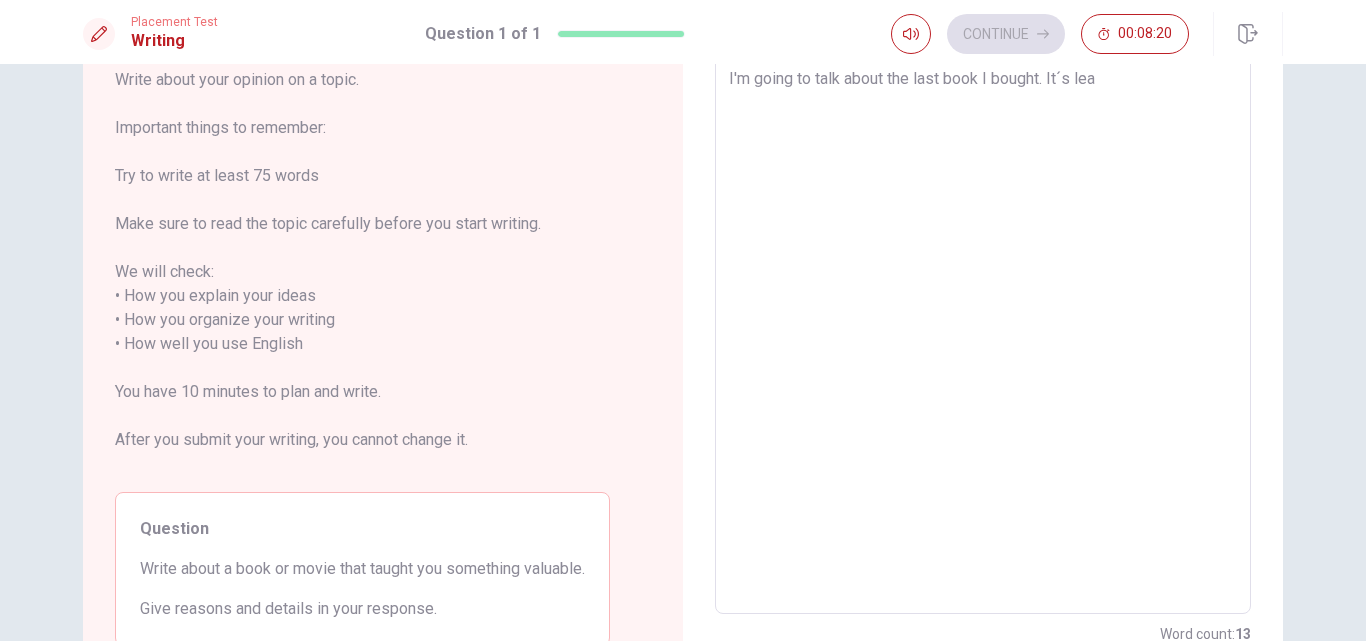 type on "x" 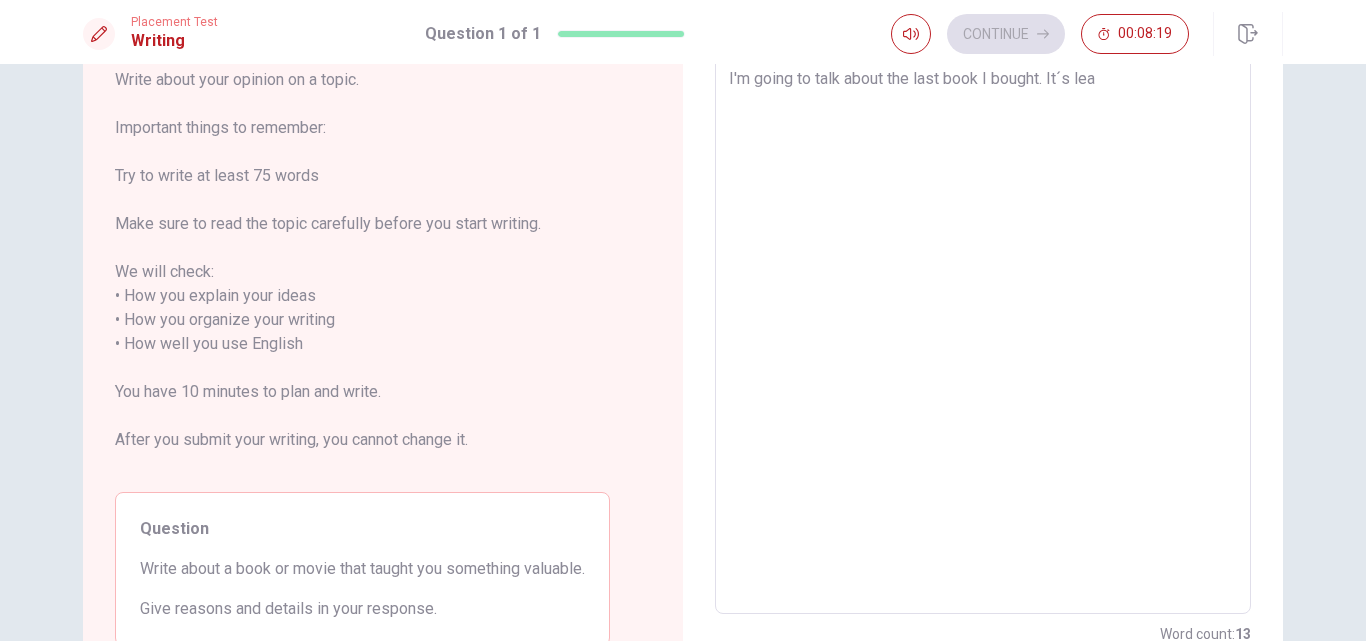 type on "I'm going to talk about the last book I bought. It´s [PERSON_NAME]" 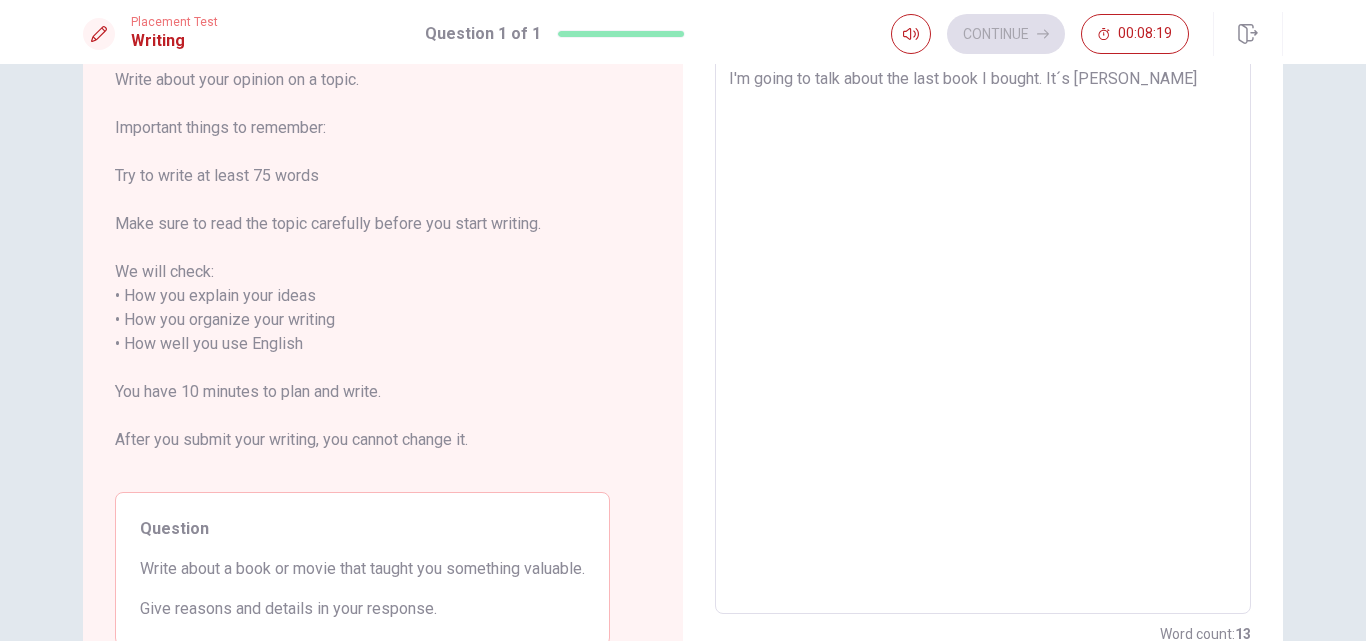 type on "x" 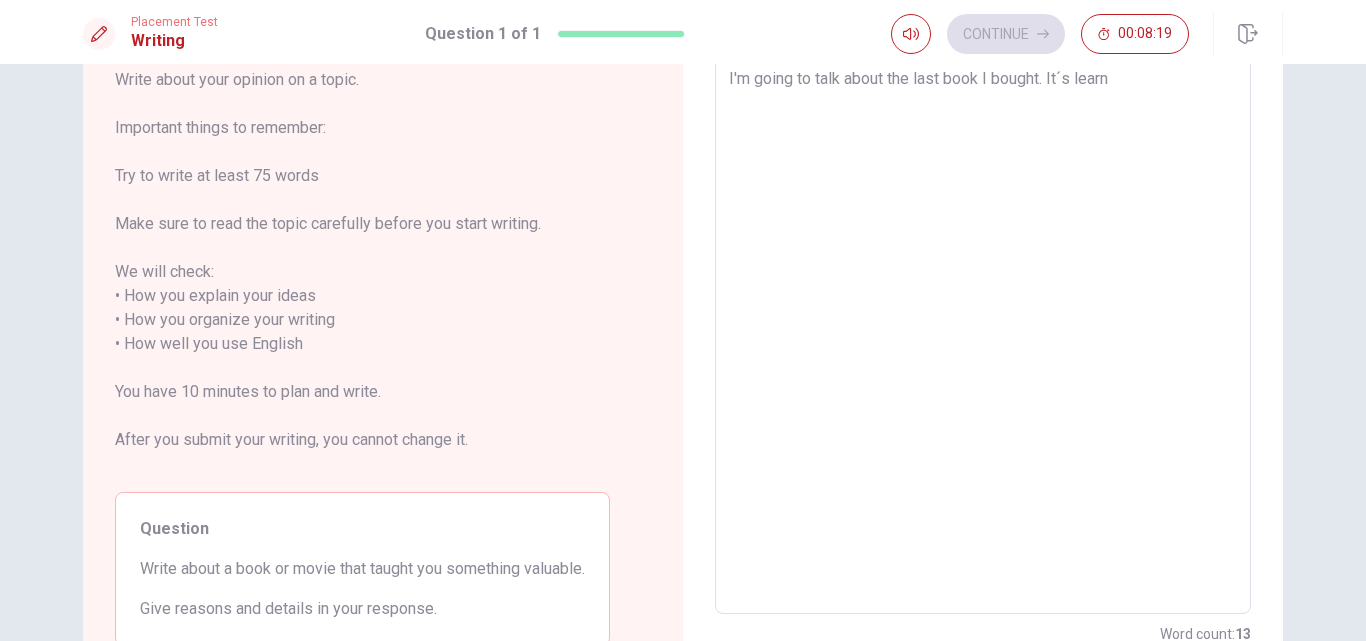 type on "x" 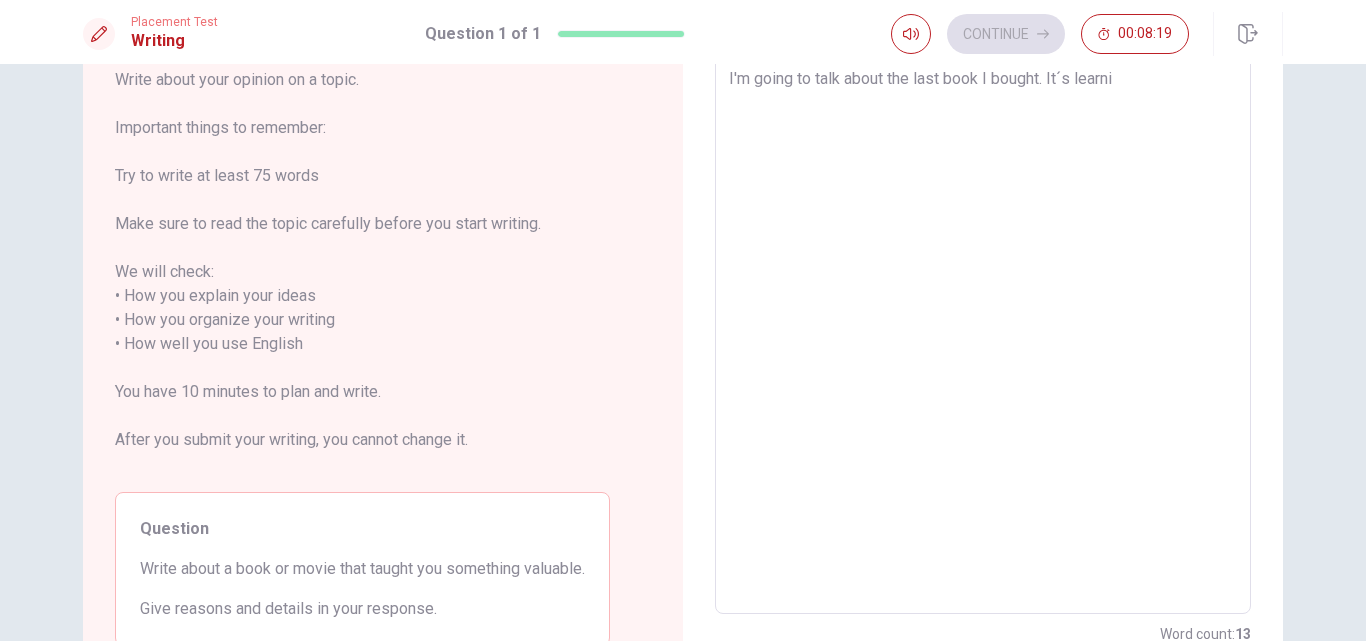 type on "x" 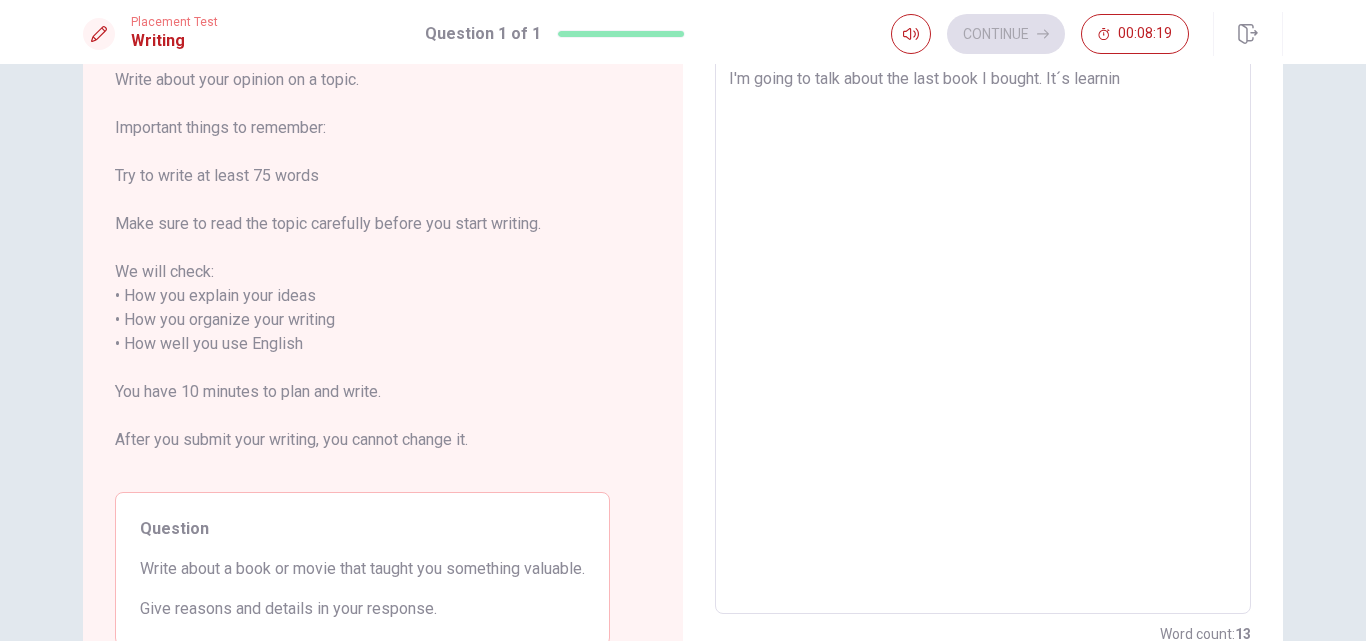 type on "x" 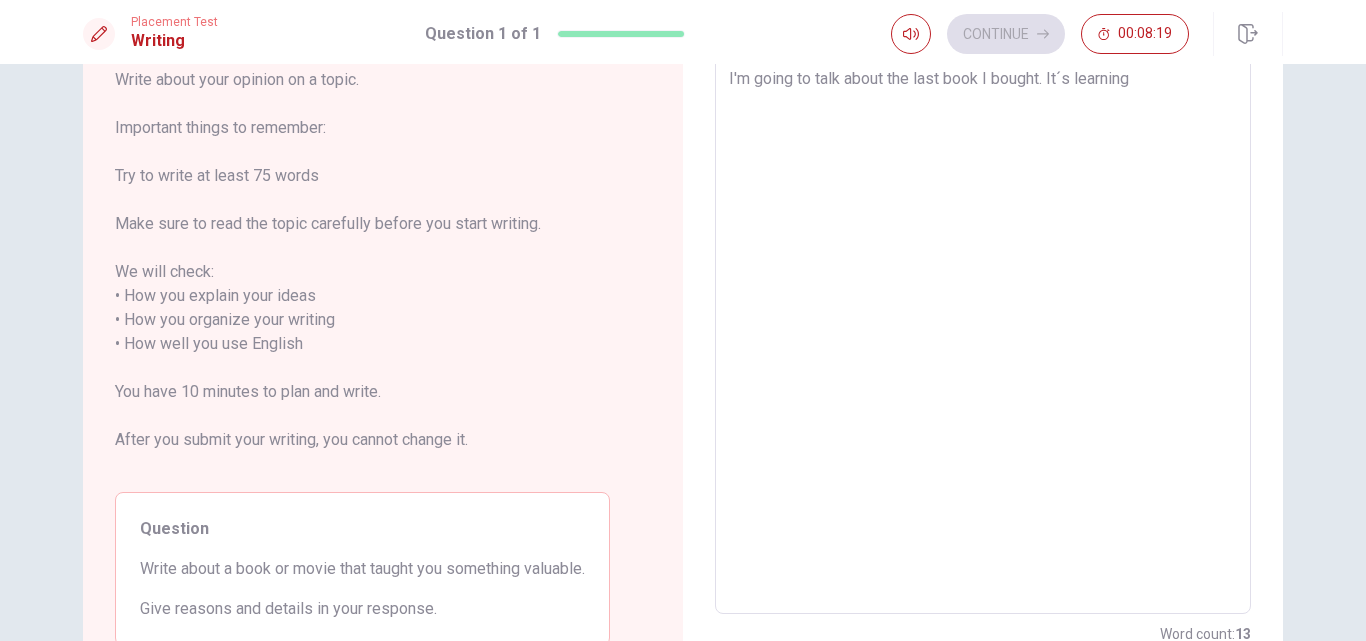 type on "x" 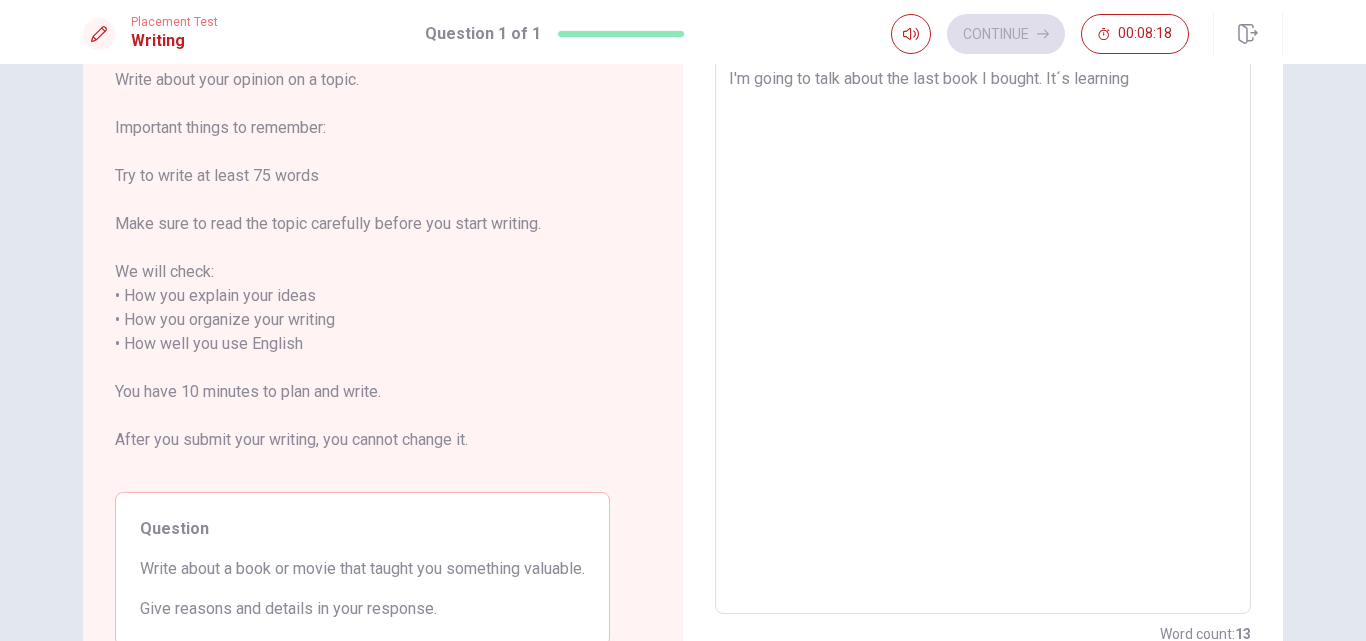 type on "I'm going to talk about the last book I bought. It´s learning" 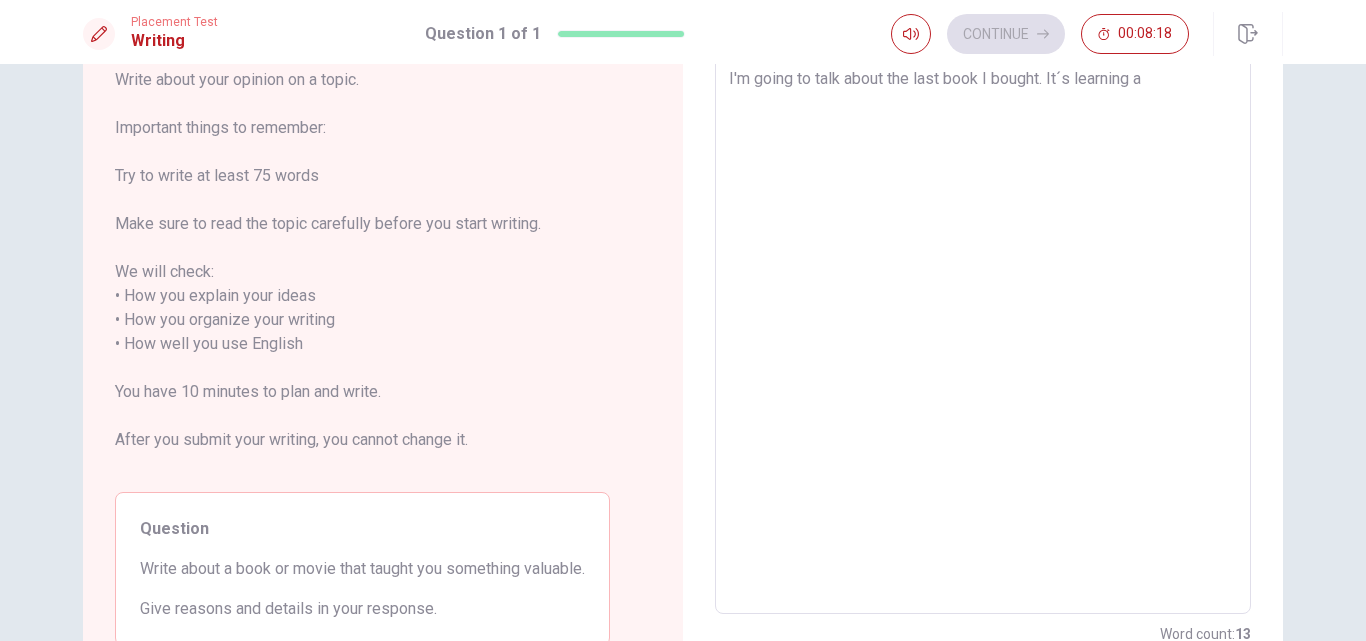 type on "x" 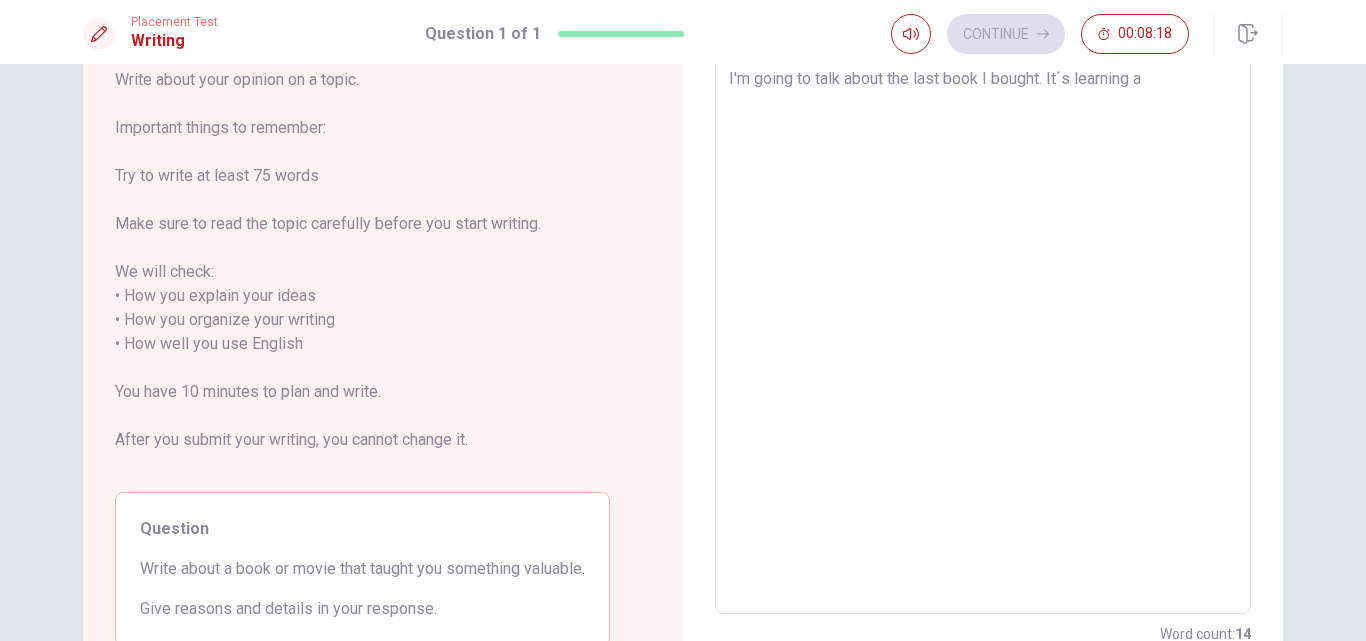 type on "I'm going to talk about the last book I bought. It´s learning al" 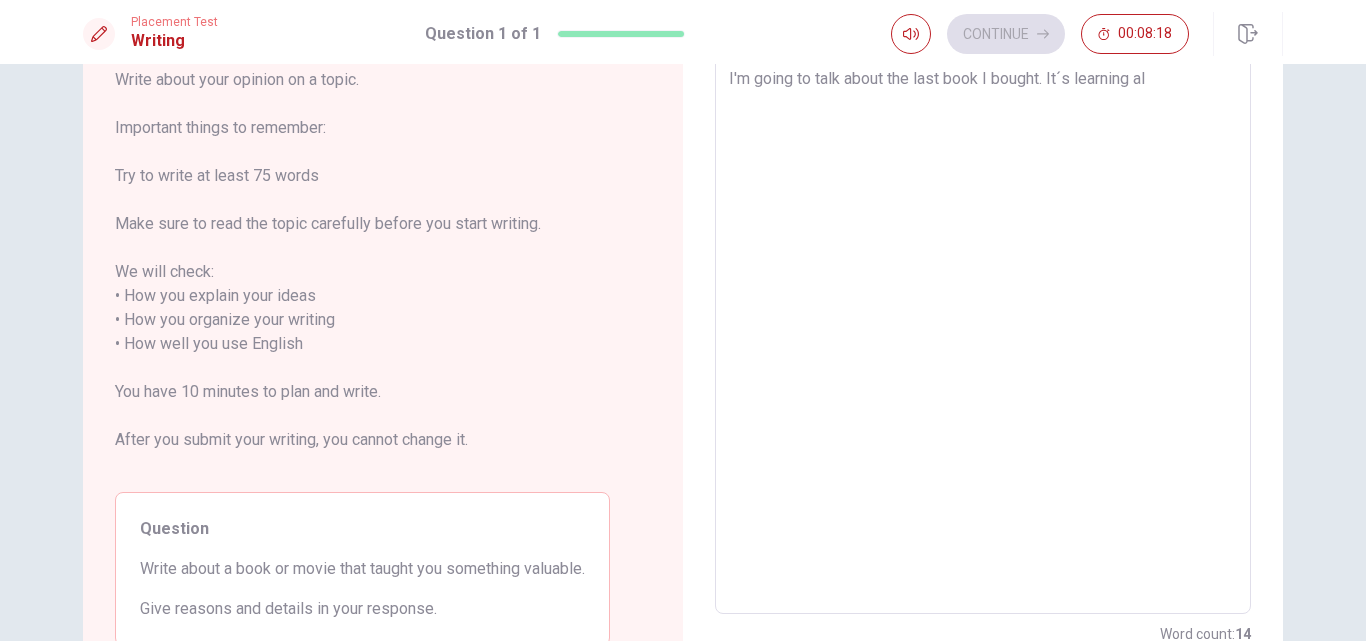 type on "x" 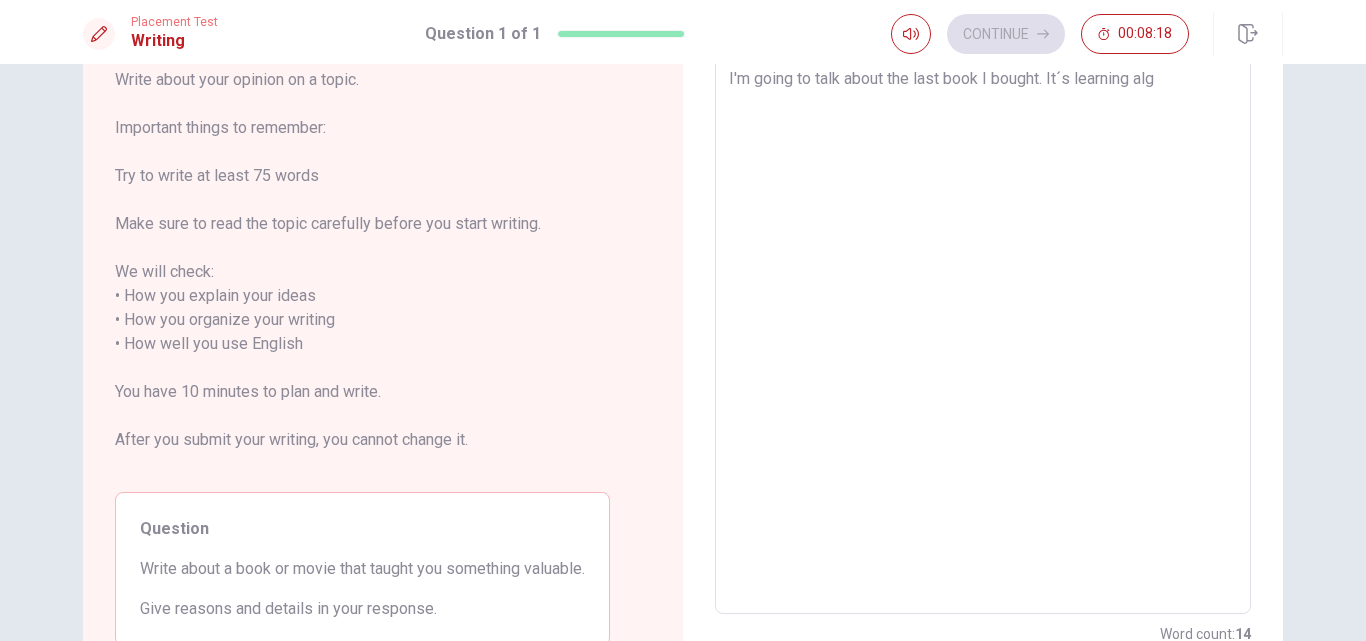 type on "x" 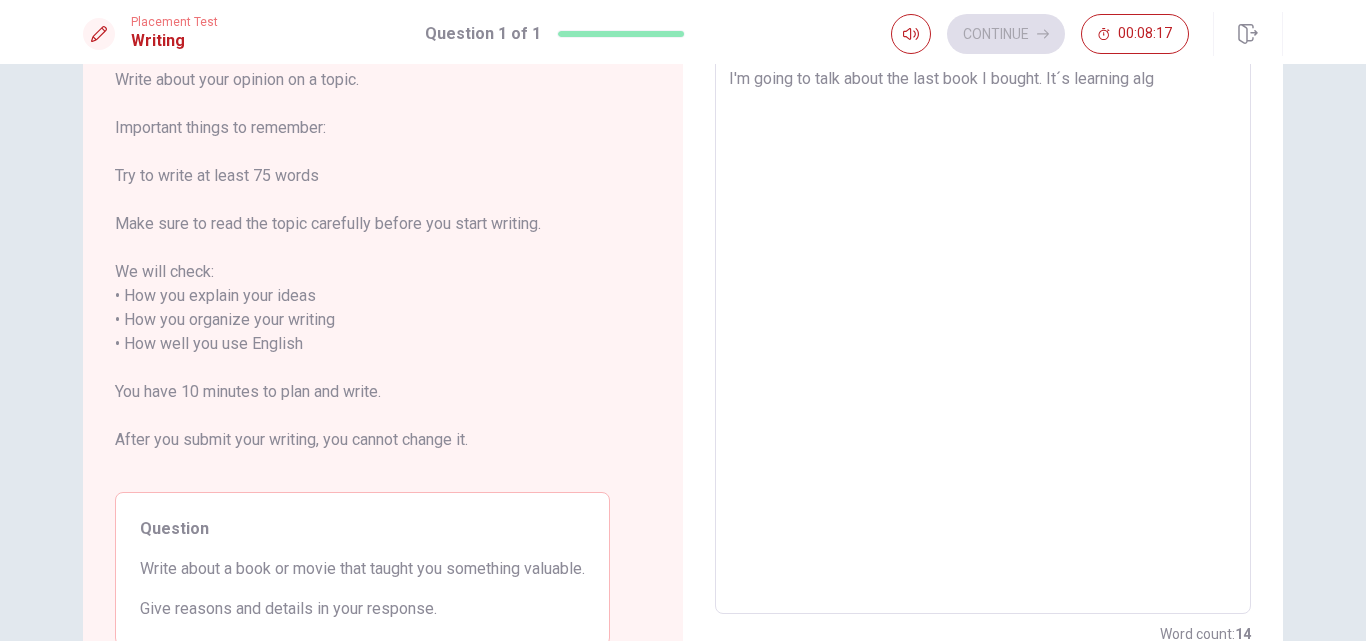 type on "I'm going to talk about the last book I bought. It´s learning algo" 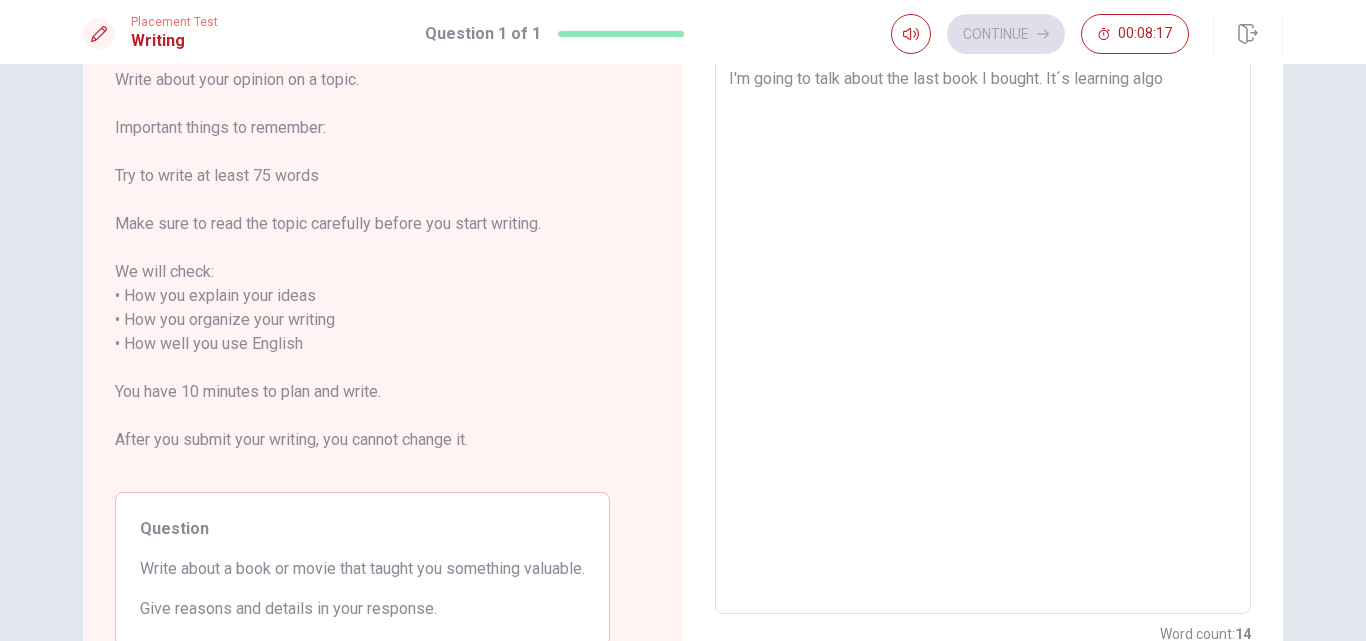 type on "x" 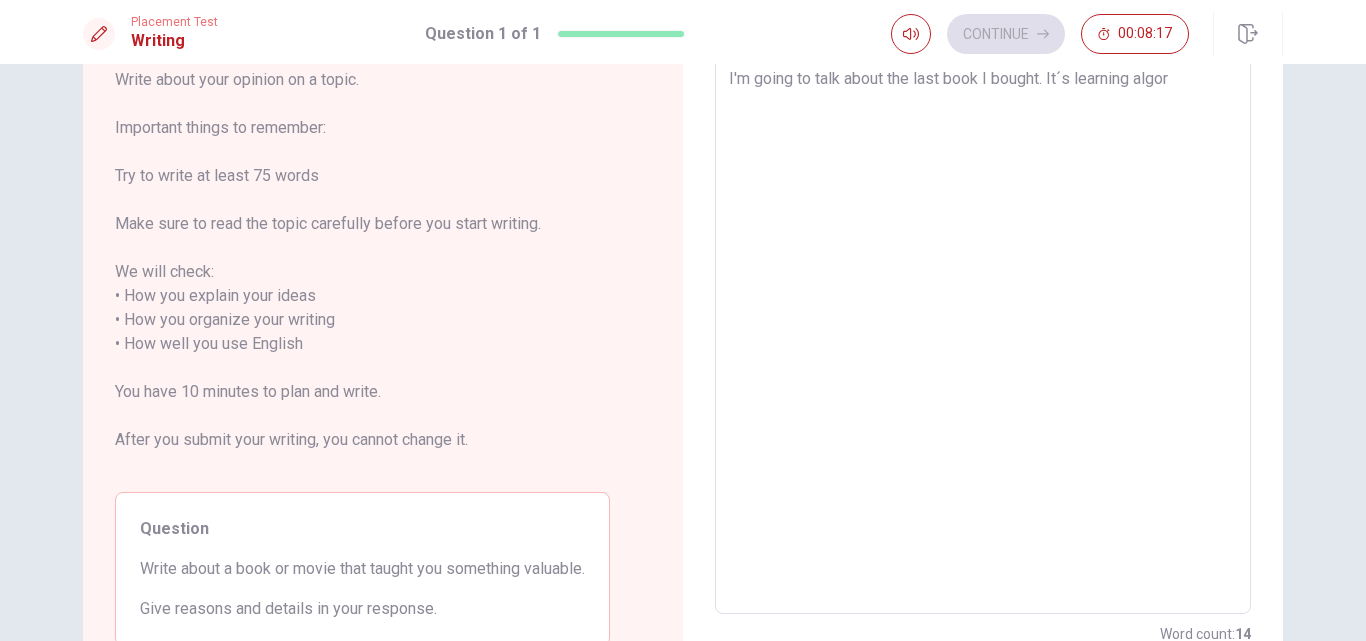 type on "I'm going to talk about the last book I bought. It´s learning algori" 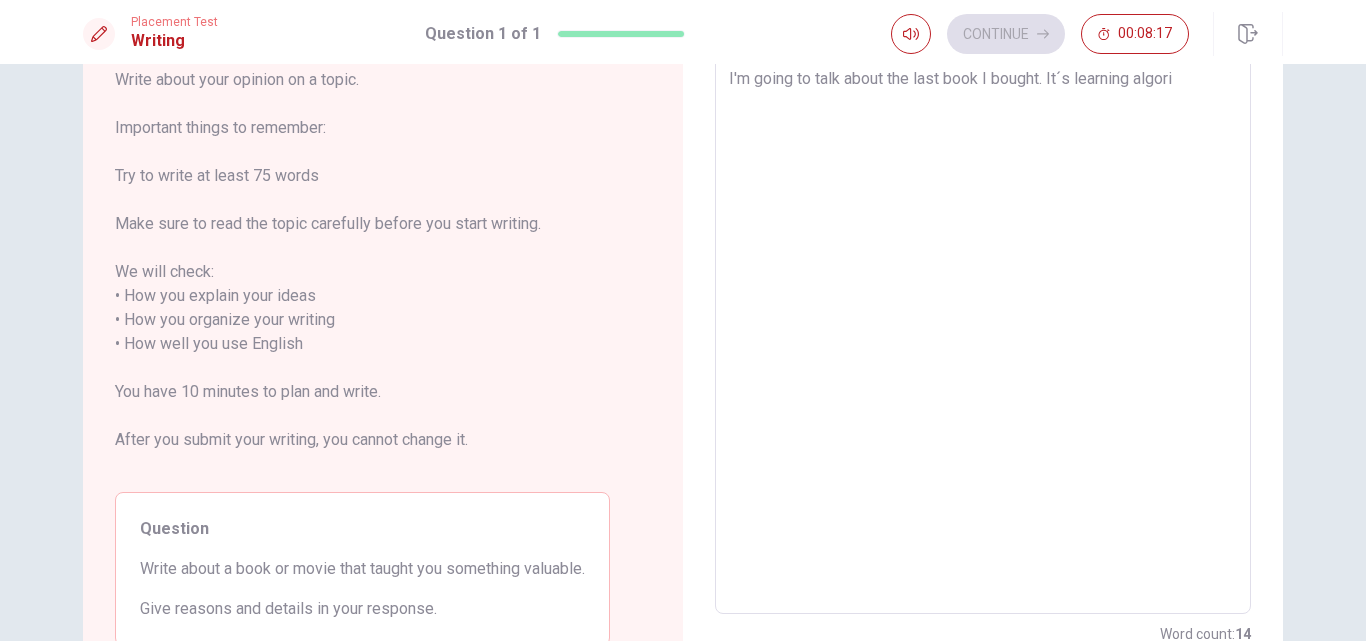 type on "x" 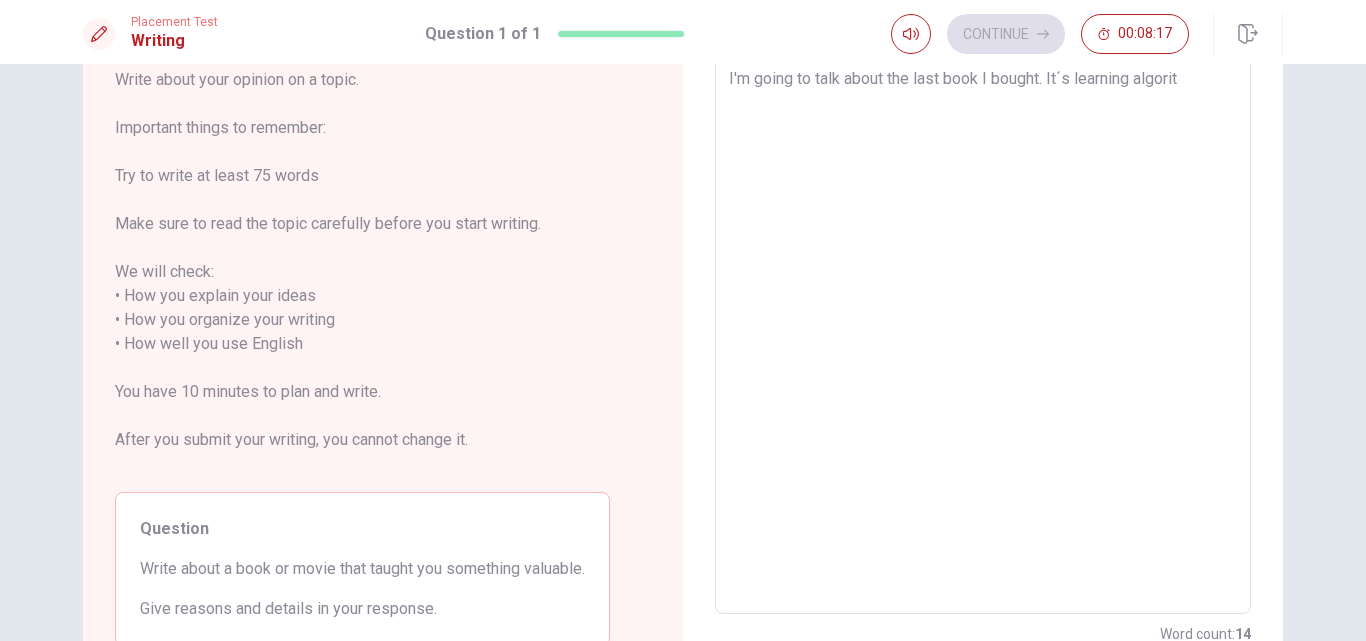 type on "x" 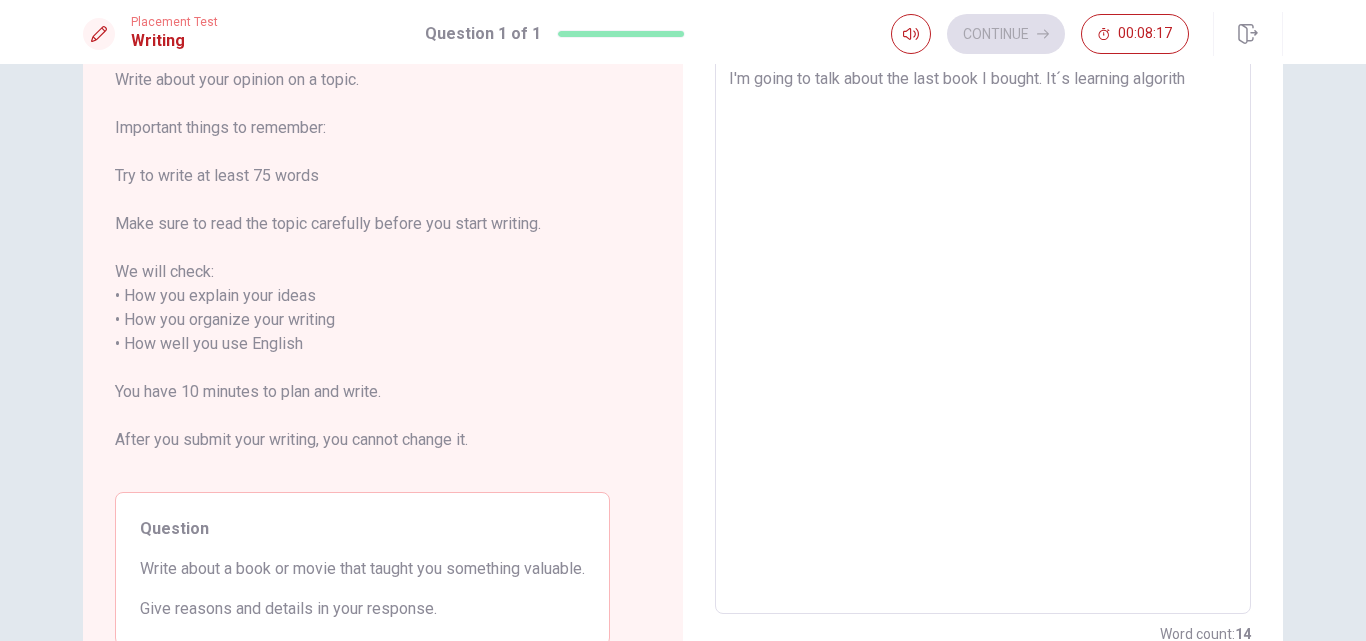 type on "x" 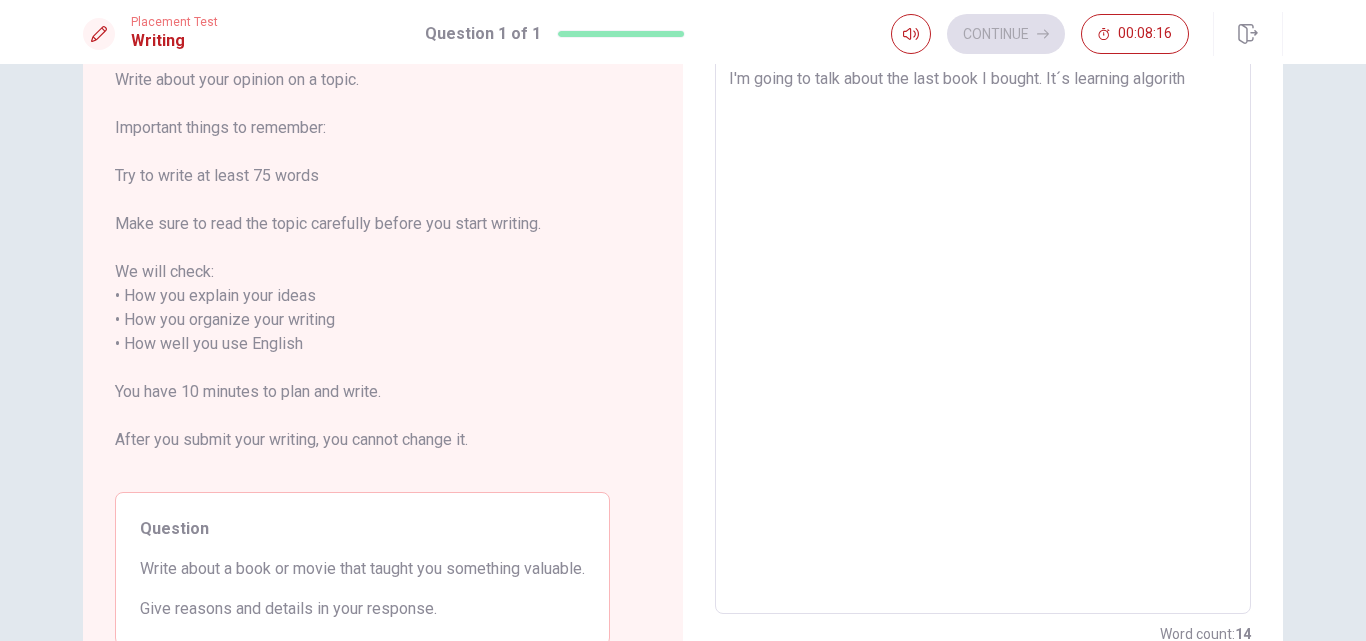 type on "I'm going to talk about the last book I bought. It´s learning algorithm" 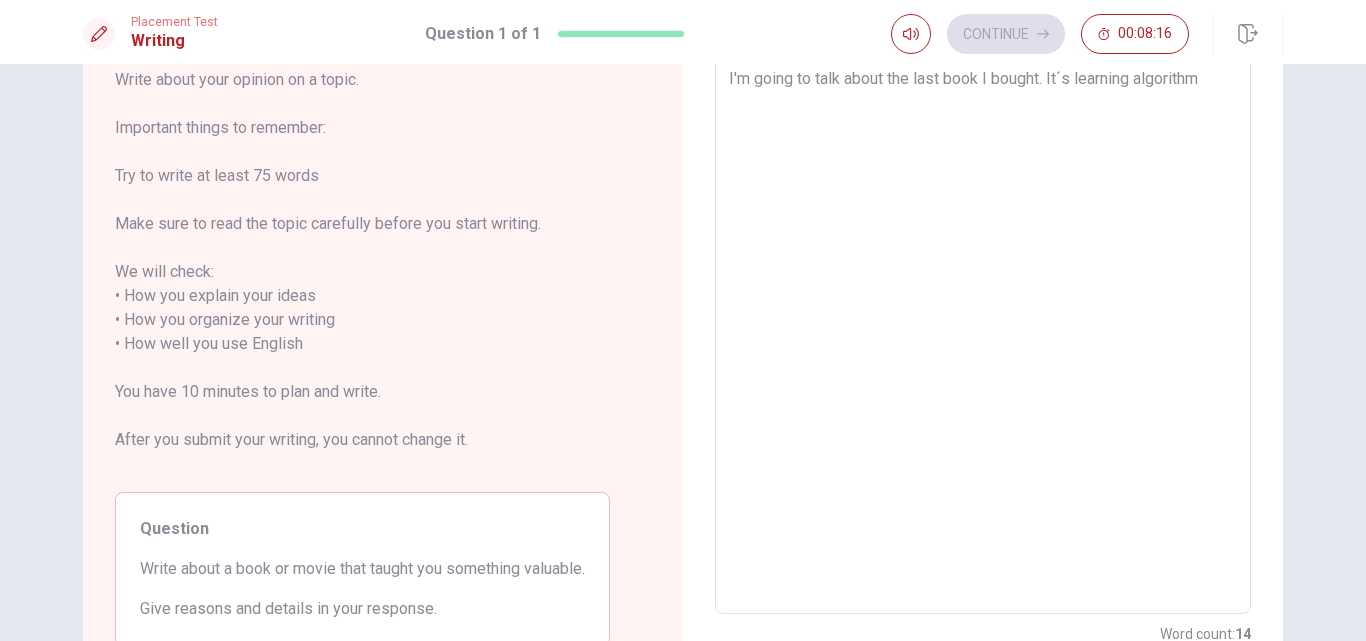 type 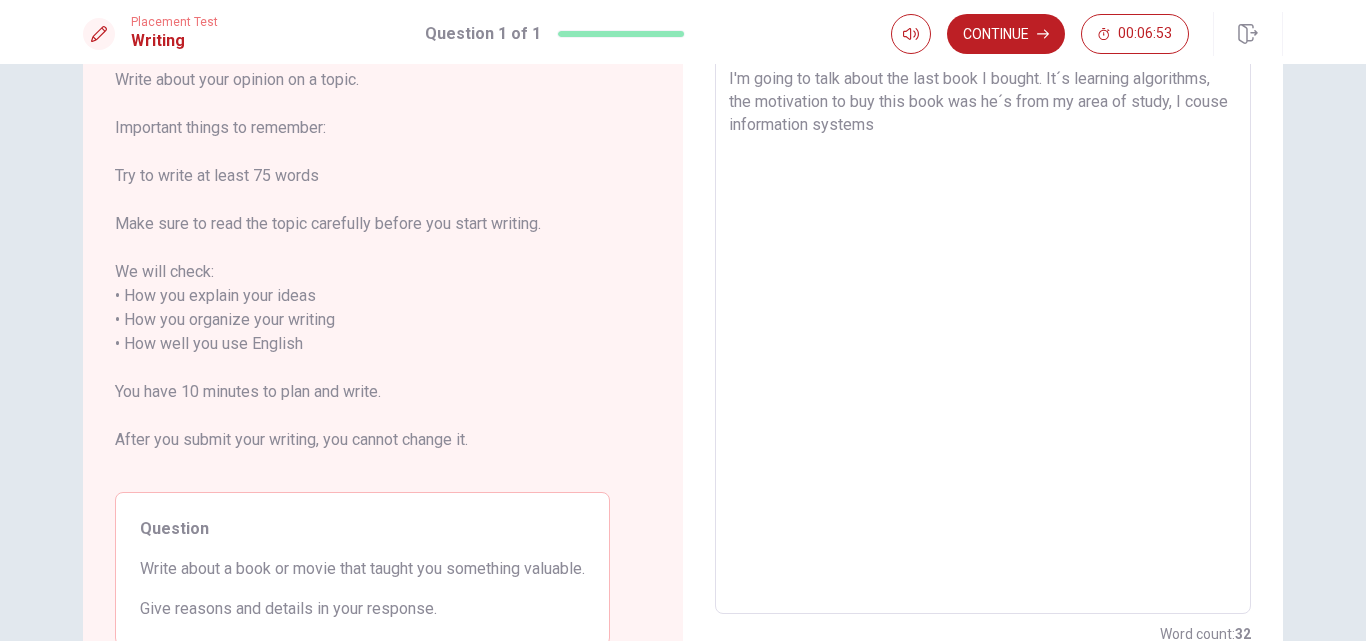 click on "I'm going to talk about the last book I bought. It´s learning algorithms, the motivation to buy this book was he´s from my area of study, I couse information systems" at bounding box center [983, 332] 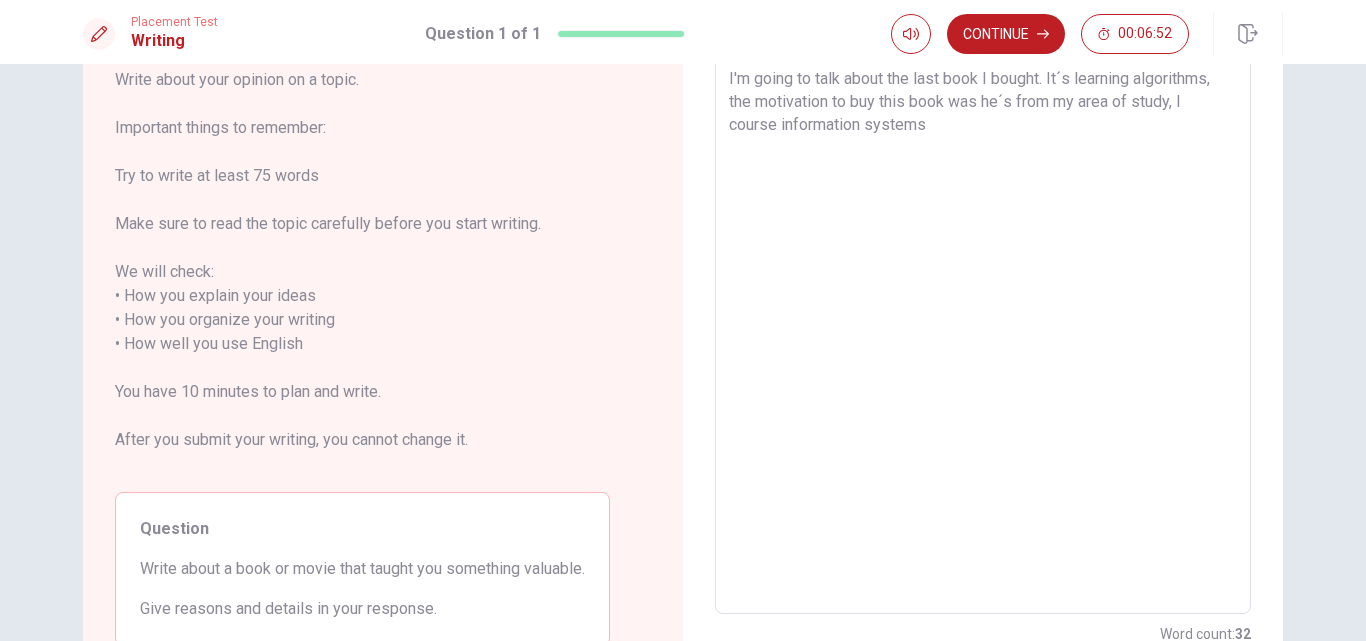 click on "I'm going to talk about the last book I bought. It´s learning algorithms, the motivation to buy this book was he´s from my area of study, I course information systems" at bounding box center (983, 332) 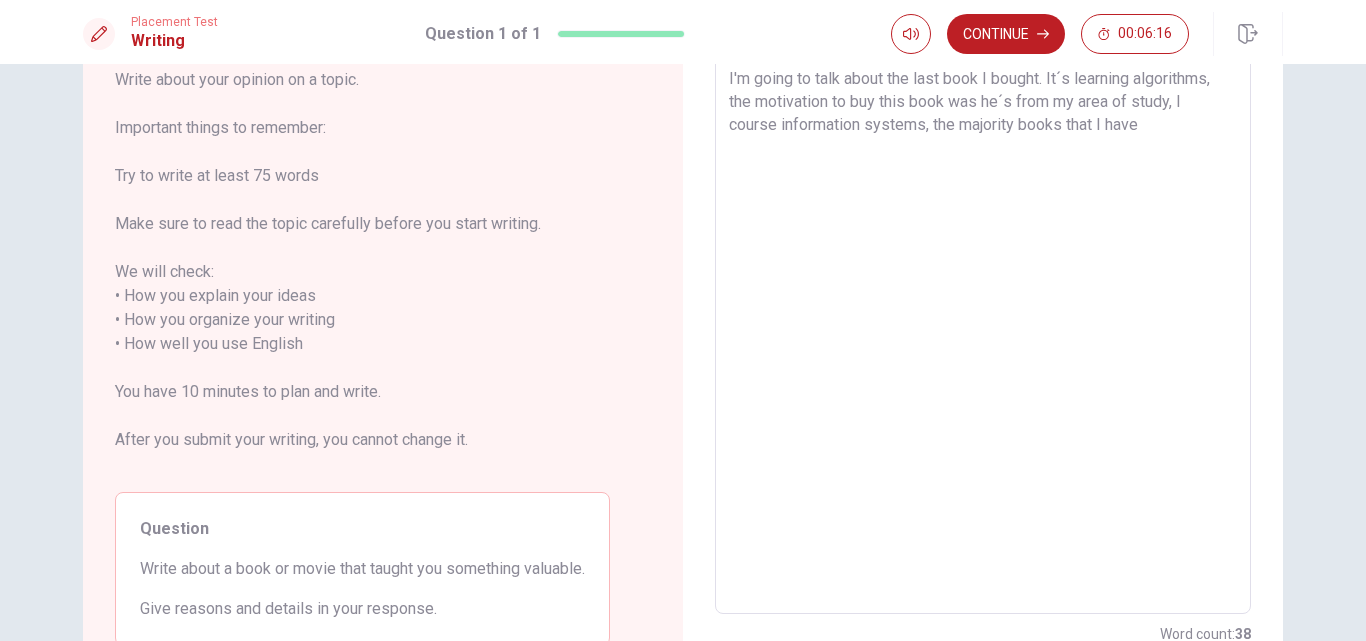 click on "I'm going to talk about the last book I bought. It´s learning algorithms, the motivation to buy this book was he´s from my area of study, I course information systems, the majority books that I have" at bounding box center (983, 332) 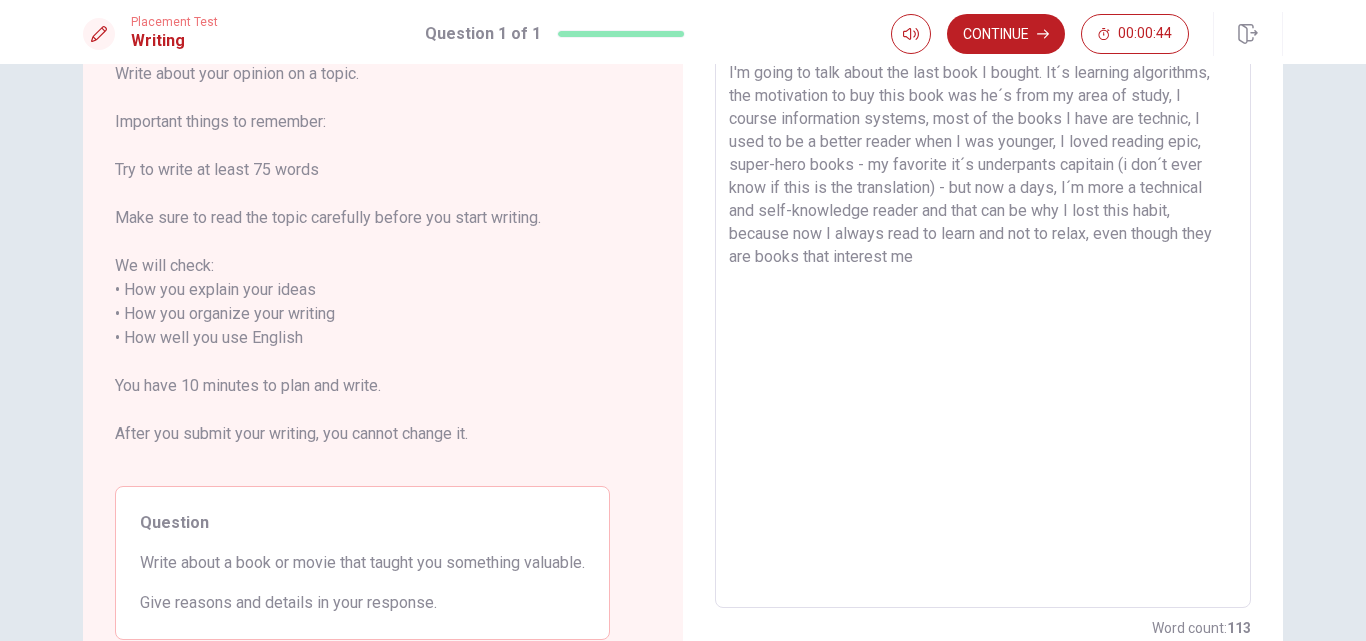 scroll, scrollTop: 127, scrollLeft: 0, axis: vertical 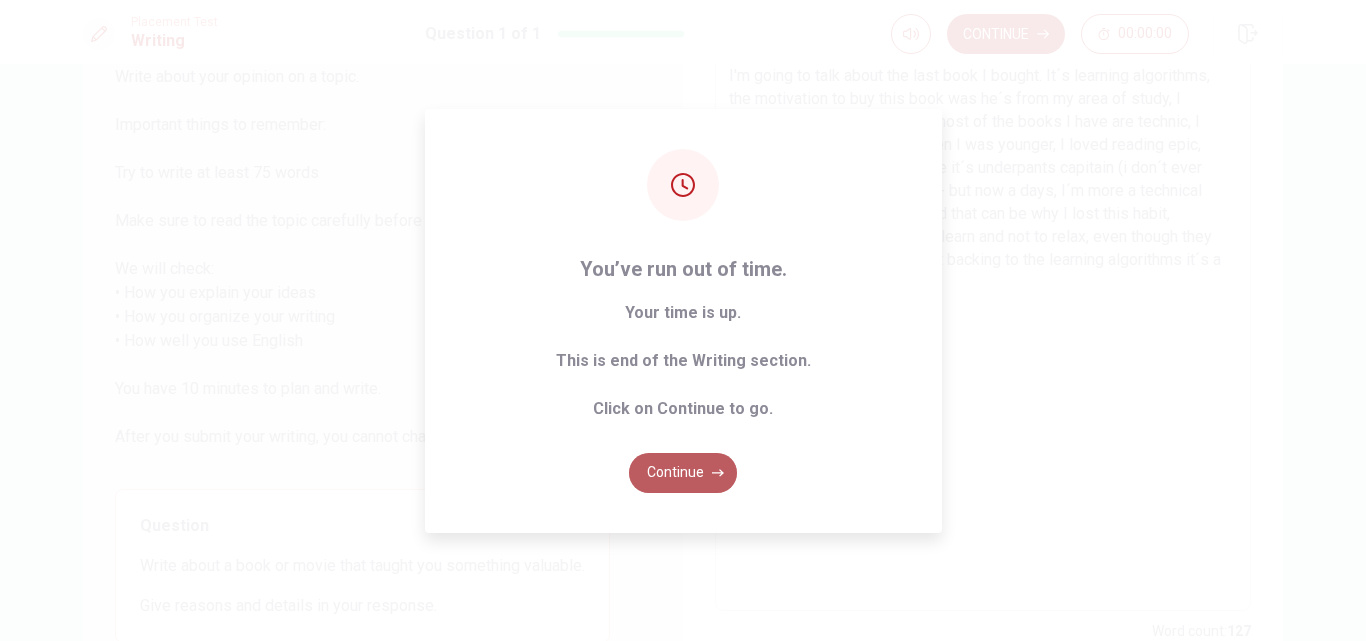 click 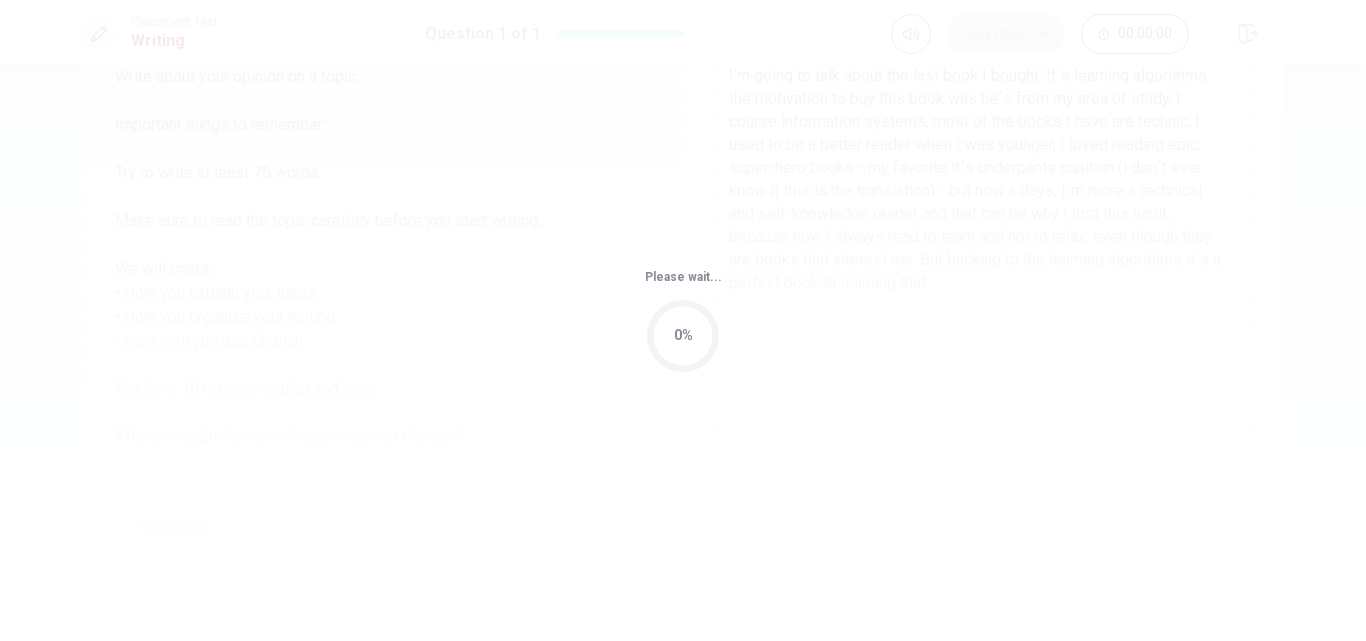scroll, scrollTop: 0, scrollLeft: 0, axis: both 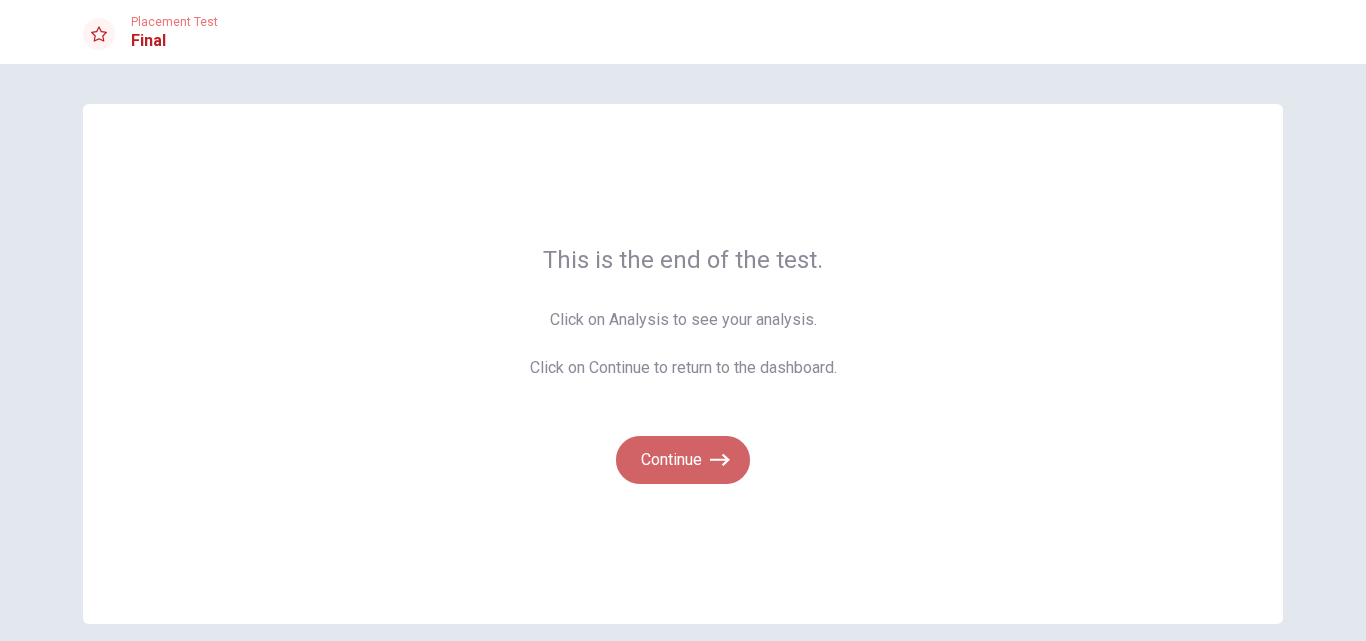 click on "Continue" at bounding box center (683, 460) 